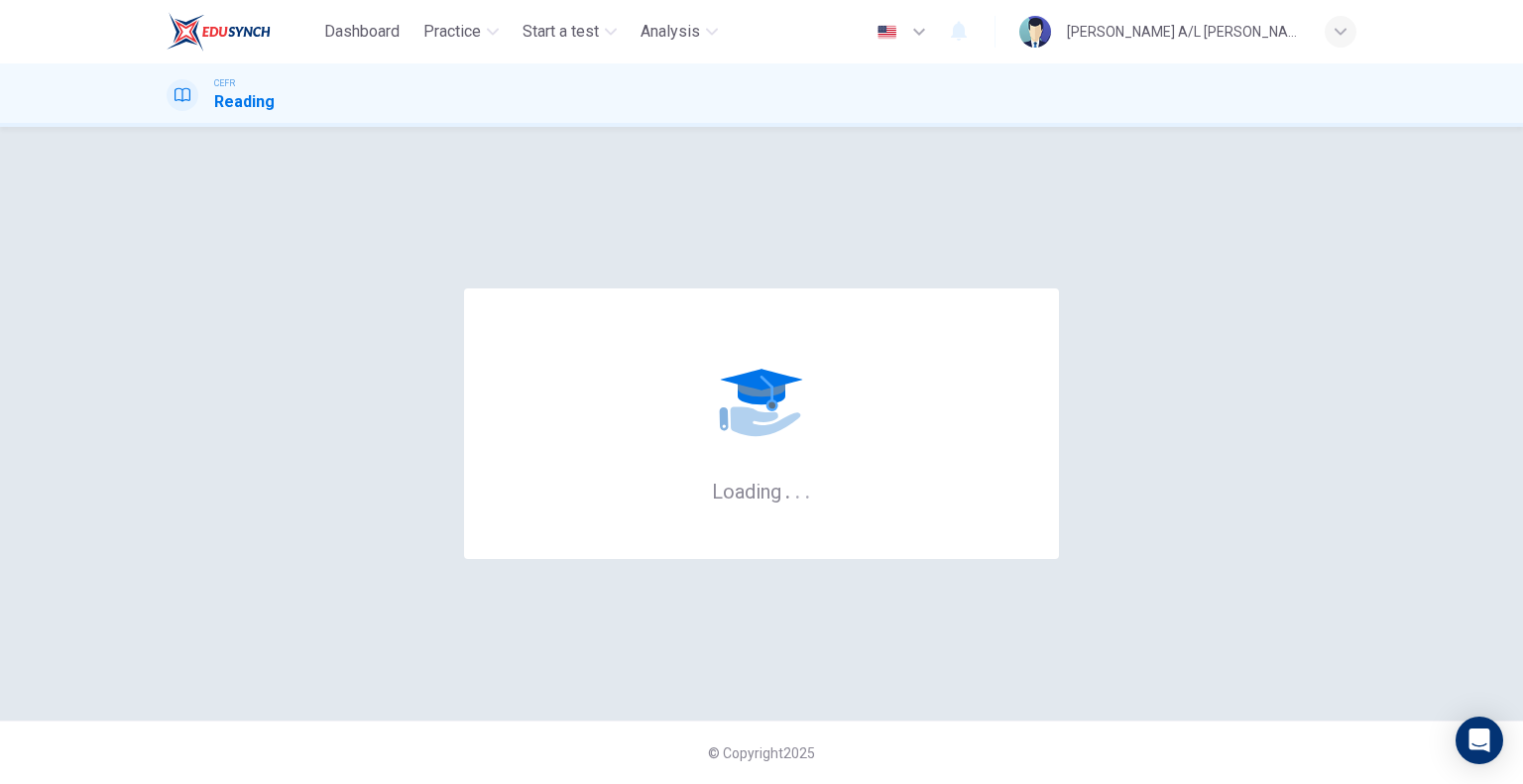 scroll, scrollTop: 0, scrollLeft: 0, axis: both 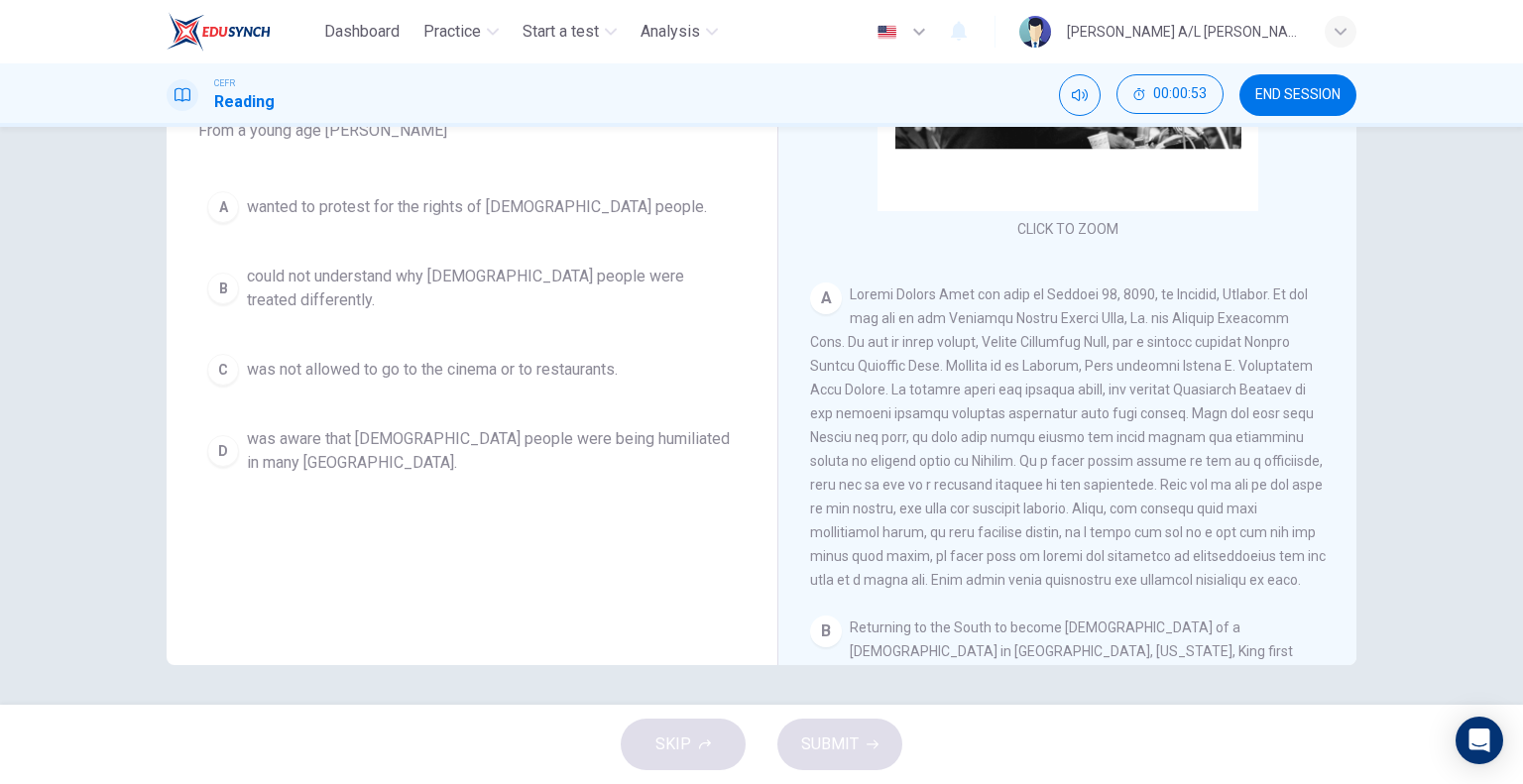click on "was aware that [DEMOGRAPHIC_DATA] people were being humiliated in many [GEOGRAPHIC_DATA]." at bounding box center [492, 451] 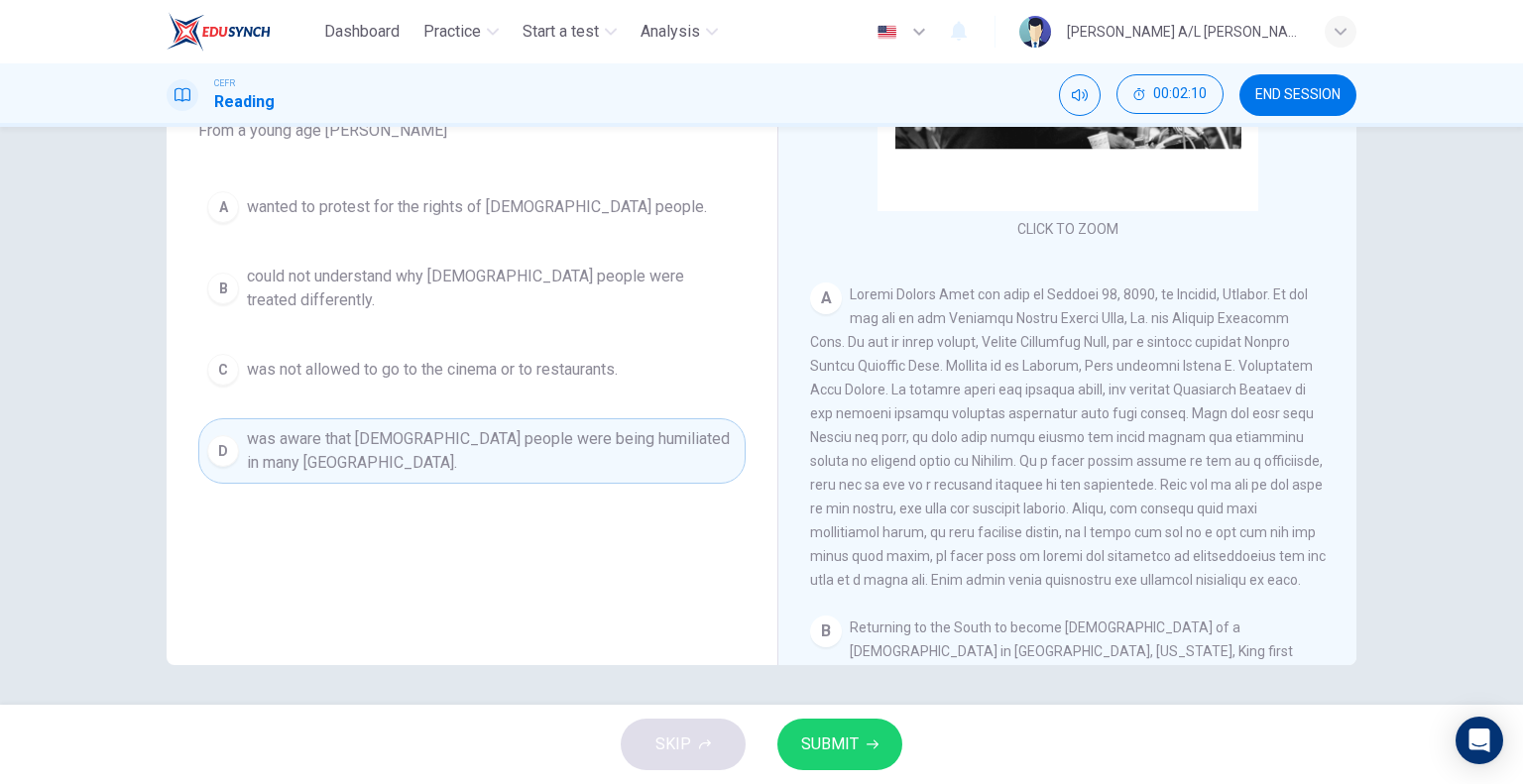 click on "could not understand why [DEMOGRAPHIC_DATA] people were treated differently." at bounding box center [492, 288] 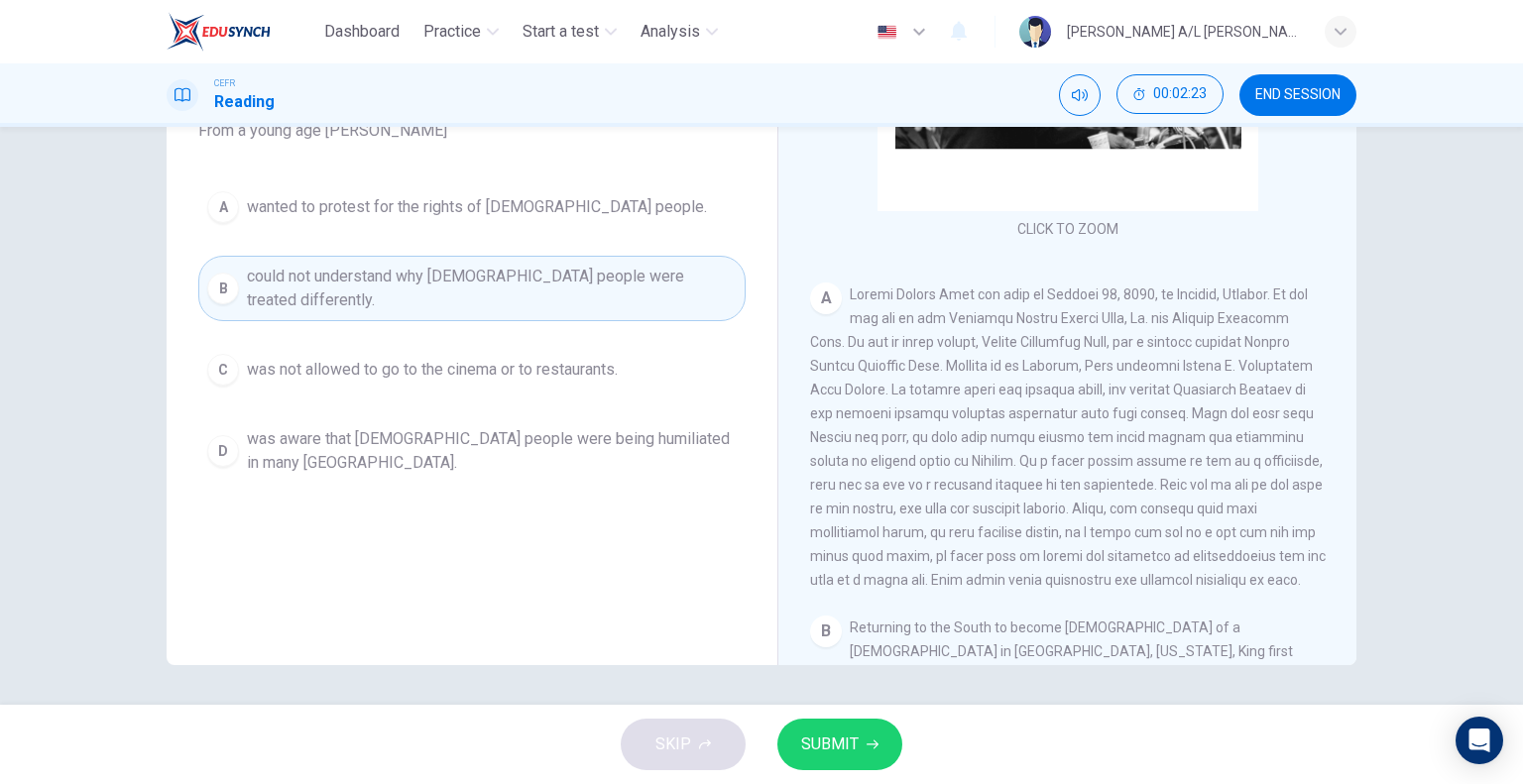 click on "SUBMIT" at bounding box center (830, 744) 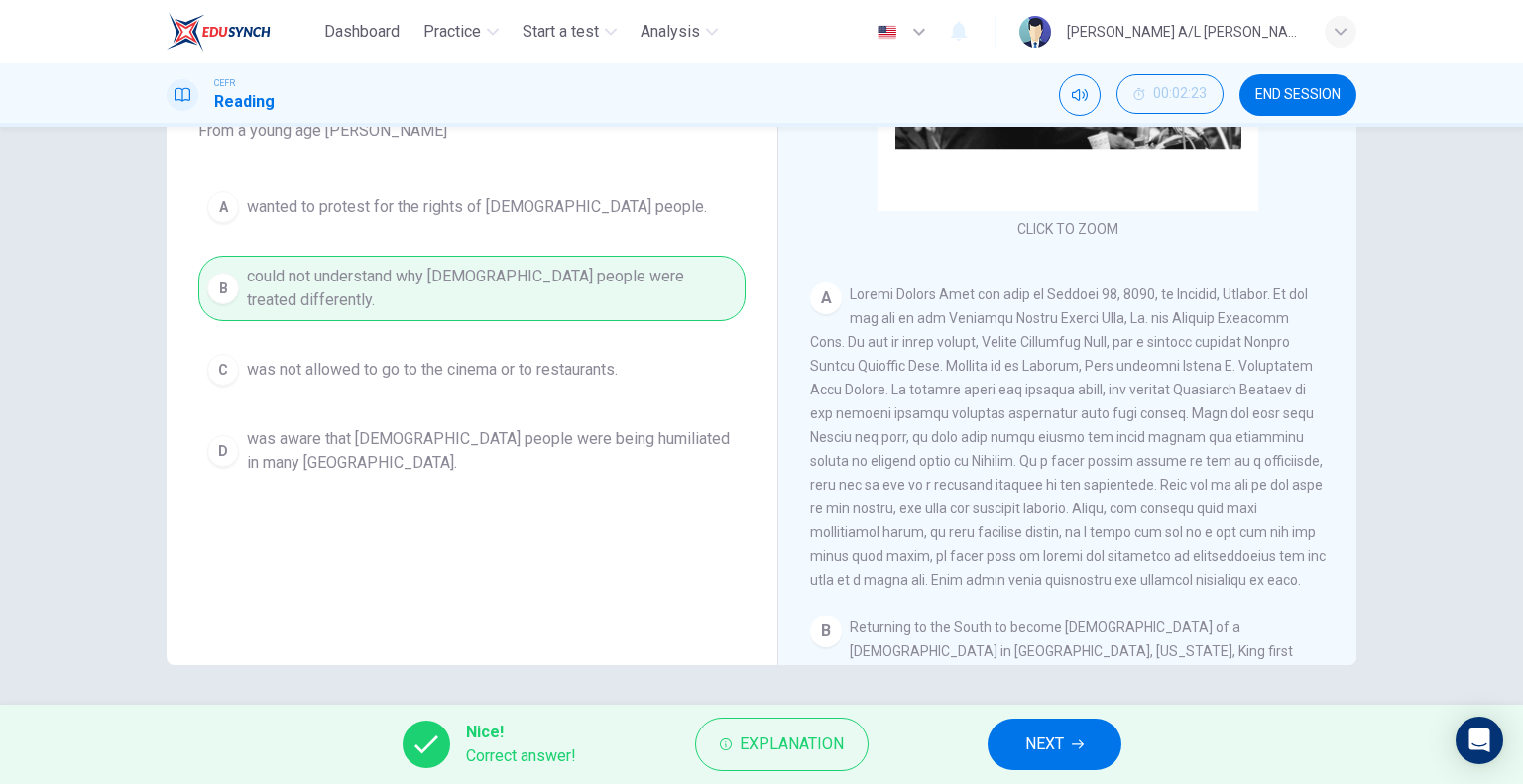 click on "NEXT" at bounding box center (1054, 744) 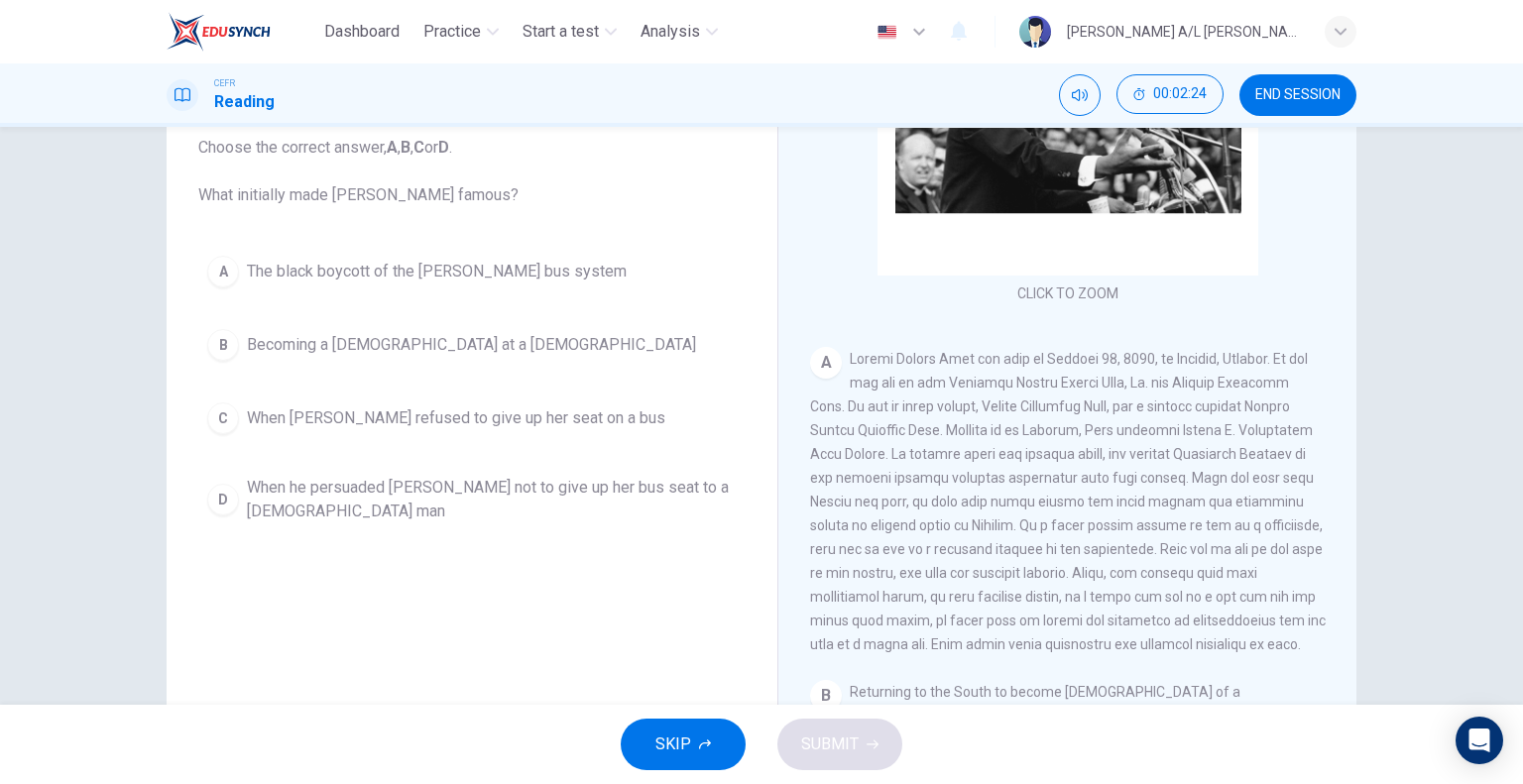 scroll, scrollTop: 91, scrollLeft: 0, axis: vertical 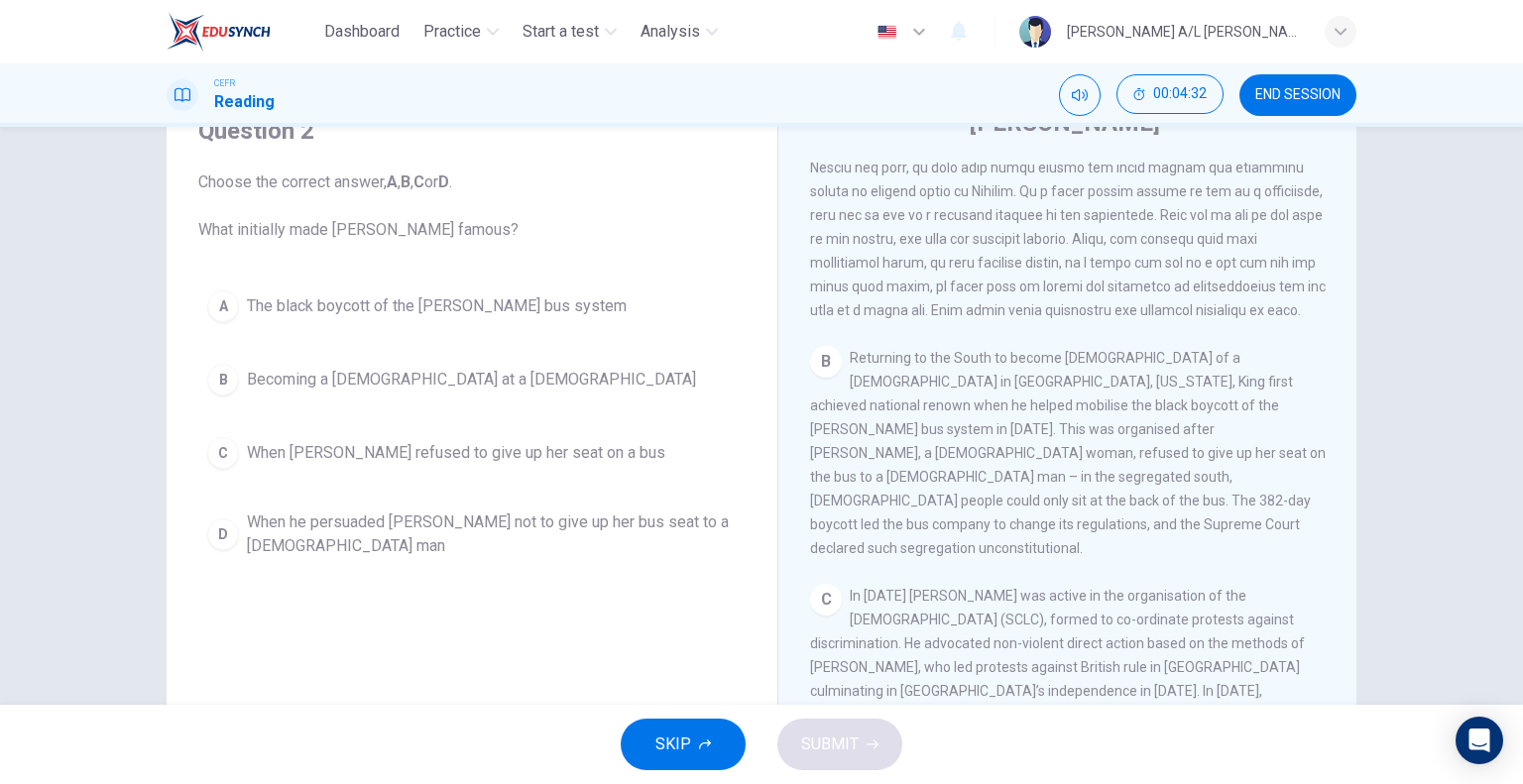 click on "The black boycott of the [PERSON_NAME] bus system" at bounding box center (436, 306) 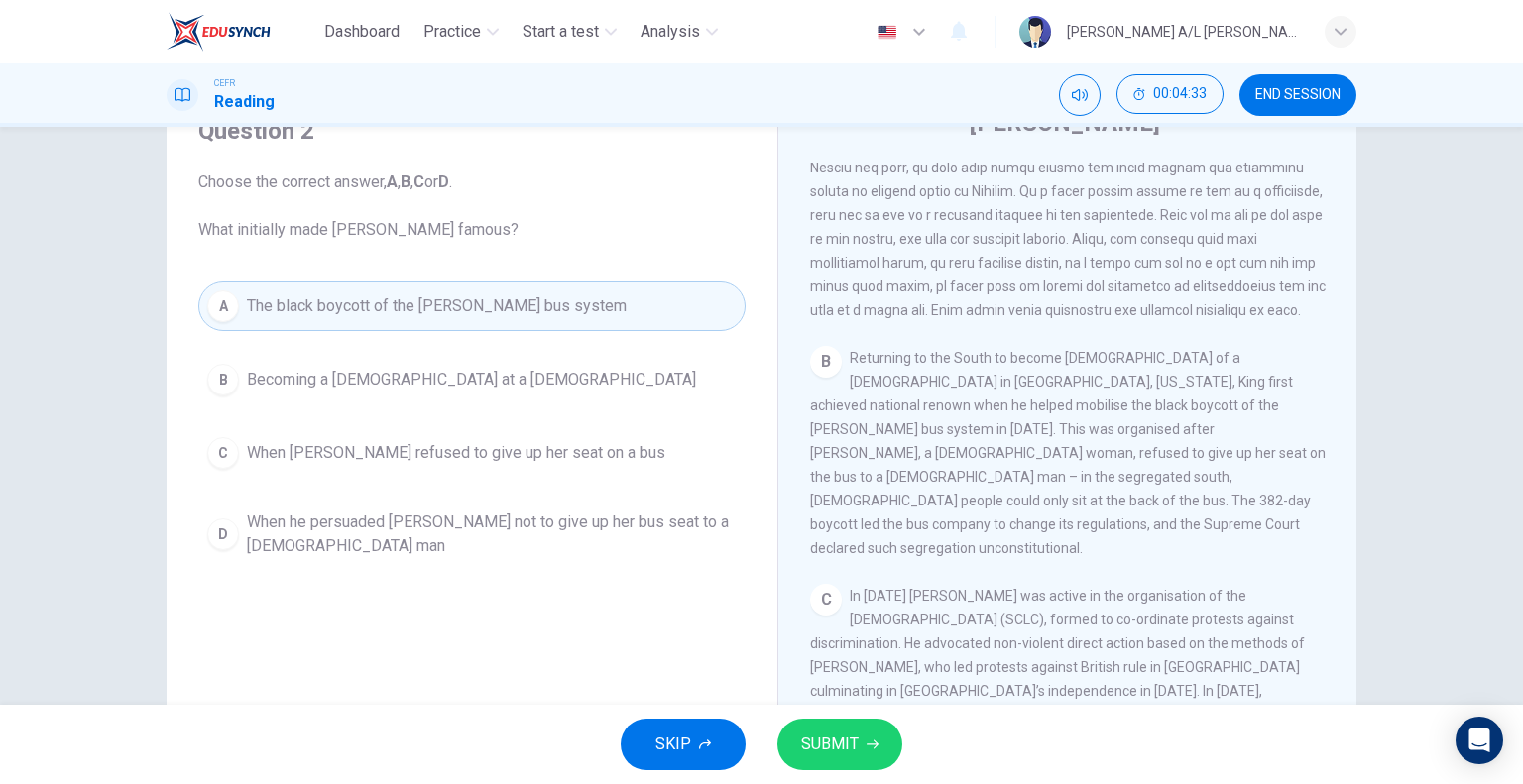 click 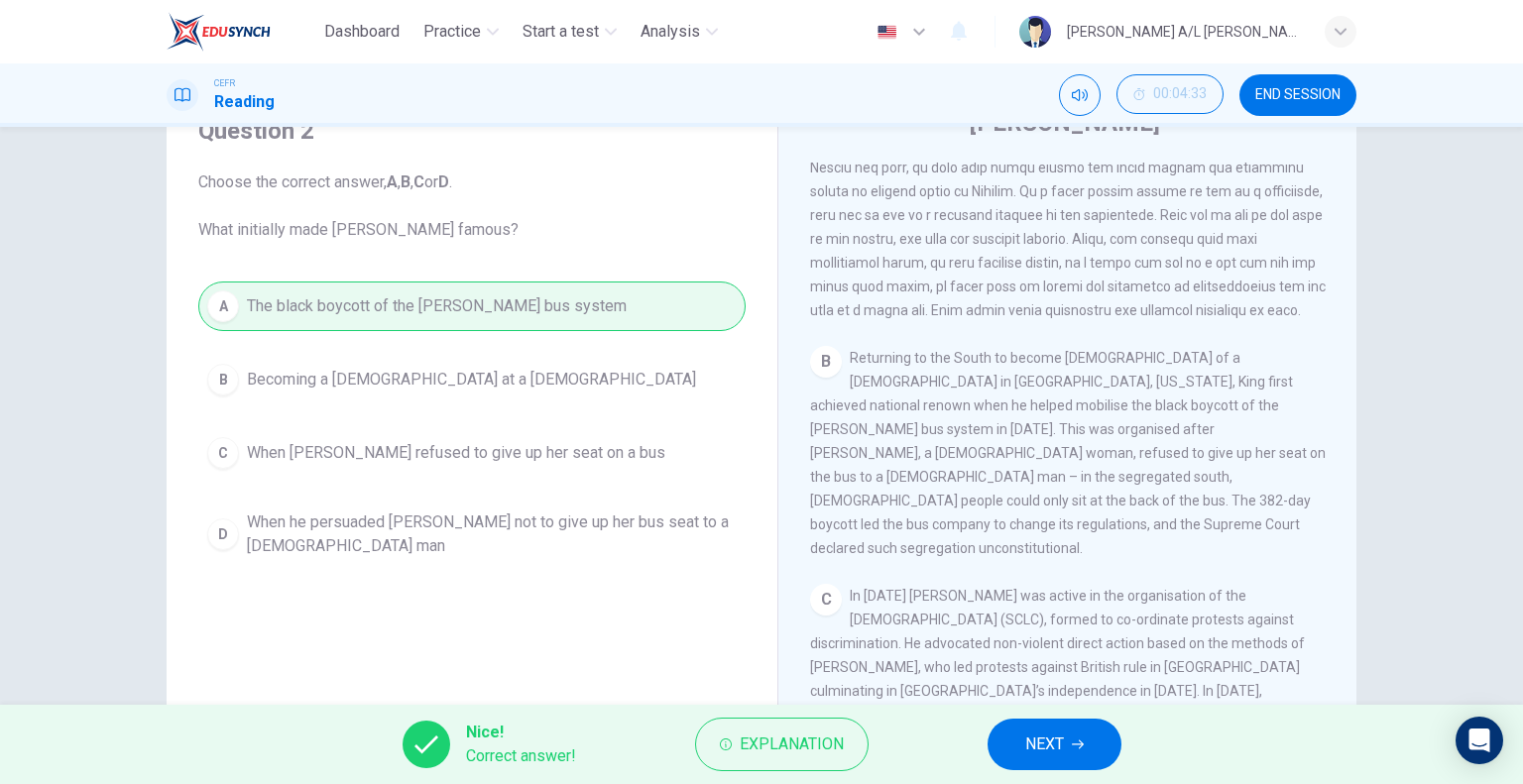 click on "NEXT" at bounding box center (1044, 744) 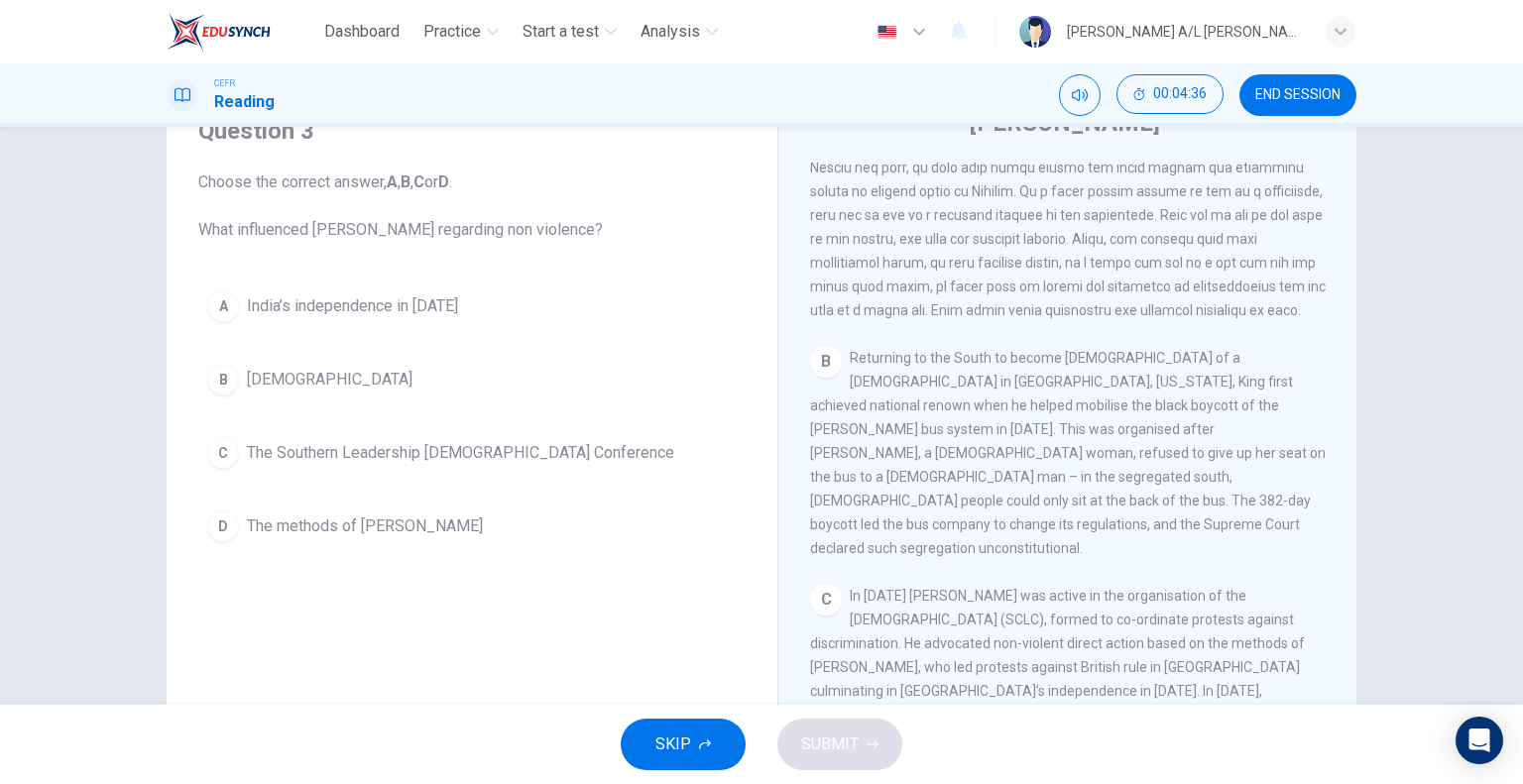 click on "India’s independence in [DATE]" at bounding box center (352, 306) 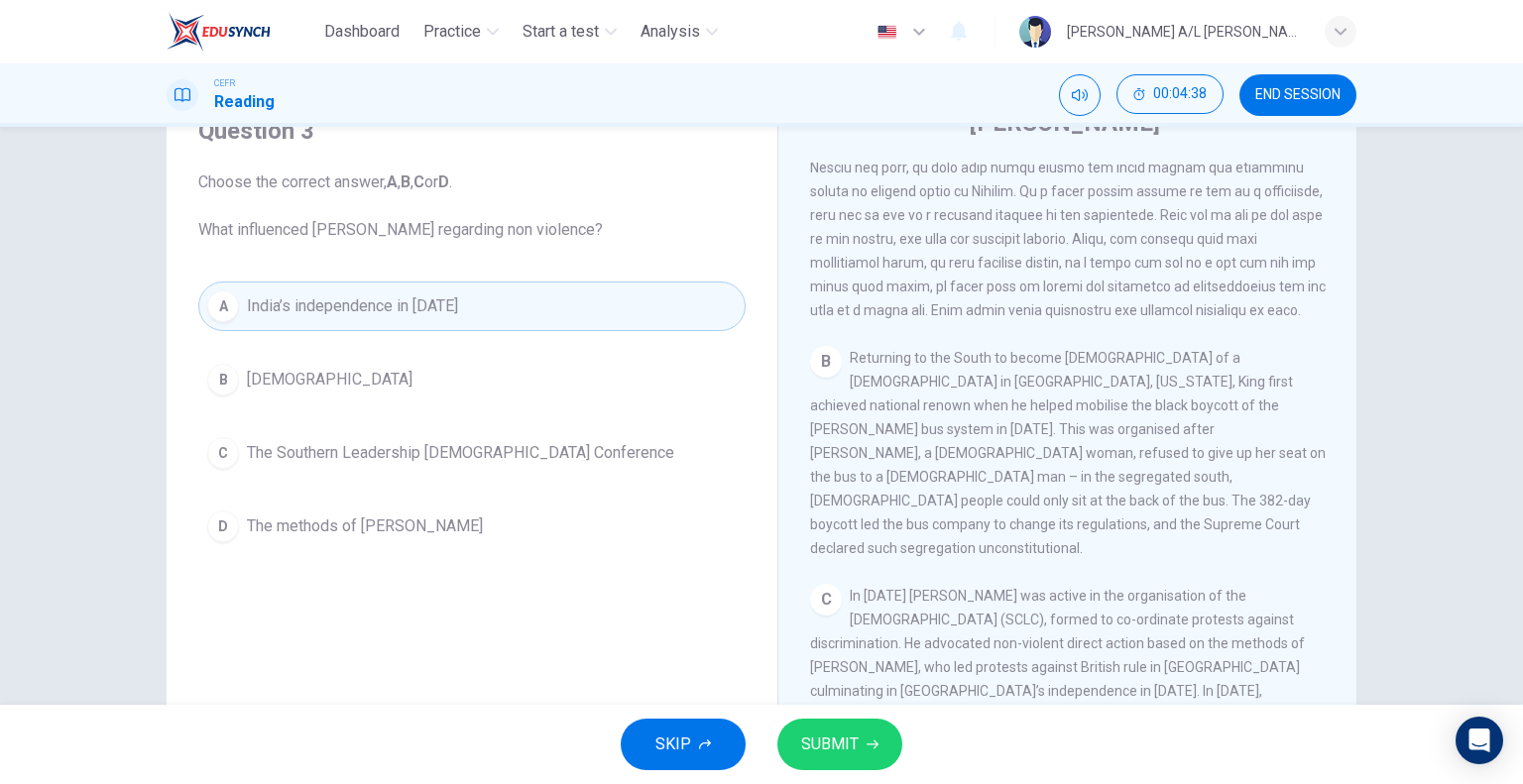 click on "D The methods of [PERSON_NAME]" at bounding box center [472, 526] 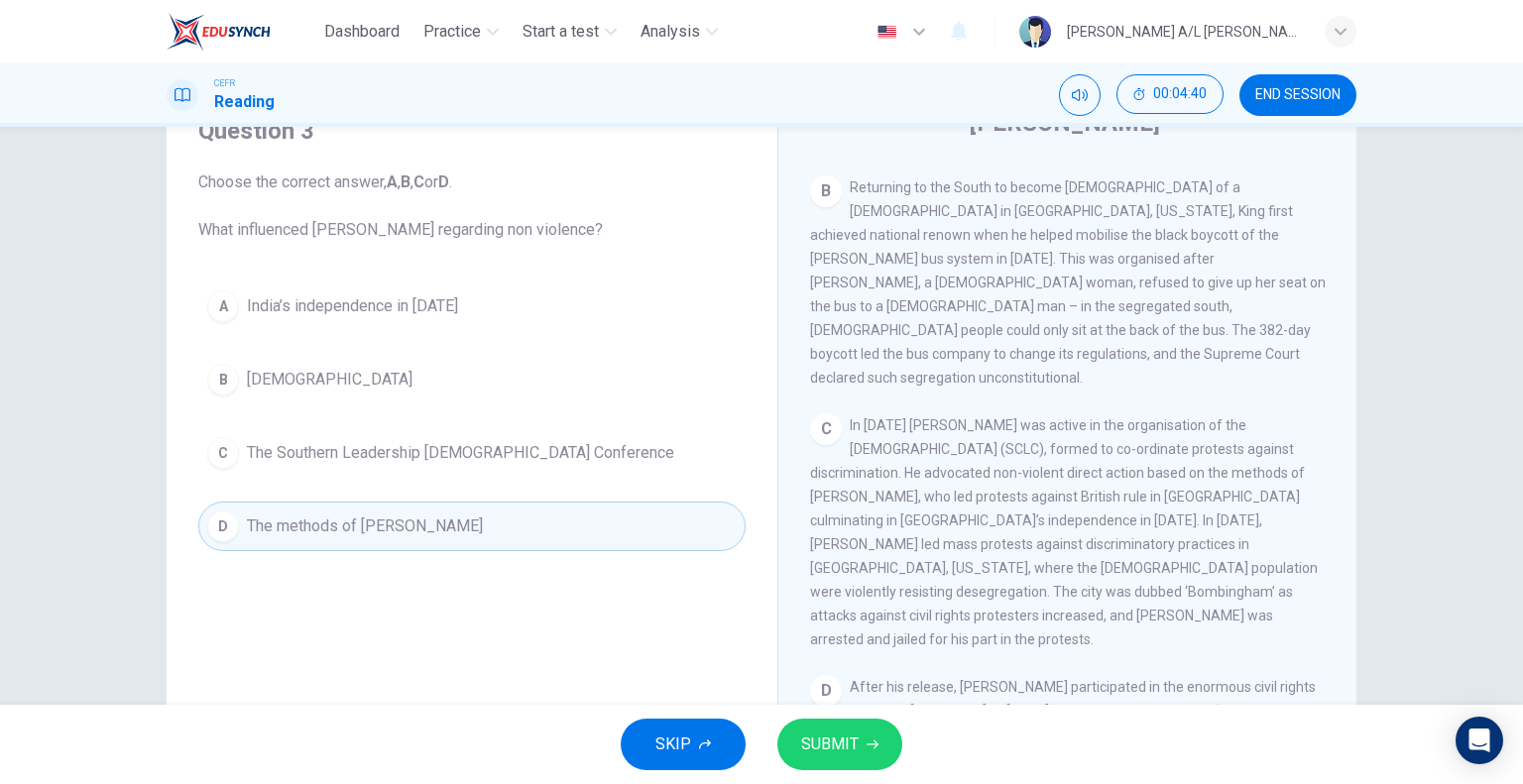 scroll, scrollTop: 765, scrollLeft: 0, axis: vertical 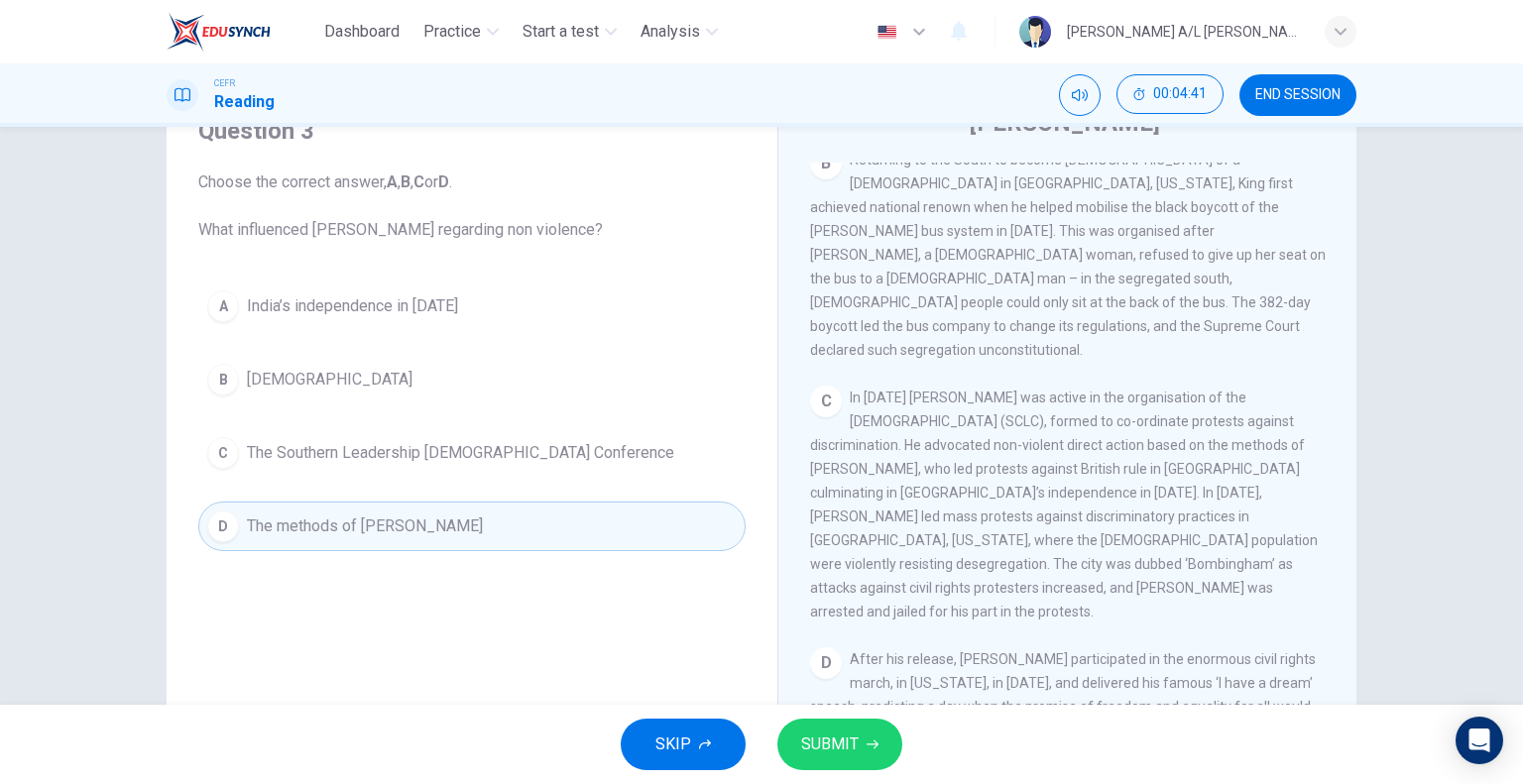 click on "SUBMIT" at bounding box center (830, 744) 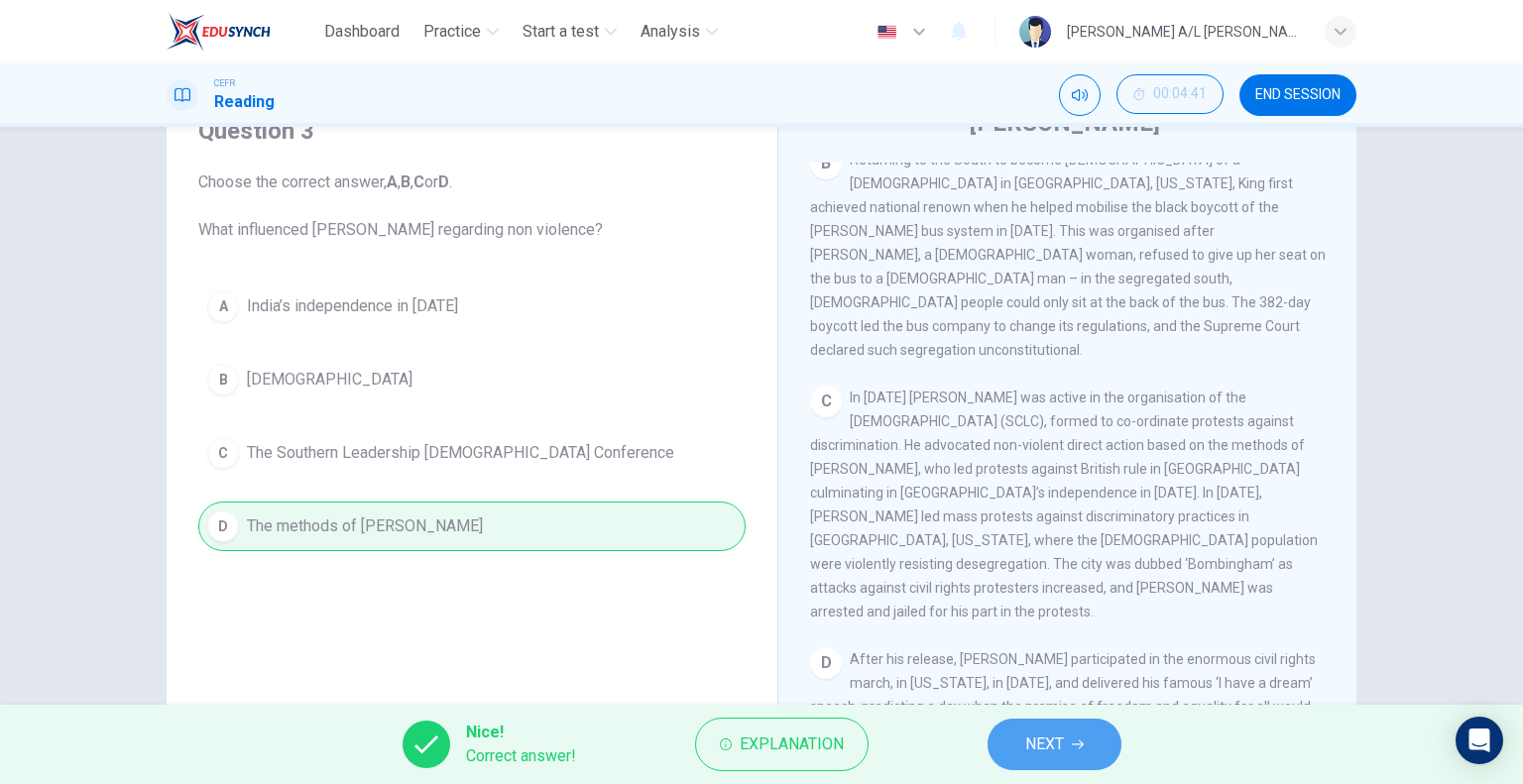 click on "NEXT" at bounding box center [1054, 744] 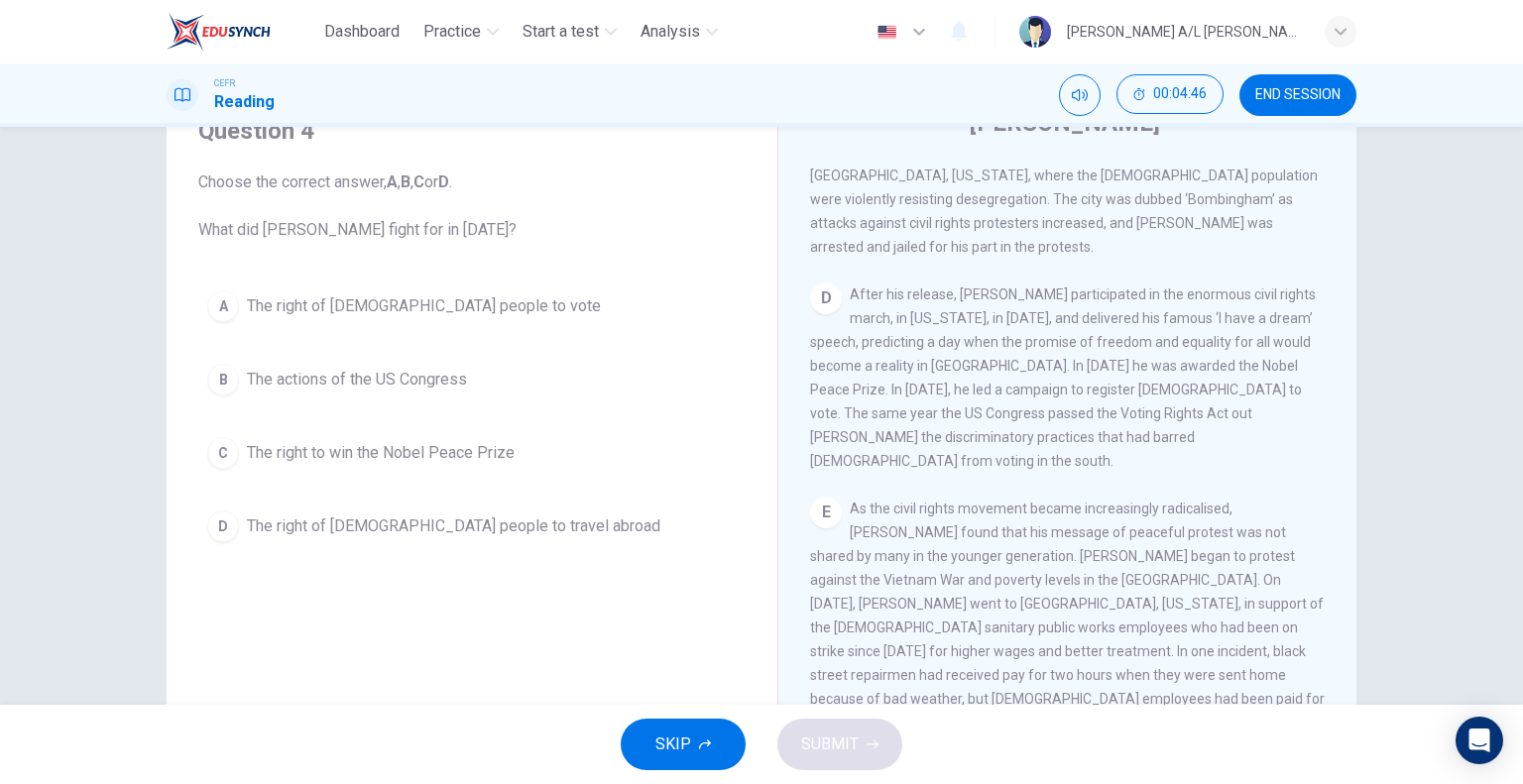 scroll, scrollTop: 1162, scrollLeft: 0, axis: vertical 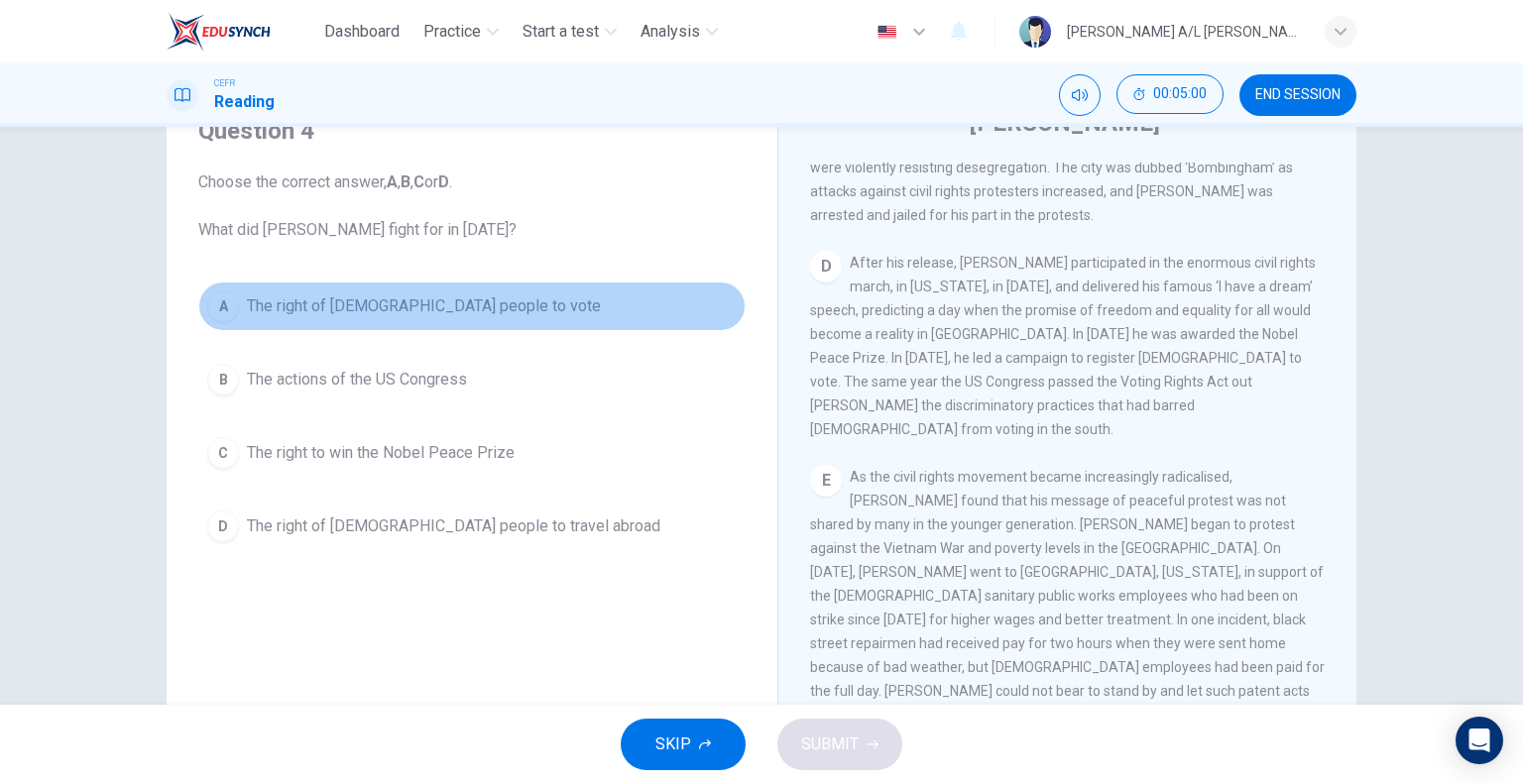 click on "The right of [DEMOGRAPHIC_DATA] people to vote" at bounding box center (423, 306) 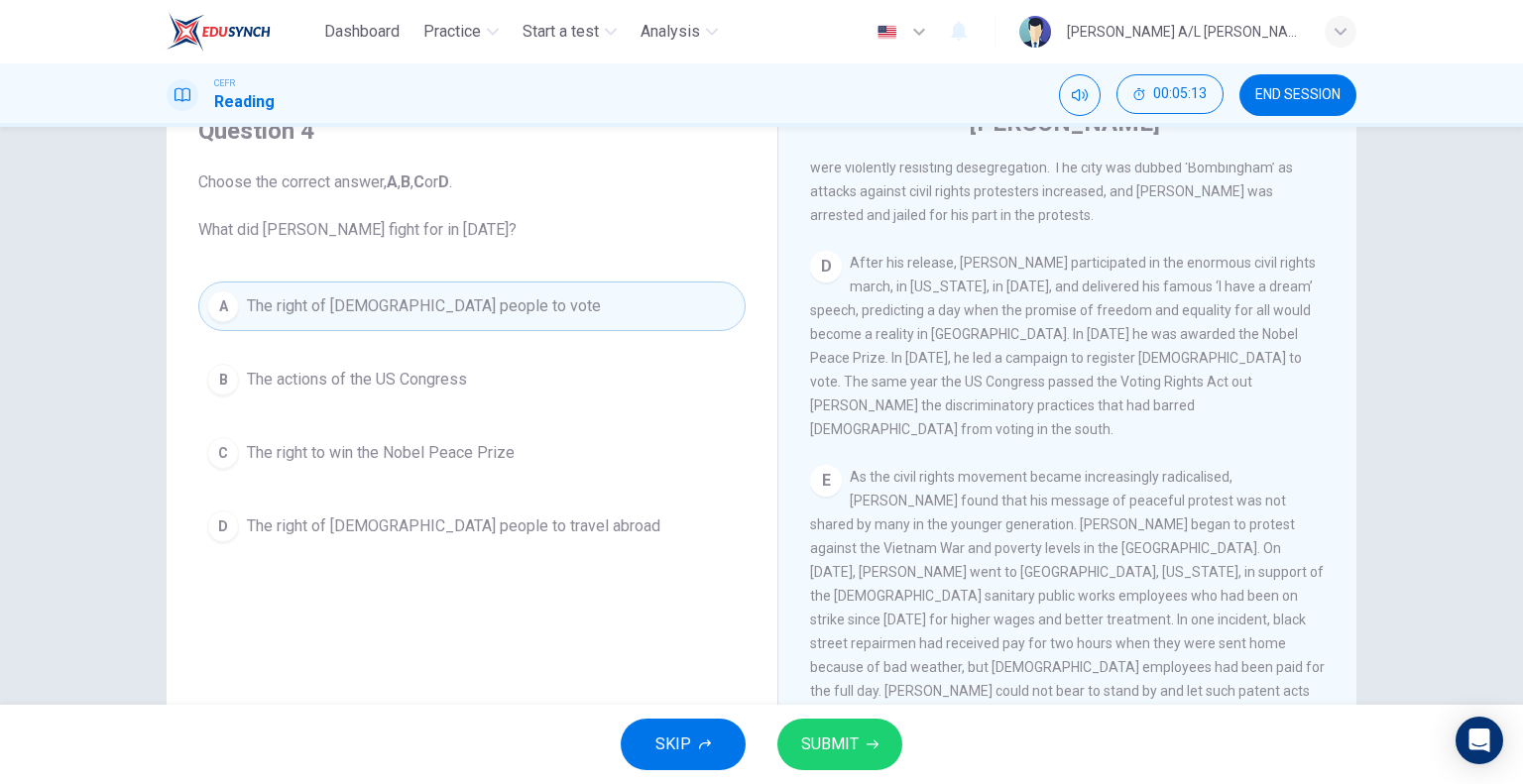 click on "SUBMIT" at bounding box center [830, 744] 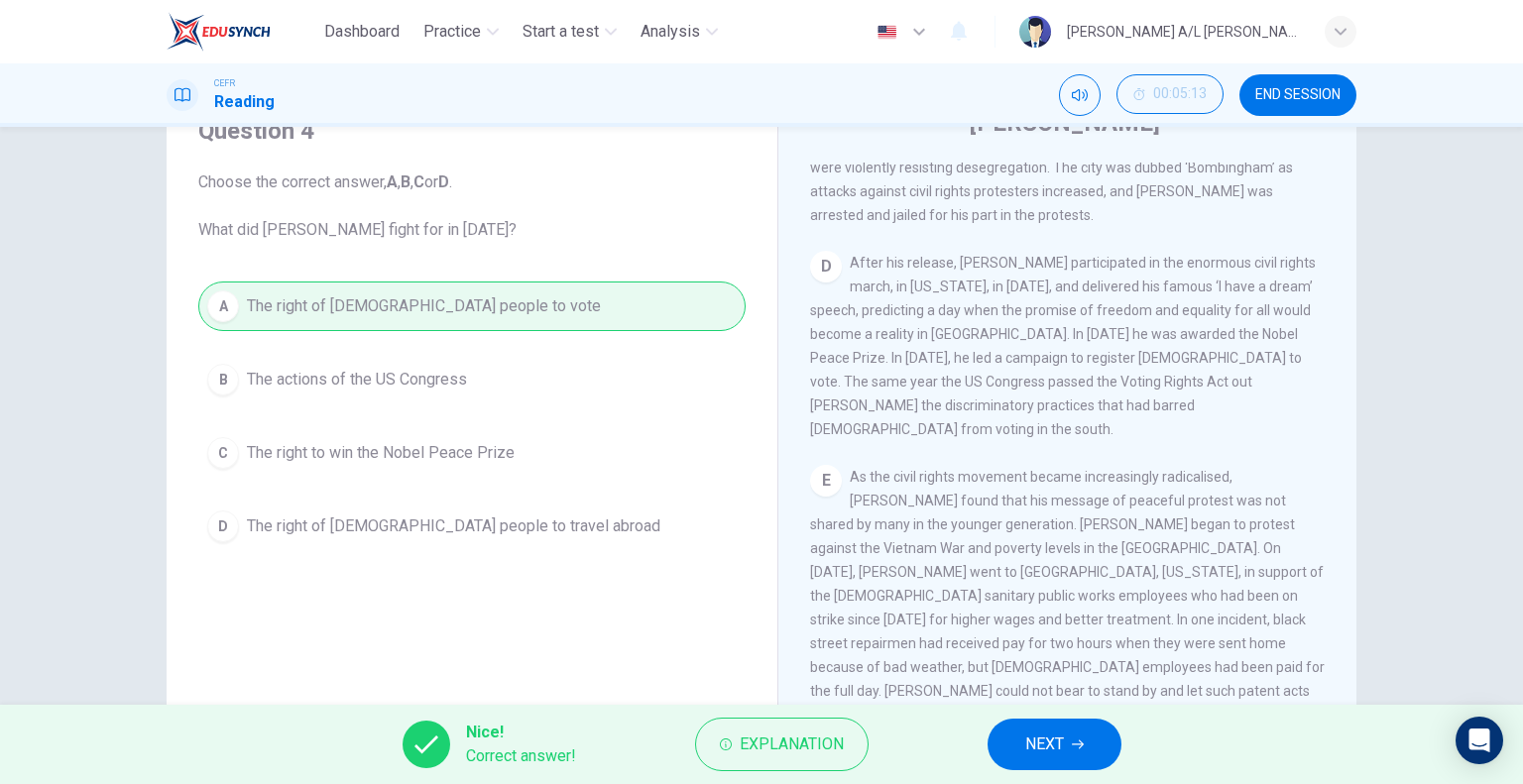 click on "NEXT" at bounding box center (1054, 744) 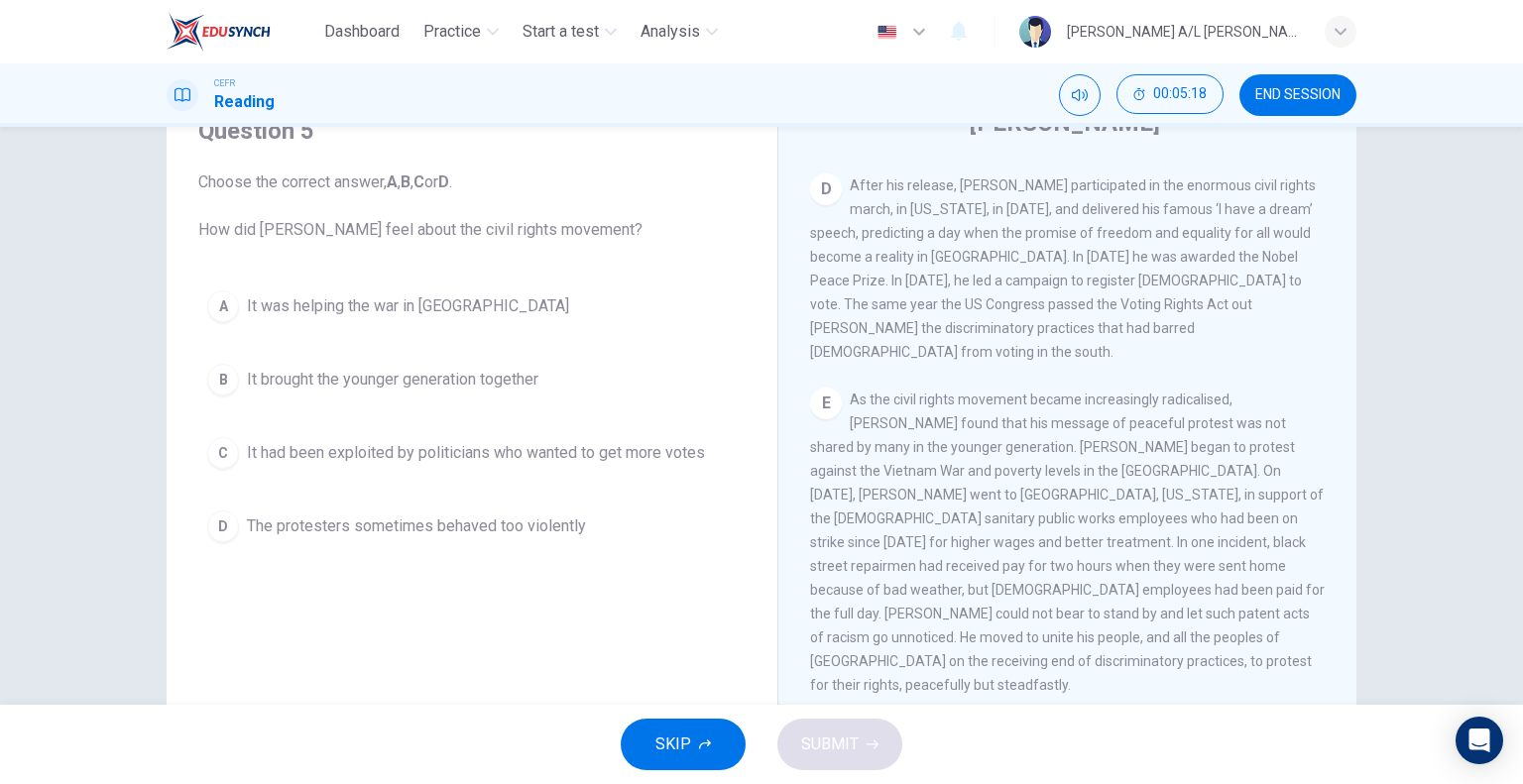 scroll, scrollTop: 1261, scrollLeft: 0, axis: vertical 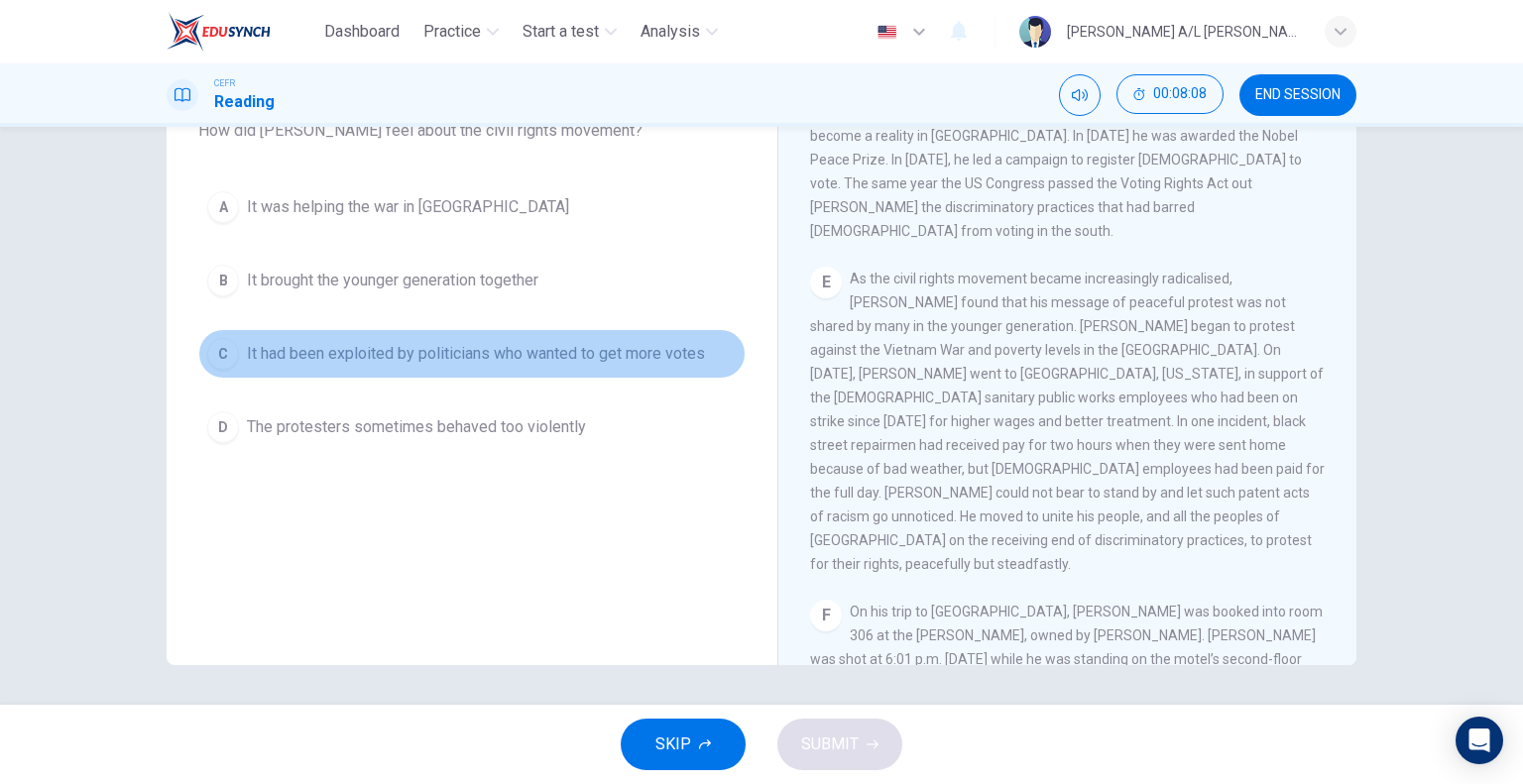 click on "C" at bounding box center [223, 354] 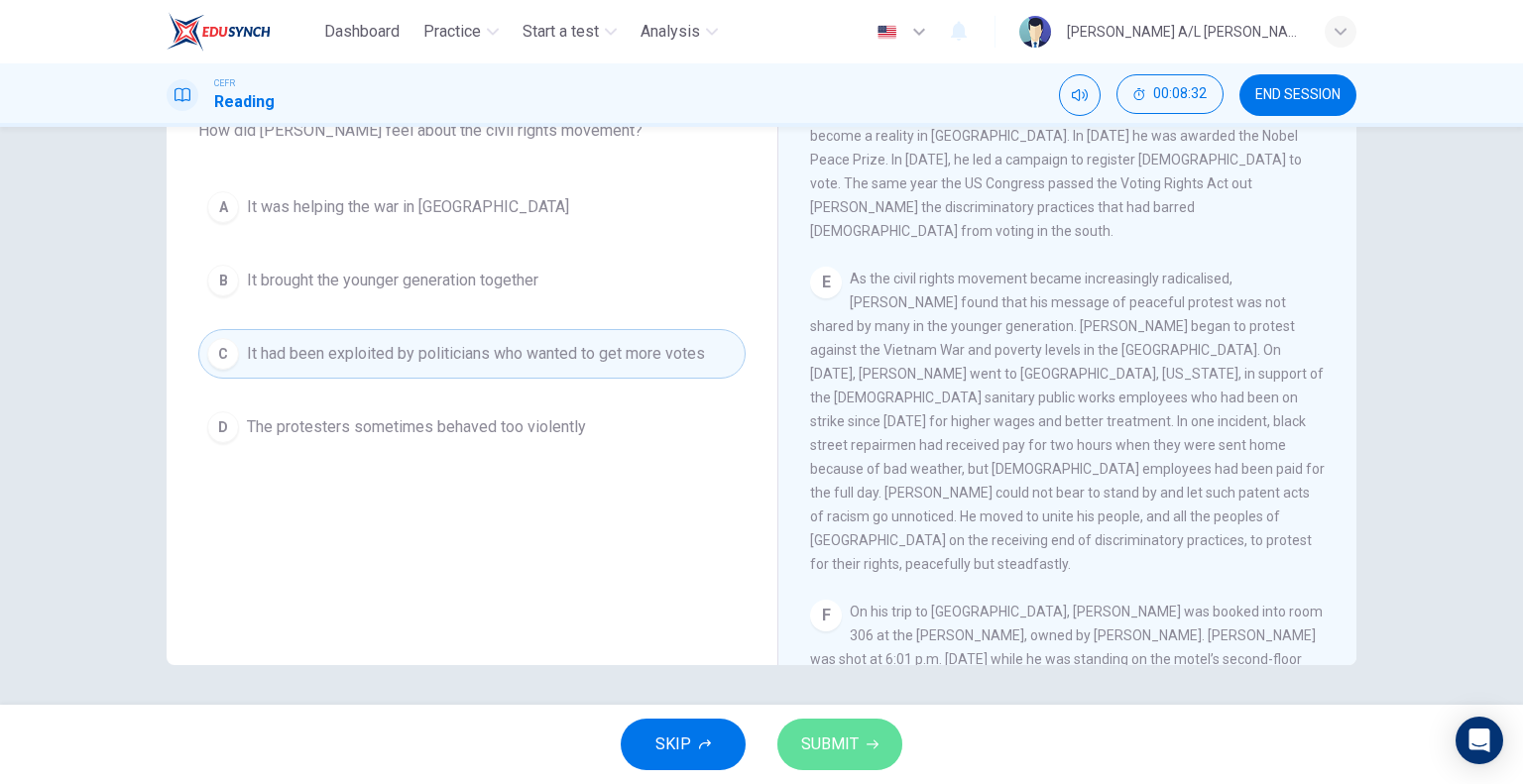 click on "SUBMIT" at bounding box center [830, 744] 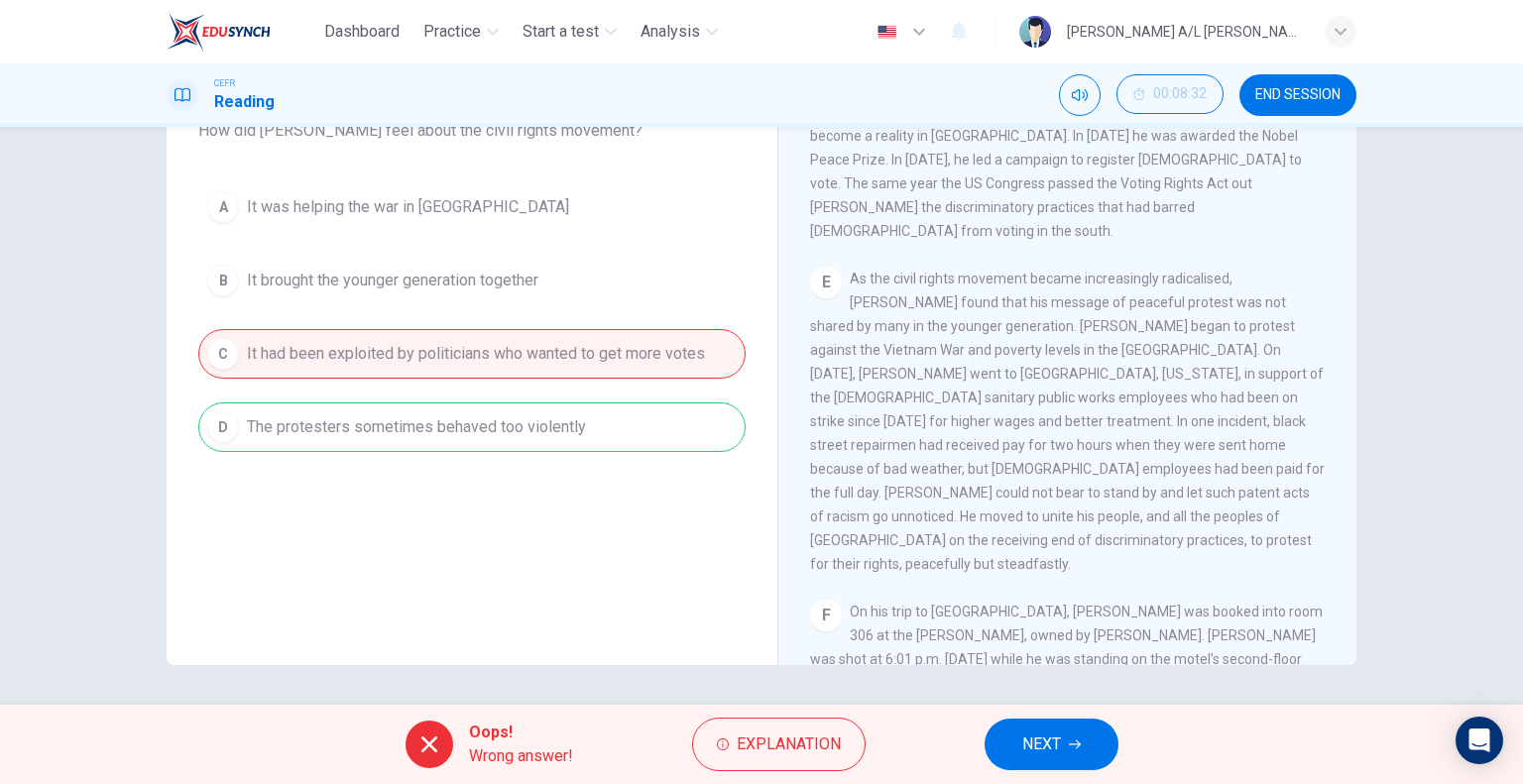 click on "NEXT" at bounding box center (1041, 744) 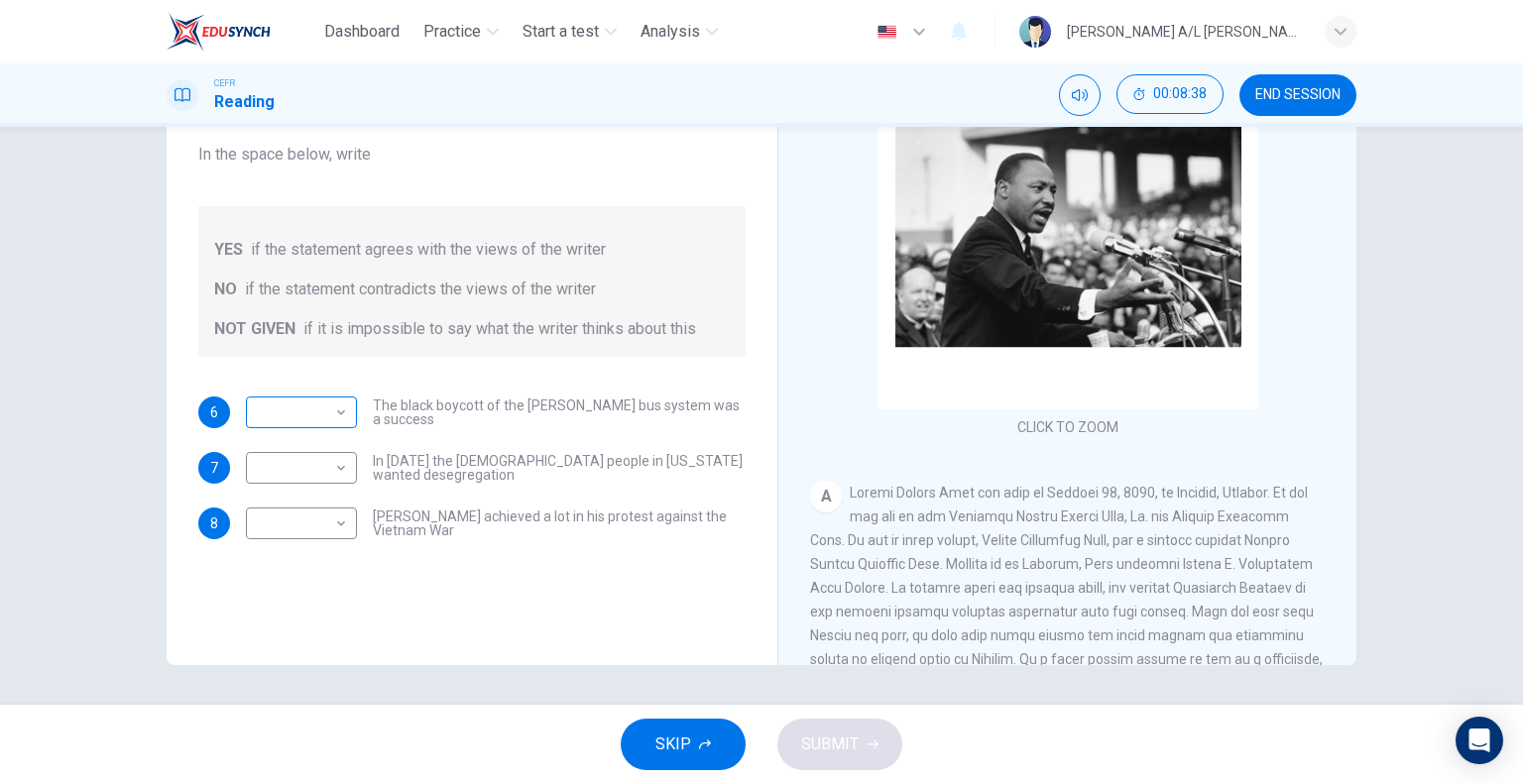 click on "Dashboard Practice Start a test Analysis English en ​ [PERSON_NAME] A/L [PERSON_NAME] CEFR Reading 00:08:38 END SESSION Questions 6 - 8 Do the following statements agree with the information given in the Reading Passage? In the space below, write YES if the statement agrees with the views of the writer NO if the statement contradicts the views of the writer NOT GIVEN if it is impossible to say what the writer thinks about this 6 ​ ​ The black boycott of the [PERSON_NAME] bus system was a success 7 ​ ​ In [DATE] the [DEMOGRAPHIC_DATA] people in [US_STATE] wanted desegregation 8 ​ ​ [PERSON_NAME] achieved a lot in his protest against the Vietnam War [PERSON_NAME] CLICK TO ZOOM Click to Zoom A B C D E F SKIP SUBMIT EduSynch - Online Language Proficiency Testing
Dashboard Practice Start a test Analysis Notifications © Copyright  2025" at bounding box center (762, 392) 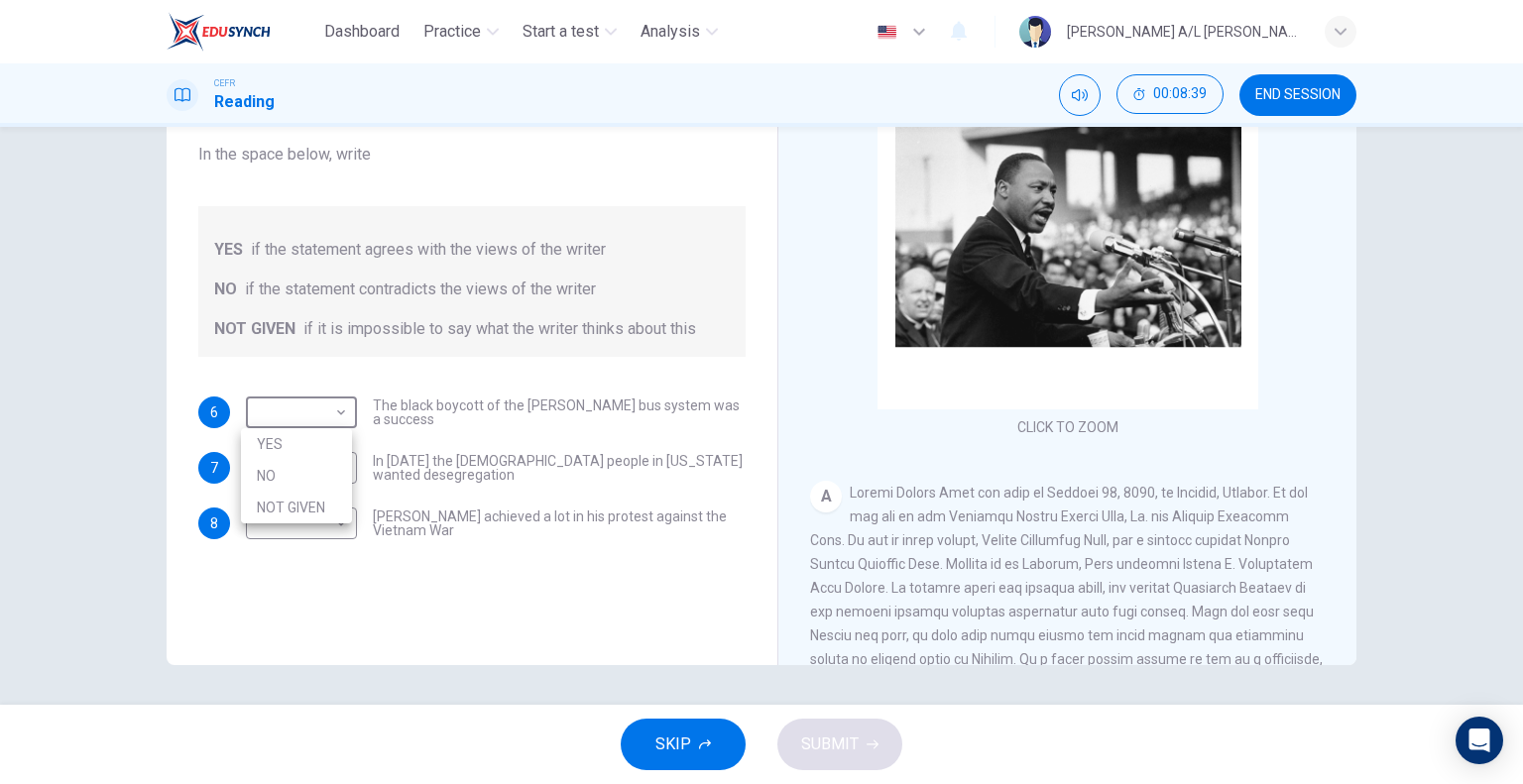 click on "YES" at bounding box center (296, 444) 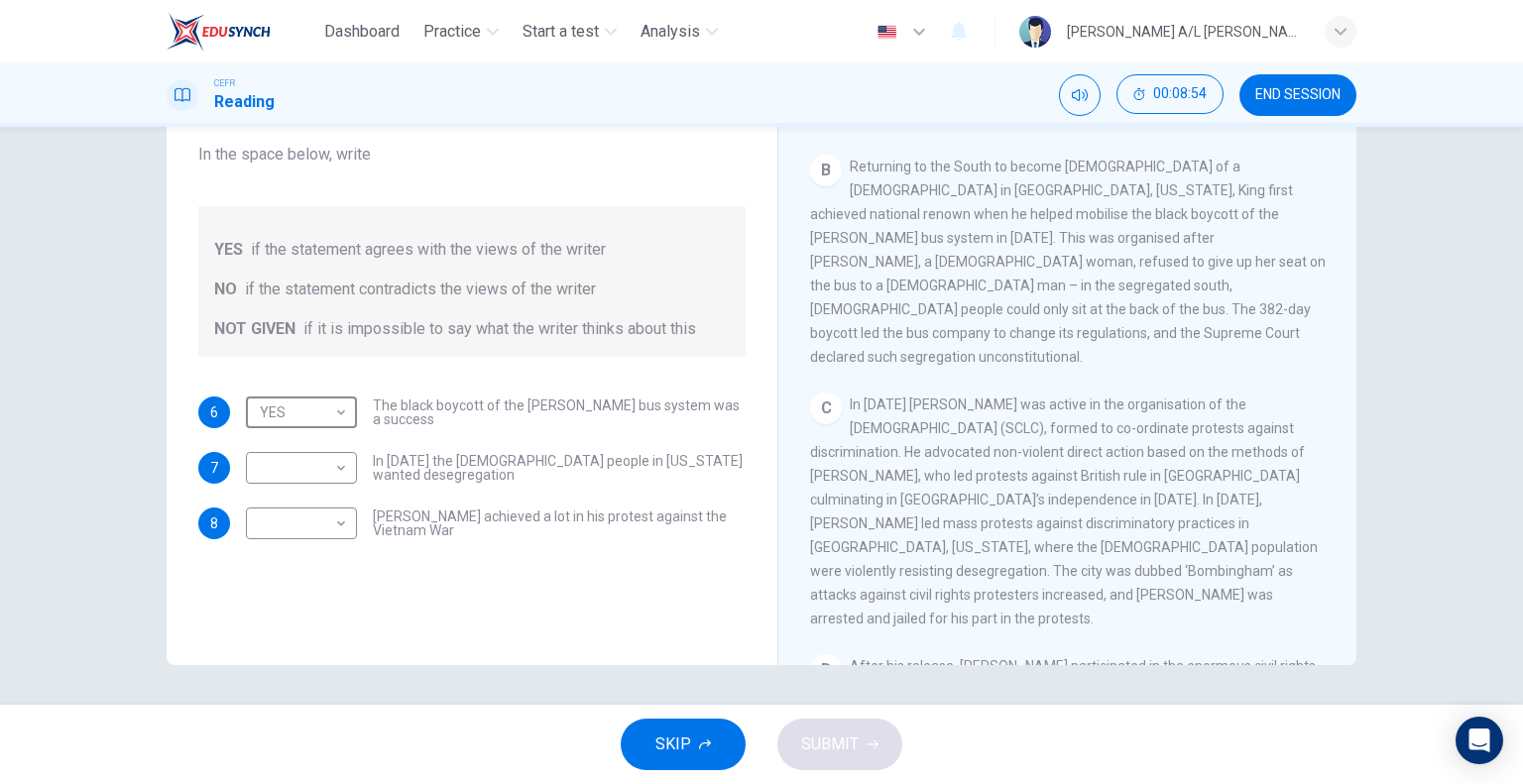 scroll, scrollTop: 694, scrollLeft: 0, axis: vertical 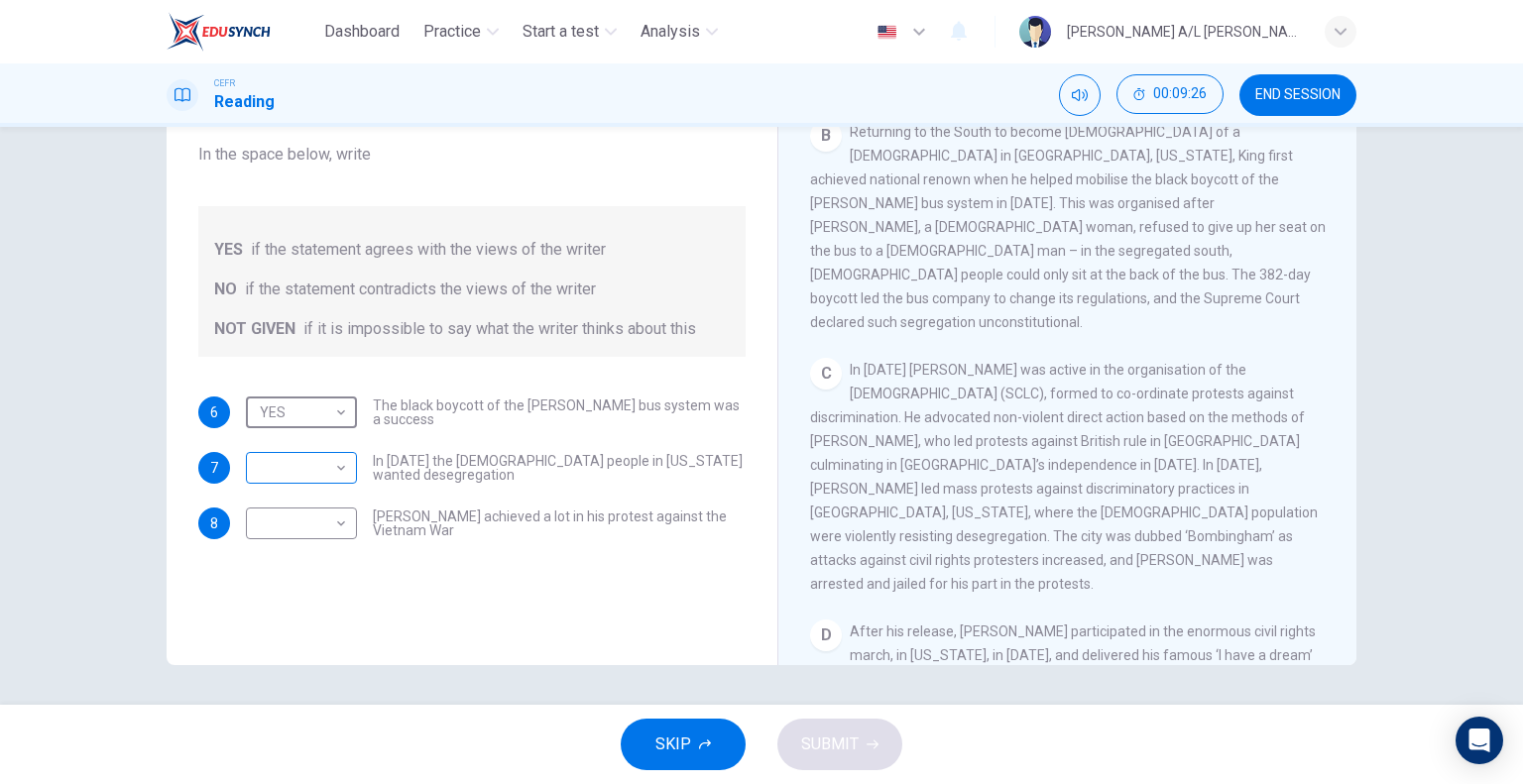 click on "Dashboard Practice Start a test Analysis English en ​ [PERSON_NAME] A/L [PERSON_NAME] CEFR Reading 00:09:26 END SESSION Questions 6 - 8 Do the following statements agree with the information given in the Reading Passage? In the space below, write YES if the statement agrees with the views of the writer NO if the statement contradicts the views of the writer NOT GIVEN if it is impossible to say what the writer thinks about this 6 YES YES ​ The black boycott of the [PERSON_NAME] bus system was a success 7 ​ ​ In [DATE] the [DEMOGRAPHIC_DATA] people in [US_STATE] wanted desegregation 8 ​ ​ [PERSON_NAME] achieved a lot in his protest against the Vietnam War [PERSON_NAME] CLICK TO ZOOM Click to Zoom A B C D E F SKIP SUBMIT EduSynch - Online Language Proficiency Testing
Dashboard Practice Start a test Analysis Notifications © Copyright  2025" at bounding box center [762, 392] 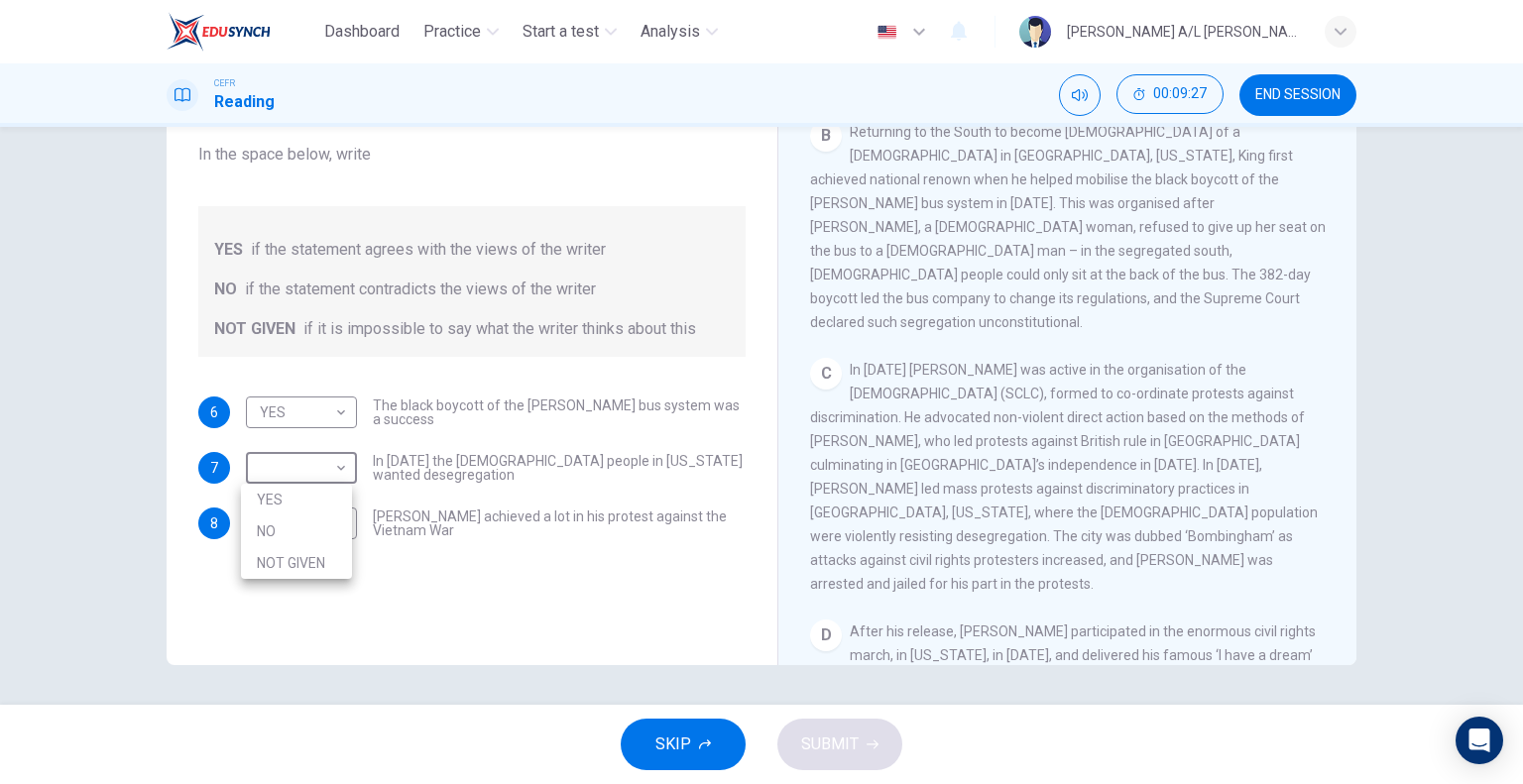 click on "NO" at bounding box center [296, 531] 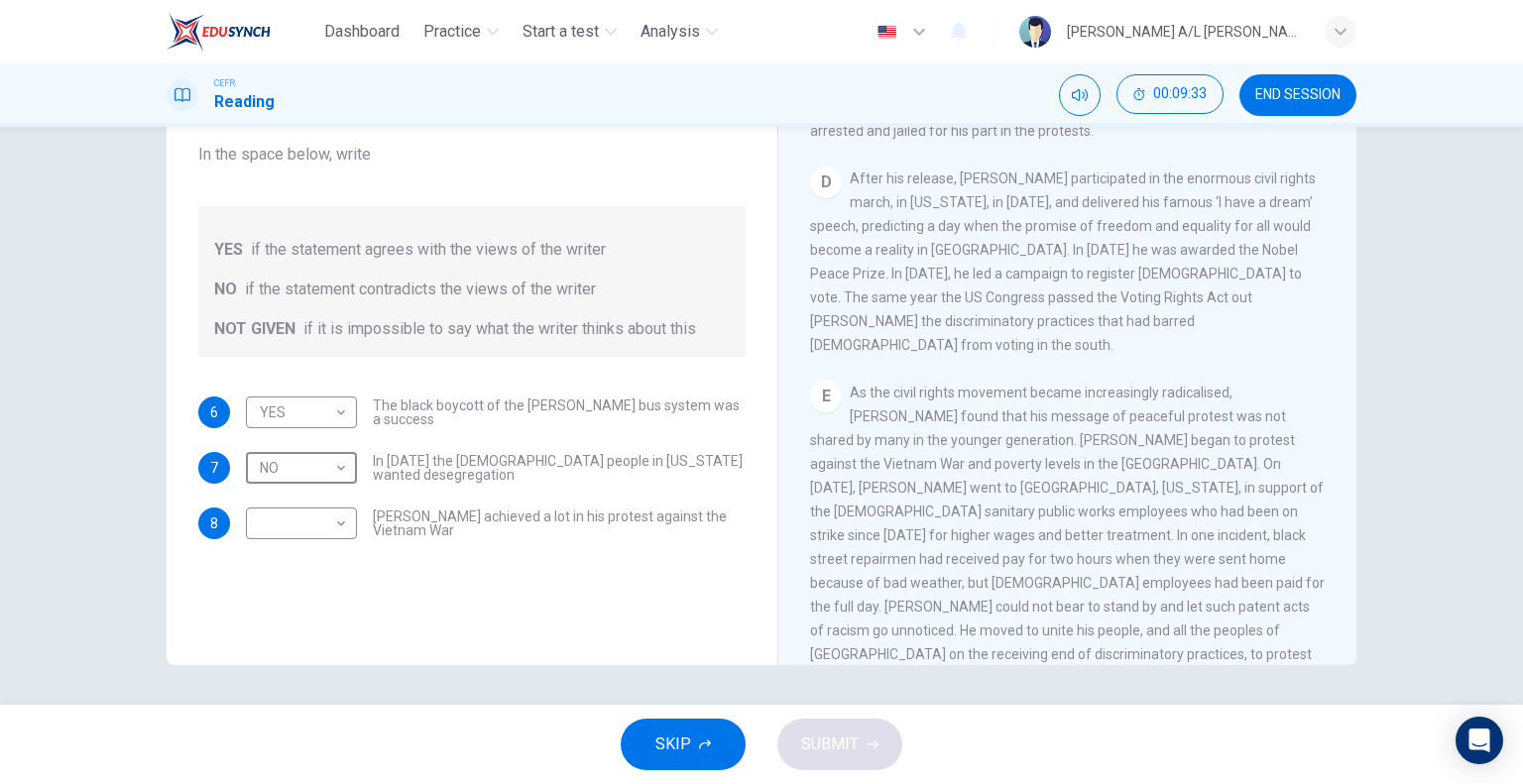 scroll, scrollTop: 1261, scrollLeft: 0, axis: vertical 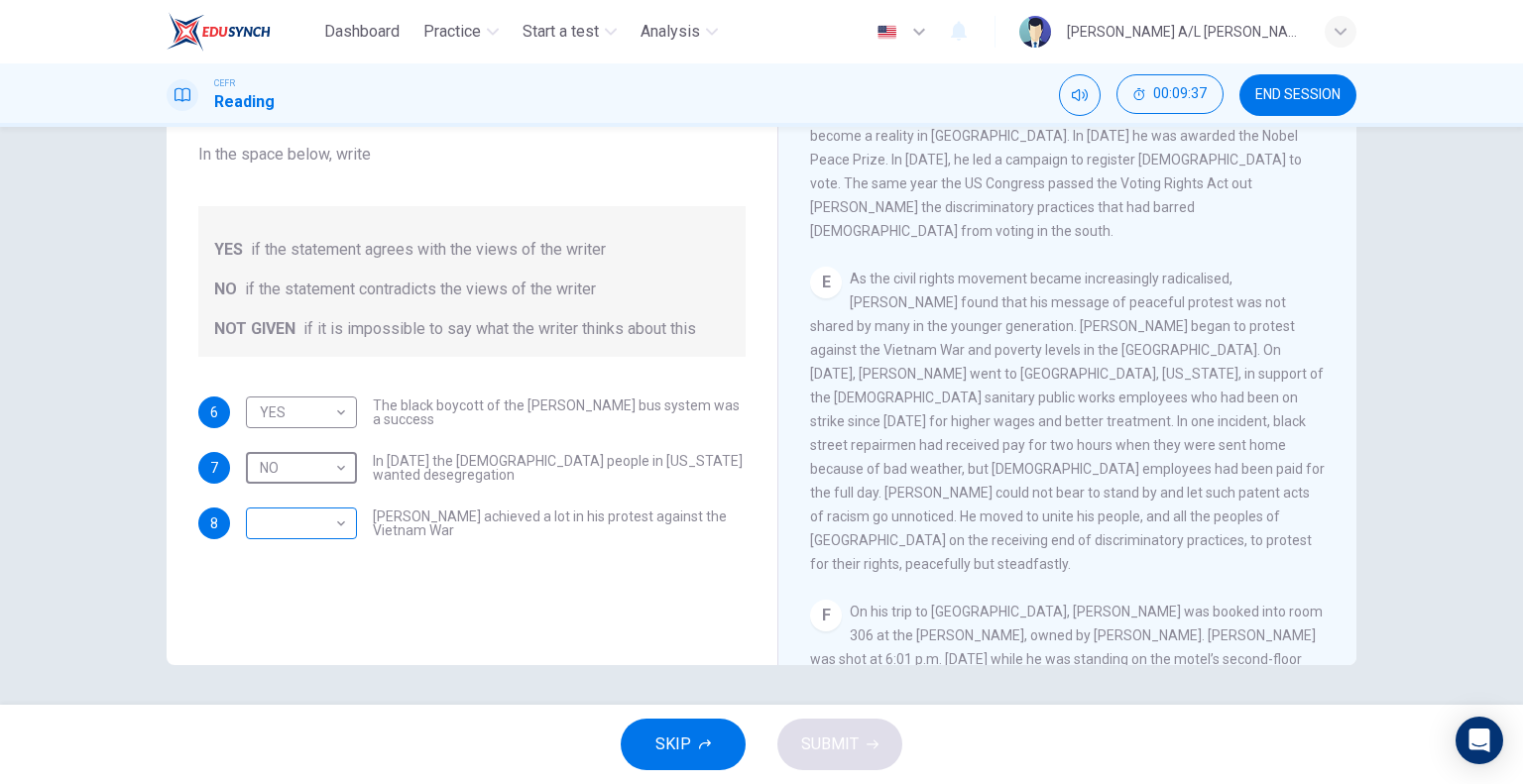 click on "Dashboard Practice Start a test Analysis English en ​ [PERSON_NAME] A/L [PERSON_NAME] CEFR Reading 00:09:37 END SESSION Questions 6 - 8 Do the following statements agree with the information given in the Reading Passage? In the space below, write YES if the statement agrees with the views of the writer NO if the statement contradicts the views of the writer NOT GIVEN if it is impossible to say what the writer thinks about this 6 YES YES ​ The black boycott of the [PERSON_NAME] bus system was a success 7 NO NO ​ In [DATE] the [DEMOGRAPHIC_DATA] people in [US_STATE] wanted desegregation 8 ​ ​ [PERSON_NAME] achieved a lot in his protest against the Vietnam War [PERSON_NAME] CLICK TO ZOOM Click to Zoom A B C D E F SKIP SUBMIT EduSynch - Online Language Proficiency Testing
Dashboard Practice Start a test Analysis Notifications © Copyright  2025" at bounding box center (762, 392) 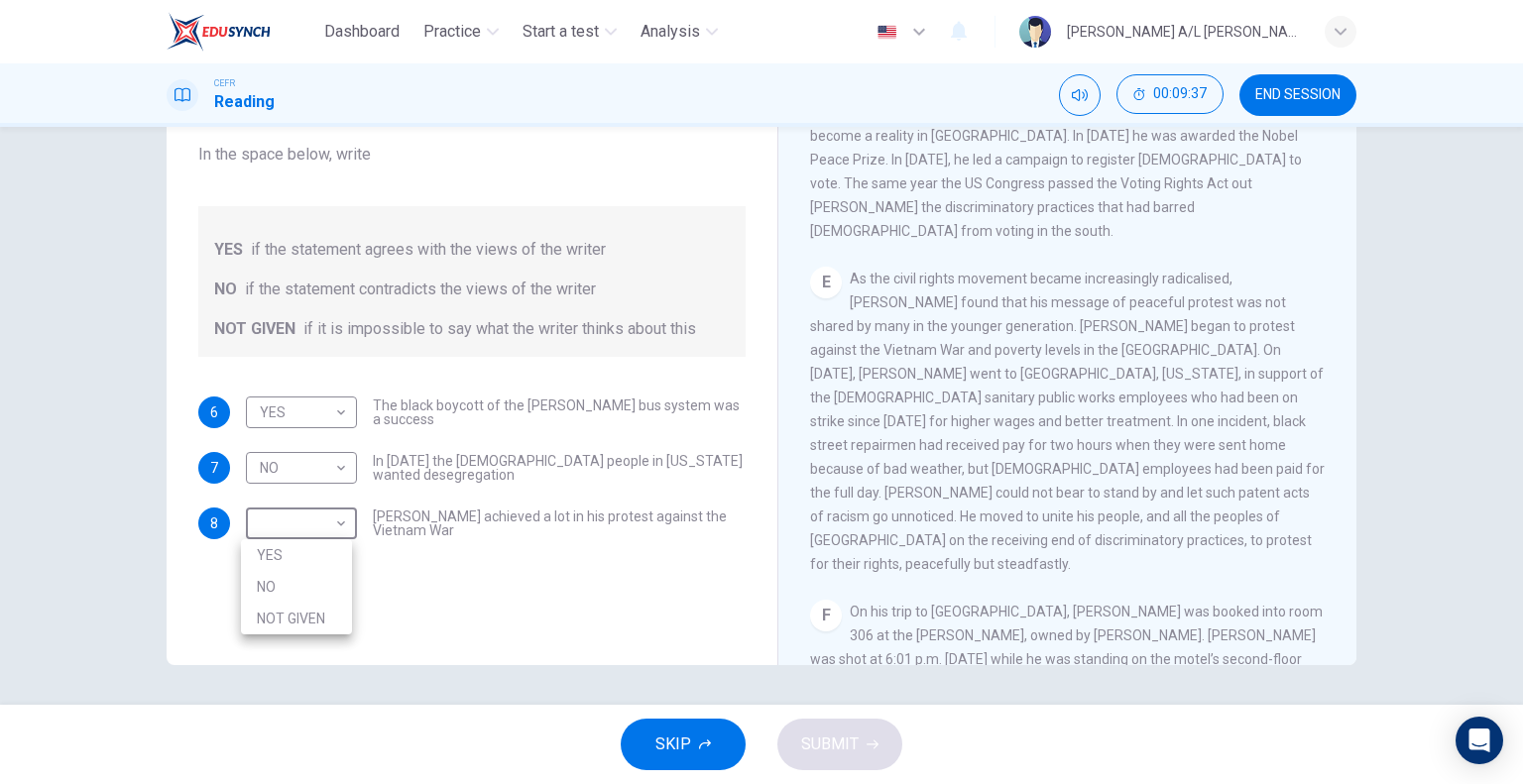 click on "NOT GIVEN" at bounding box center [296, 618] 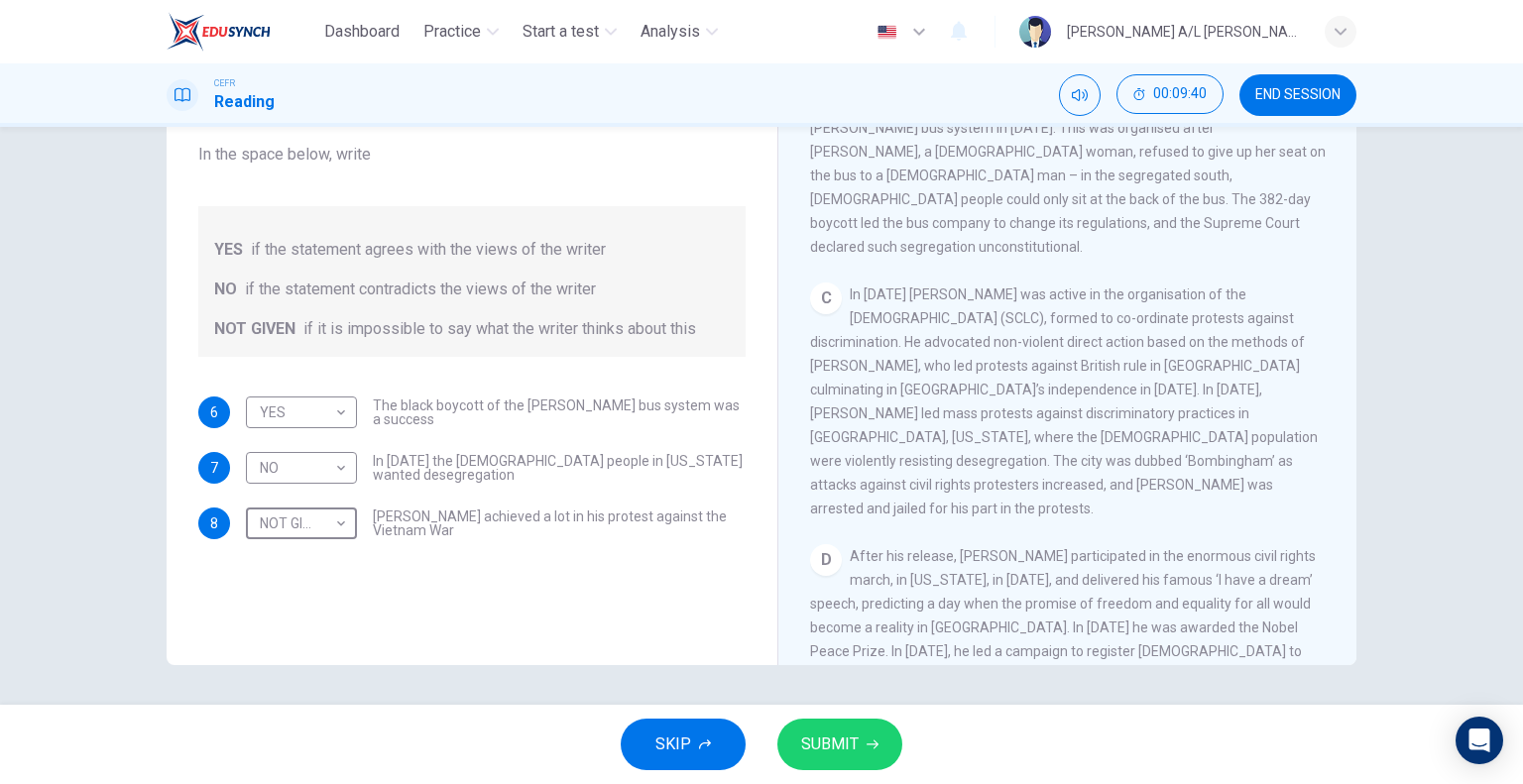 scroll, scrollTop: 765, scrollLeft: 0, axis: vertical 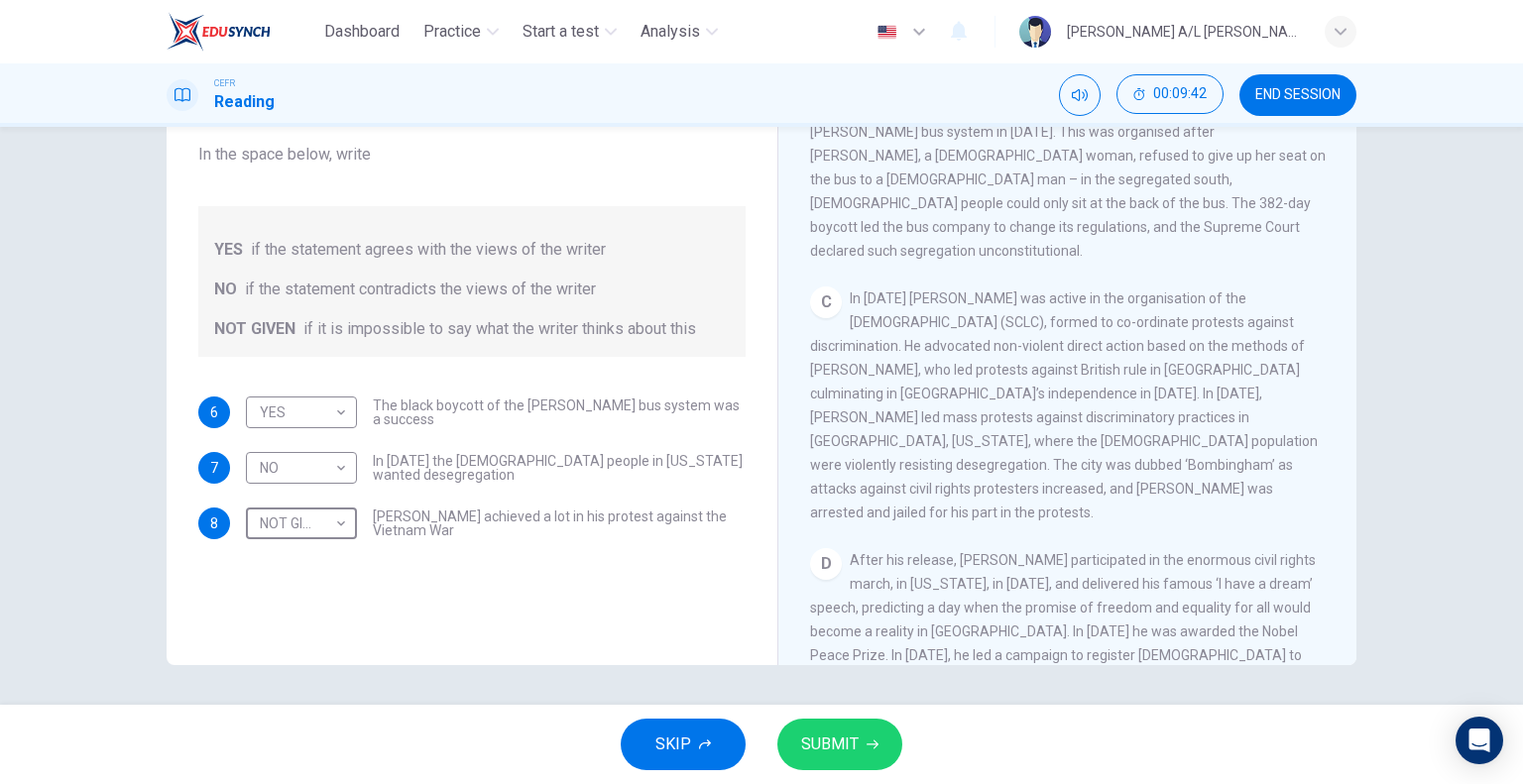 click on "SUBMIT" at bounding box center (830, 744) 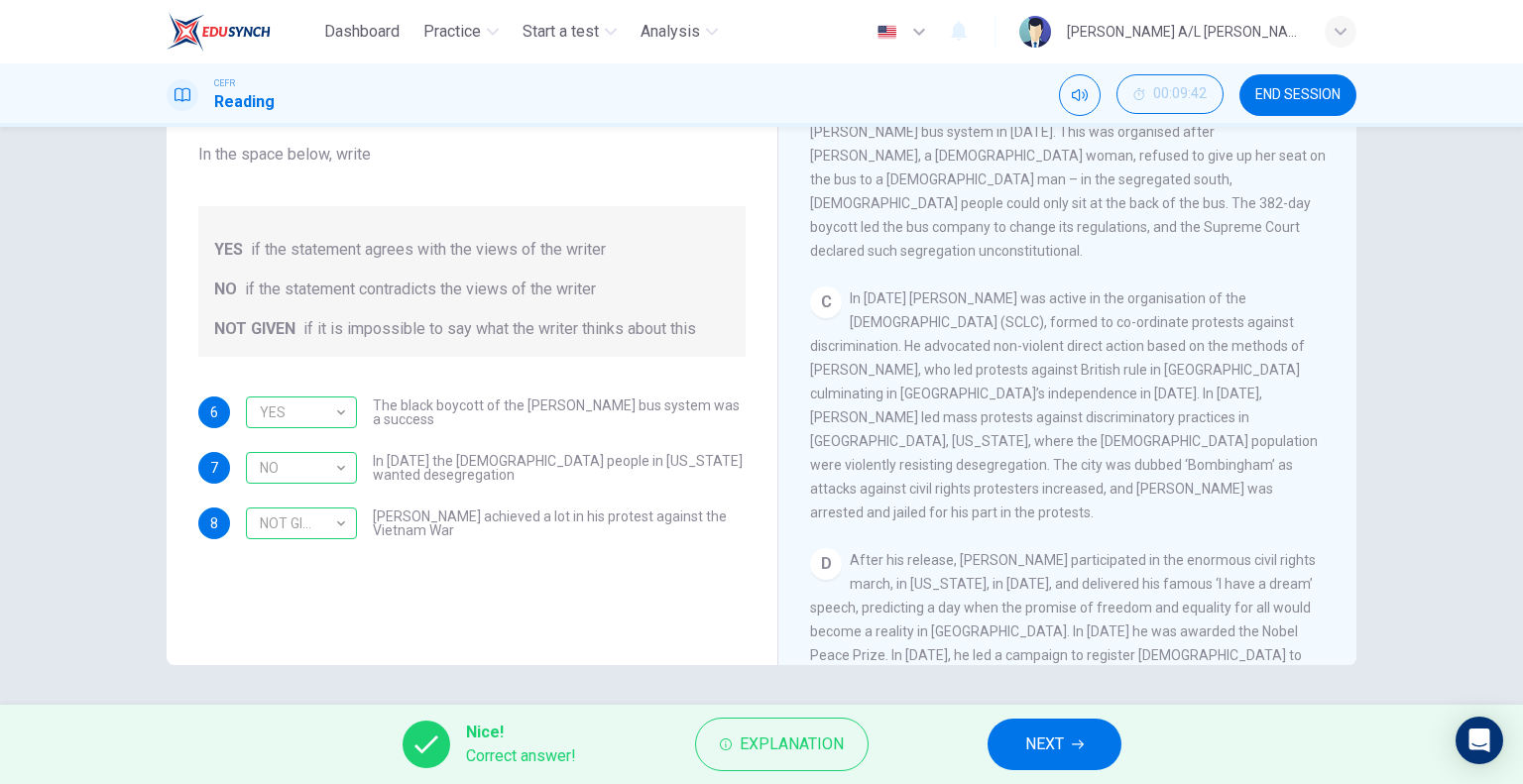 click on "NEXT" at bounding box center (1044, 744) 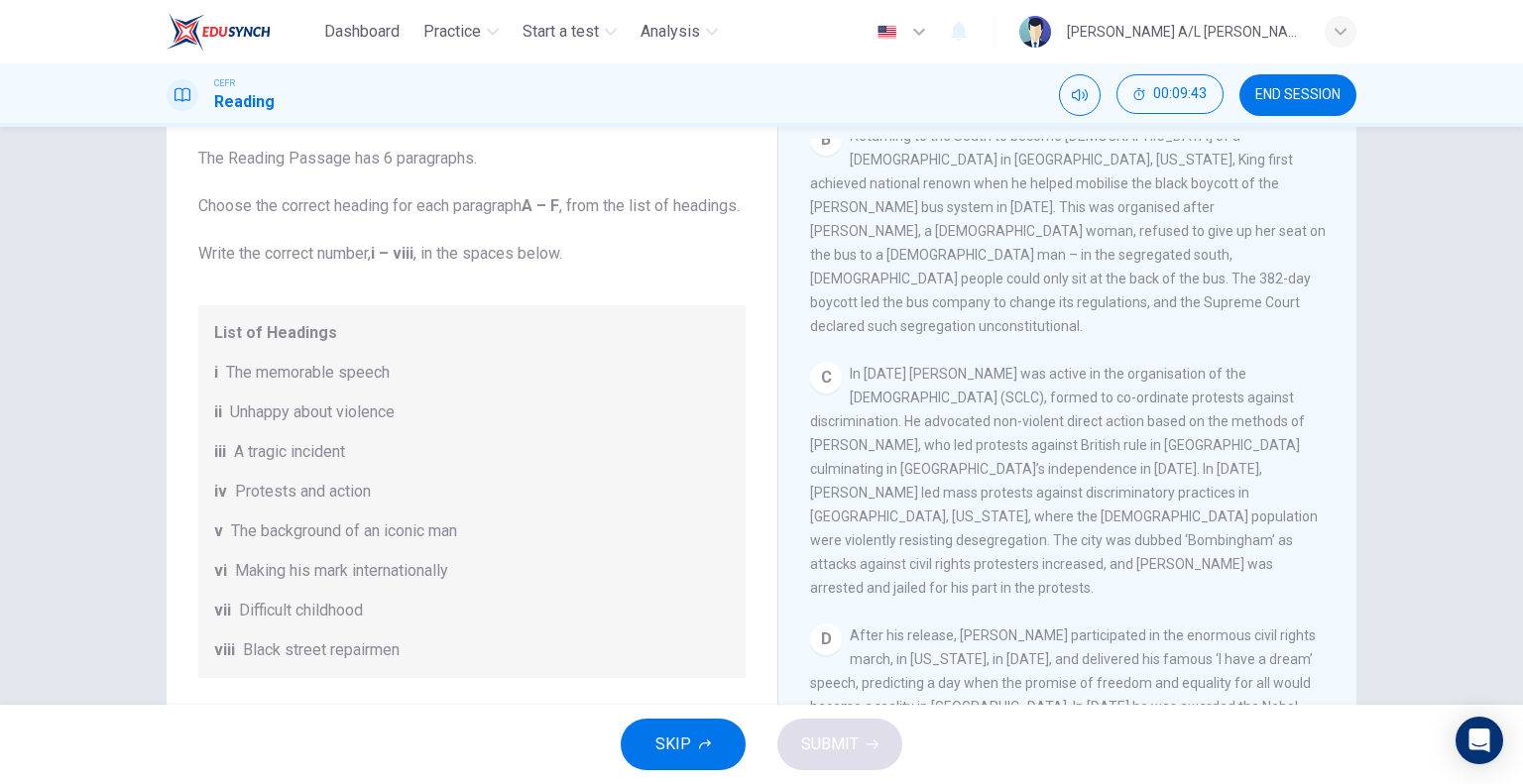 scroll, scrollTop: 0, scrollLeft: 0, axis: both 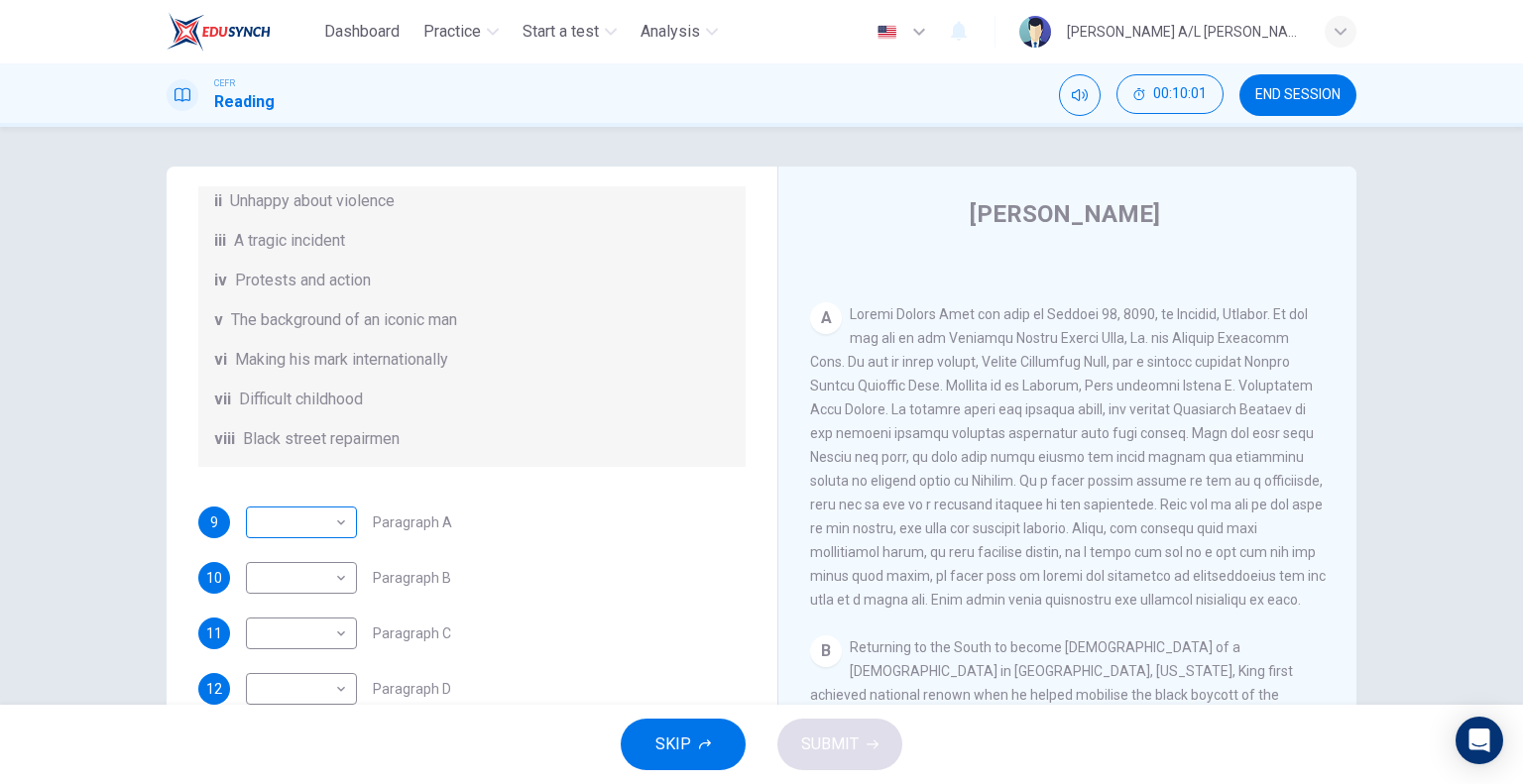 click on "Dashboard Practice Start a test Analysis English en ​ [PERSON_NAME] A/L [PERSON_NAME] CEFR Reading 00:10:01 END SESSION Questions 9 - 14 The Reading Passage has 6 paragraphs.
Choose the correct heading for each paragraph  A – F , from the list of headings.
Write the correct number,  i – viii , in the spaces below. List of Headings i The memorable speech ii Unhappy about violence iii A tragic incident iv Protests and action v The background of an iconic man vi Making his mark internationally vii Difficult childhood viii Black street repairmen 9 ​ ​ Paragraph A 10 ​ ​ Paragraph B 11 ​ ​ Paragraph C 12 ​ ​ Paragraph D 13 ​ ​ Paragraph E 14 ​ ​ Paragraph F [PERSON_NAME] CLICK TO ZOOM Click to Zoom A B C D E F SKIP SUBMIT EduSynch - Online Language Proficiency Testing
Dashboard Practice Start a test Analysis Notifications © Copyright  2025" at bounding box center [762, 392] 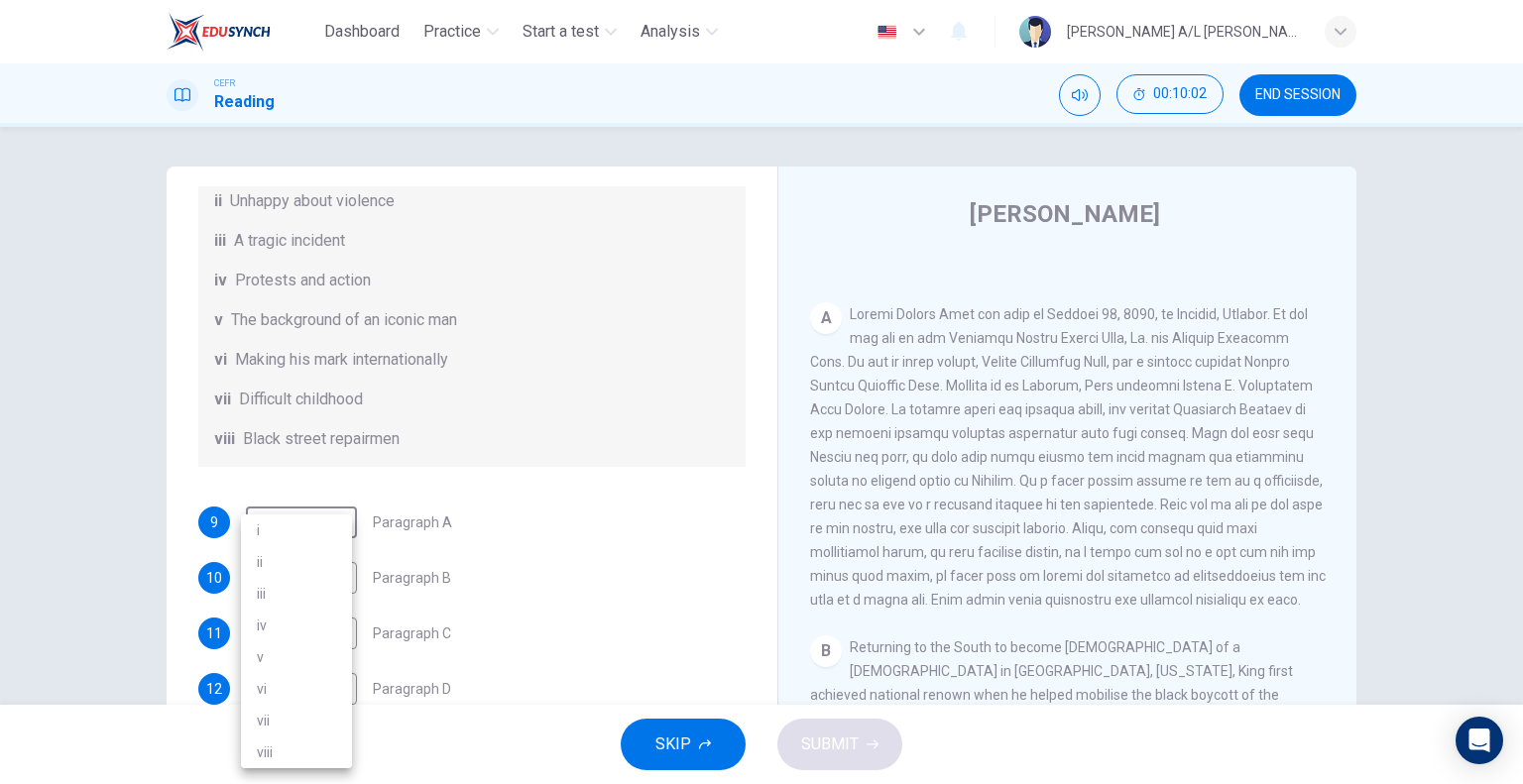 click on "v" at bounding box center [296, 657] 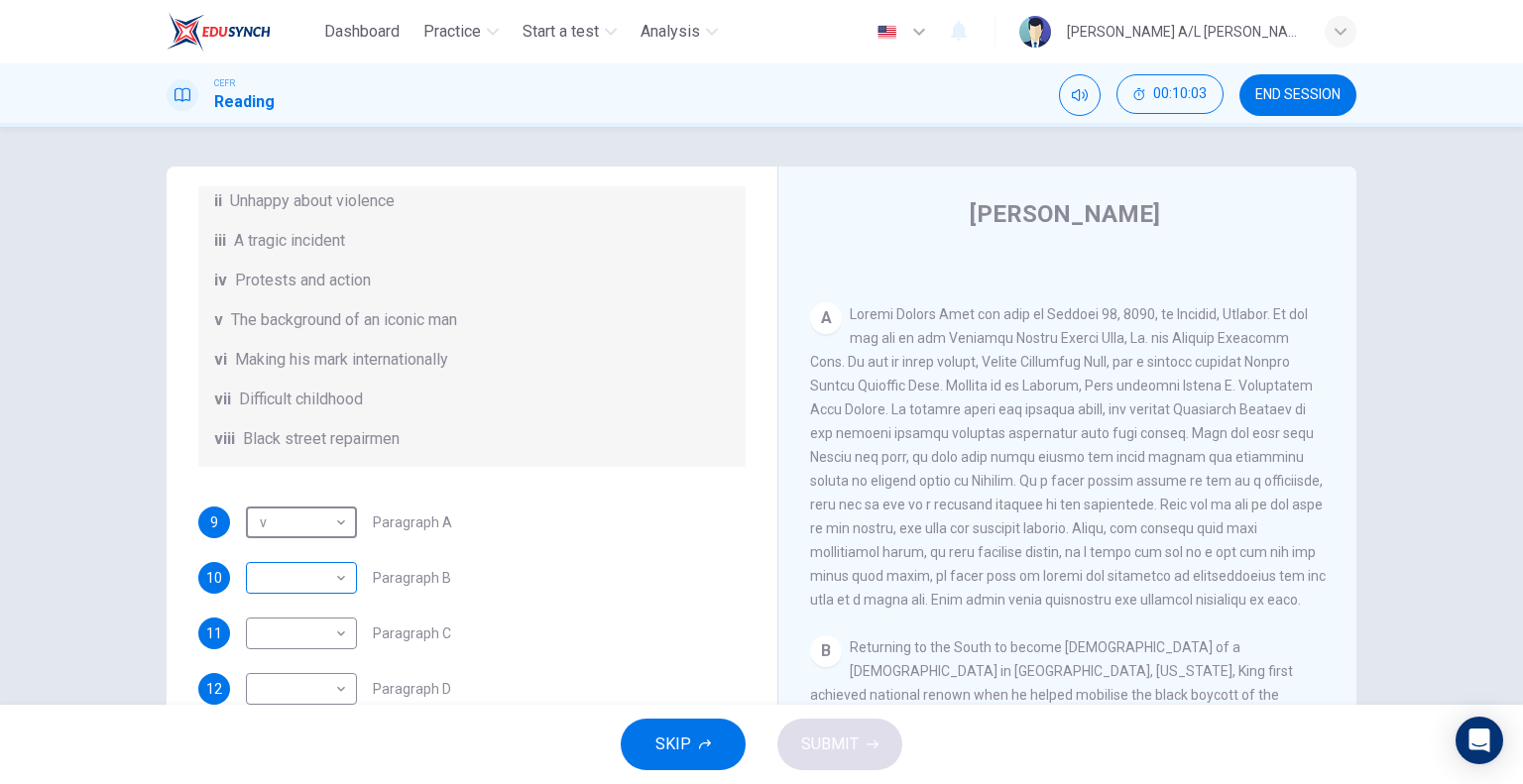 click on "Dashboard Practice Start a test Analysis English en ​ [PERSON_NAME] A/L [PERSON_NAME] CEFR Reading 00:10:03 END SESSION Questions 9 - 14 The Reading Passage has 6 paragraphs.
Choose the correct heading for each paragraph  A – F , from the list of headings.
Write the correct number,  i – viii , in the spaces below. List of Headings i The memorable speech ii Unhappy about violence iii A tragic incident iv Protests and action v The background of an iconic man vi Making his mark internationally vii Difficult childhood viii Black street repairmen 9 v v ​ Paragraph A 10 ​ ​ Paragraph B 11 ​ ​ Paragraph C 12 ​ ​ Paragraph D 13 ​ ​ Paragraph E 14 ​ ​ Paragraph F [PERSON_NAME] CLICK TO ZOOM Click to Zoom A B C D E F SKIP SUBMIT EduSynch - Online Language Proficiency Testing
Dashboard Practice Start a test Analysis Notifications © Copyright  2025" at bounding box center (762, 392) 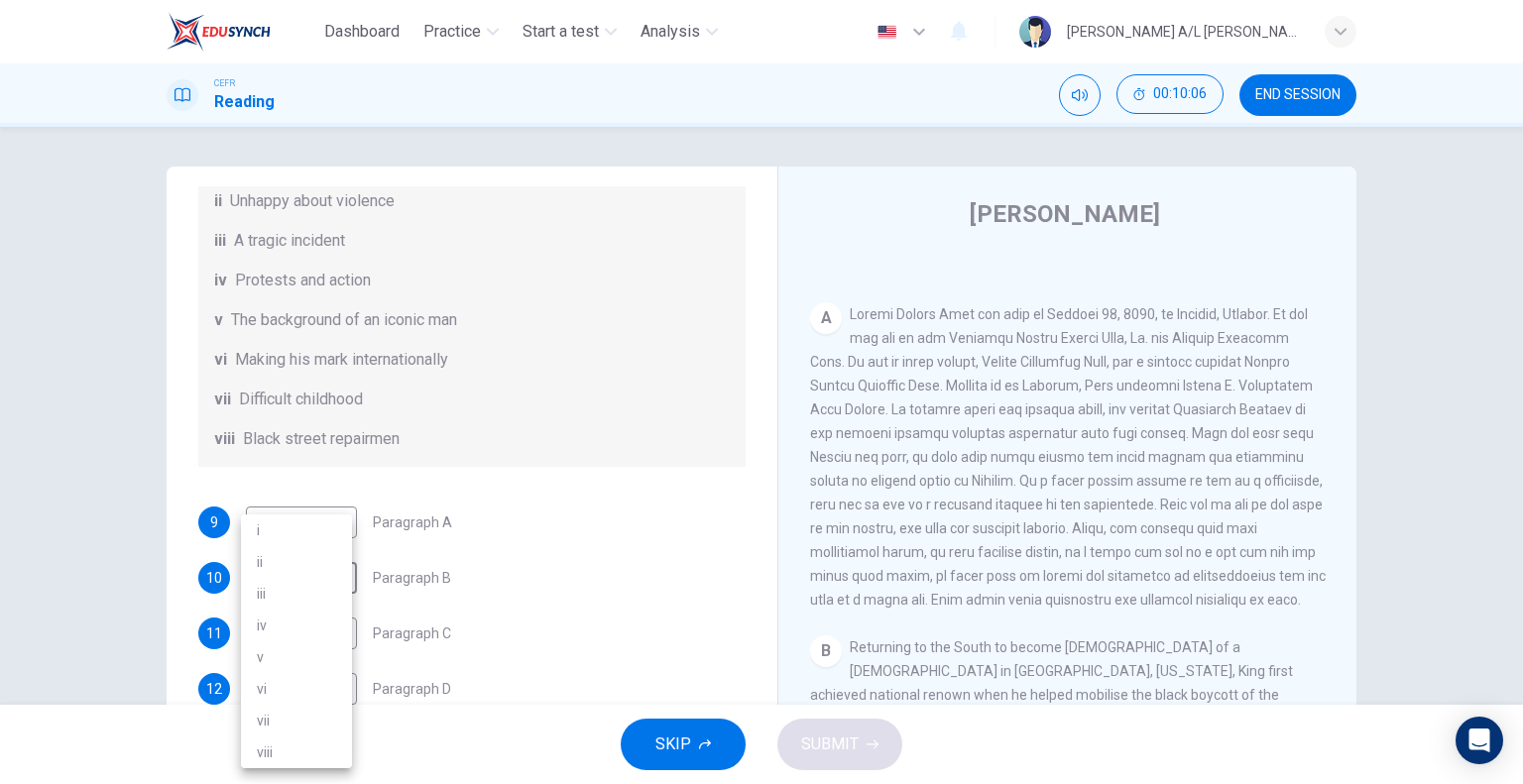 click at bounding box center [762, 392] 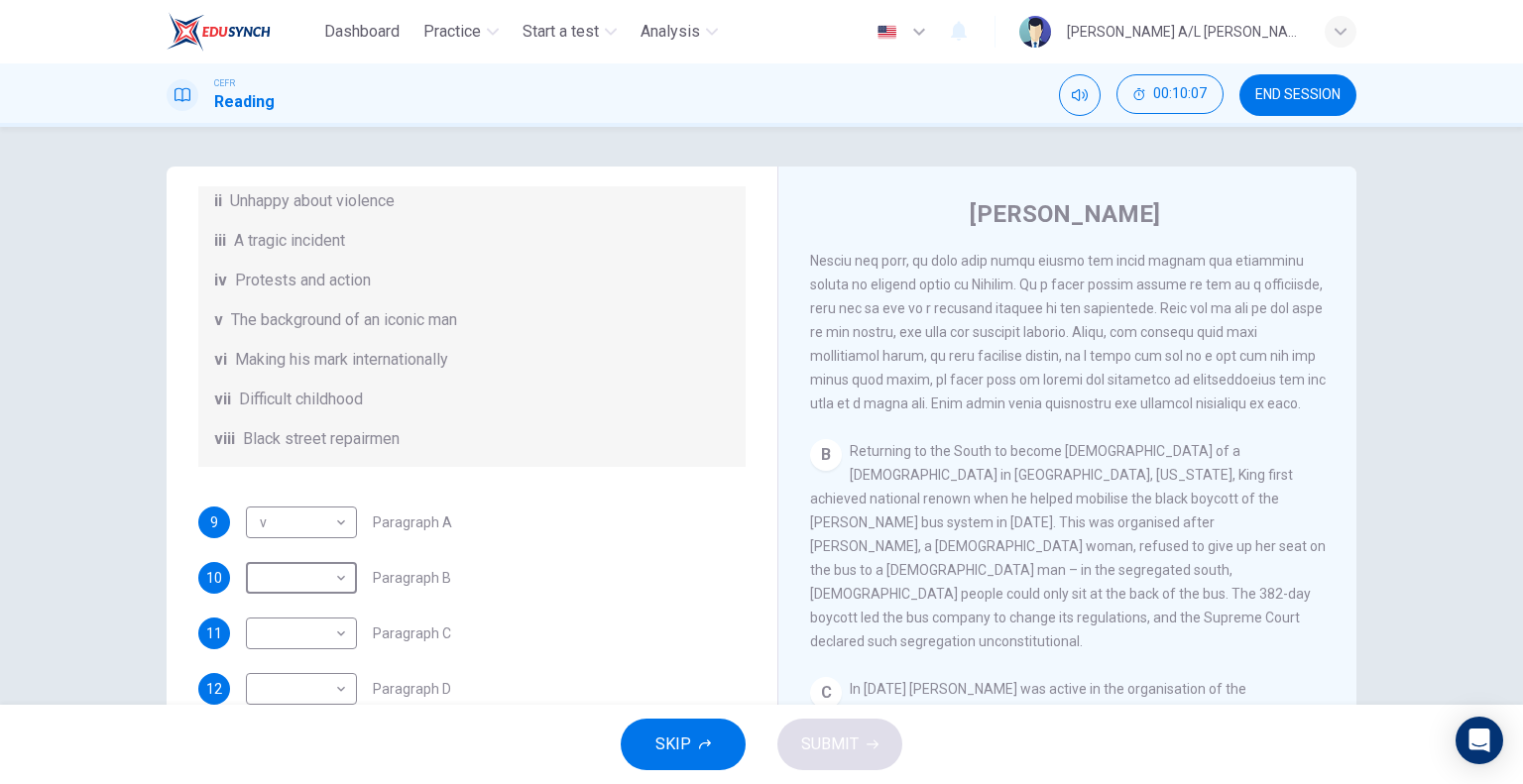 scroll, scrollTop: 567, scrollLeft: 0, axis: vertical 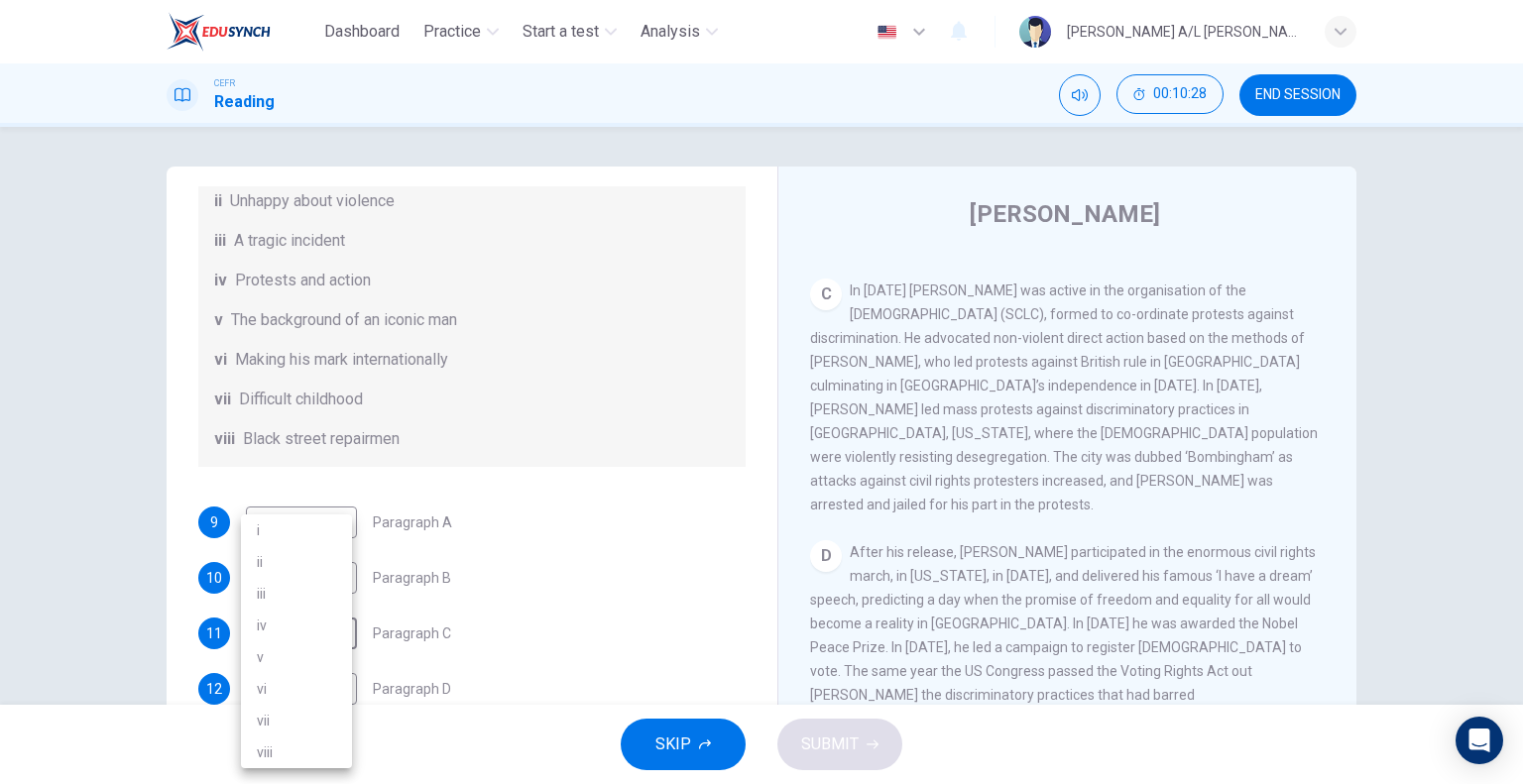 click on "Dashboard Practice Start a test Analysis English en ​ [PERSON_NAME] A/L [PERSON_NAME] CEFR Reading 00:10:28 END SESSION Questions 9 - 14 The Reading Passage has 6 paragraphs.
Choose the correct heading for each paragraph  A – F , from the list of headings.
Write the correct number,  i – viii , in the spaces below. List of Headings i The memorable speech ii Unhappy about violence iii A tragic incident iv Protests and action v The background of an iconic man vi Making his mark internationally vii Difficult childhood viii Black street repairmen 9 v v ​ Paragraph A 10 ​ ​ Paragraph B 11 ​ ​ Paragraph C 12 ​ ​ Paragraph D 13 ​ ​ Paragraph E 14 ​ ​ Paragraph F [PERSON_NAME] CLICK TO ZOOM Click to Zoom A B C D E F SKIP SUBMIT EduSynch - Online Language Proficiency Testing
Dashboard Practice Start a test Analysis Notifications © Copyright  2025 i ii iii iv v vi vii viii" at bounding box center [762, 392] 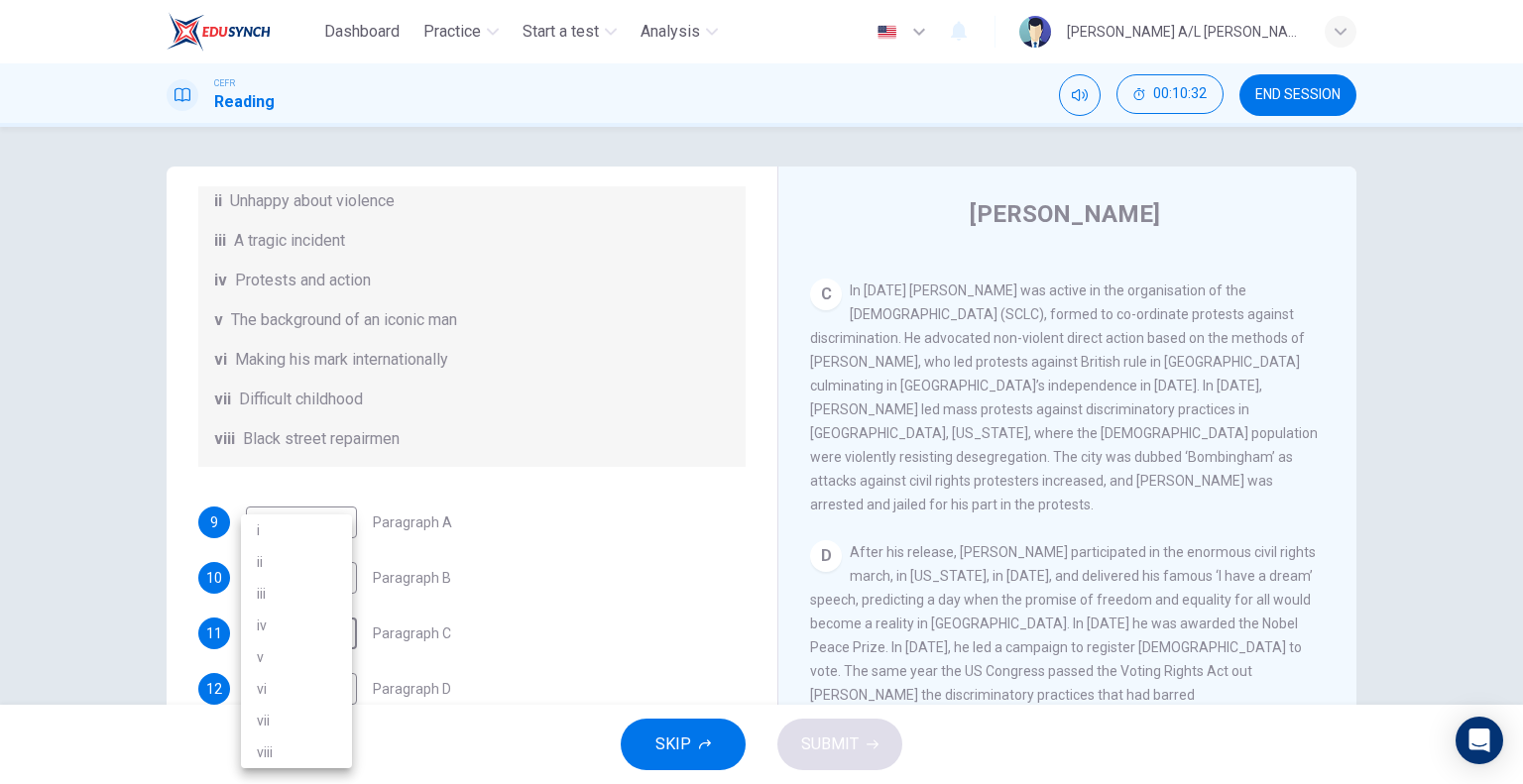 click at bounding box center [762, 392] 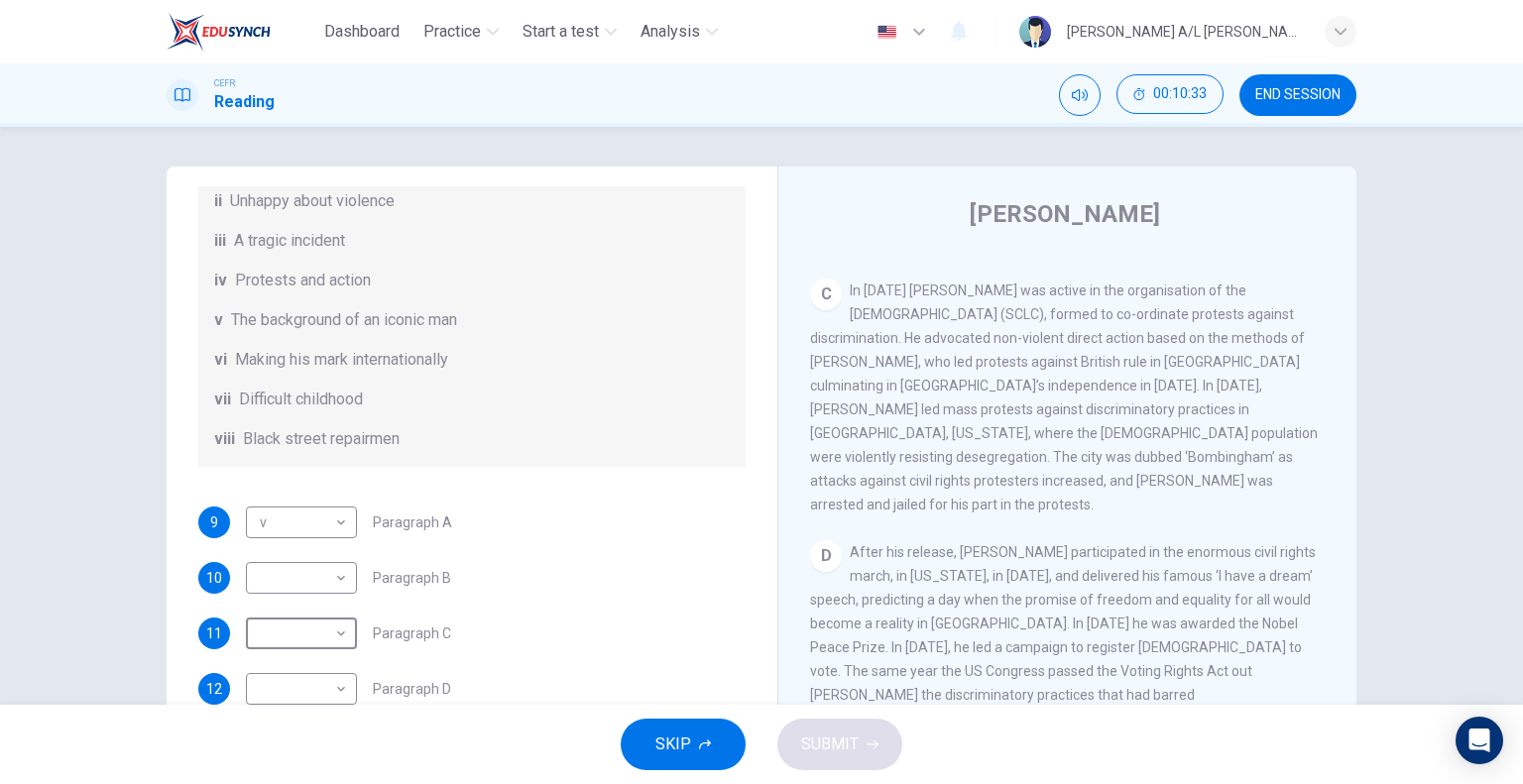 scroll, scrollTop: 349, scrollLeft: 0, axis: vertical 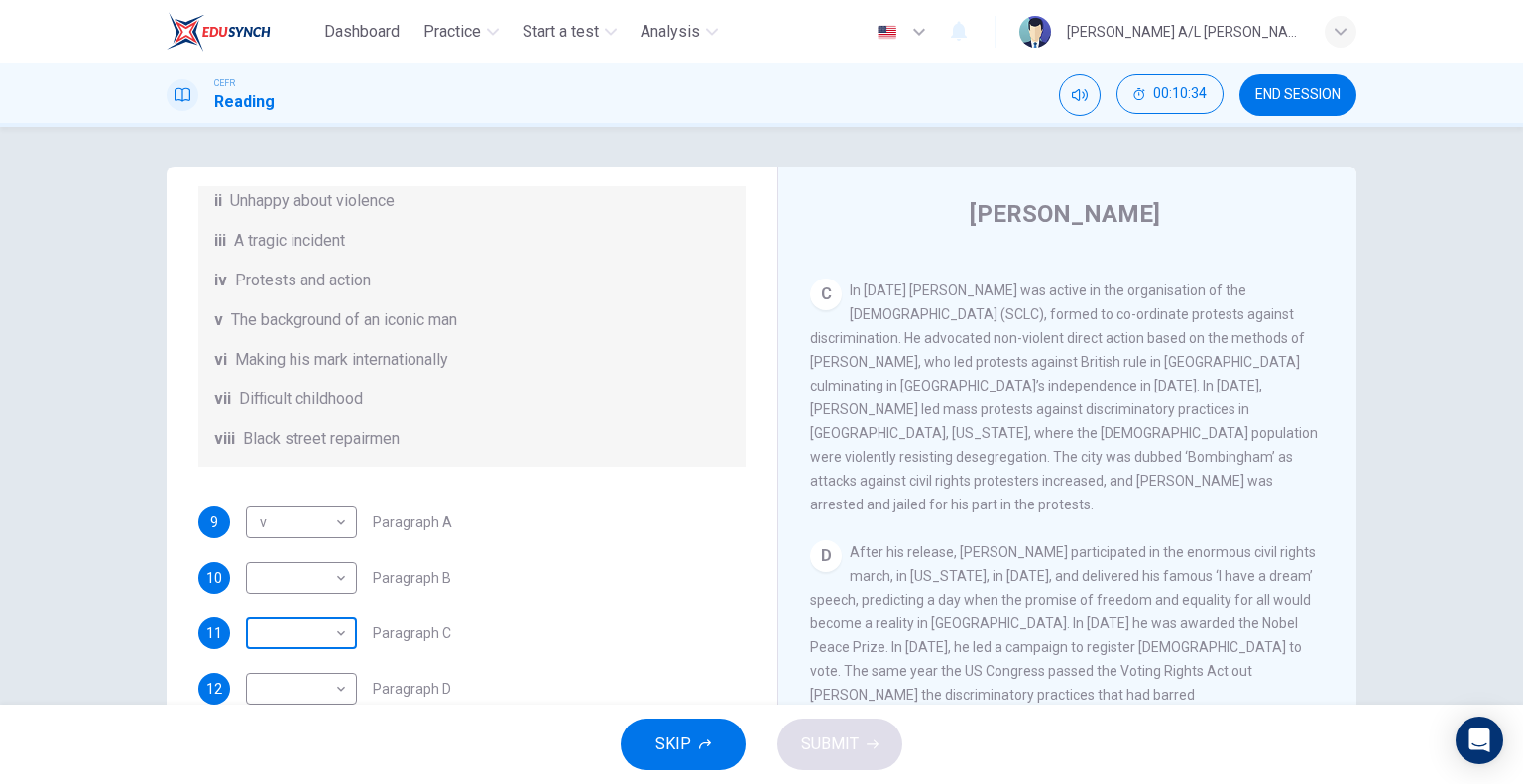 click on "Dashboard Practice Start a test Analysis English en ​ [PERSON_NAME] A/L [PERSON_NAME] CEFR Reading 00:10:34 END SESSION Questions 9 - 14 The Reading Passage has 6 paragraphs.
Choose the correct heading for each paragraph  A – F , from the list of headings.
Write the correct number,  i – viii , in the spaces below. List of Headings i The memorable speech ii Unhappy about violence iii A tragic incident iv Protests and action v The background of an iconic man vi Making his mark internationally vii Difficult childhood viii Black street repairmen 9 v v ​ Paragraph A 10 ​ ​ Paragraph B 11 ​ ​ Paragraph C 12 ​ ​ Paragraph D 13 ​ ​ Paragraph E 14 ​ ​ Paragraph F [PERSON_NAME] CLICK TO ZOOM Click to Zoom A B C D E F SKIP SUBMIT EduSynch - Online Language Proficiency Testing
Dashboard Practice Start a test Analysis Notifications © Copyright  2025" at bounding box center (762, 392) 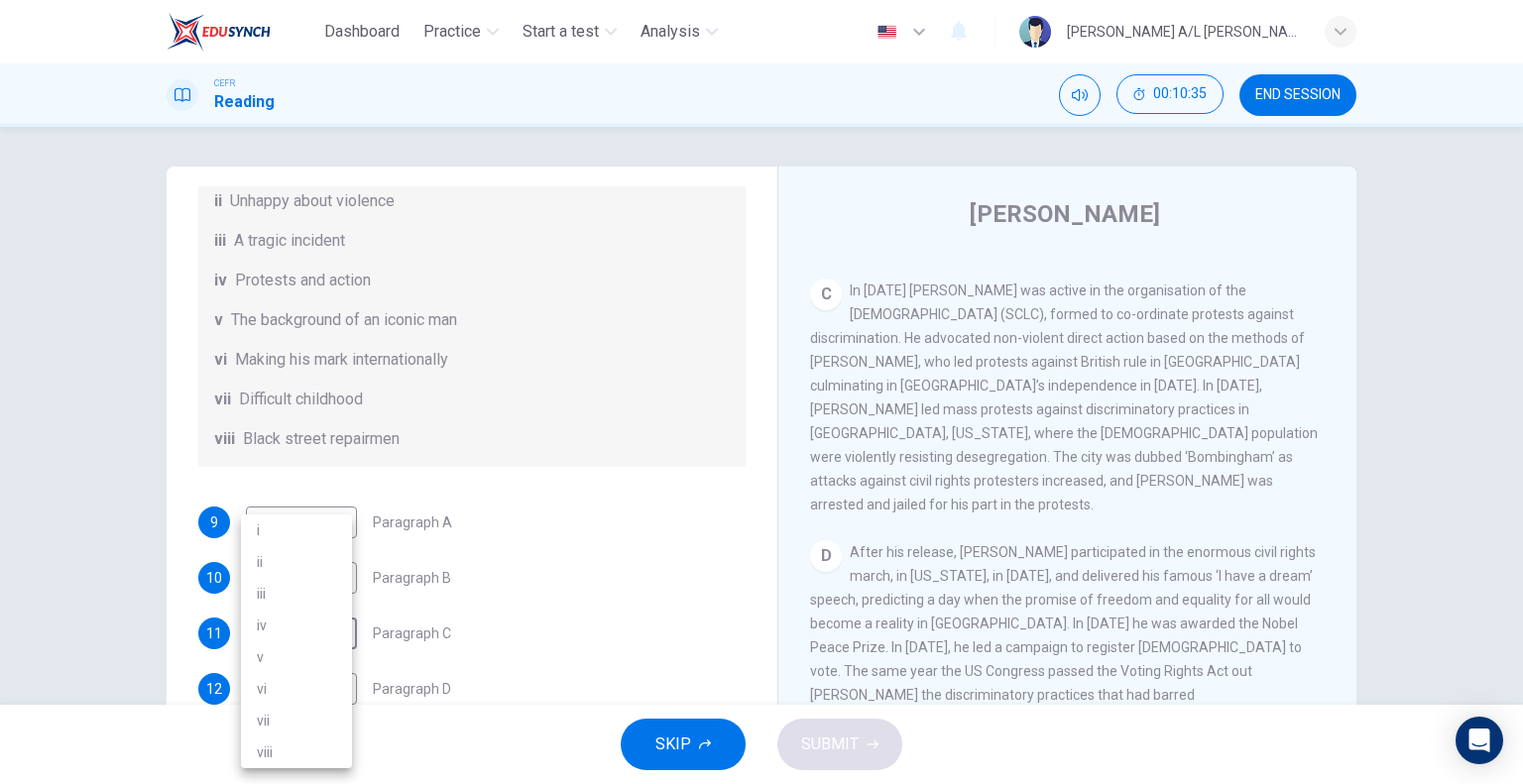 click on "i" at bounding box center [296, 530] 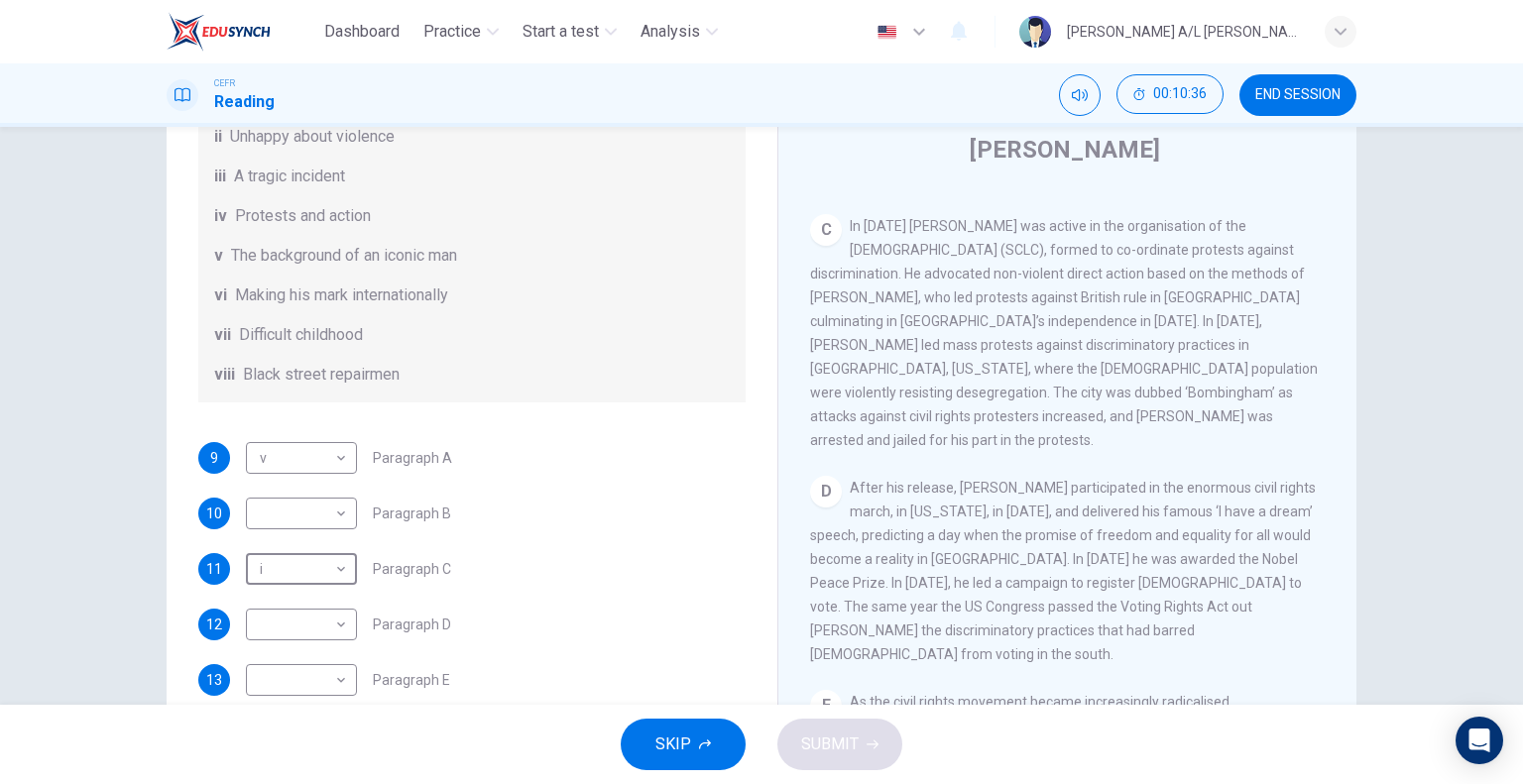 scroll, scrollTop: 99, scrollLeft: 0, axis: vertical 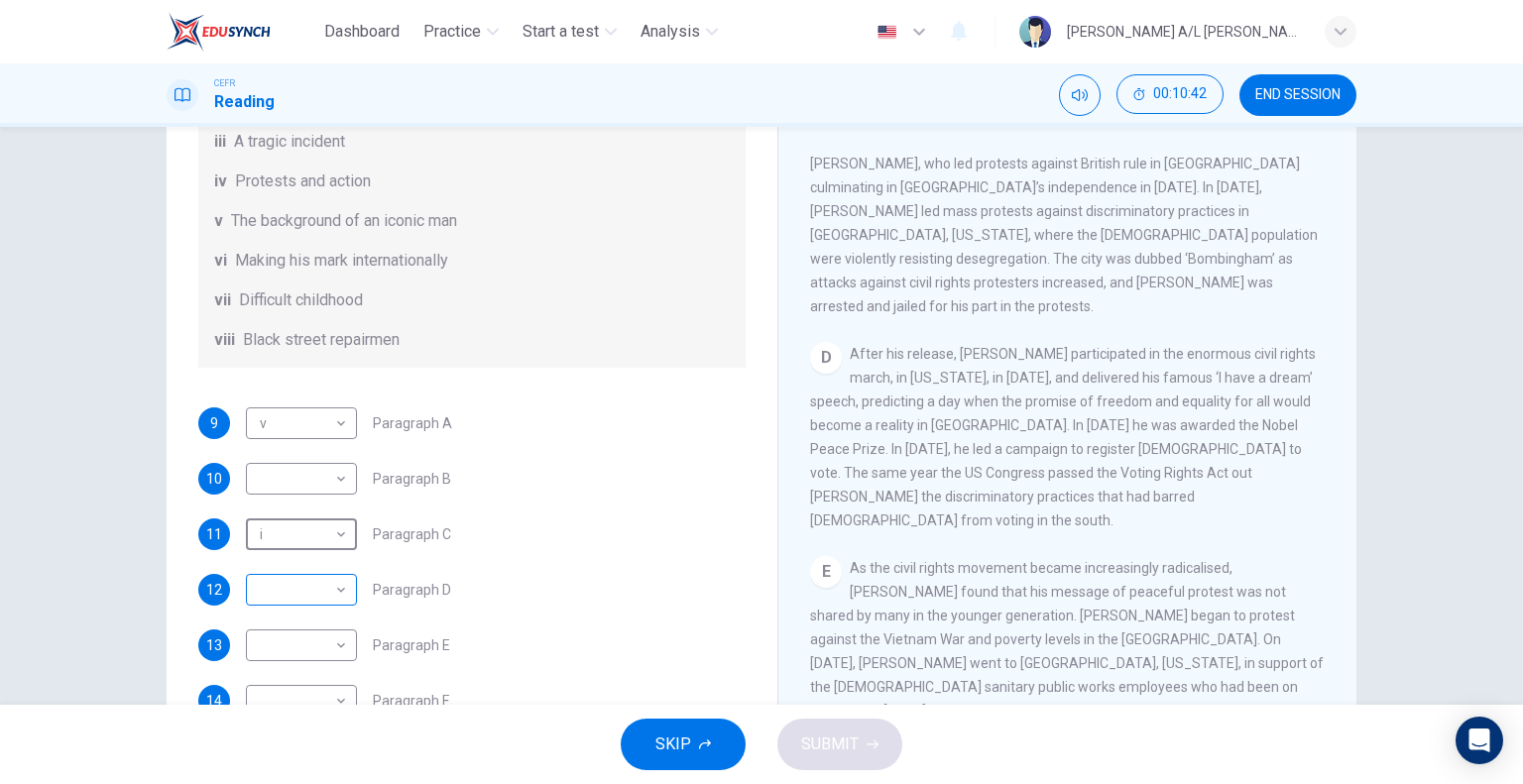 click on "Dashboard Practice Start a test Analysis English en ​ [PERSON_NAME] A/L [PERSON_NAME] CEFR Reading 00:10:42 END SESSION Questions 9 - 14 The Reading Passage has 6 paragraphs.
Choose the correct heading for each paragraph  A – F , from the list of headings.
Write the correct number,  i – viii , in the spaces below. List of Headings i The memorable speech ii Unhappy about violence iii A tragic incident iv Protests and action v The background of an iconic man vi Making his mark internationally vii Difficult childhood viii Black street repairmen 9 v v ​ Paragraph A 10 ​ ​ Paragraph B 11 i i ​ Paragraph C 12 ​ ​ Paragraph D 13 ​ ​ Paragraph E 14 ​ ​ Paragraph F [PERSON_NAME] CLICK TO ZOOM Click to Zoom A B C D E F SKIP SUBMIT EduSynch - Online Language Proficiency Testing
Dashboard Practice Start a test Analysis Notifications © Copyright  2025" at bounding box center [762, 392] 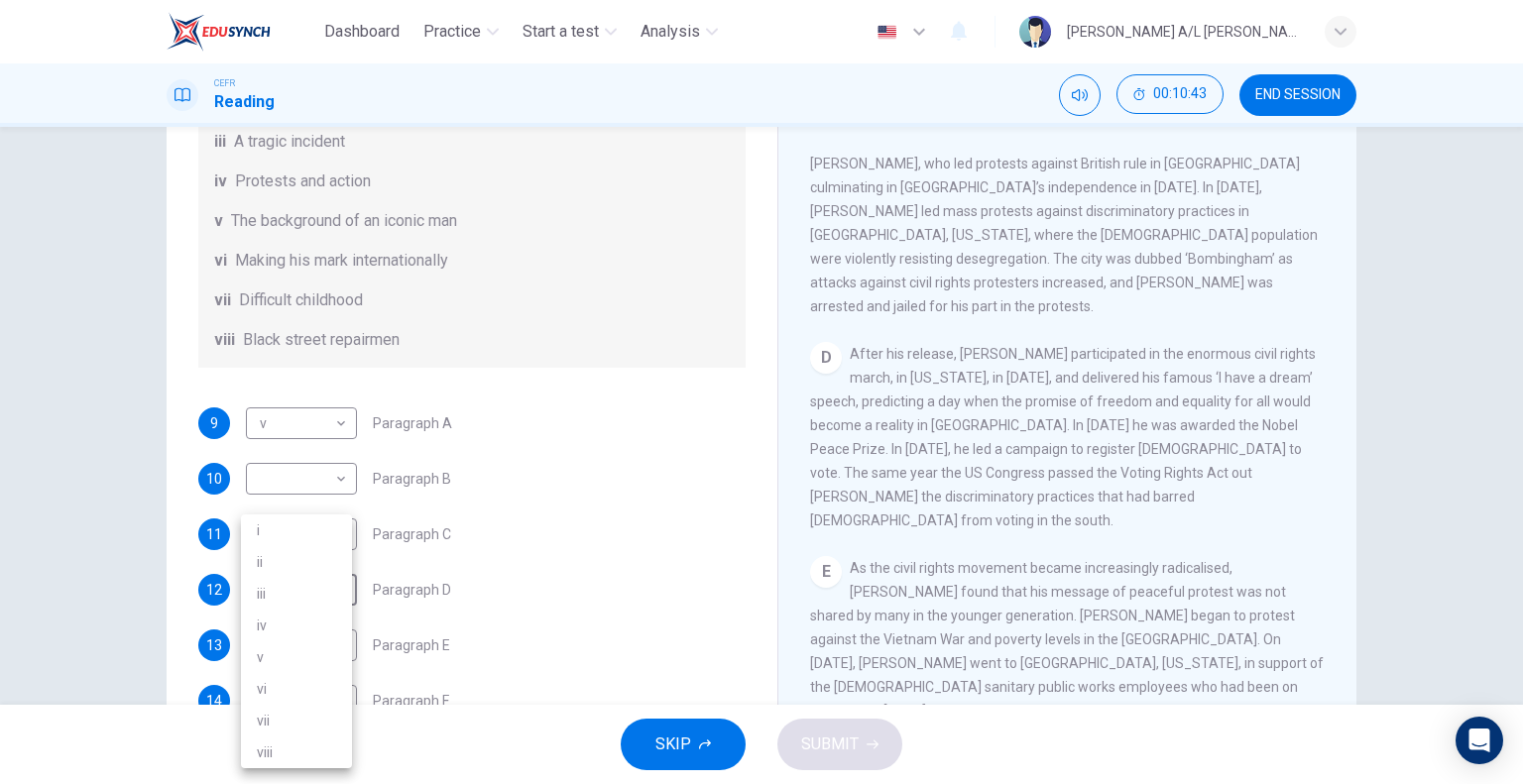 click on "i" at bounding box center [296, 530] 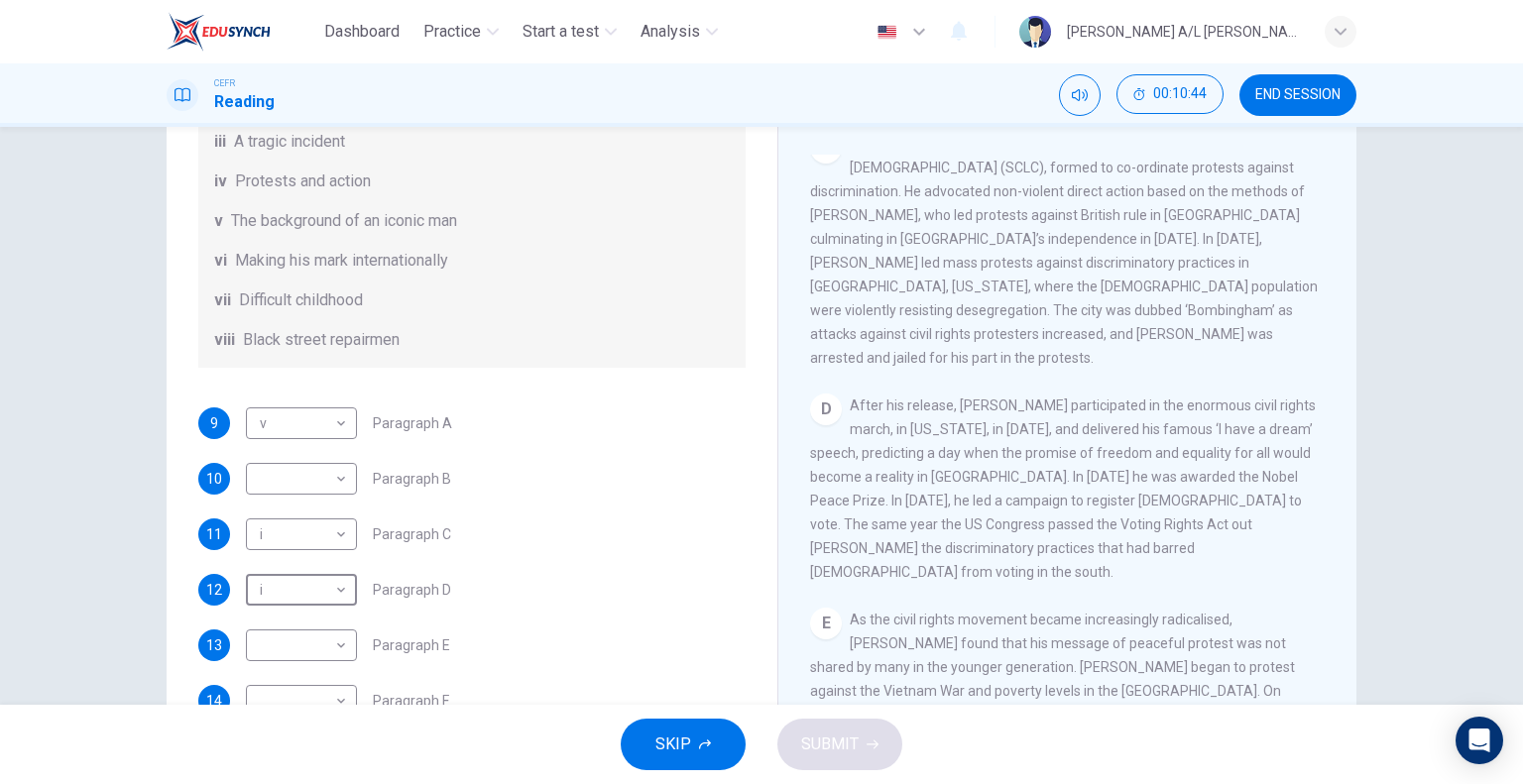 scroll, scrollTop: 963, scrollLeft: 0, axis: vertical 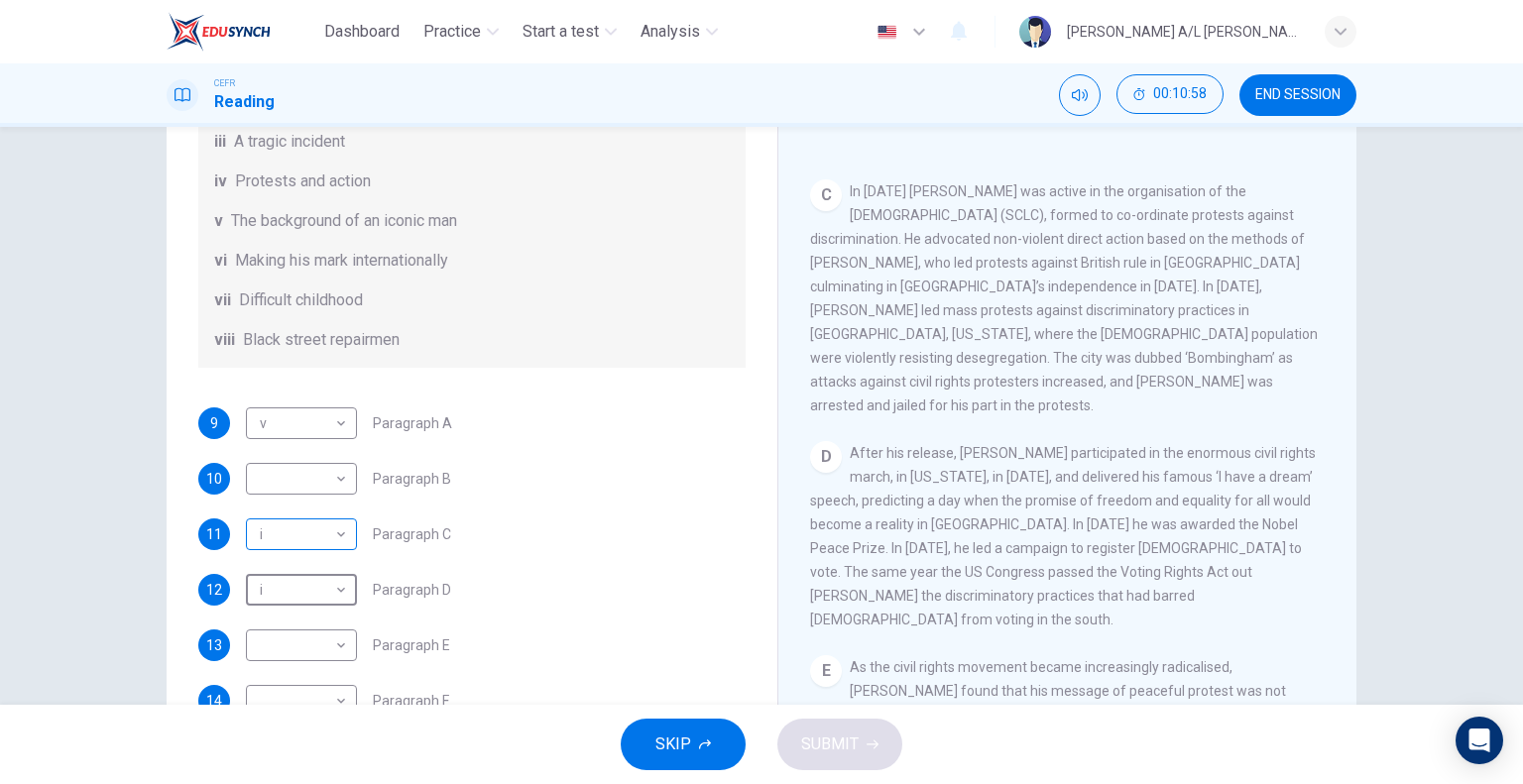 click on "Dashboard Practice Start a test Analysis English en ​ [PERSON_NAME] A/L [PERSON_NAME] CEFR Reading 00:10:58 END SESSION Questions 9 - 14 The Reading Passage has 6 paragraphs.
Choose the correct heading for each paragraph  A – F , from the list of headings.
Write the correct number,  i – viii , in the spaces below. List of Headings i The memorable speech ii Unhappy about violence iii A tragic incident iv Protests and action v The background of an iconic man vi Making his mark internationally vii Difficult childhood viii Black street repairmen 9 v v ​ Paragraph A 10 ​ ​ Paragraph B 11 i i ​ Paragraph C 12 i i ​ Paragraph D 13 ​ ​ Paragraph E 14 ​ ​ Paragraph F [PERSON_NAME] CLICK TO ZOOM Click to Zoom A B C D E F SKIP SUBMIT EduSynch - Online Language Proficiency Testing
Dashboard Practice Start a test Analysis Notifications © Copyright  2025" at bounding box center (762, 392) 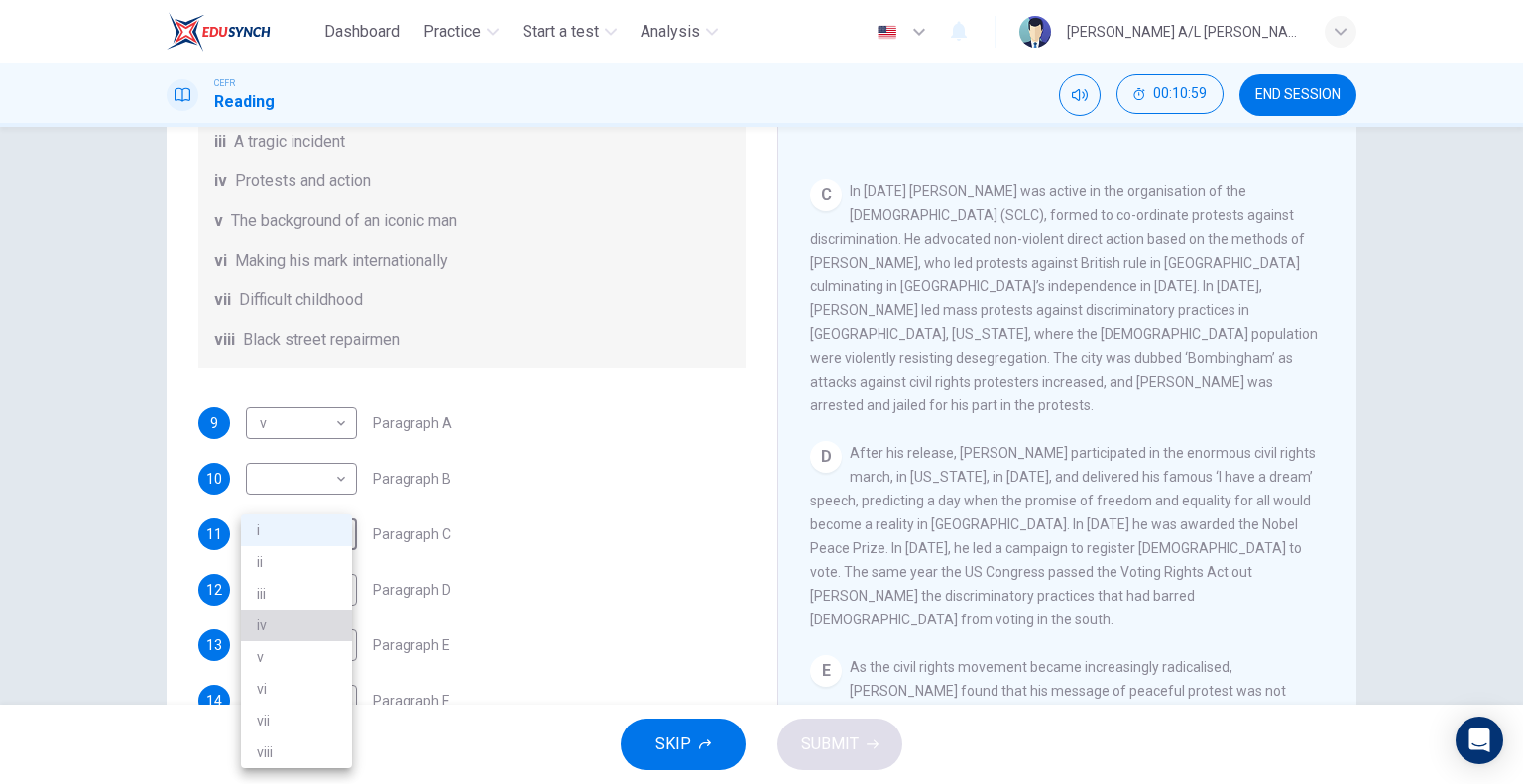 click on "iv" at bounding box center [296, 625] 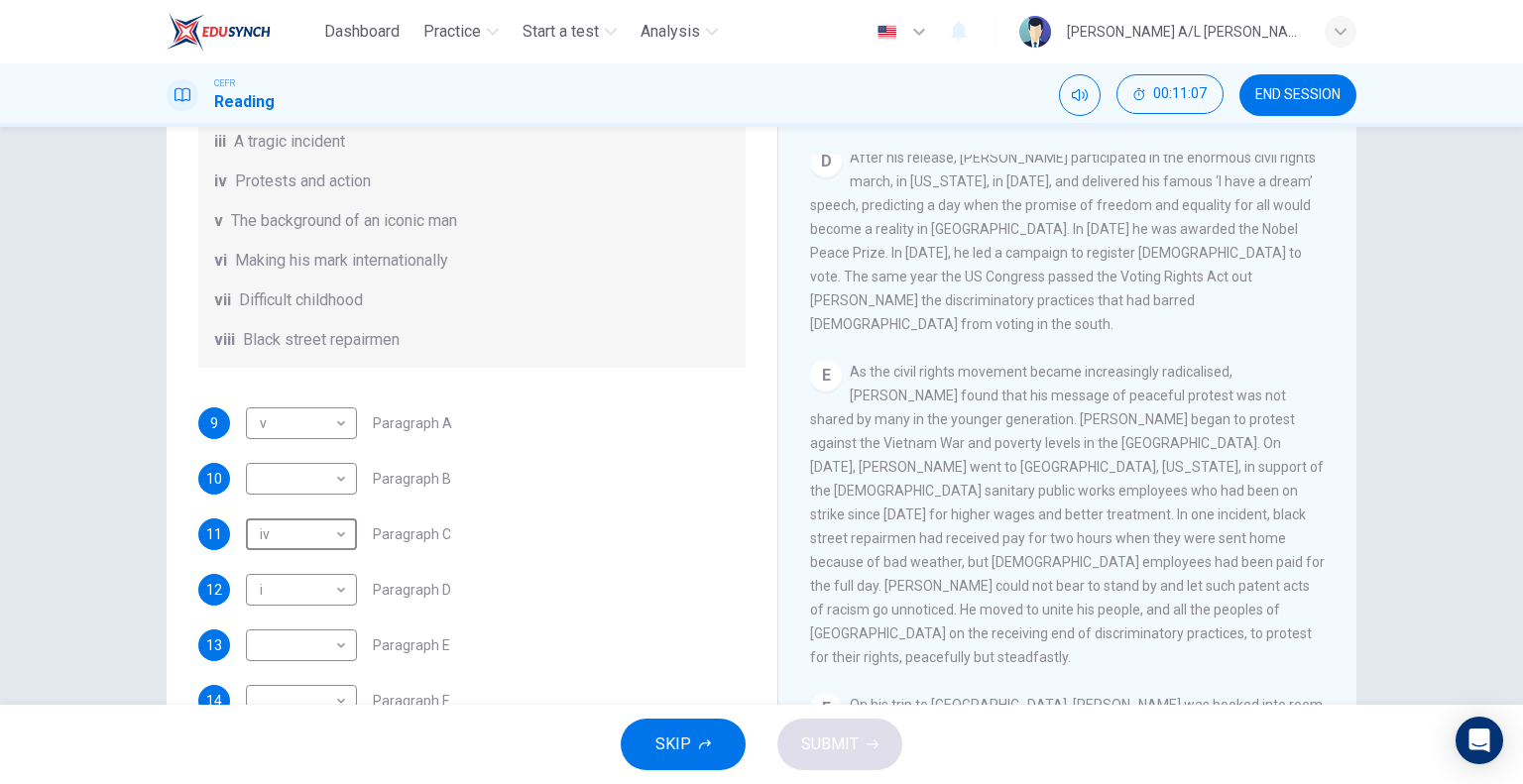 scroll, scrollTop: 1261, scrollLeft: 0, axis: vertical 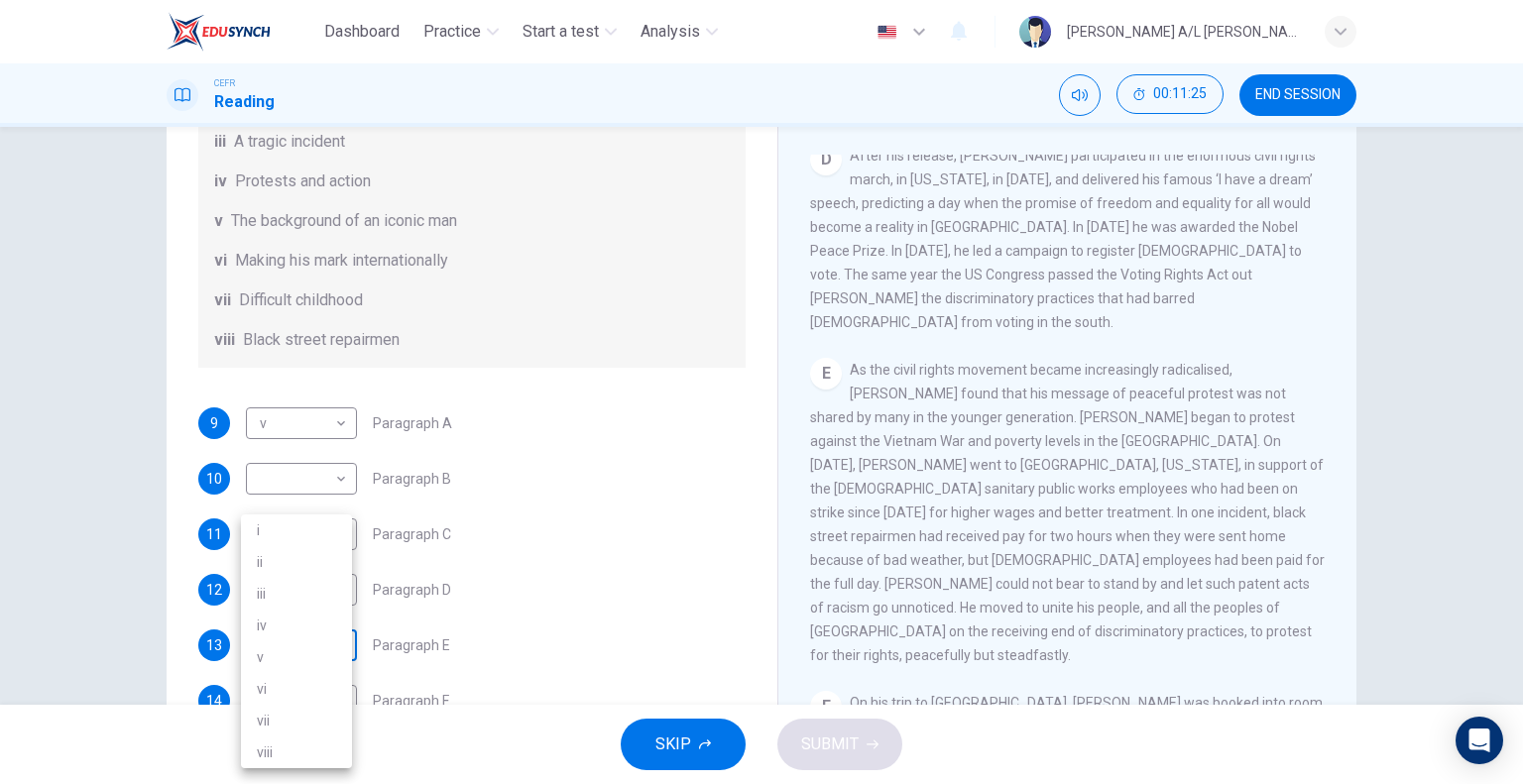 click on "Dashboard Practice Start a test Analysis English en ​ [PERSON_NAME] A/L [PERSON_NAME] CEFR Reading 00:11:25 END SESSION Questions 9 - 14 The Reading Passage has 6 paragraphs.
Choose the correct heading for each paragraph  A – F , from the list of headings.
Write the correct number,  i – viii , in the spaces below. List of Headings i The memorable speech ii Unhappy about violence iii A tragic incident iv Protests and action v The background of an iconic man vi Making his mark internationally vii Difficult childhood viii Black street repairmen 9 v v ​ Paragraph A 10 ​ ​ Paragraph B 11 iv iv ​ Paragraph C 12 i i ​ Paragraph D 13 ​ ​ Paragraph E 14 ​ ​ Paragraph F [PERSON_NAME] CLICK TO ZOOM Click to Zoom A B C D E F SKIP SUBMIT EduSynch - Online Language Proficiency Testing
Dashboard Practice Start a test Analysis Notifications © Copyright  2025 i ii iii iv v vi vii viii" at bounding box center [762, 392] 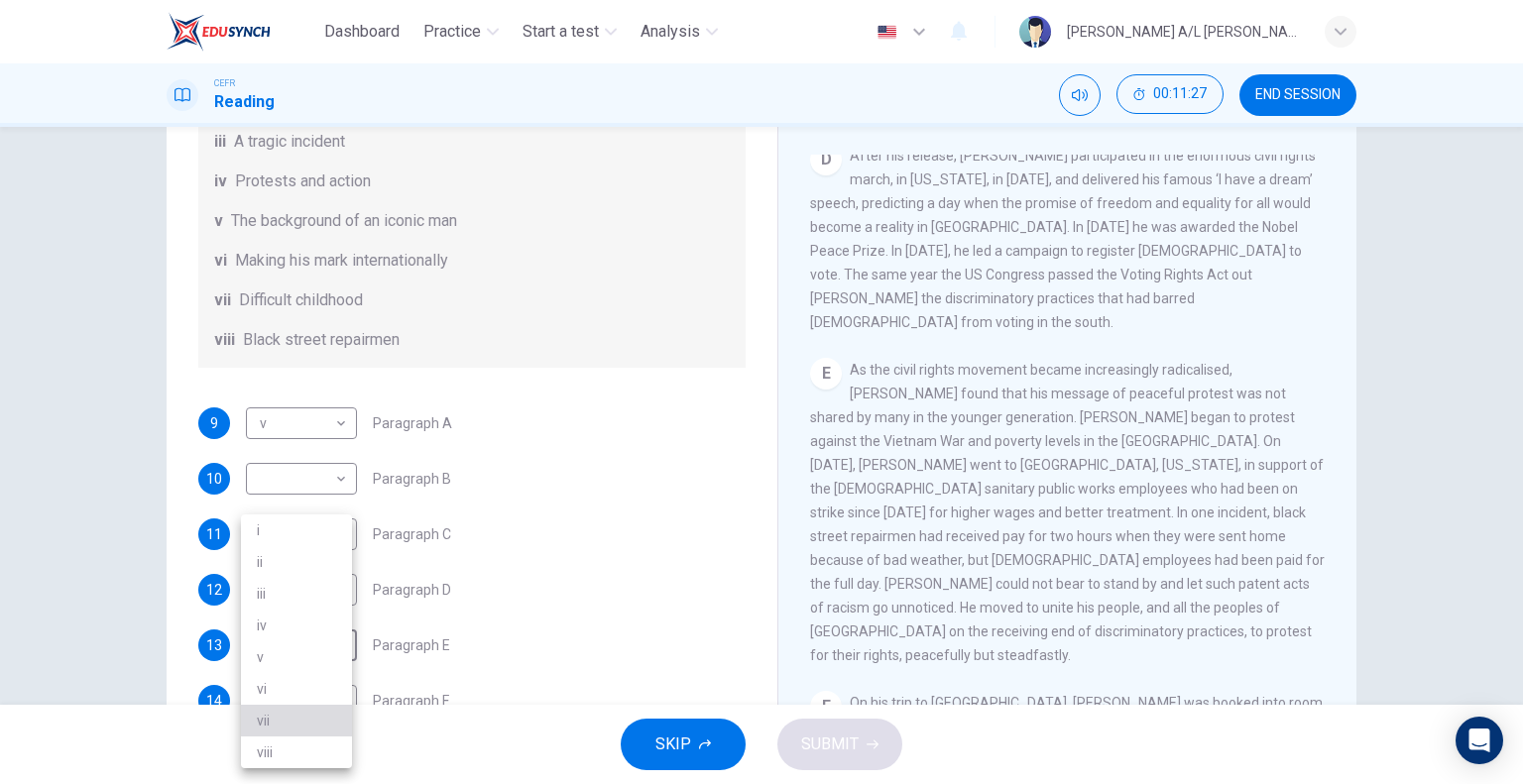 click on "vii" at bounding box center [296, 721] 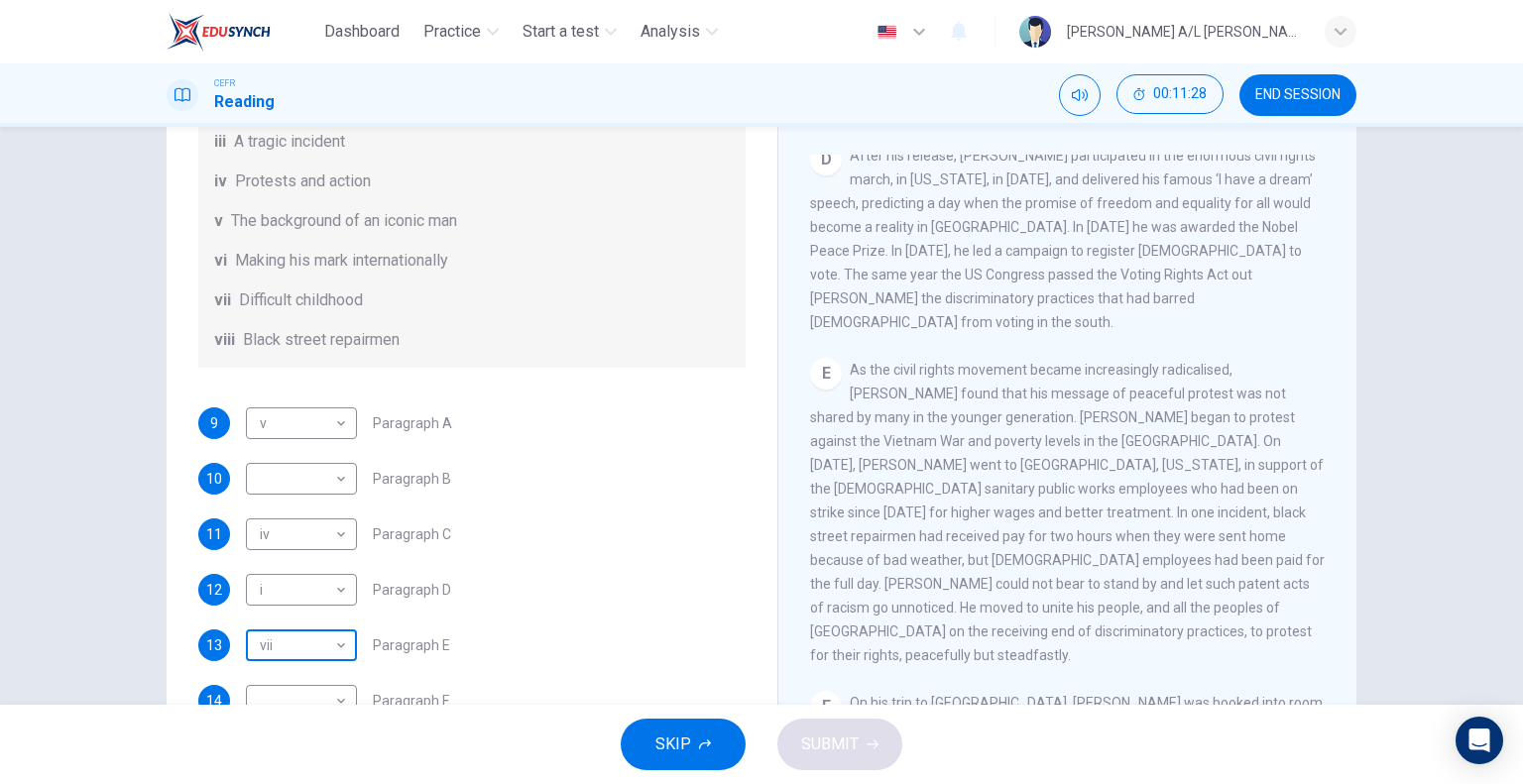 click on "Dashboard Practice Start a test Analysis English en ​ [PERSON_NAME] A/L [PERSON_NAME] CEFR Reading 00:11:28 END SESSION Questions 9 - 14 The Reading Passage has 6 paragraphs.
Choose the correct heading for each paragraph  A – F , from the list of headings.
Write the correct number,  i – viii , in the spaces below. List of Headings i The memorable speech ii Unhappy about violence iii A tragic incident iv Protests and action v The background of an iconic man vi Making his mark internationally vii Difficult childhood viii Black street repairmen 9 v v ​ Paragraph A 10 ​ ​ Paragraph B 11 iv iv ​ Paragraph C 12 i i ​ Paragraph D 13 vii vii ​ Paragraph E 14 ​ ​ Paragraph F [PERSON_NAME] CLICK TO ZOOM Click to Zoom A B C D E F SKIP SUBMIT EduSynch - Online Language Proficiency Testing
Dashboard Practice Start a test Analysis Notifications © Copyright  2025" at bounding box center [762, 392] 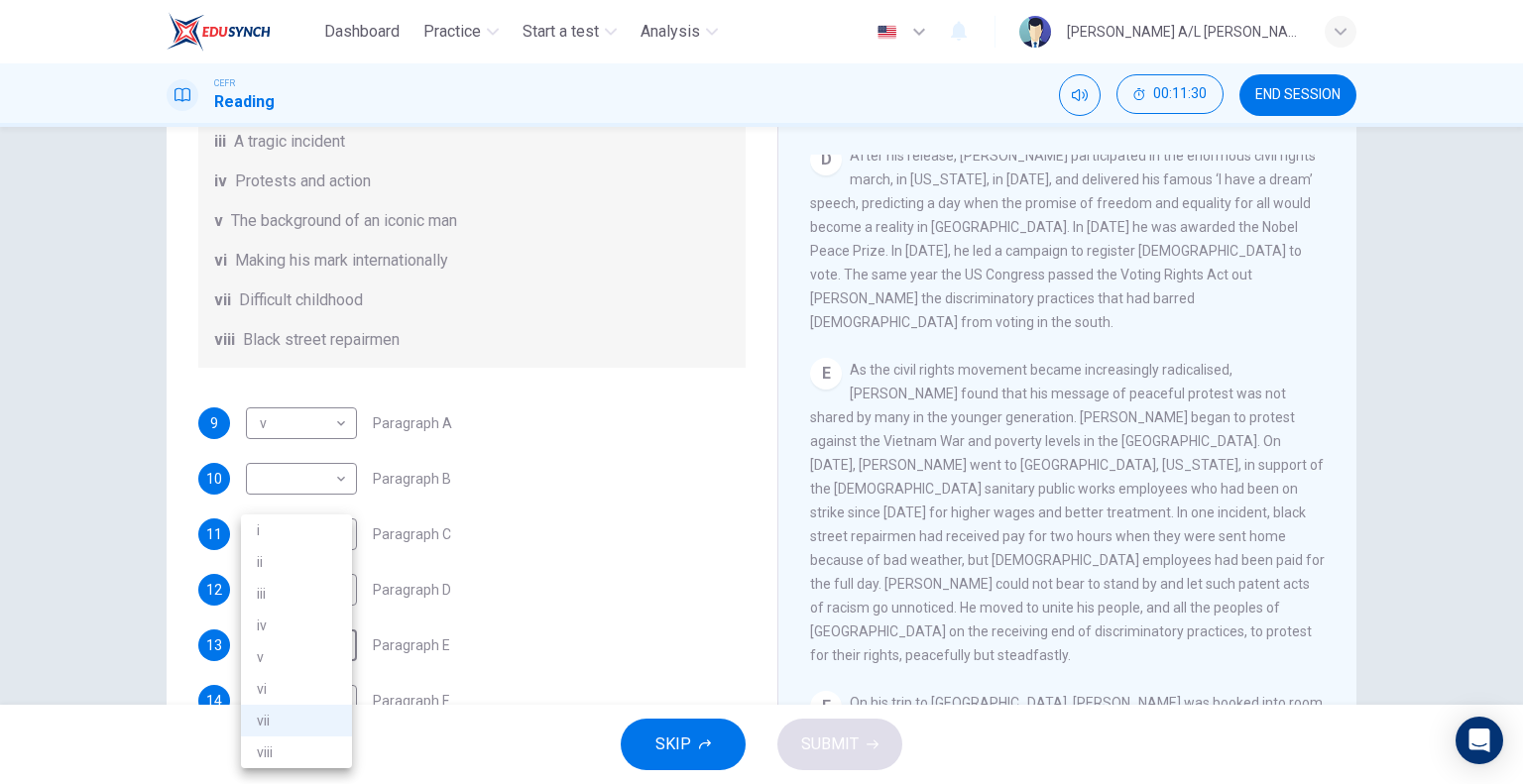 click on "viii" at bounding box center [296, 752] 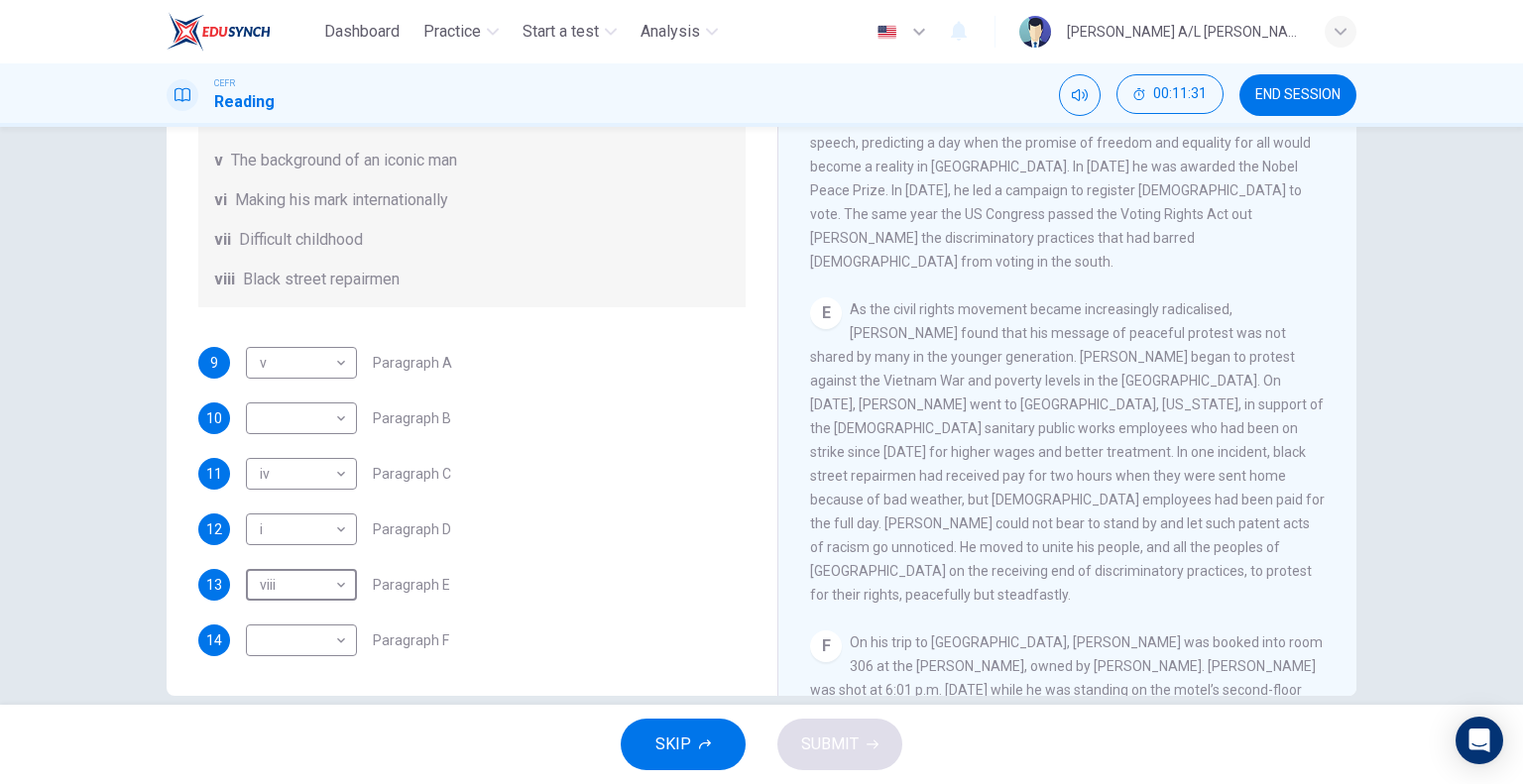 scroll, scrollTop: 190, scrollLeft: 0, axis: vertical 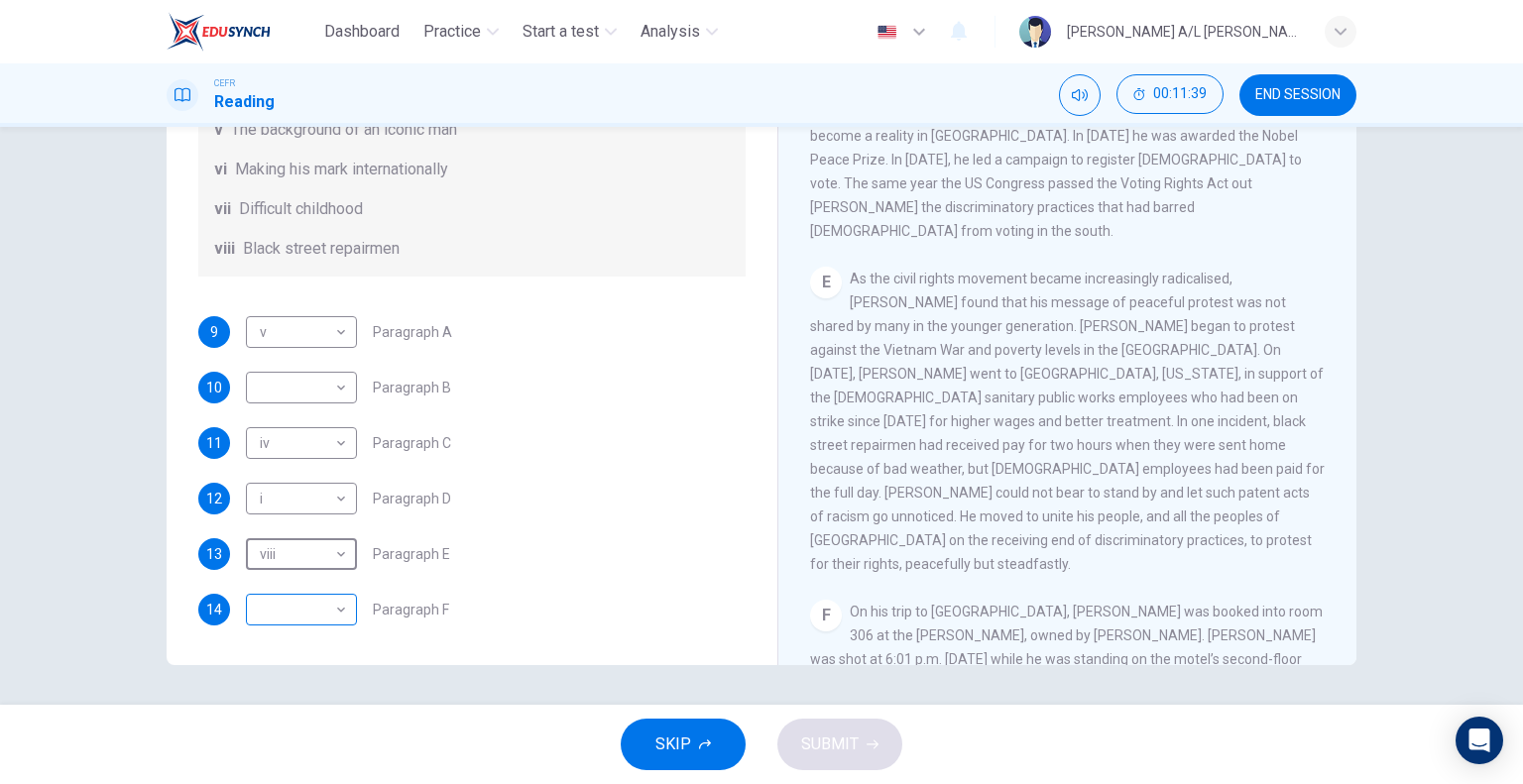 click on "Dashboard Practice Start a test Analysis English en ​ [PERSON_NAME] A/L [PERSON_NAME] CEFR Reading 00:11:39 END SESSION Questions 9 - 14 The Reading Passage has 6 paragraphs.
Choose the correct heading for each paragraph  A – F , from the list of headings.
Write the correct number,  i – viii , in the spaces below. List of Headings i The memorable speech ii Unhappy about violence iii A tragic incident iv Protests and action v The background of an iconic man vi Making his mark internationally vii Difficult childhood viii Black street repairmen 9 v v ​ Paragraph A 10 ​ ​ Paragraph B 11 iv iv ​ Paragraph C 12 i i ​ Paragraph D 13 viii viii ​ Paragraph E 14 ​ ​ Paragraph F [PERSON_NAME] CLICK TO ZOOM Click to Zoom A B C D E F SKIP SUBMIT EduSynch - Online Language Proficiency Testing
Dashboard Practice Start a test Analysis Notifications © Copyright  2025" at bounding box center (762, 392) 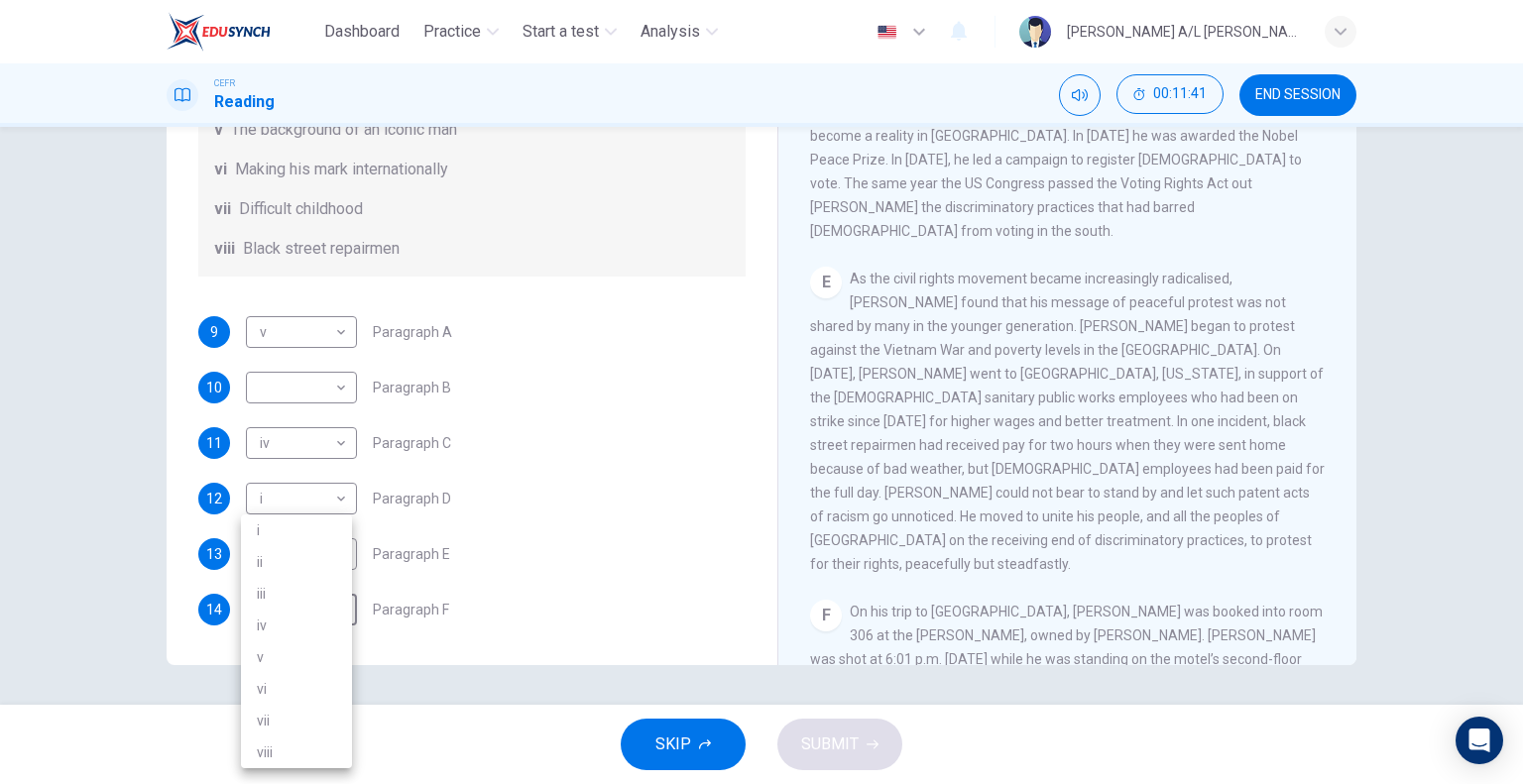 click on "iii" at bounding box center [296, 594] 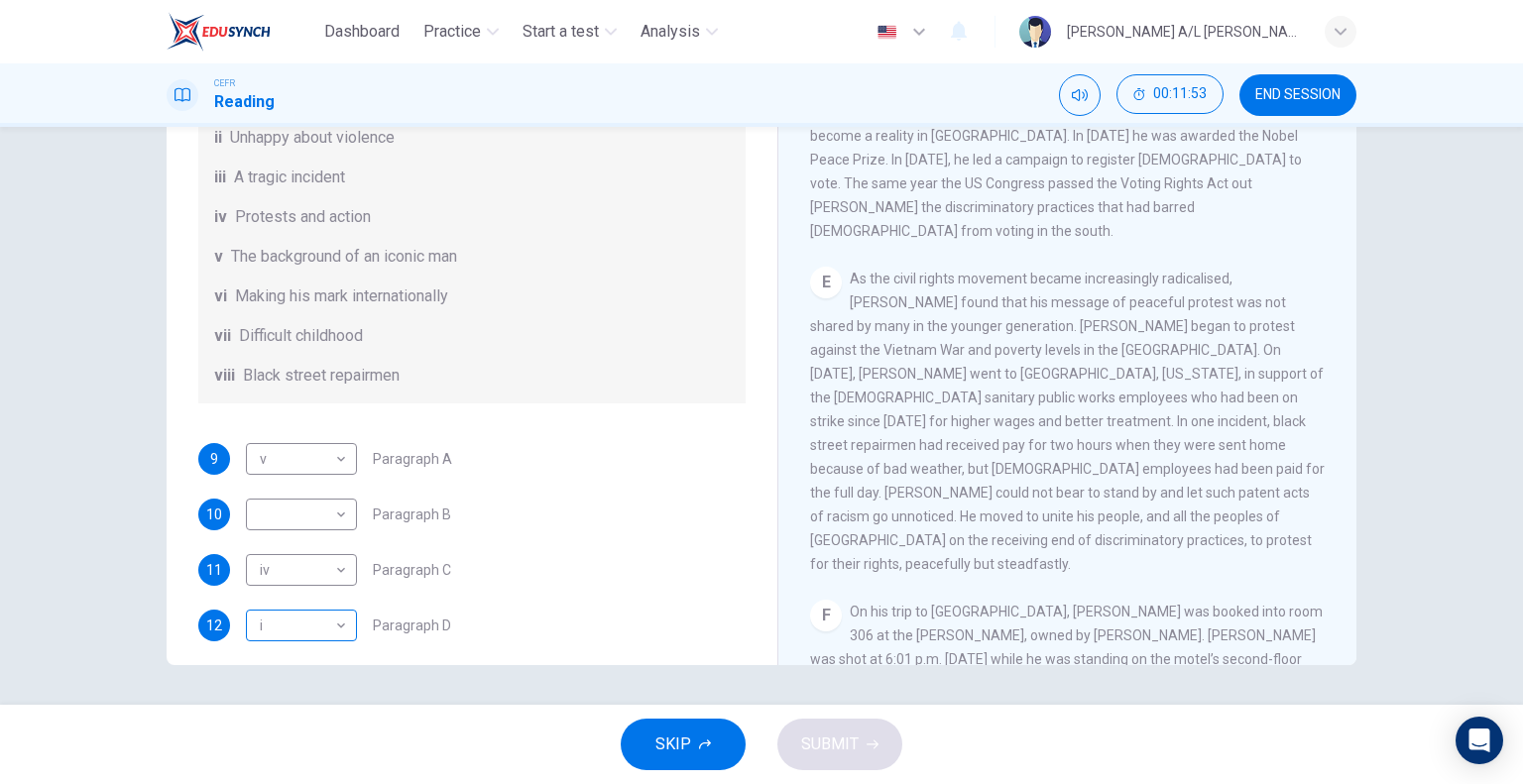 scroll, scrollTop: 151, scrollLeft: 0, axis: vertical 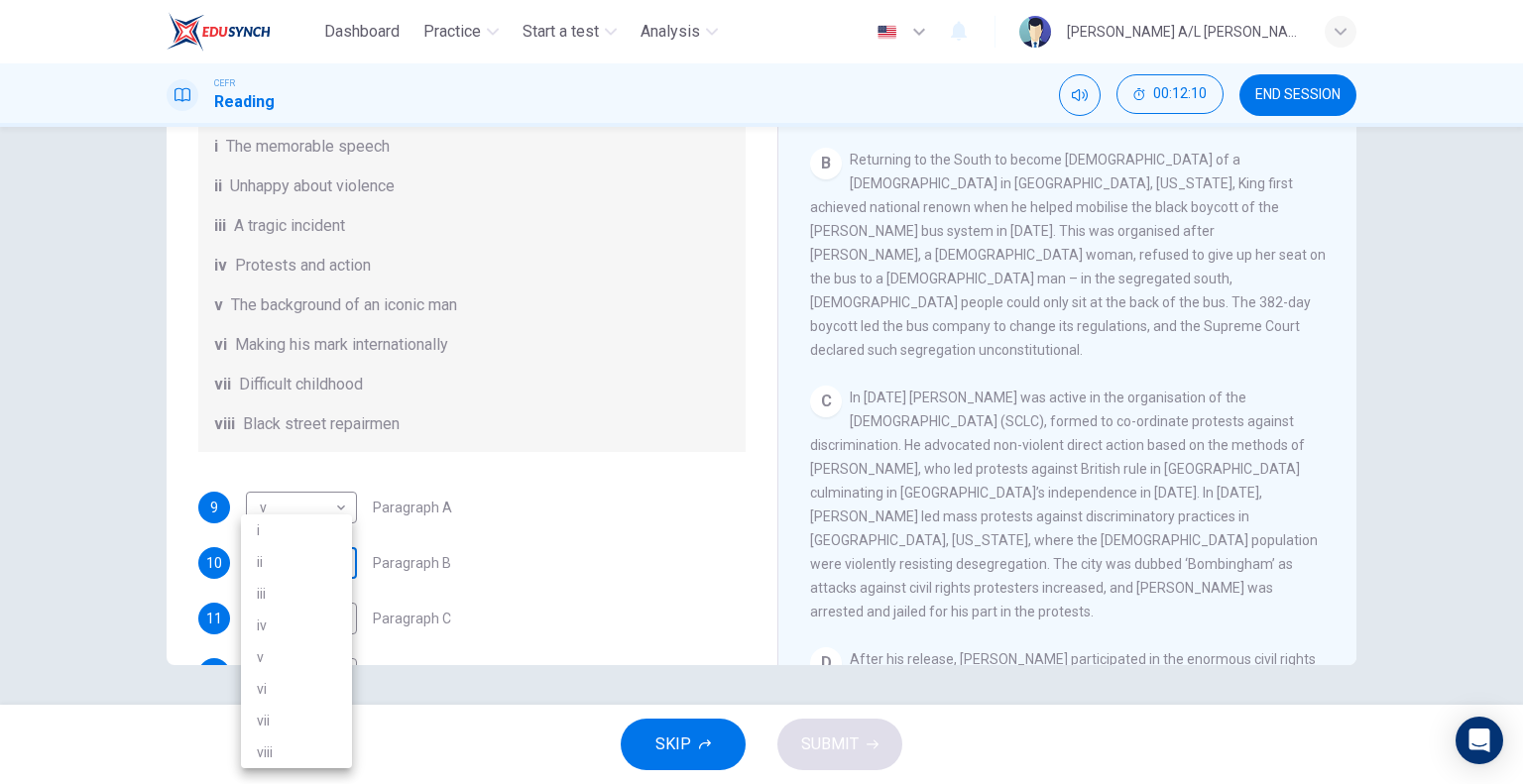 click on "Dashboard Practice Start a test Analysis English en ​ [PERSON_NAME] A/L [PERSON_NAME] CEFR Reading 00:12:10 END SESSION Questions 9 - 14 The Reading Passage has 6 paragraphs.
Choose the correct heading for each paragraph  A – F , from the list of headings.
Write the correct number,  i – viii , in the spaces below. List of Headings i The memorable speech ii Unhappy about violence iii A tragic incident iv Protests and action v The background of an iconic man vi Making his mark internationally vii Difficult childhood viii Black street repairmen 9 v v ​ Paragraph A 10 ​ ​ Paragraph B 11 iv iv ​ Paragraph C 12 i i ​ Paragraph D 13 viii viii ​ Paragraph E 14 iii iii ​ Paragraph F [PERSON_NAME] CLICK TO ZOOM Click to Zoom A B C D E F SKIP SUBMIT EduSynch - Online Language Proficiency Testing
Dashboard Practice Start a test Analysis Notifications © Copyright  2025 i ii iii iv v vi vii viii" at bounding box center [762, 392] 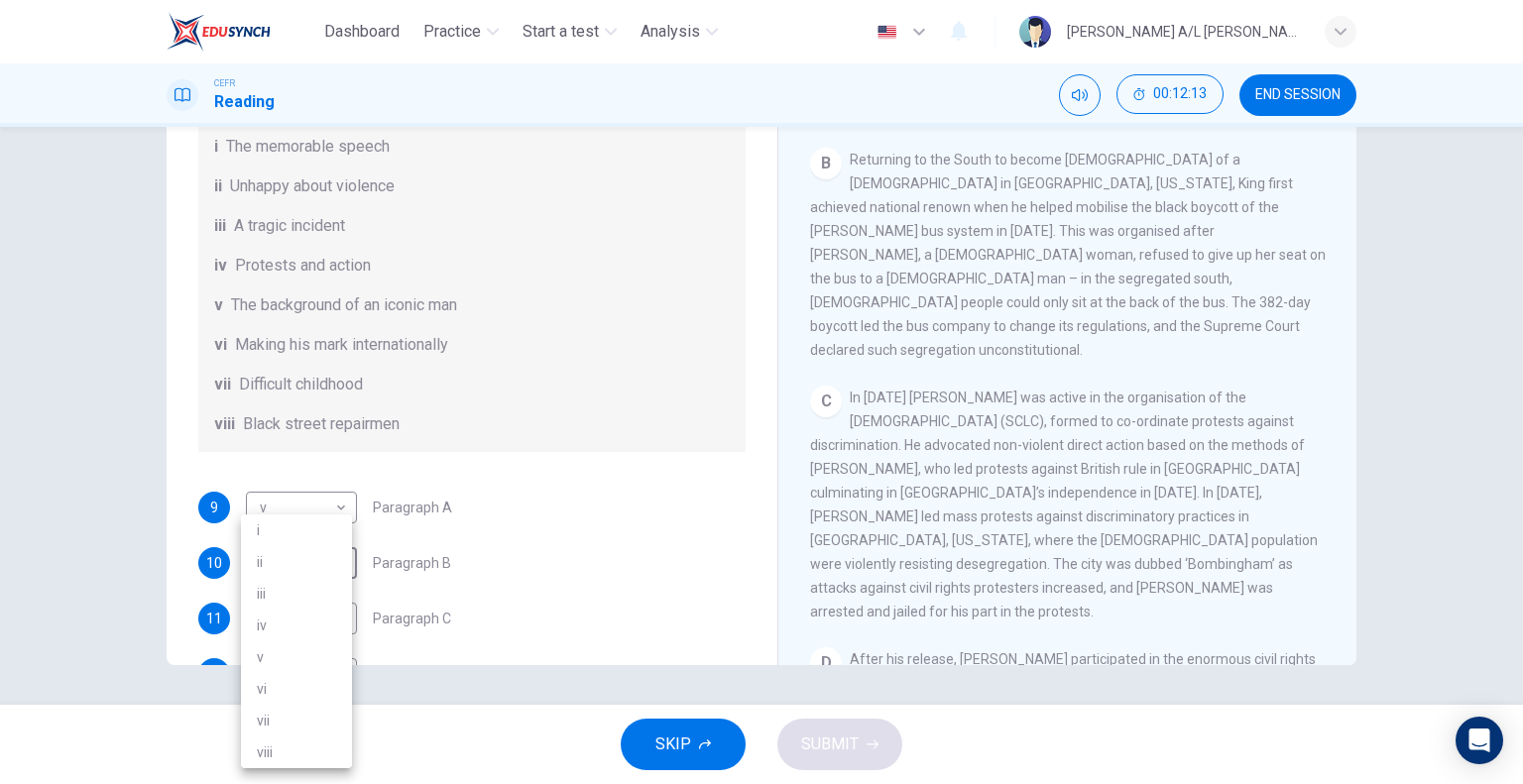 click on "vi" at bounding box center (296, 689) 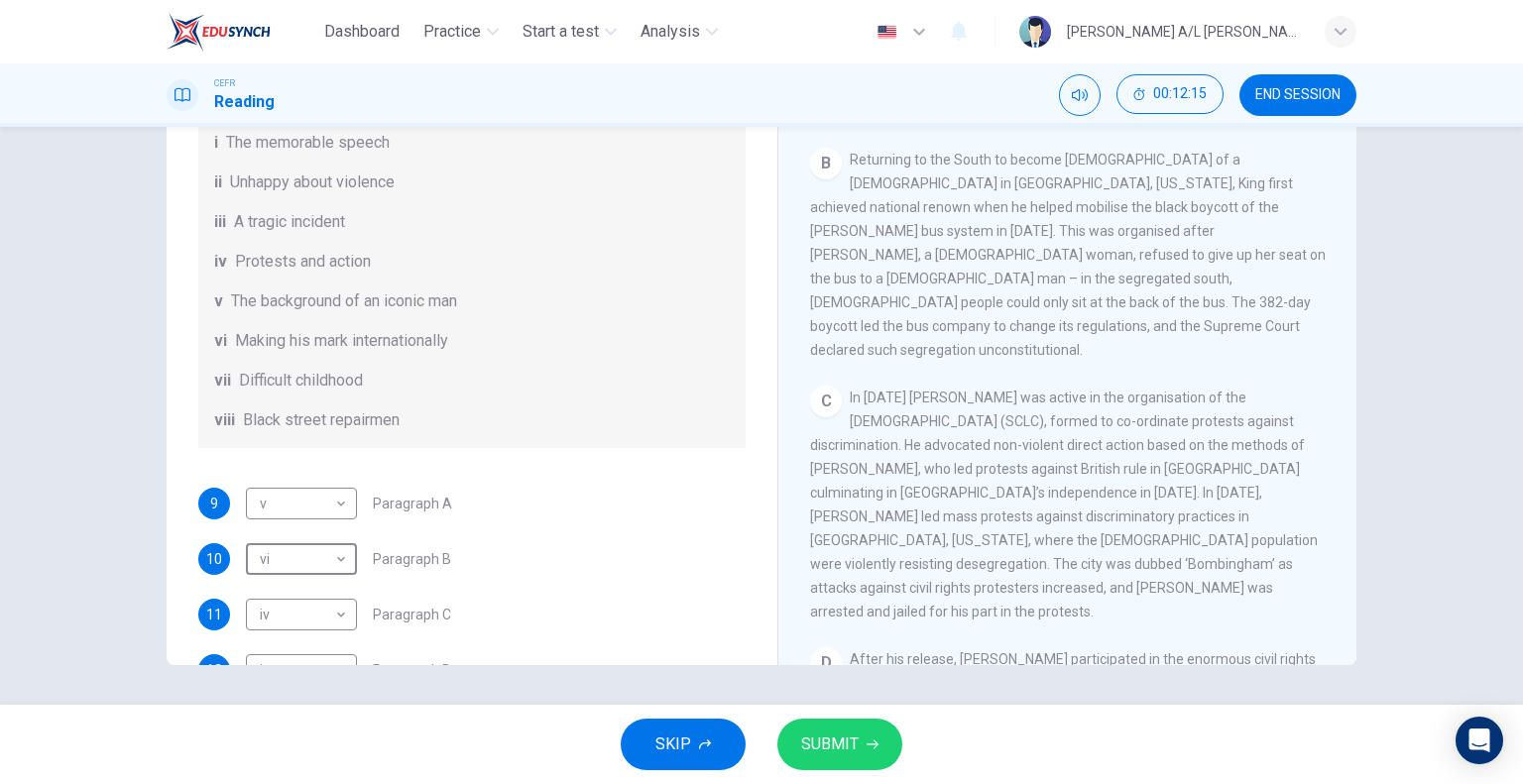 scroll, scrollTop: 151, scrollLeft: 0, axis: vertical 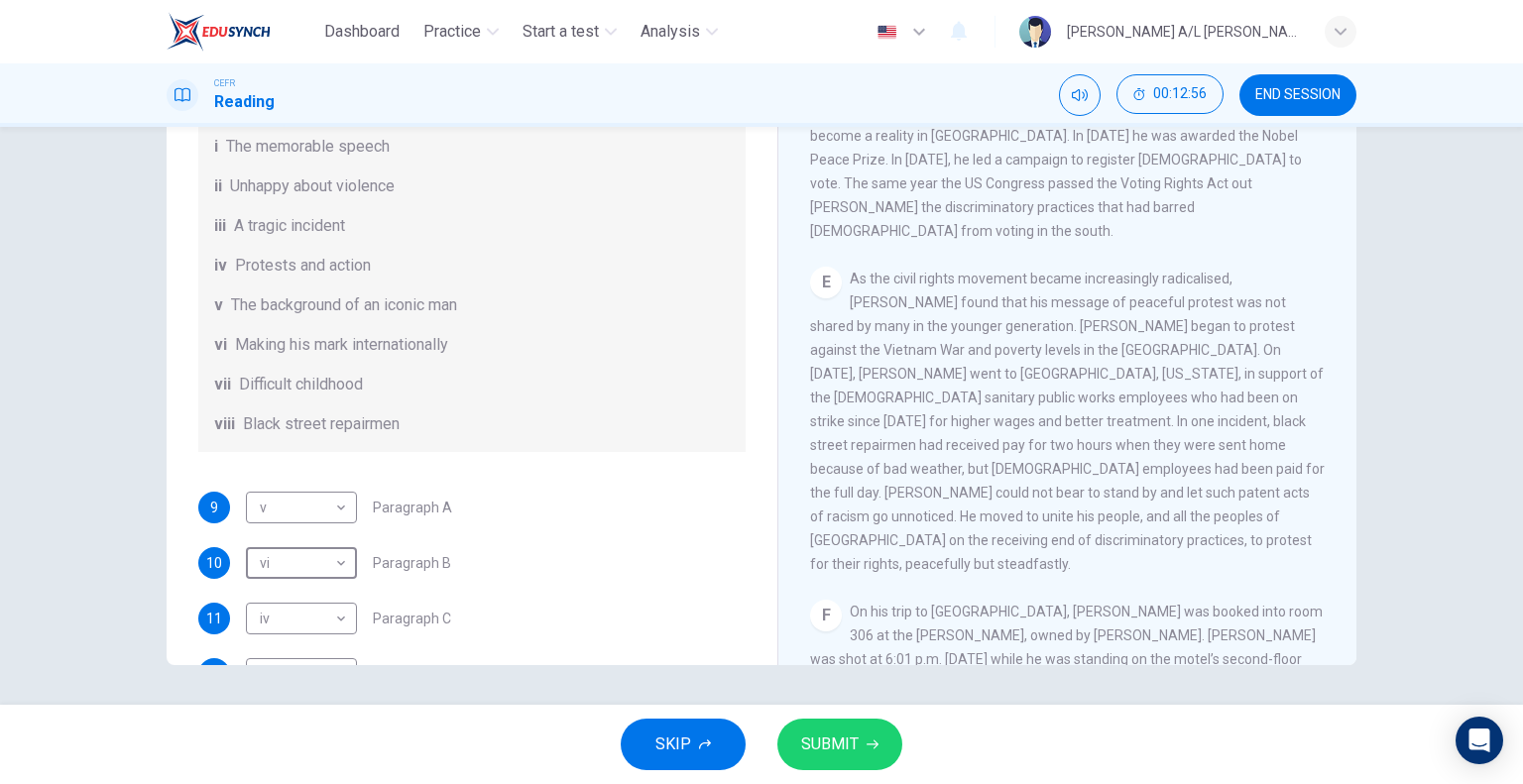 click on "SUBMIT" at bounding box center [830, 744] 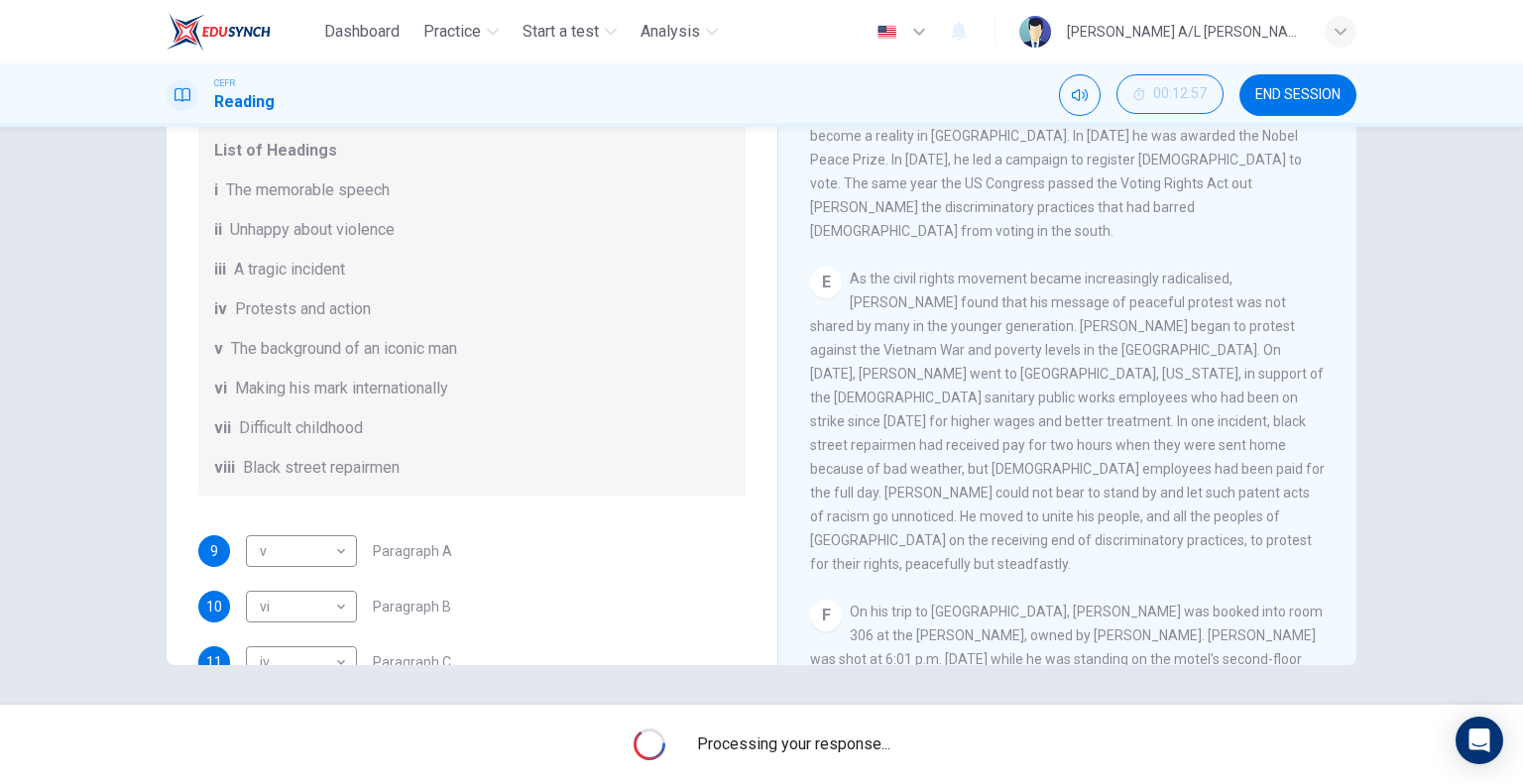 scroll, scrollTop: 0, scrollLeft: 0, axis: both 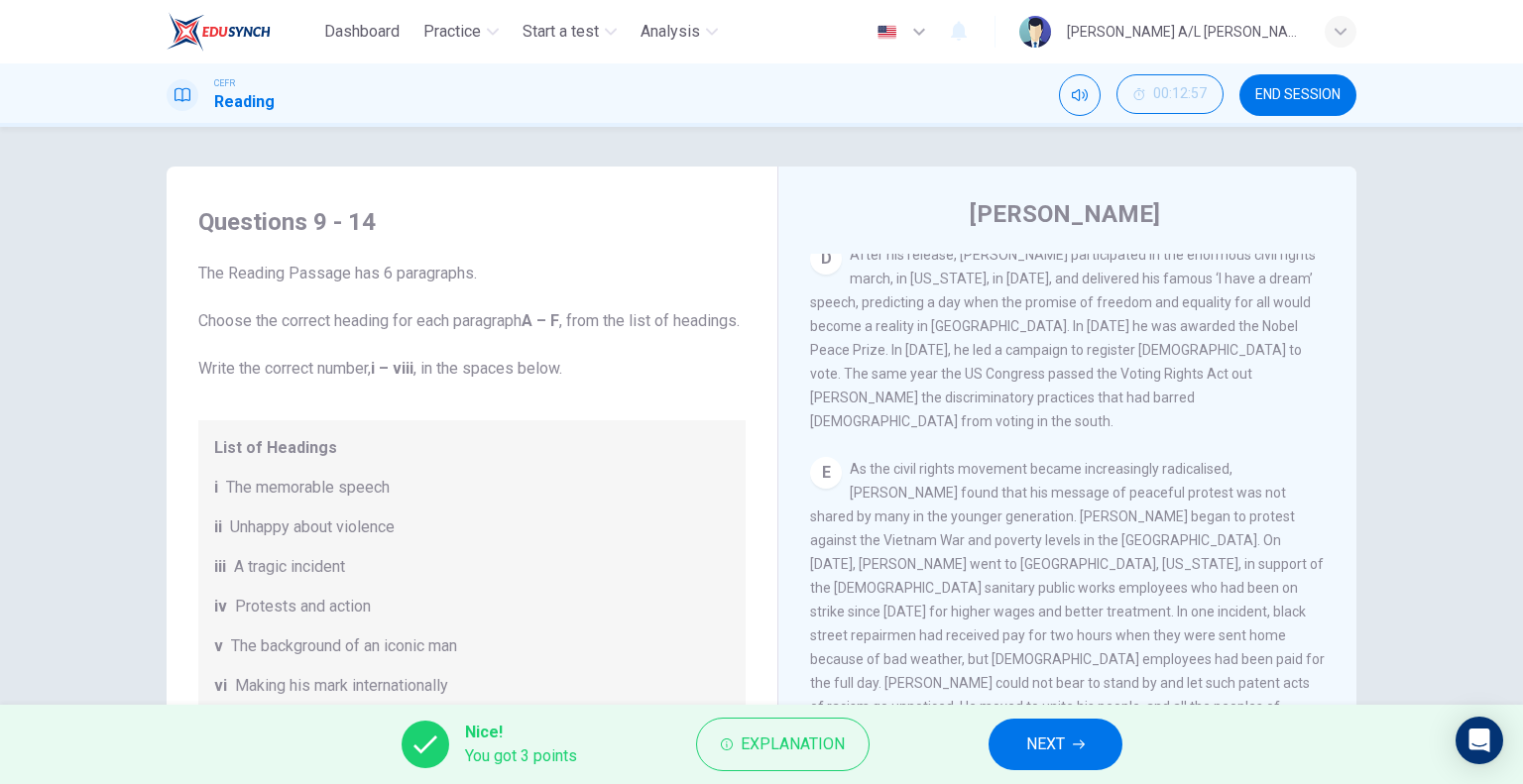 click on "NEXT" at bounding box center (1045, 744) 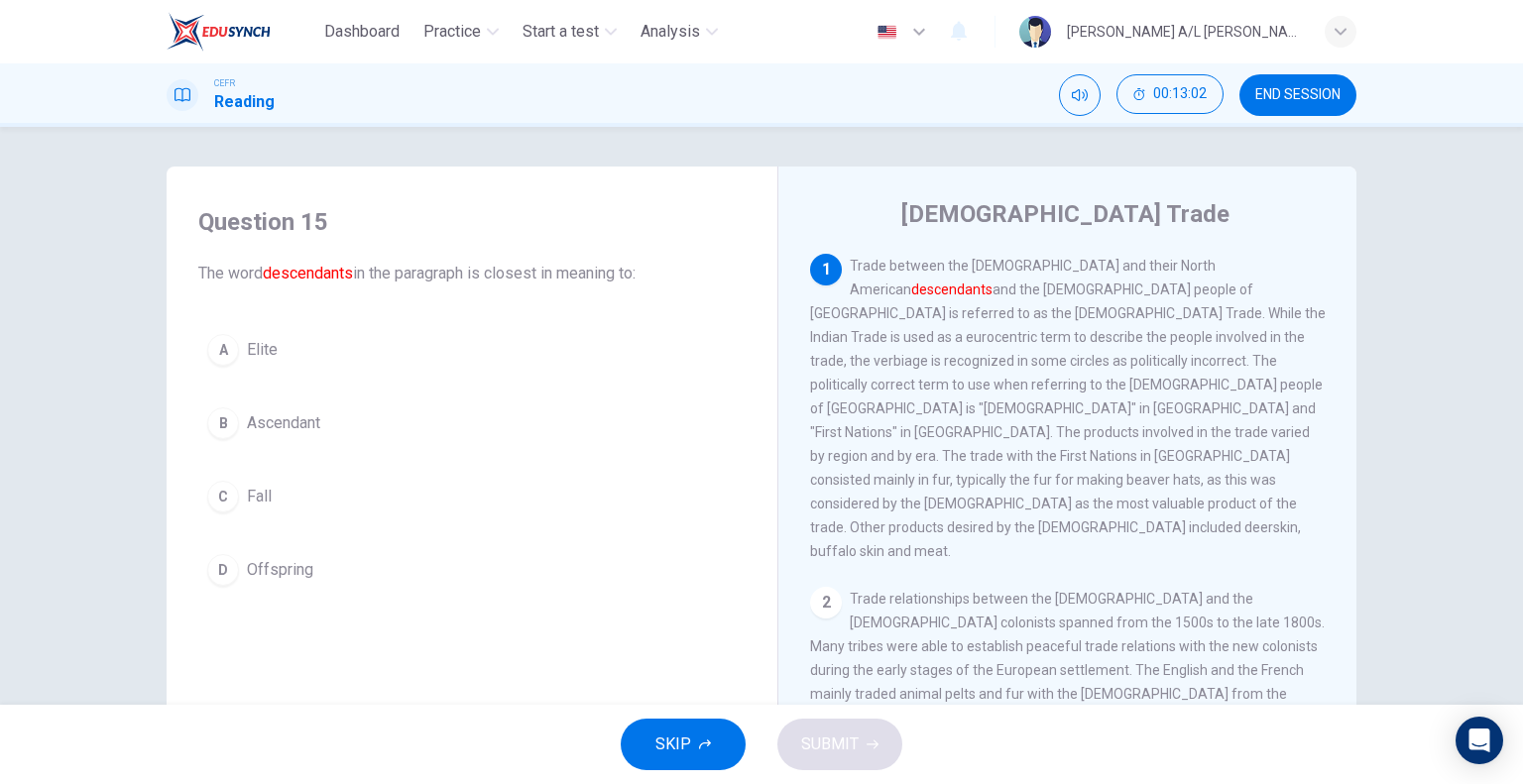 click on "Offspring" at bounding box center [280, 570] 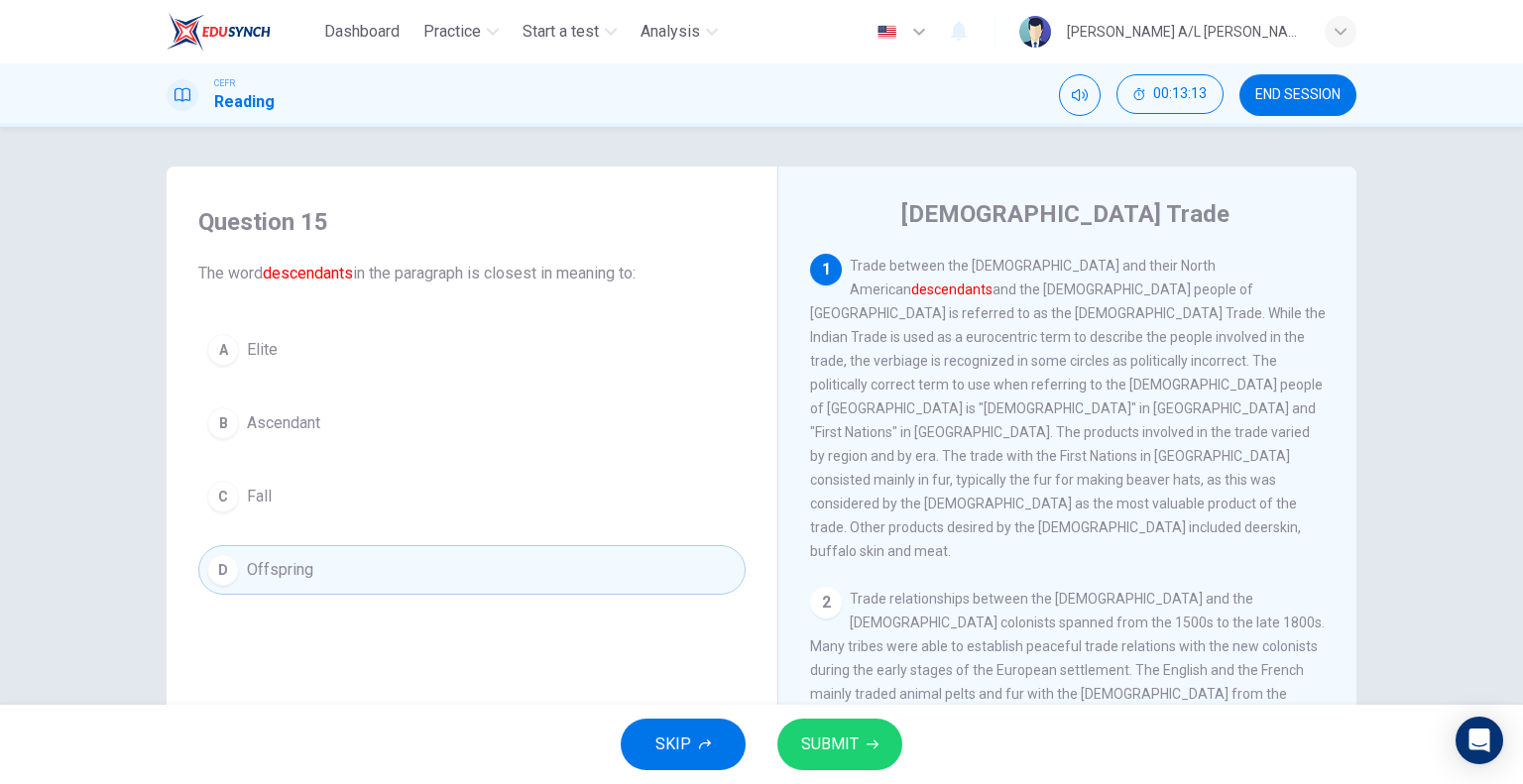 click on "SUBMIT" at bounding box center [830, 744] 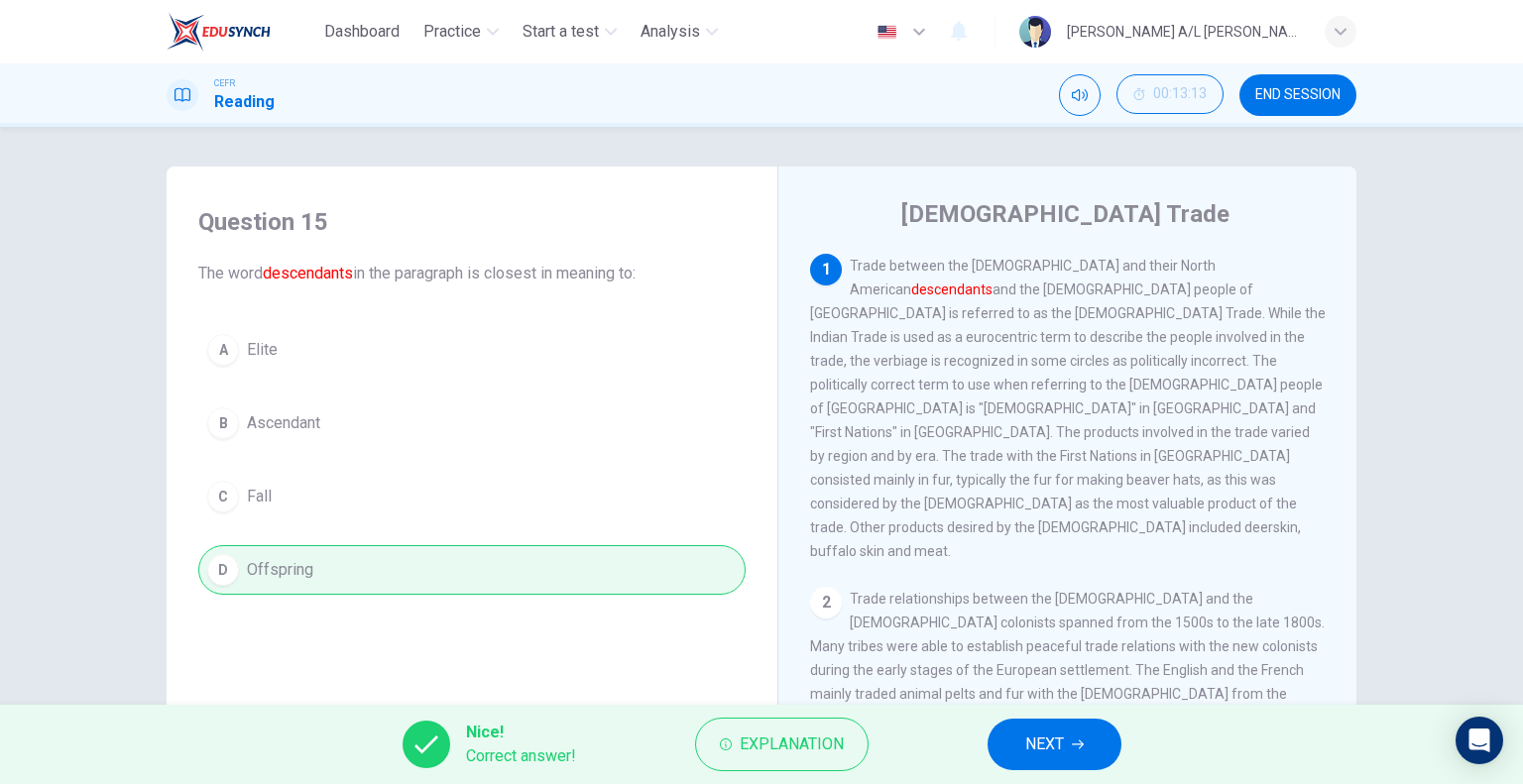 click on "NEXT" at bounding box center [1044, 744] 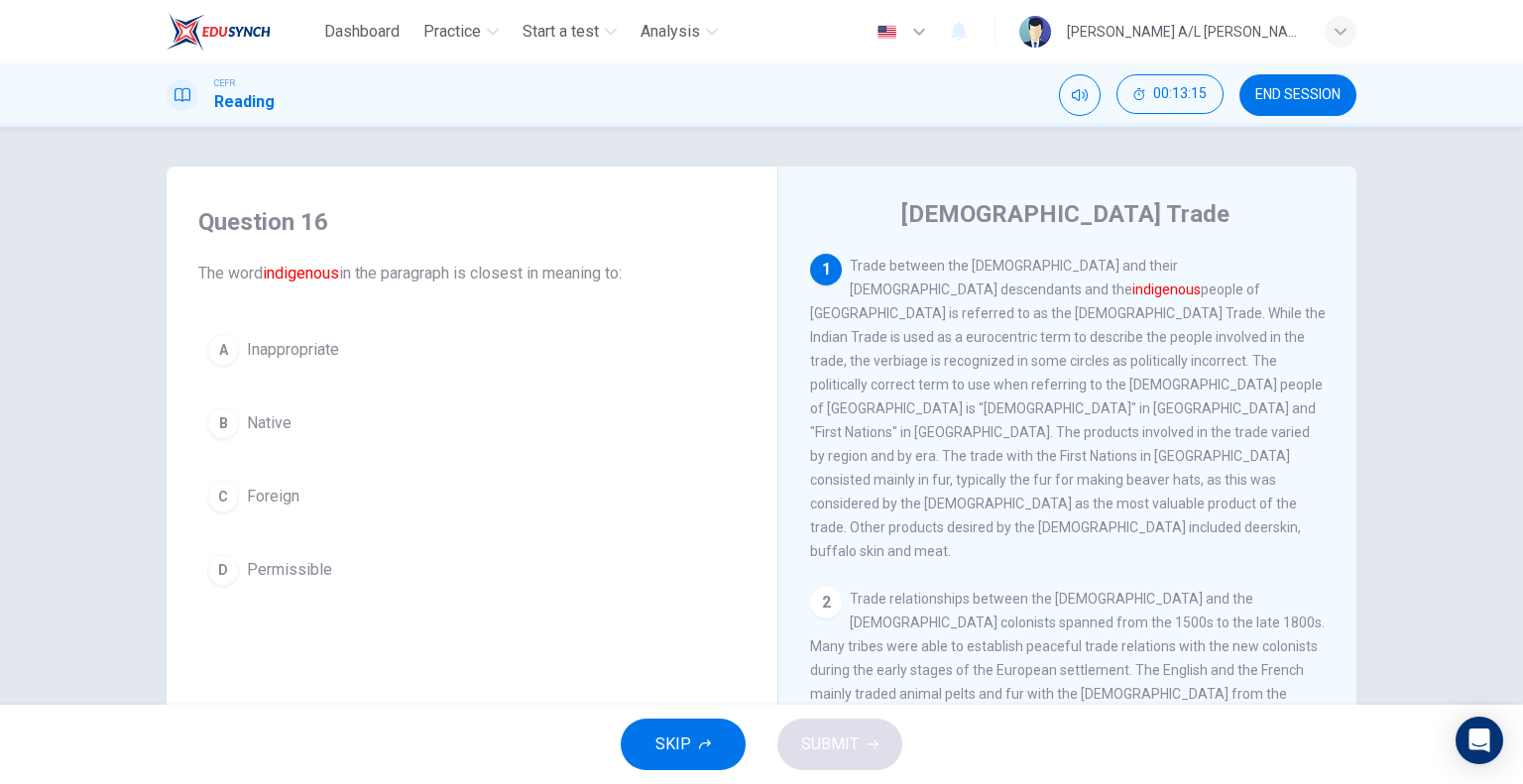 click on "Native" at bounding box center (269, 423) 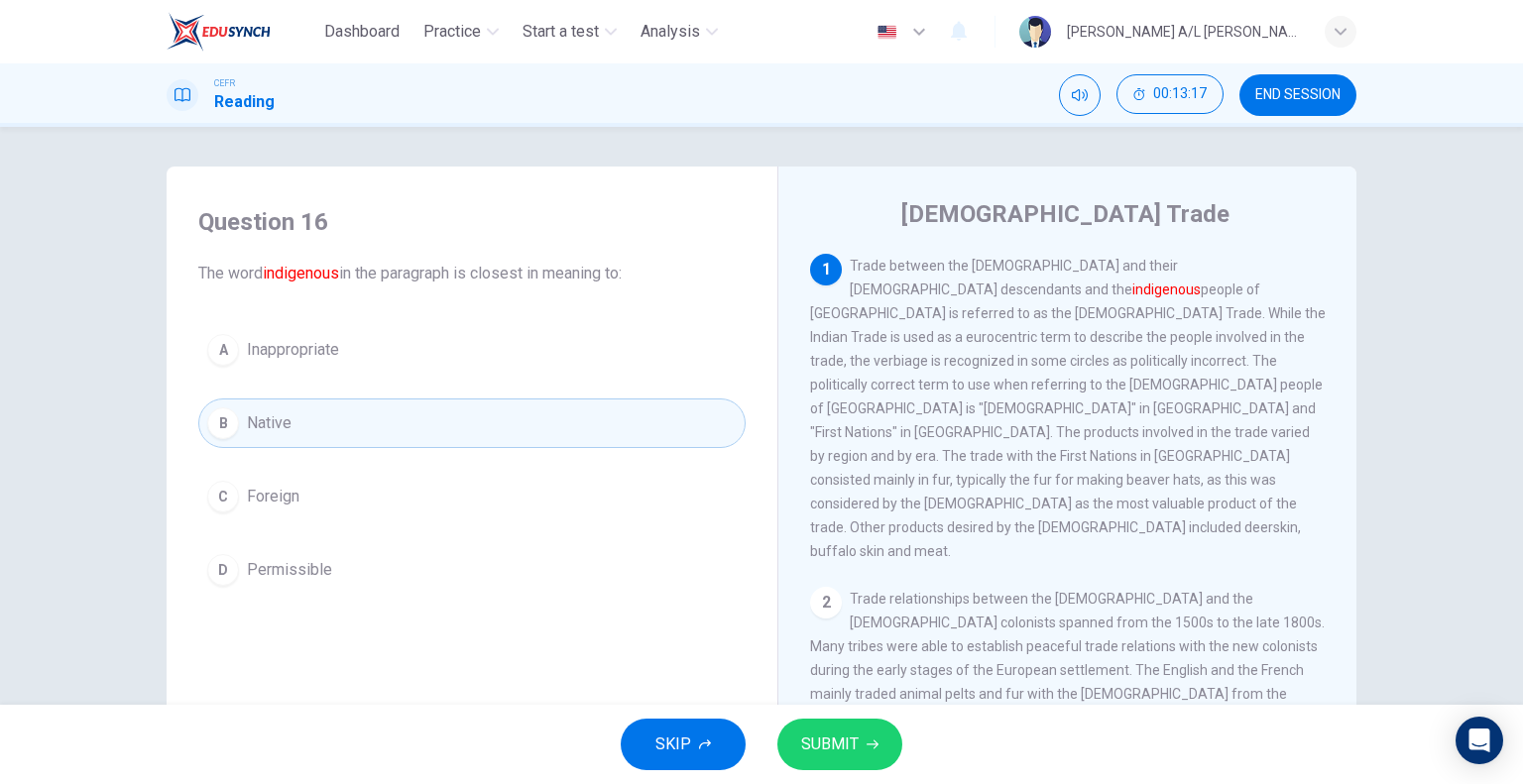 click on "SUBMIT" at bounding box center (830, 744) 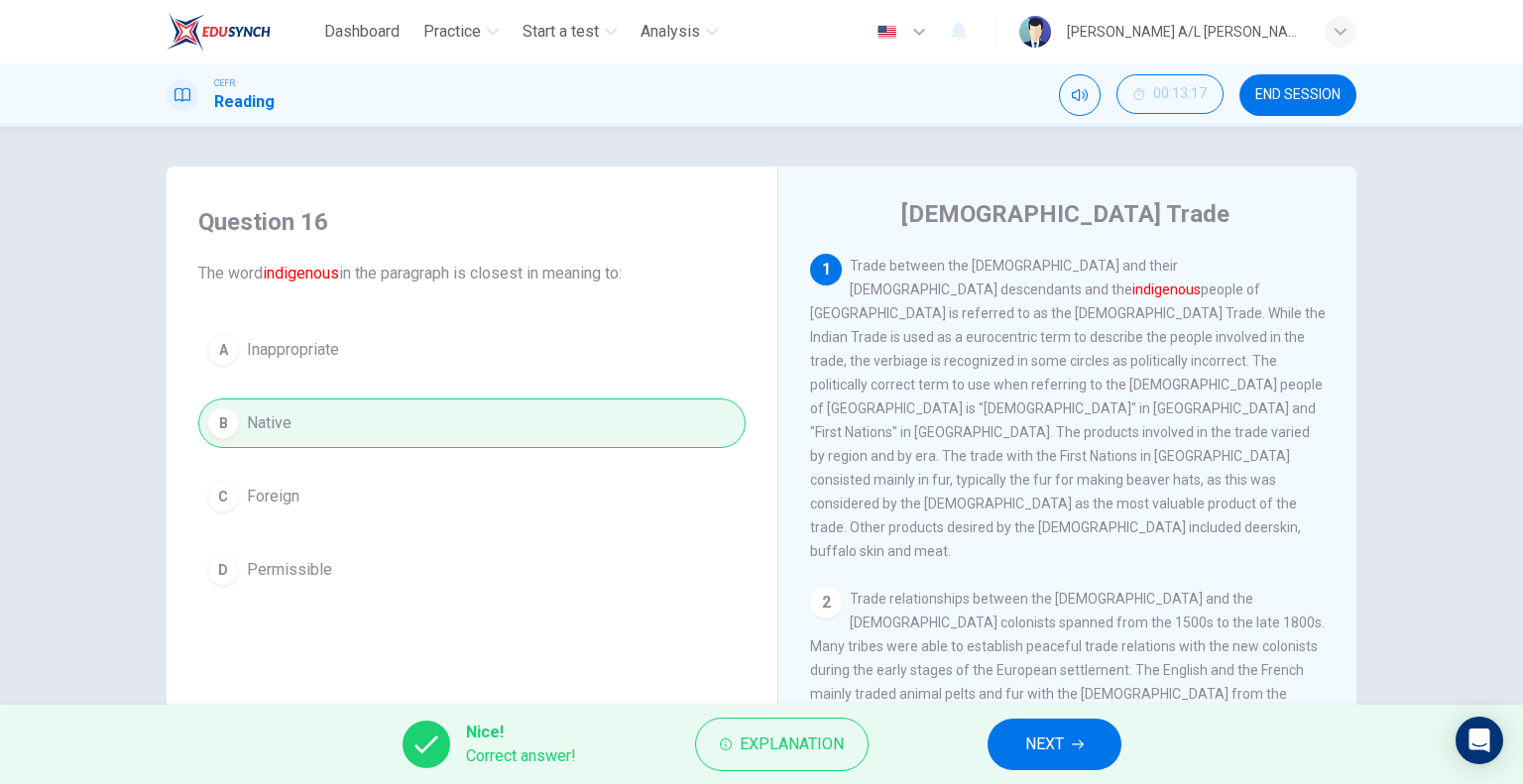 click on "NEXT" at bounding box center [1044, 744] 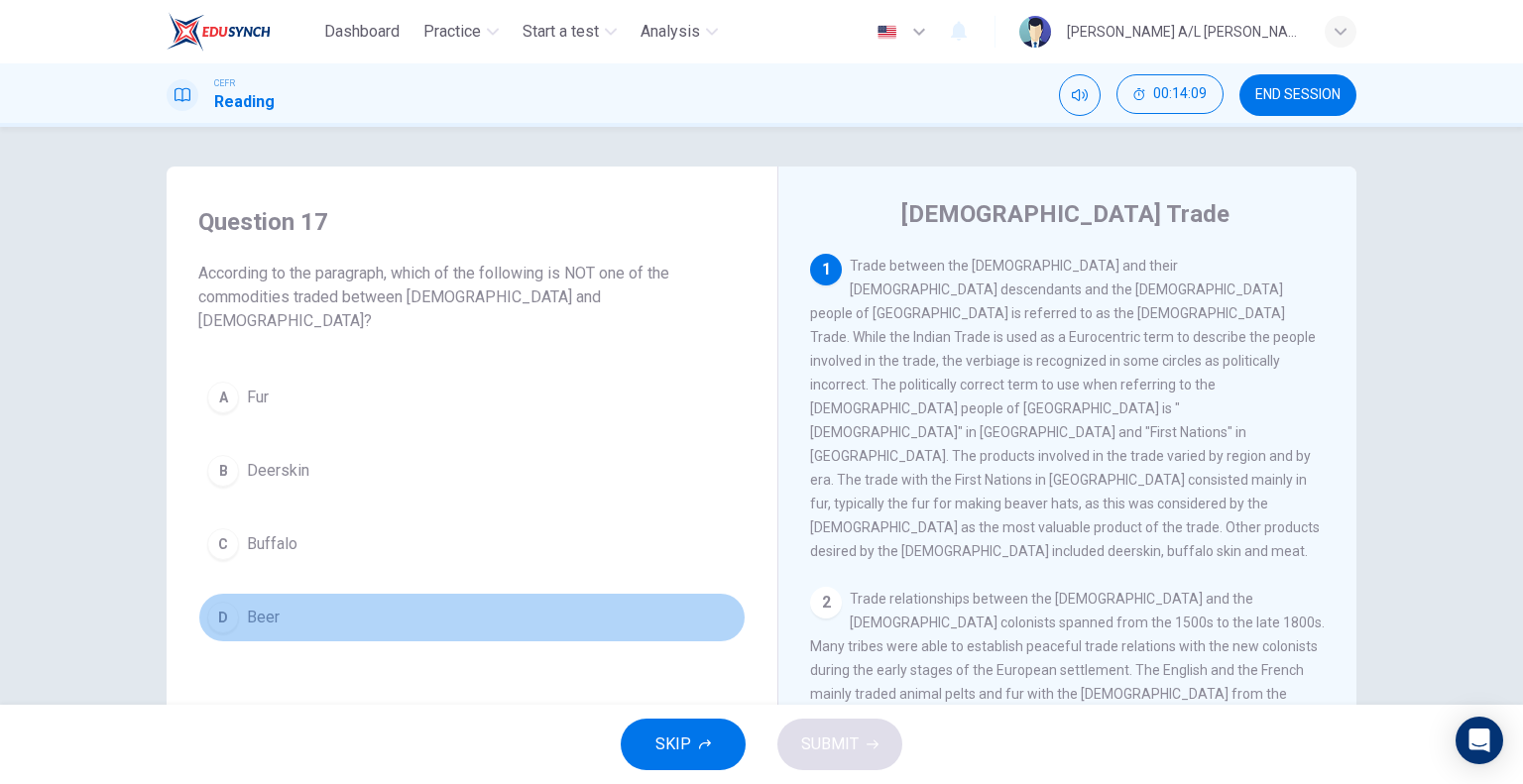 click on "D" at bounding box center (223, 617) 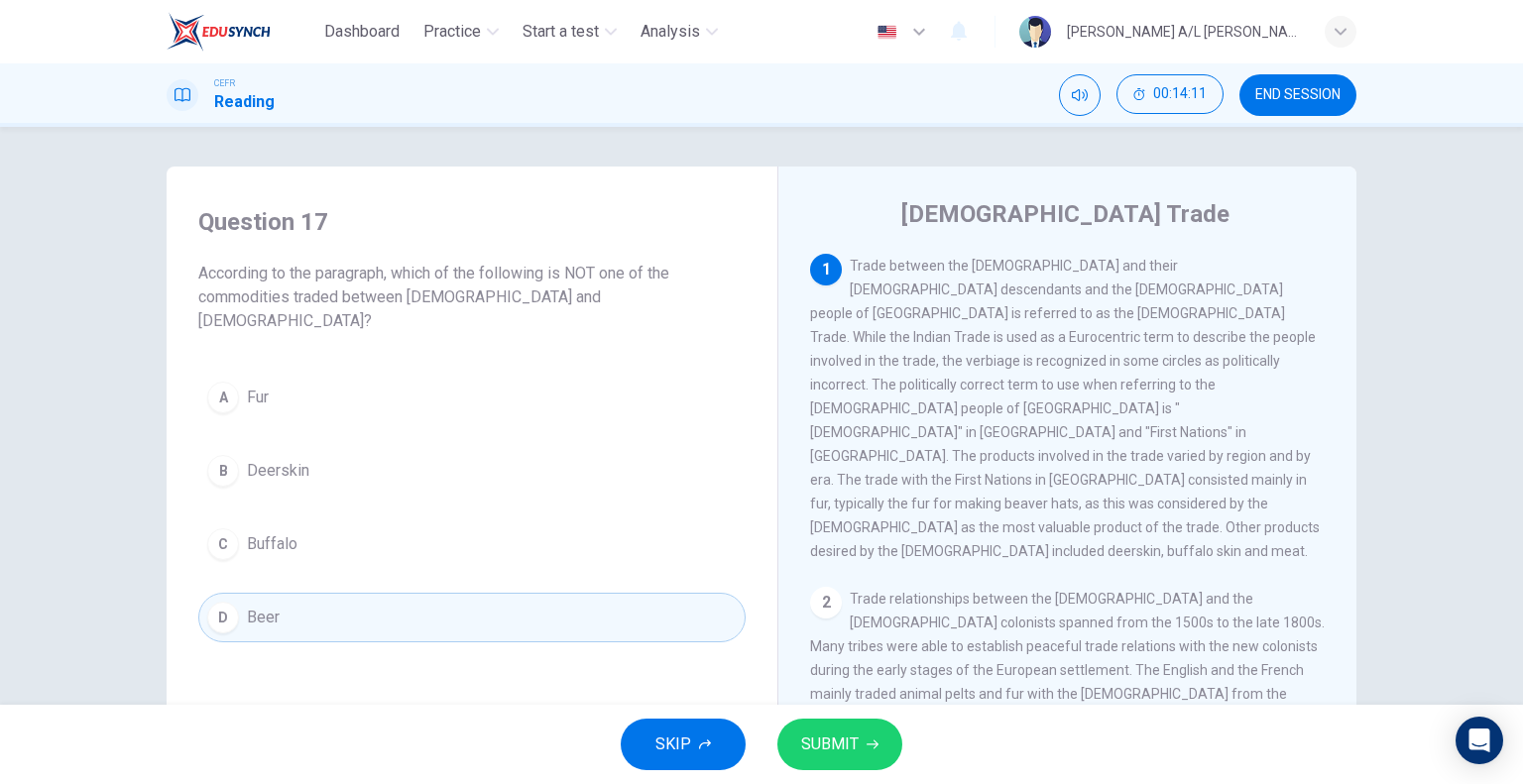 click on "SUBMIT" at bounding box center (830, 744) 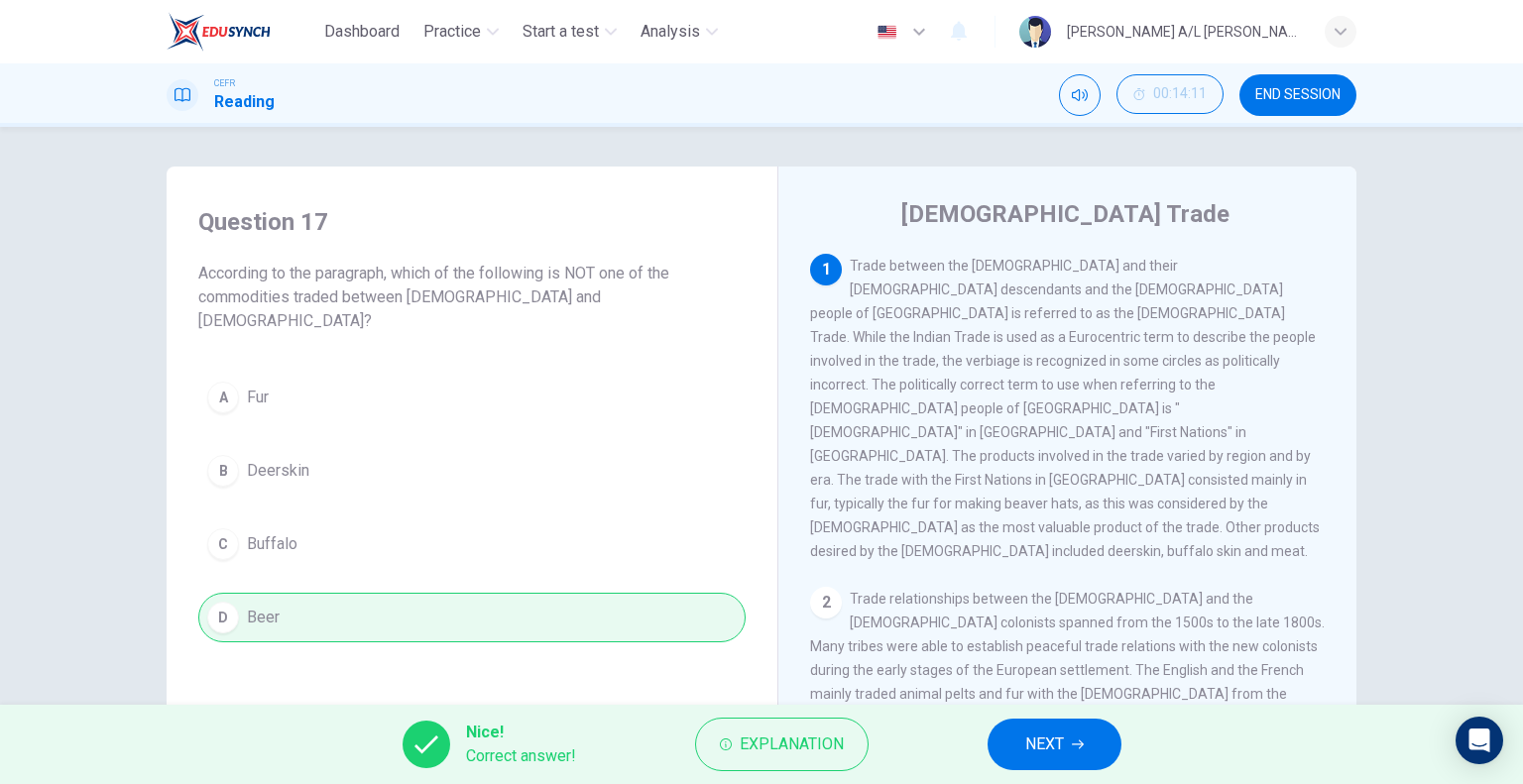 click on "NEXT" at bounding box center (1054, 744) 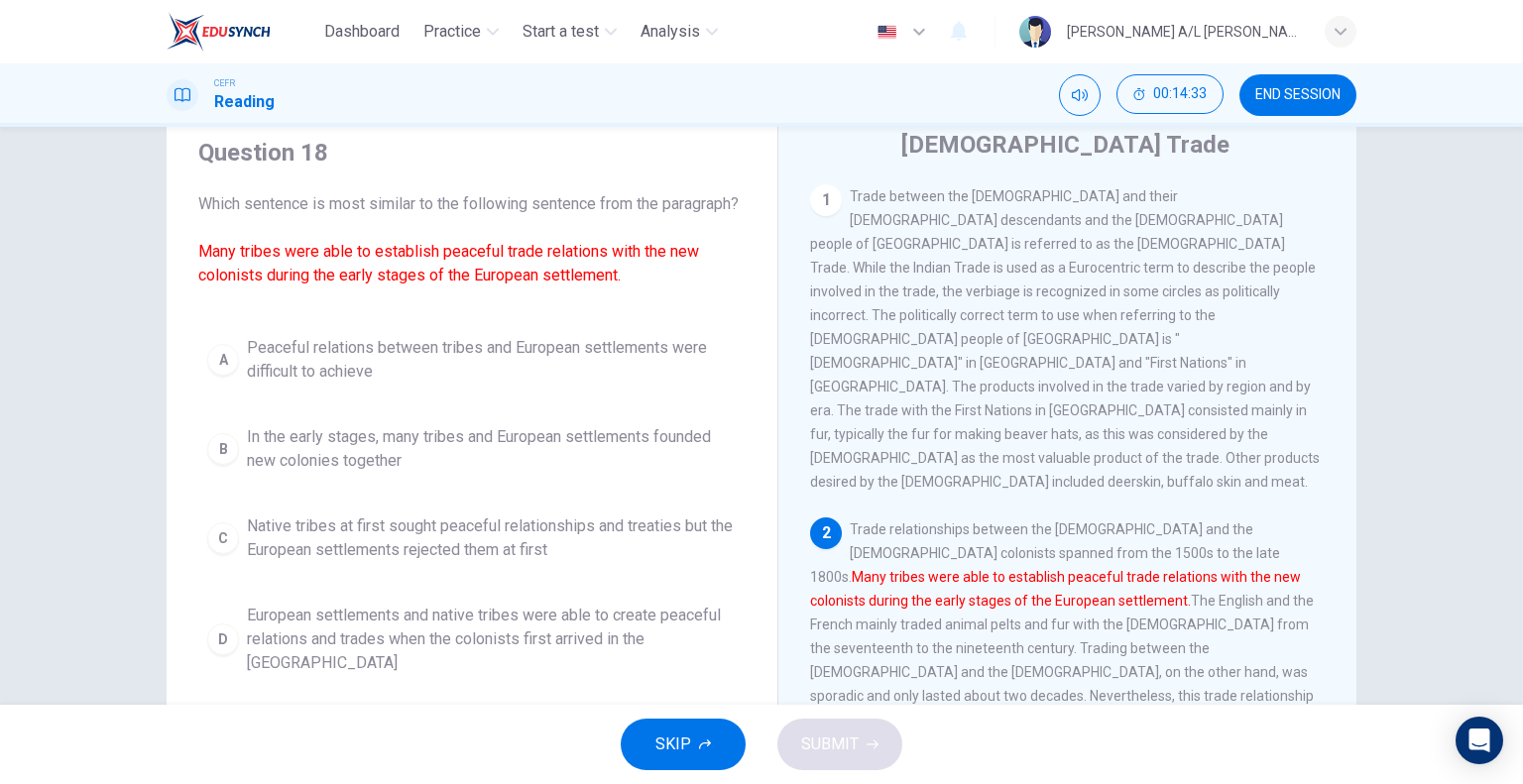 scroll, scrollTop: 99, scrollLeft: 0, axis: vertical 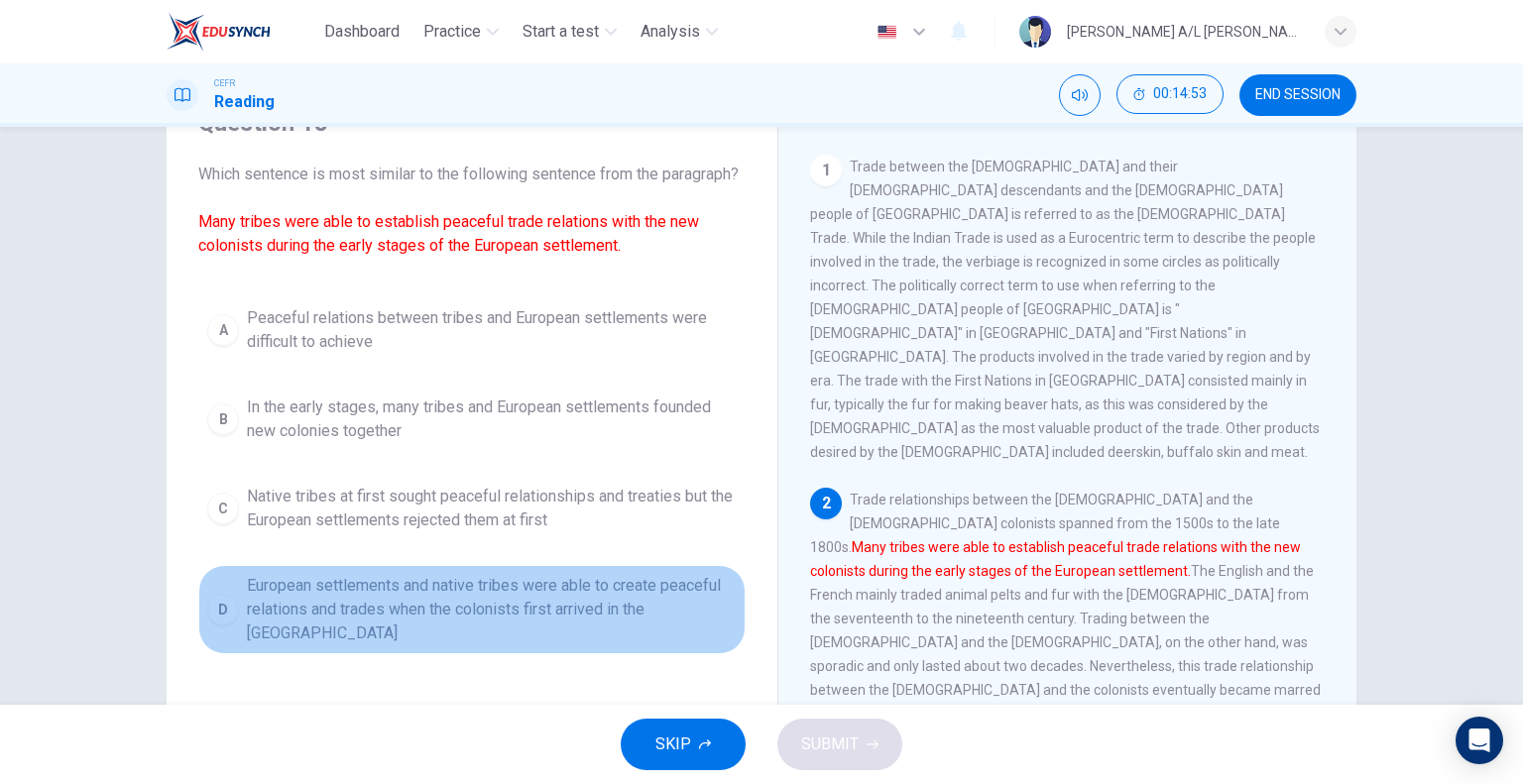 click on "European settlements and native tribes were able to create peaceful relations and trades when the colonists first arrived in the [GEOGRAPHIC_DATA]" at bounding box center [492, 610] 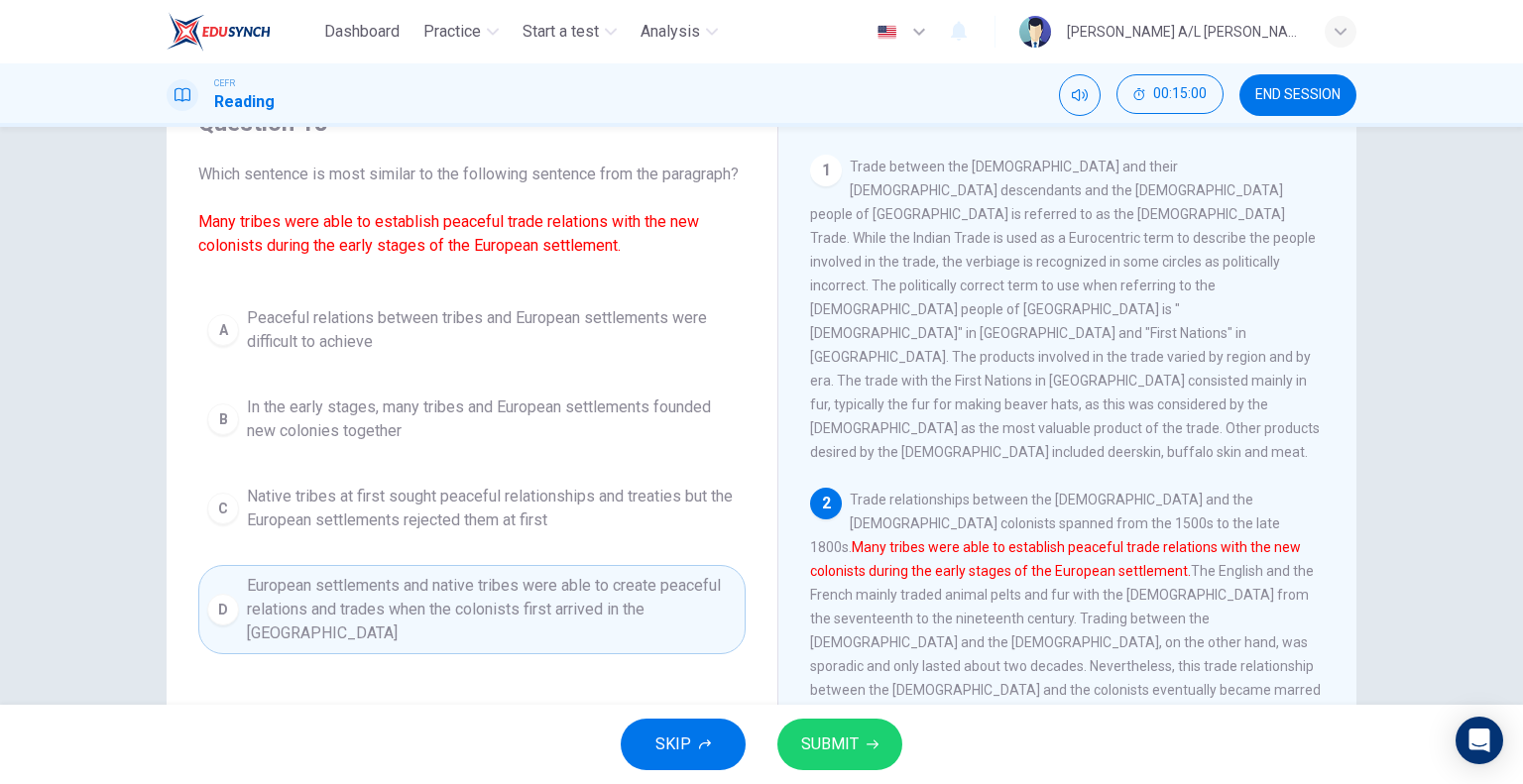 click on "SUBMIT" at bounding box center (830, 744) 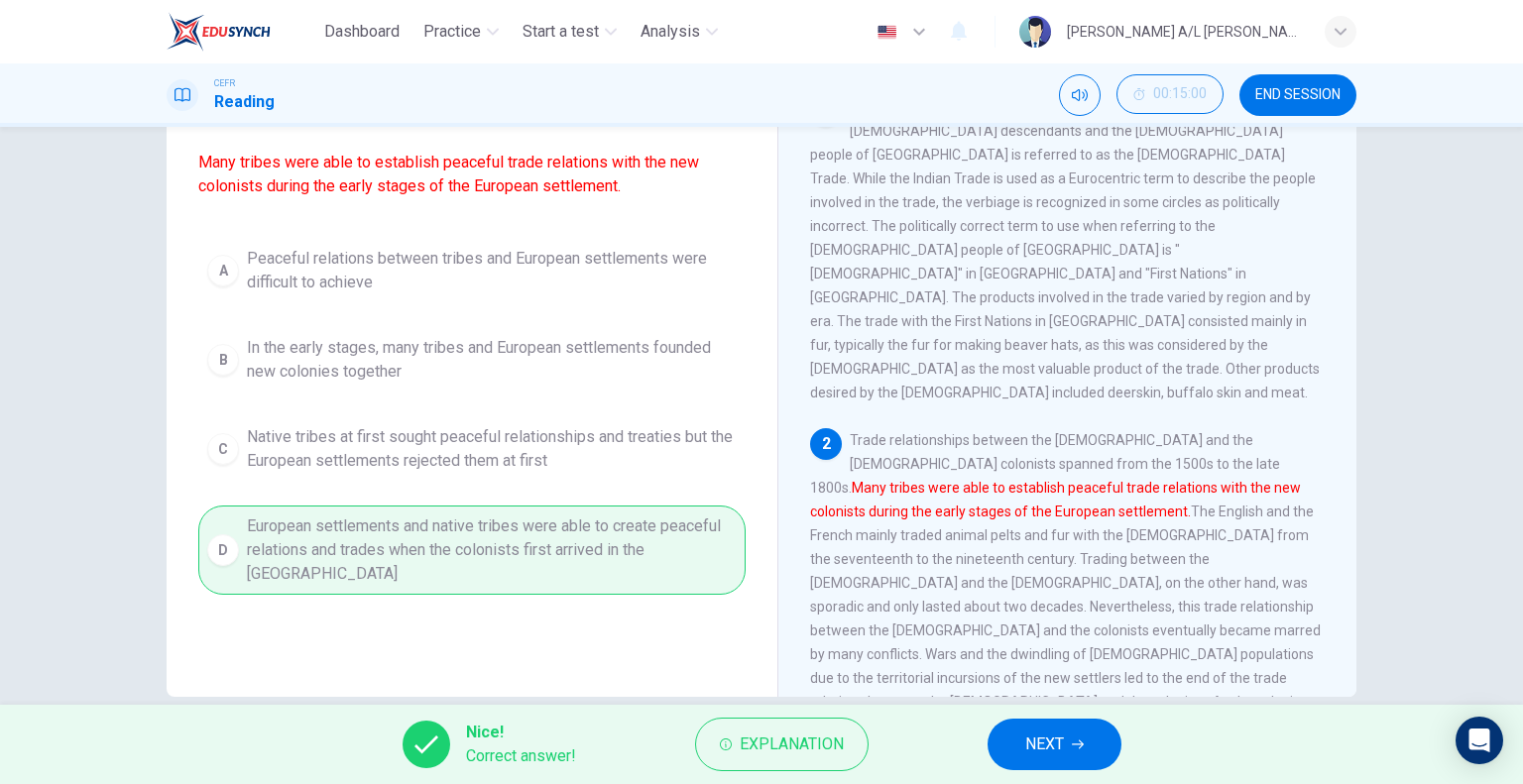 scroll, scrollTop: 190, scrollLeft: 0, axis: vertical 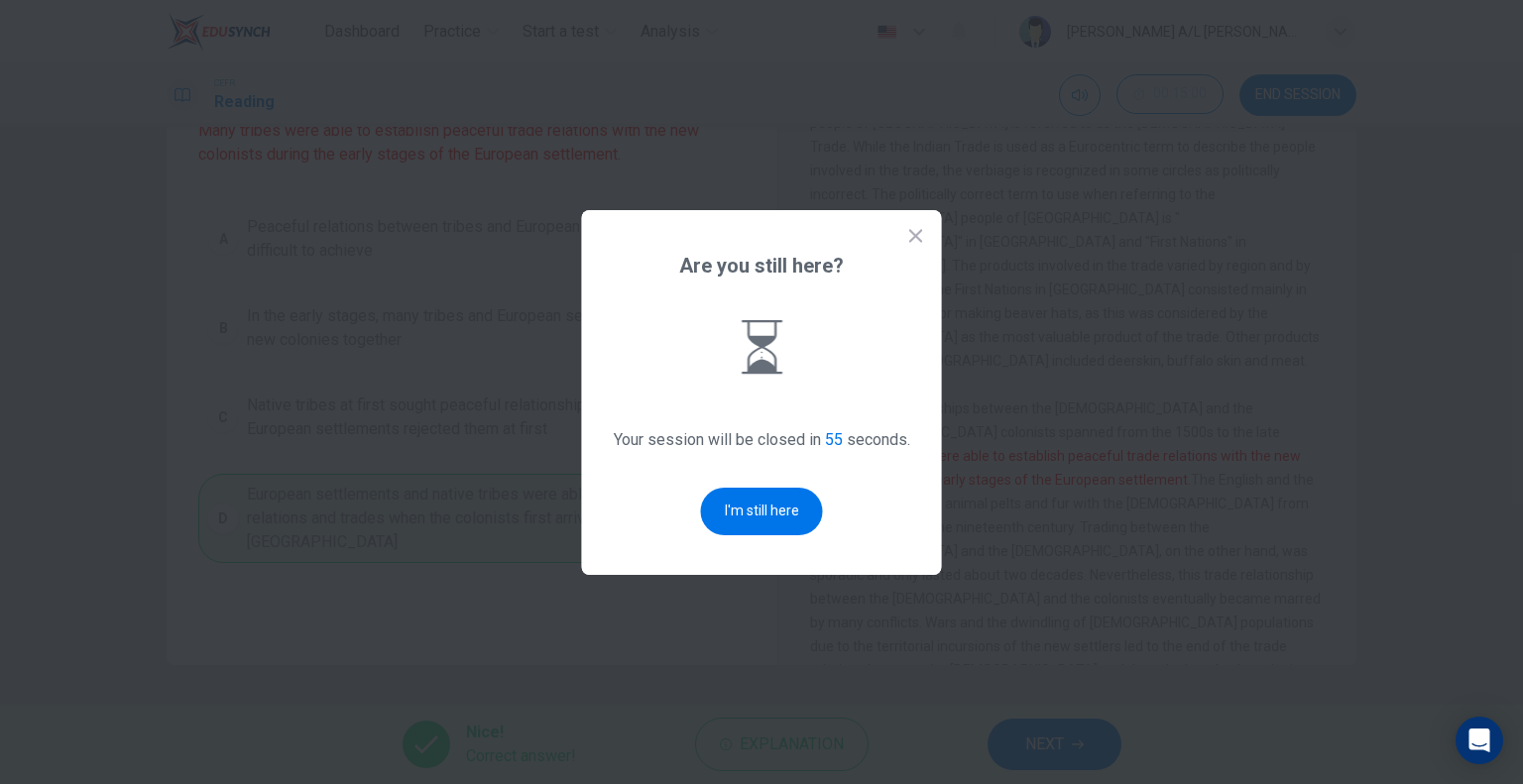 click on "I'm still here" at bounding box center [762, 511] 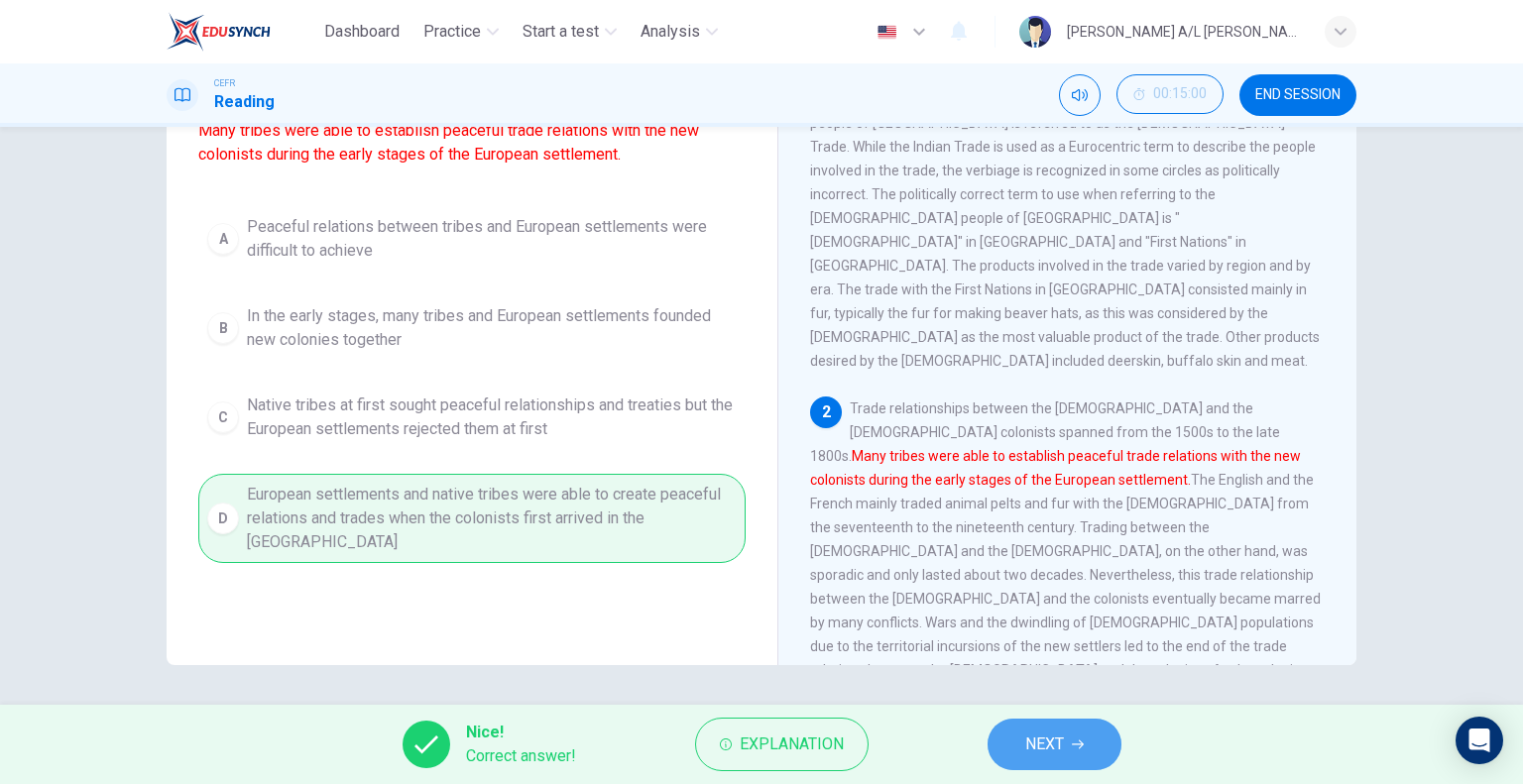 click on "NEXT" at bounding box center [1044, 744] 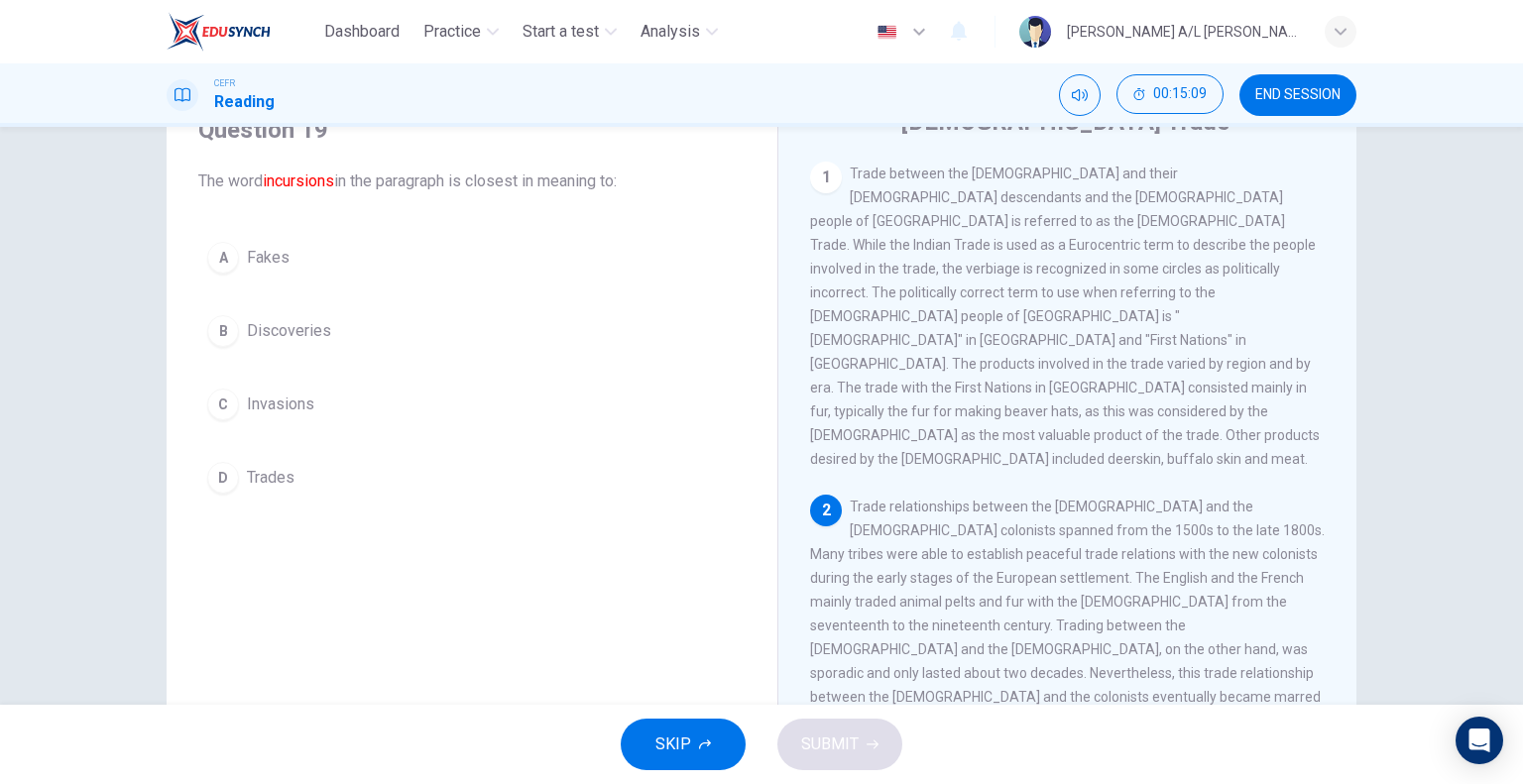 scroll, scrollTop: 190, scrollLeft: 0, axis: vertical 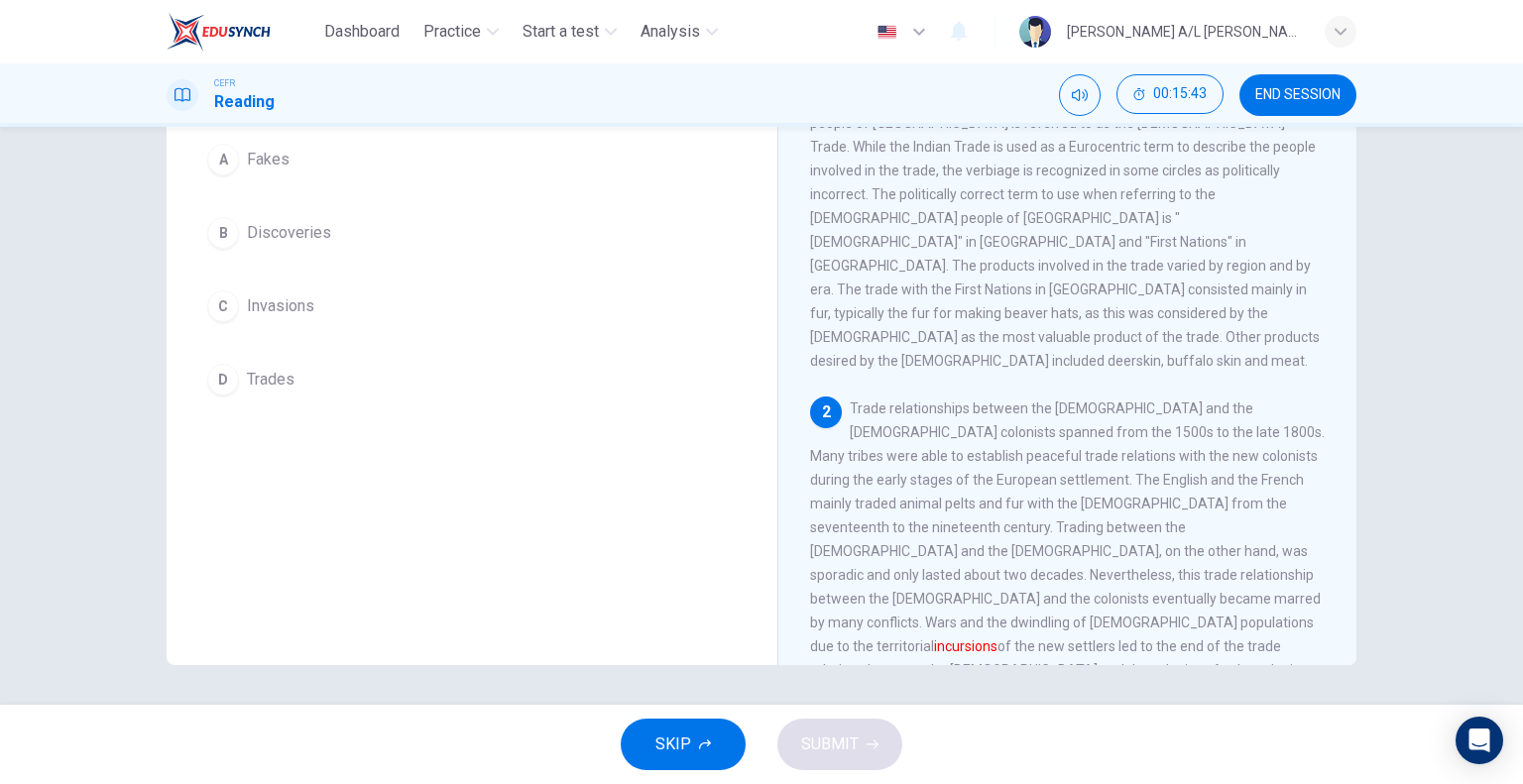 click on "Invasions" at bounding box center [281, 306] 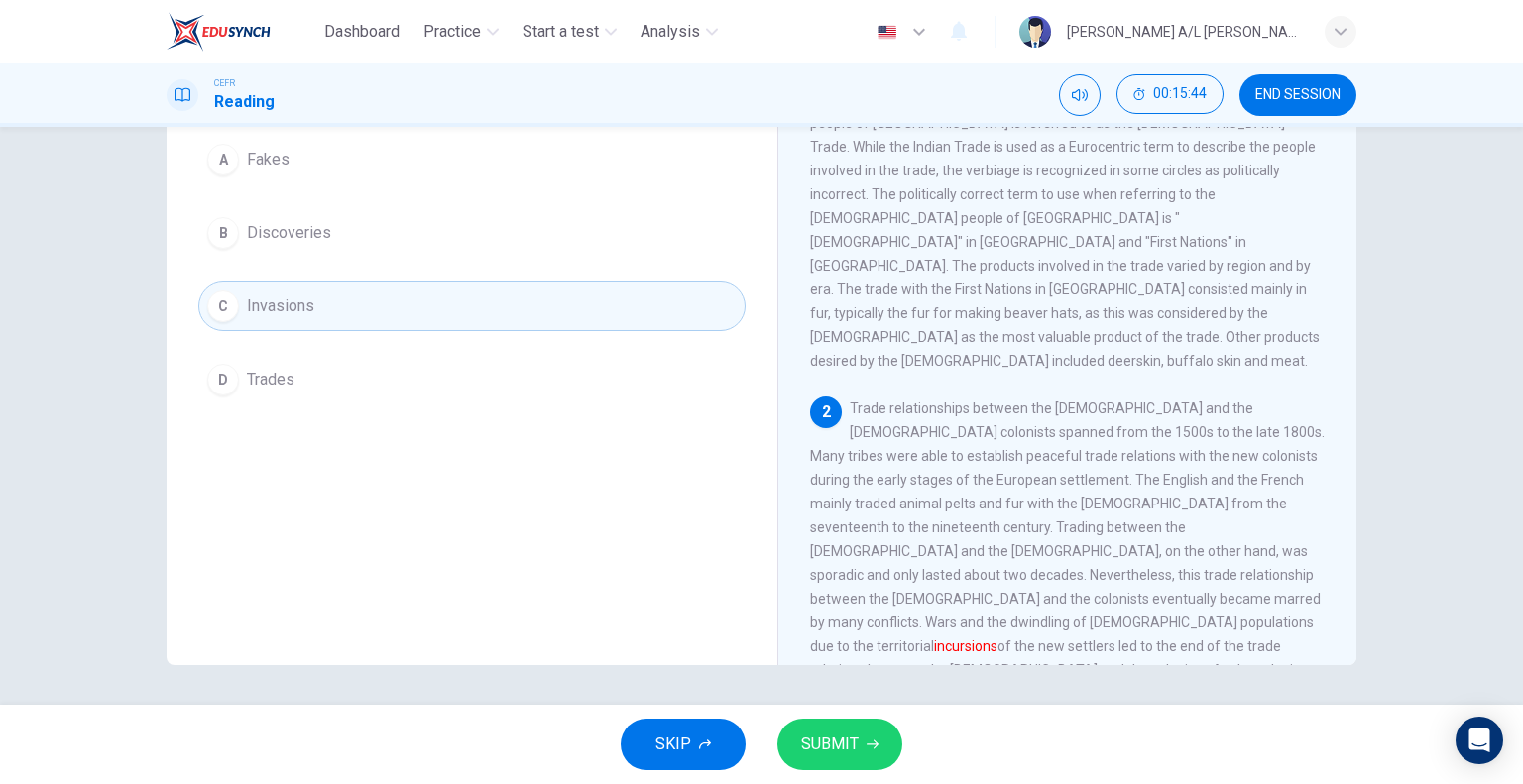 click on "SUBMIT" at bounding box center (830, 744) 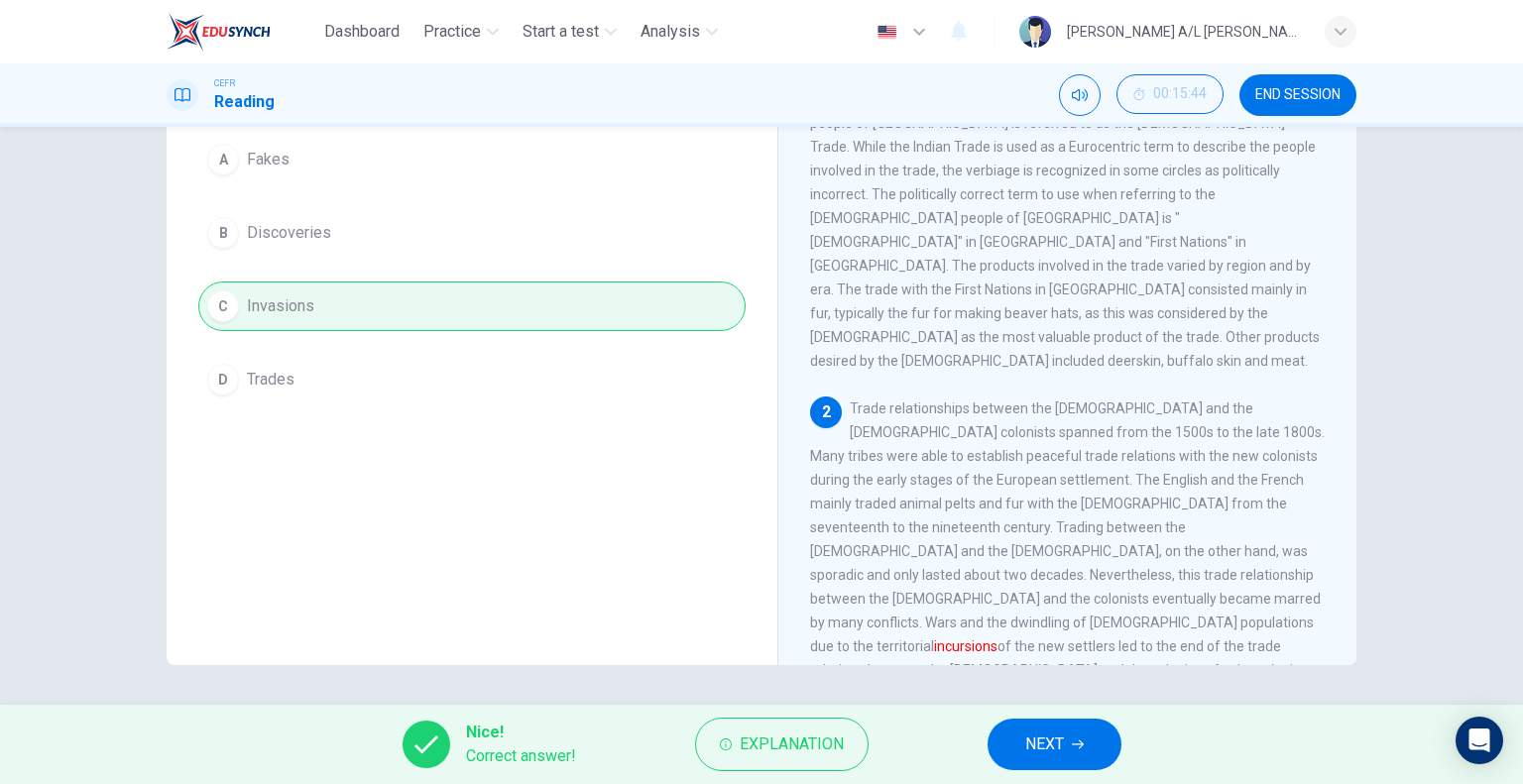 click on "NEXT" at bounding box center (1054, 744) 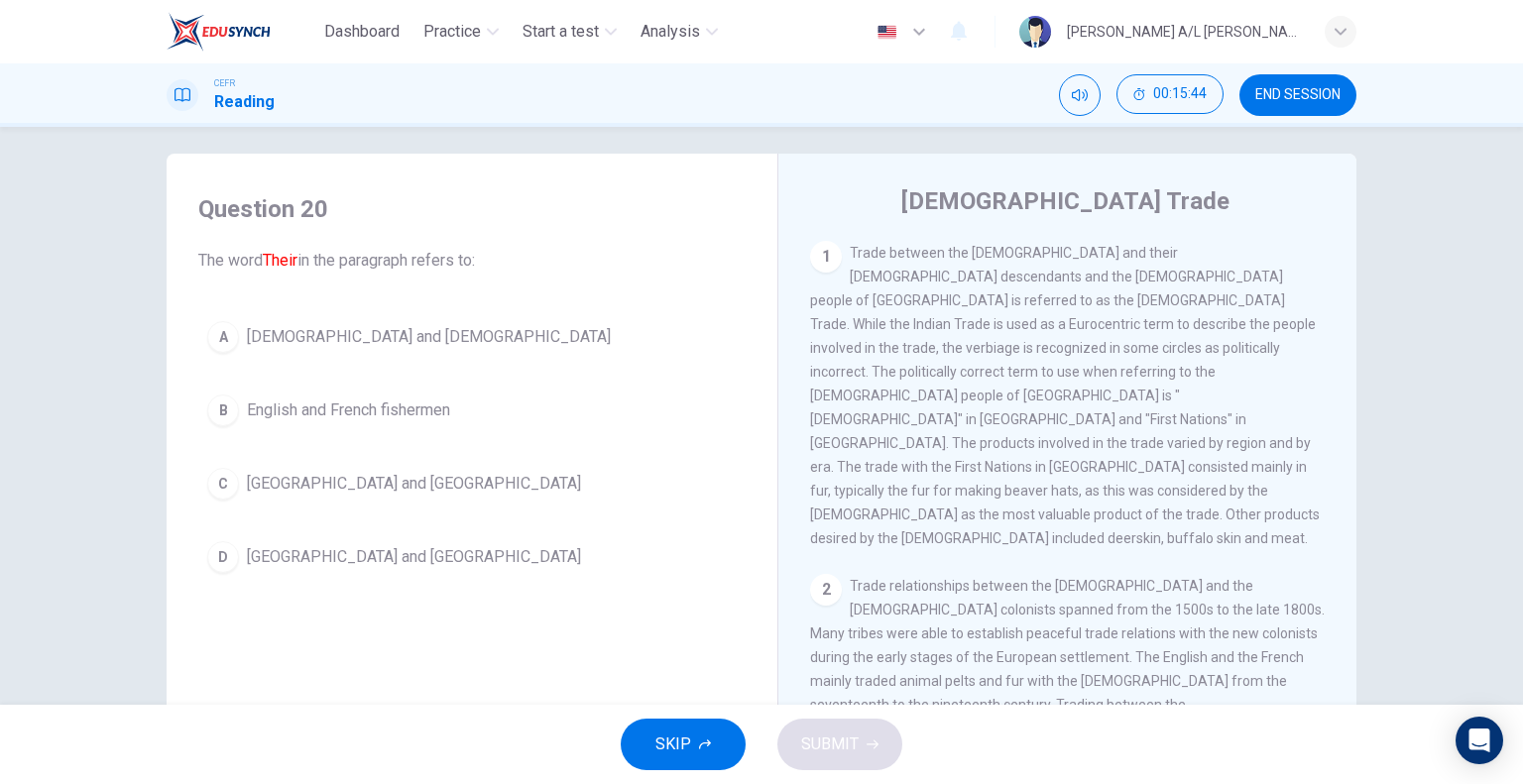 scroll, scrollTop: 0, scrollLeft: 0, axis: both 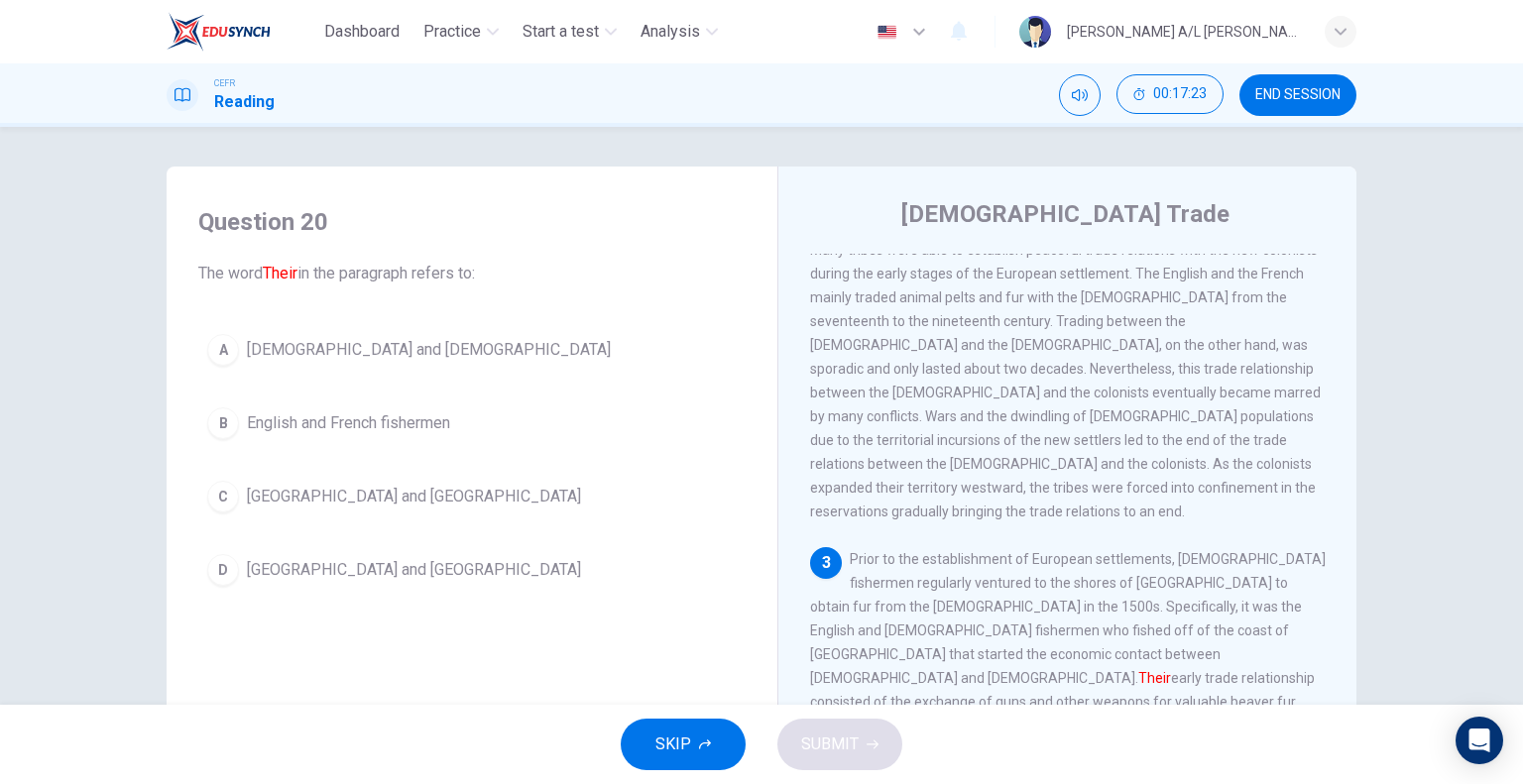 click on "[DEMOGRAPHIC_DATA] and [DEMOGRAPHIC_DATA]" at bounding box center [428, 350] 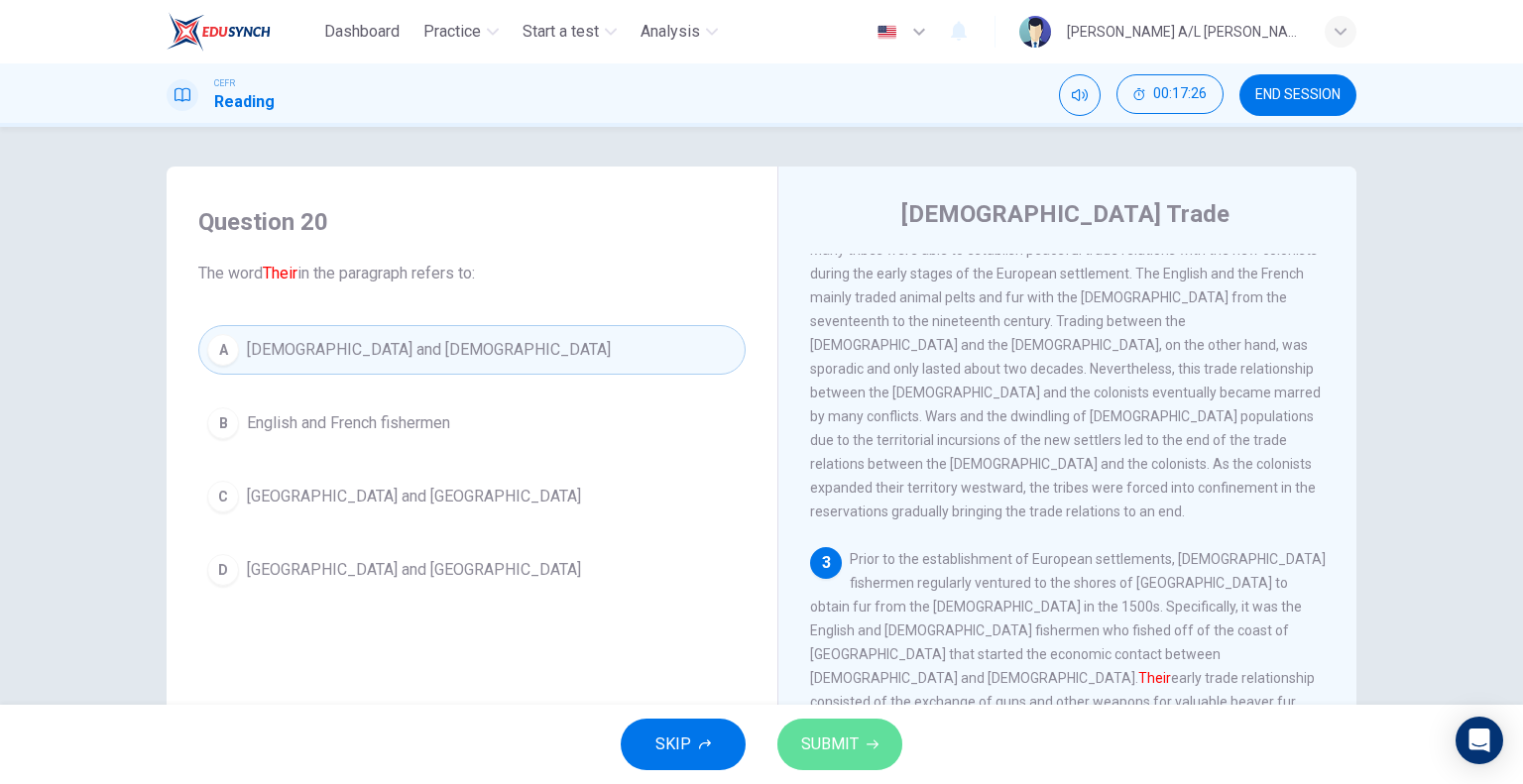 click on "SUBMIT" at bounding box center [830, 744] 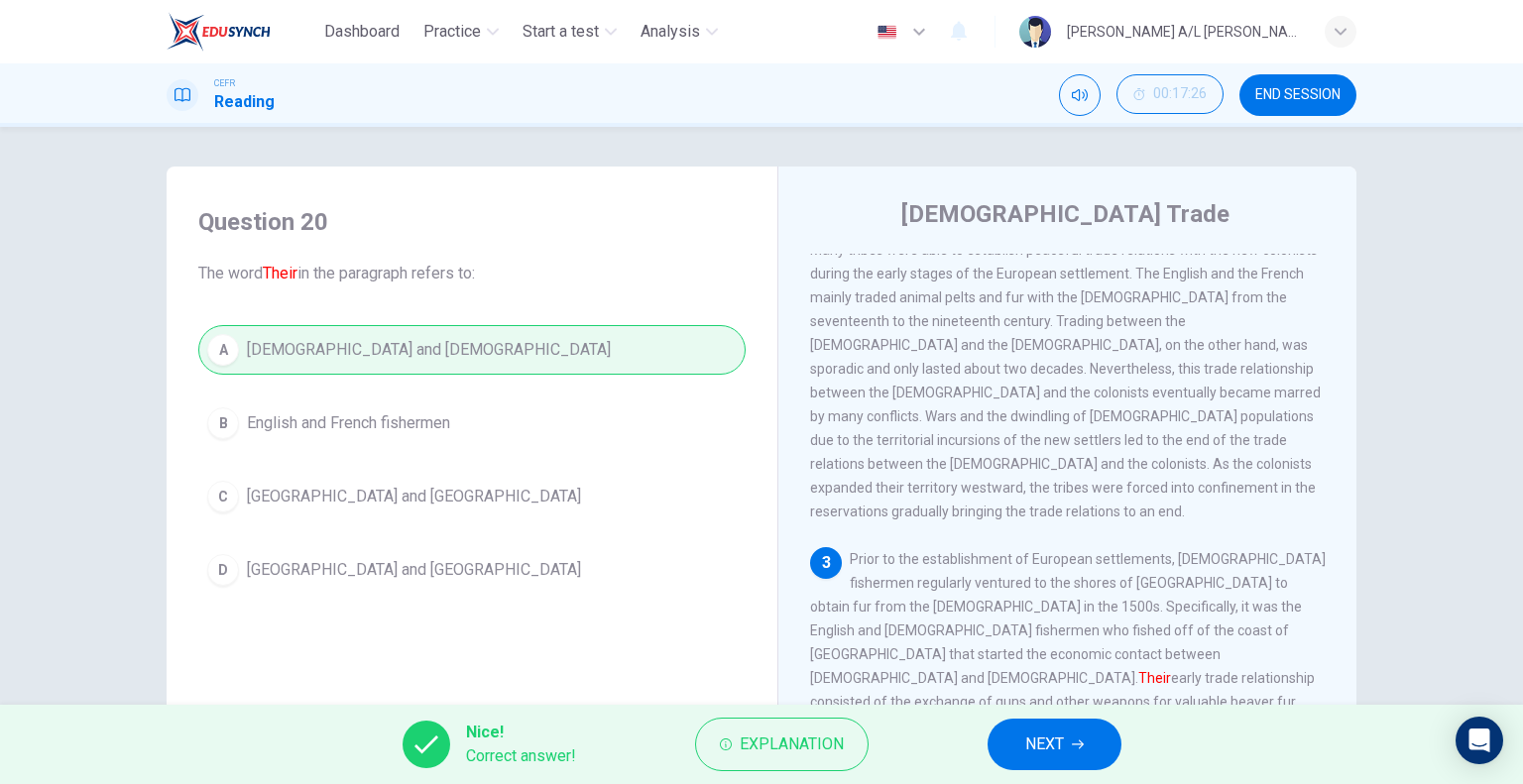 click on "NEXT" at bounding box center [1054, 744] 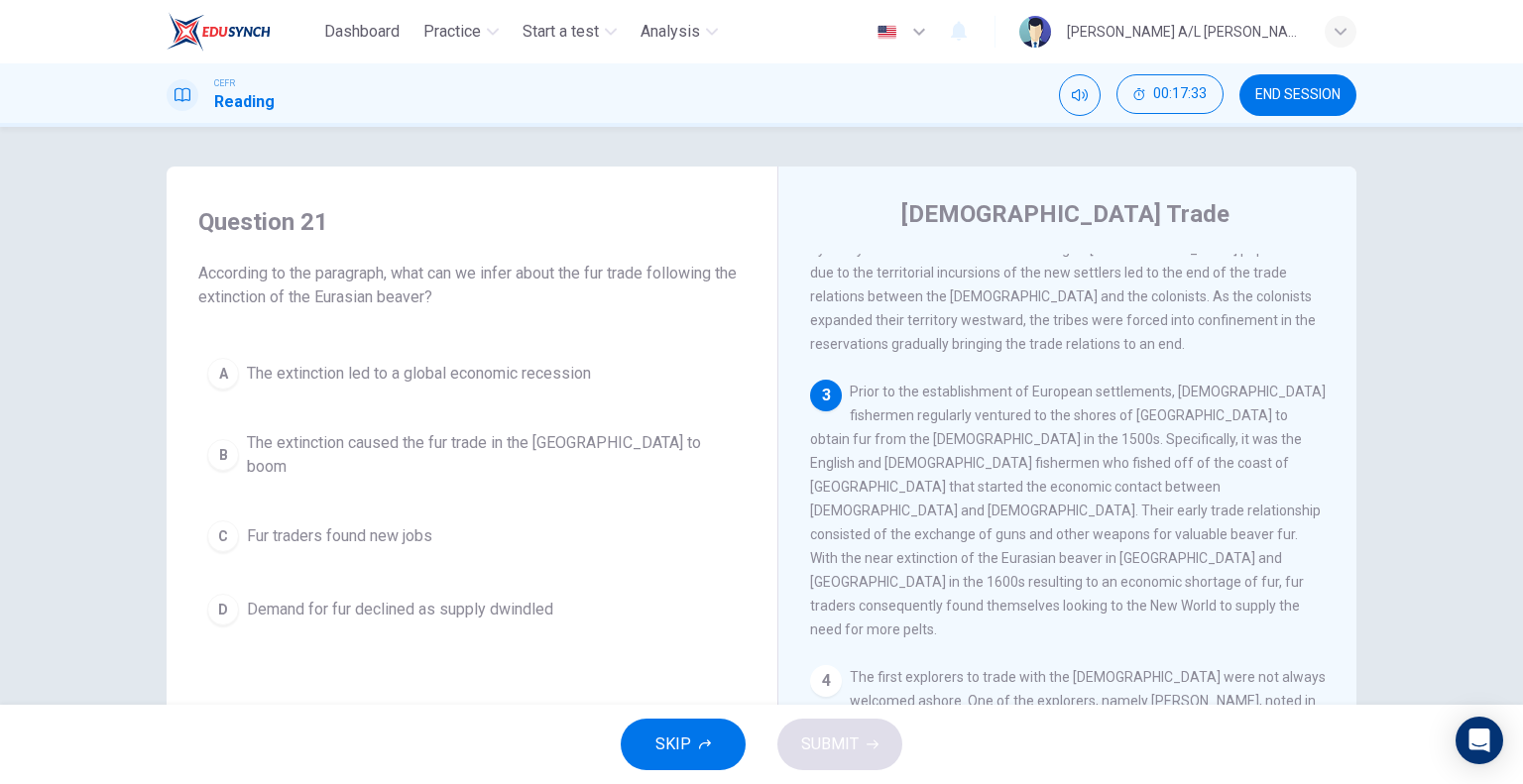 scroll, scrollTop: 595, scrollLeft: 0, axis: vertical 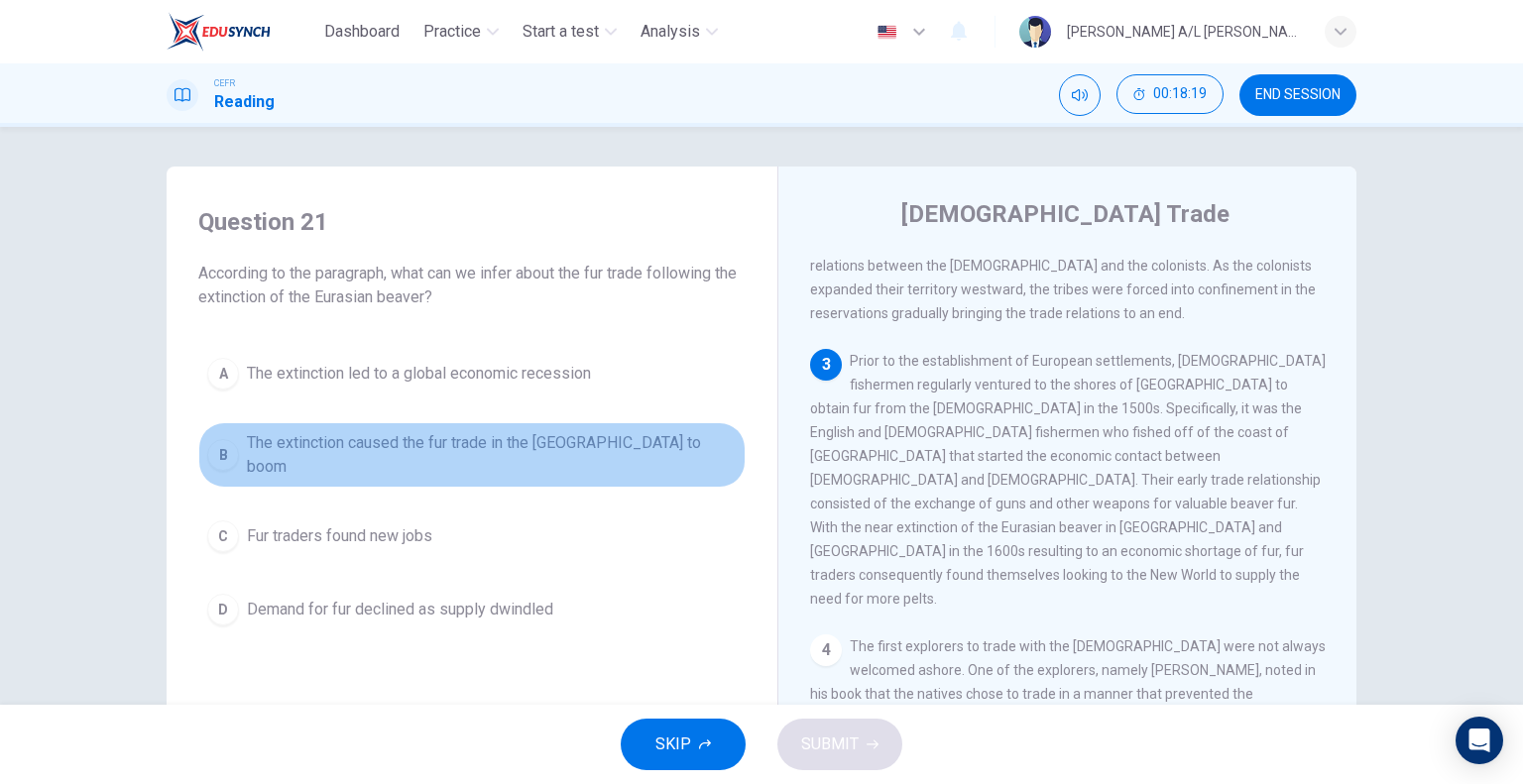 click on "B" at bounding box center [223, 455] 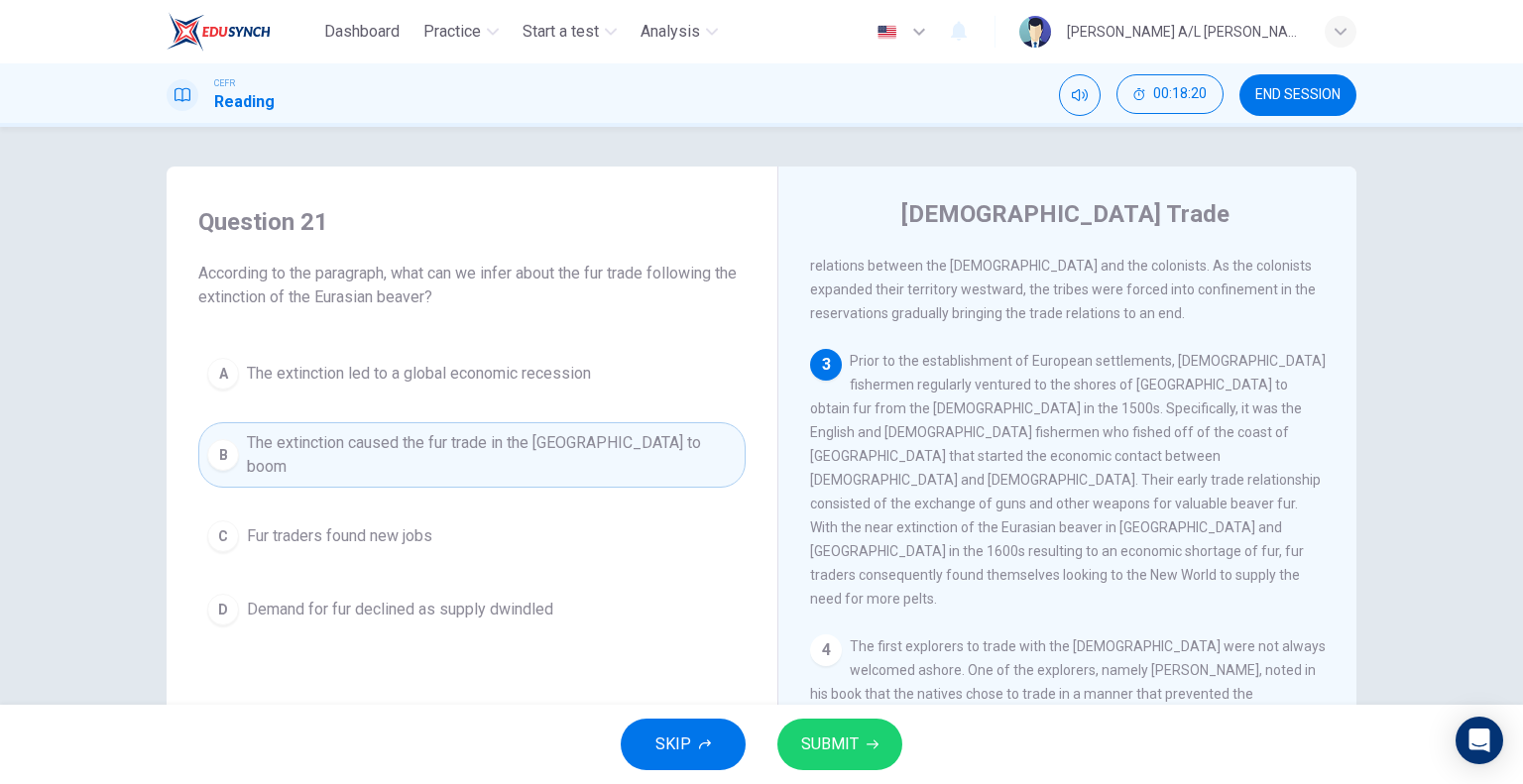 click on "SUBMIT" at bounding box center (830, 744) 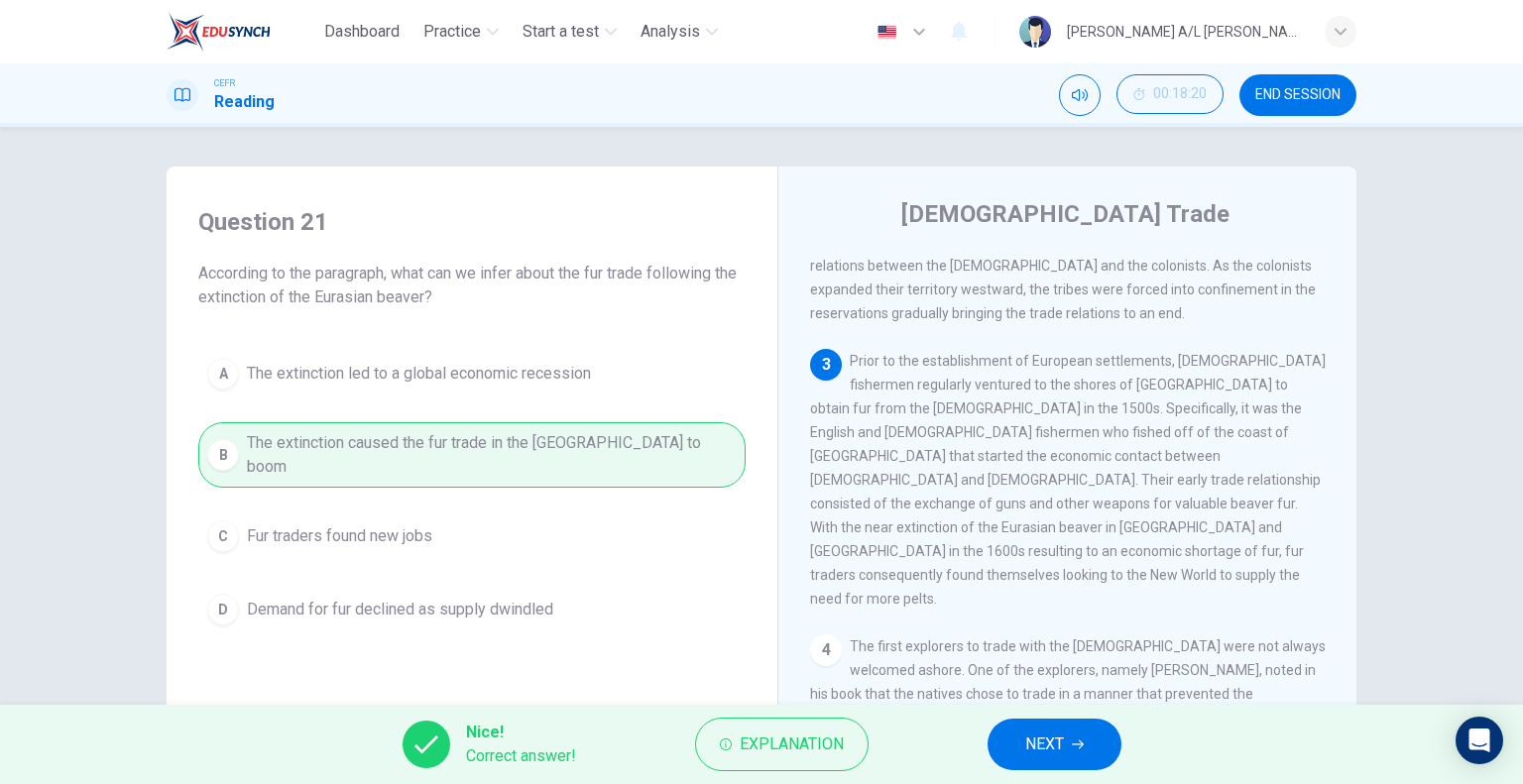 click on "NEXT" at bounding box center [1054, 744] 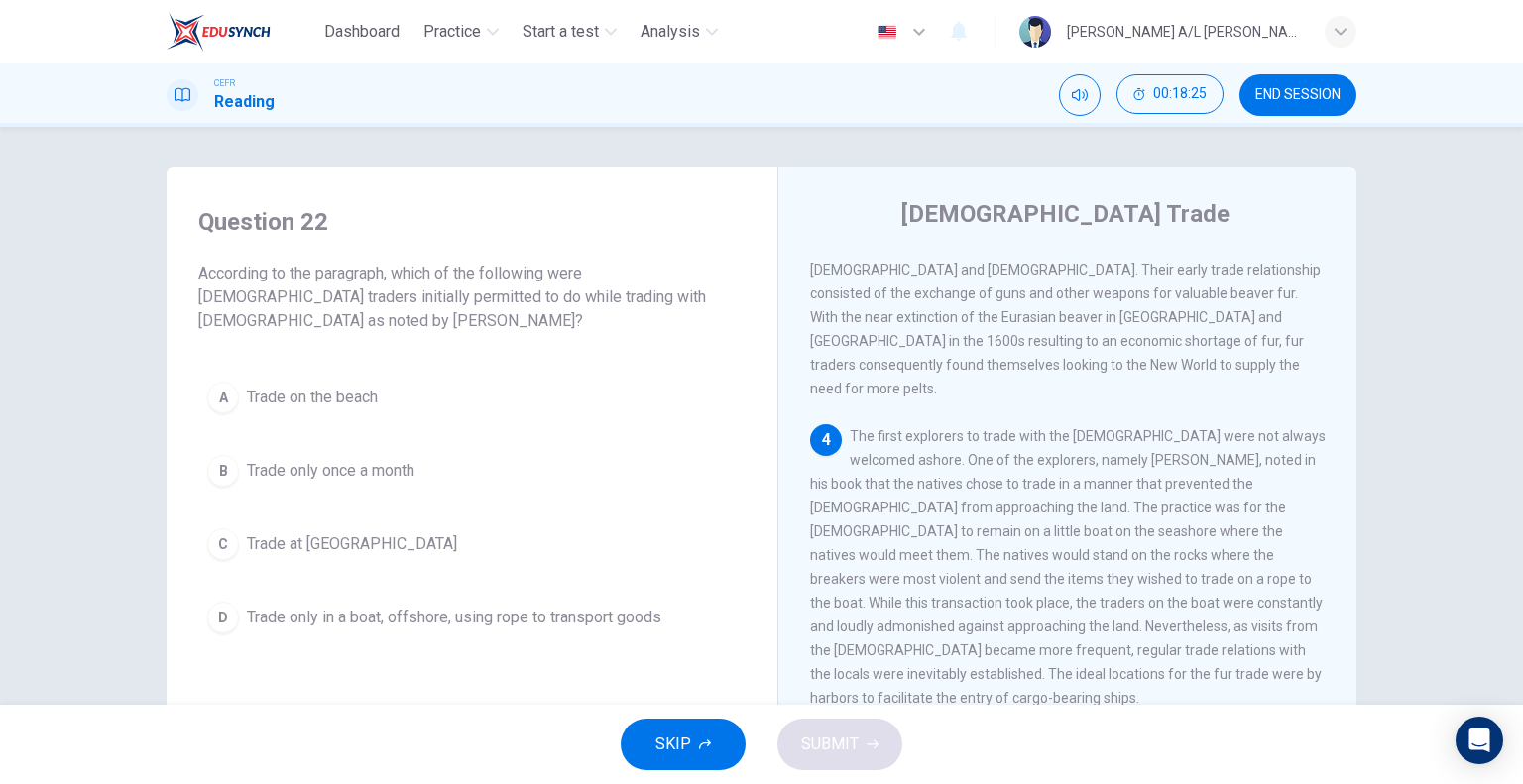 scroll, scrollTop: 793, scrollLeft: 0, axis: vertical 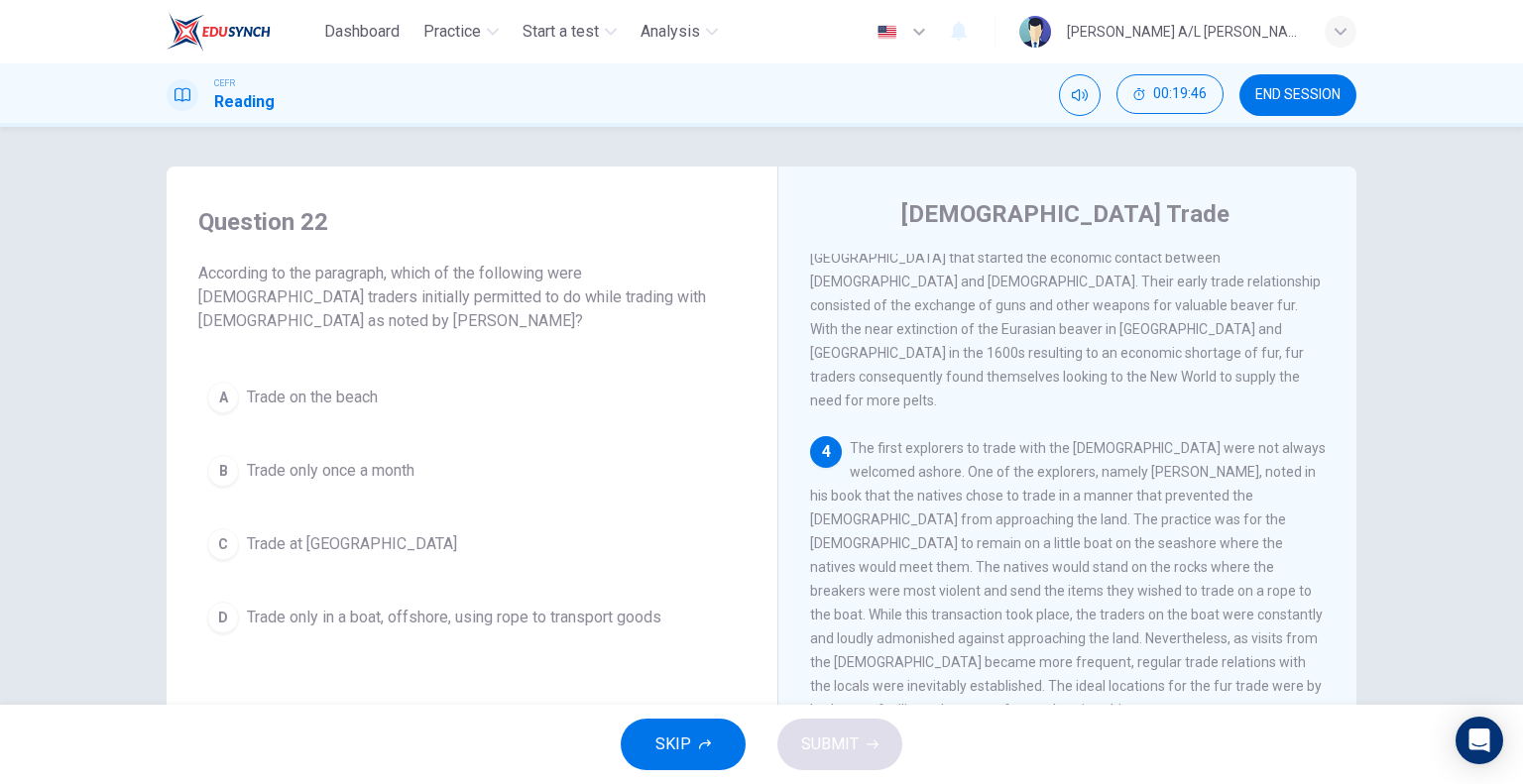 click on "D" at bounding box center [223, 617] 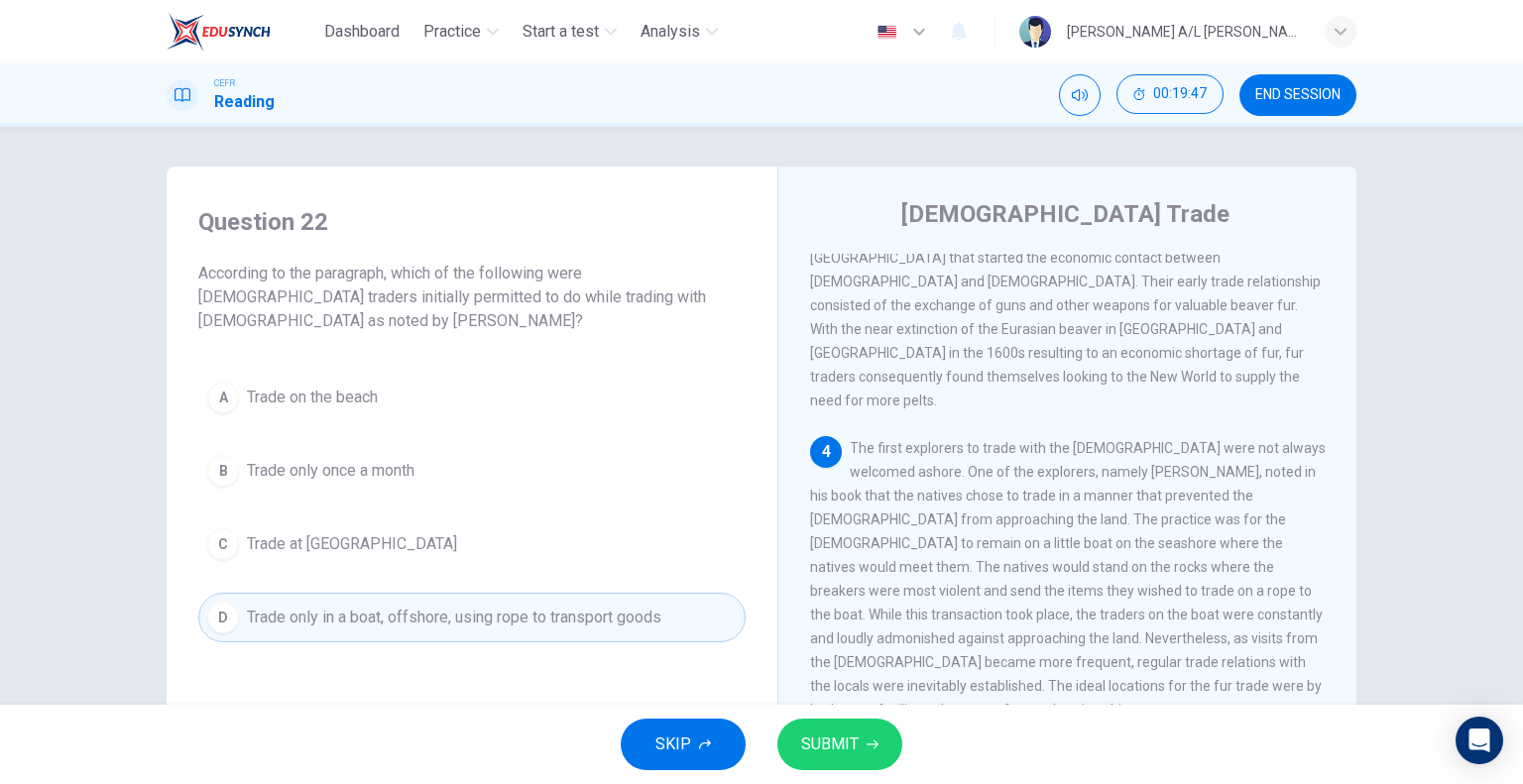click 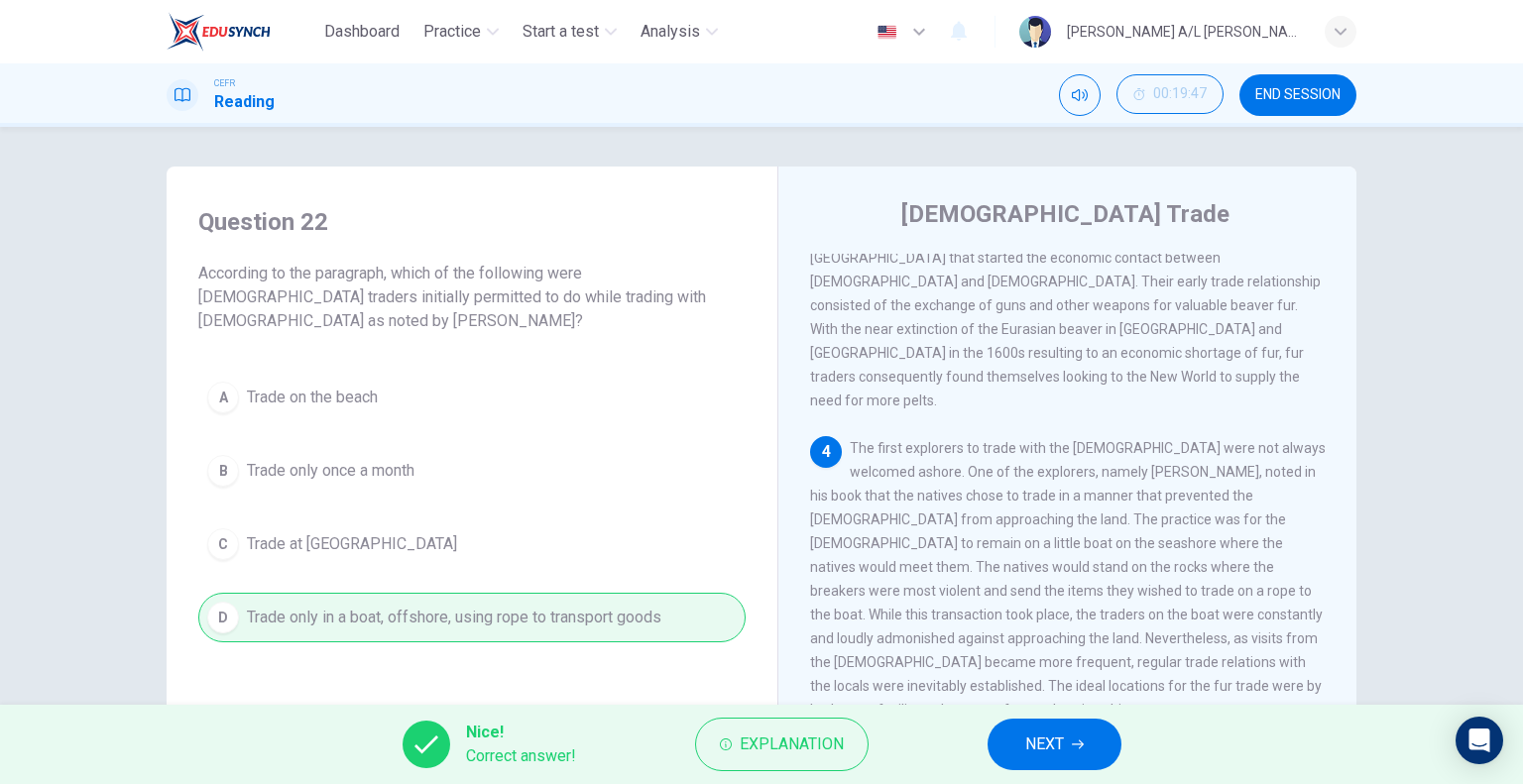 click on "NEXT" at bounding box center (1044, 744) 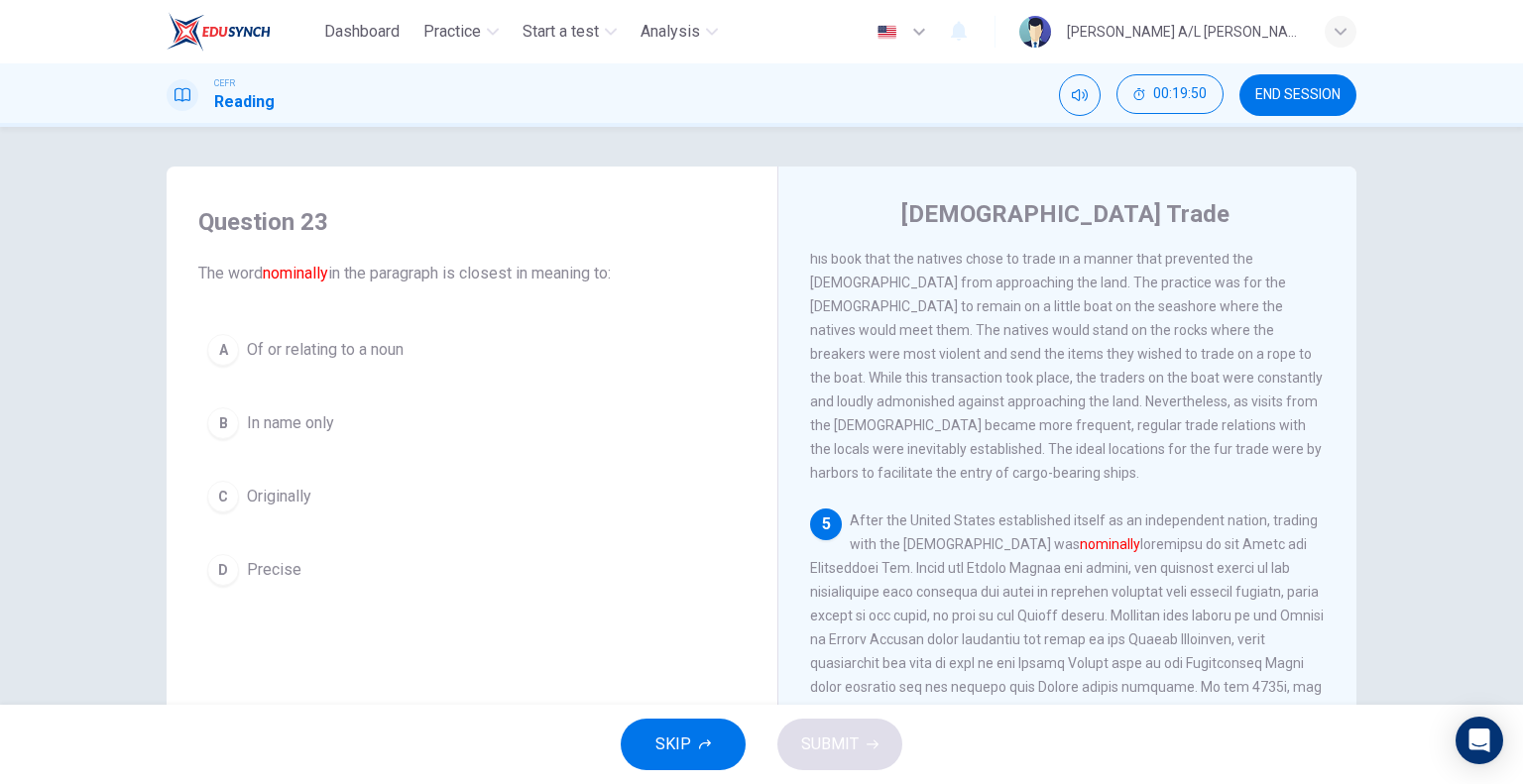 scroll, scrollTop: 1041, scrollLeft: 0, axis: vertical 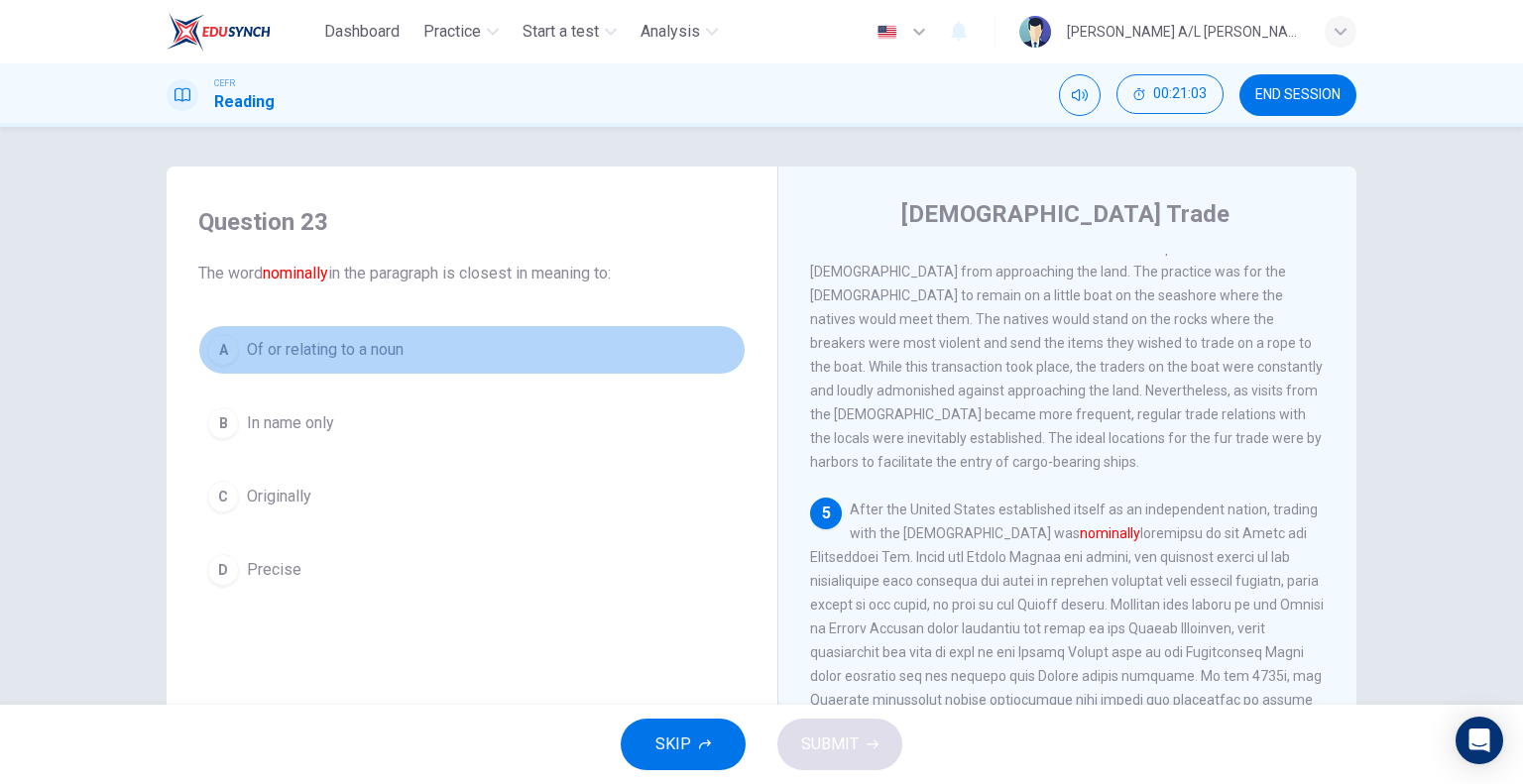 click on "A  Of or relating to a noun" at bounding box center (472, 350) 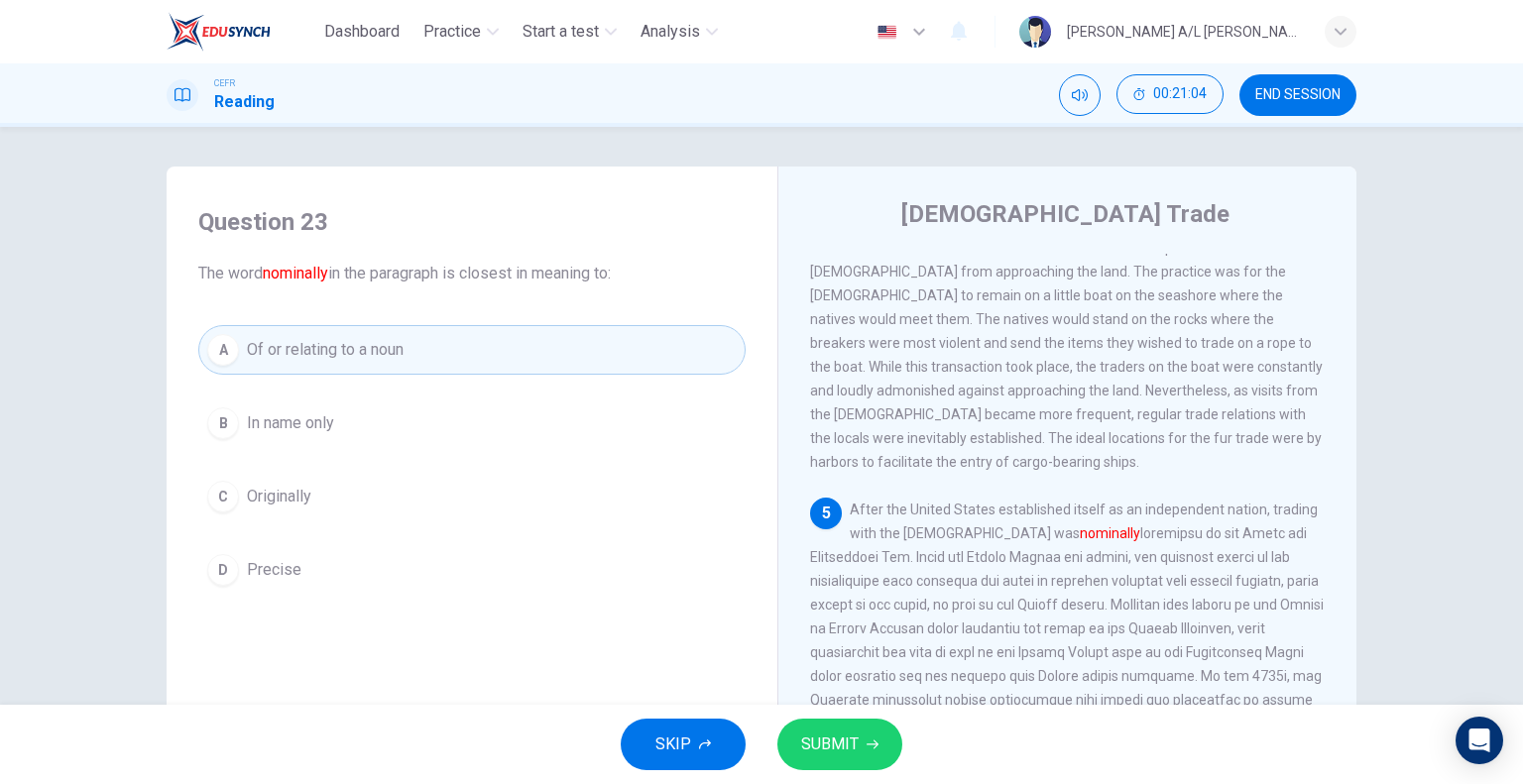 click on "SUBMIT" at bounding box center (840, 744) 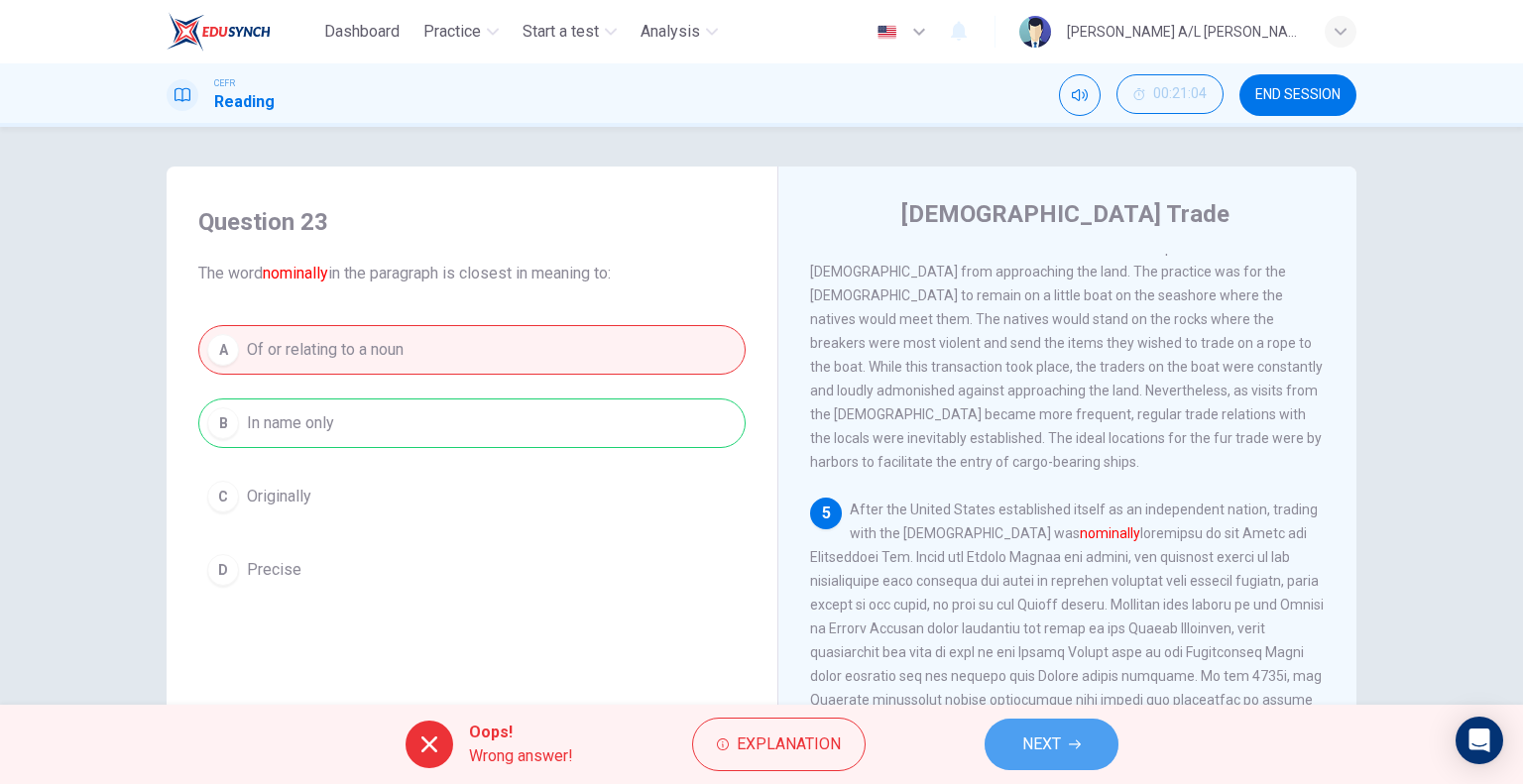 click on "NEXT" at bounding box center (1051, 744) 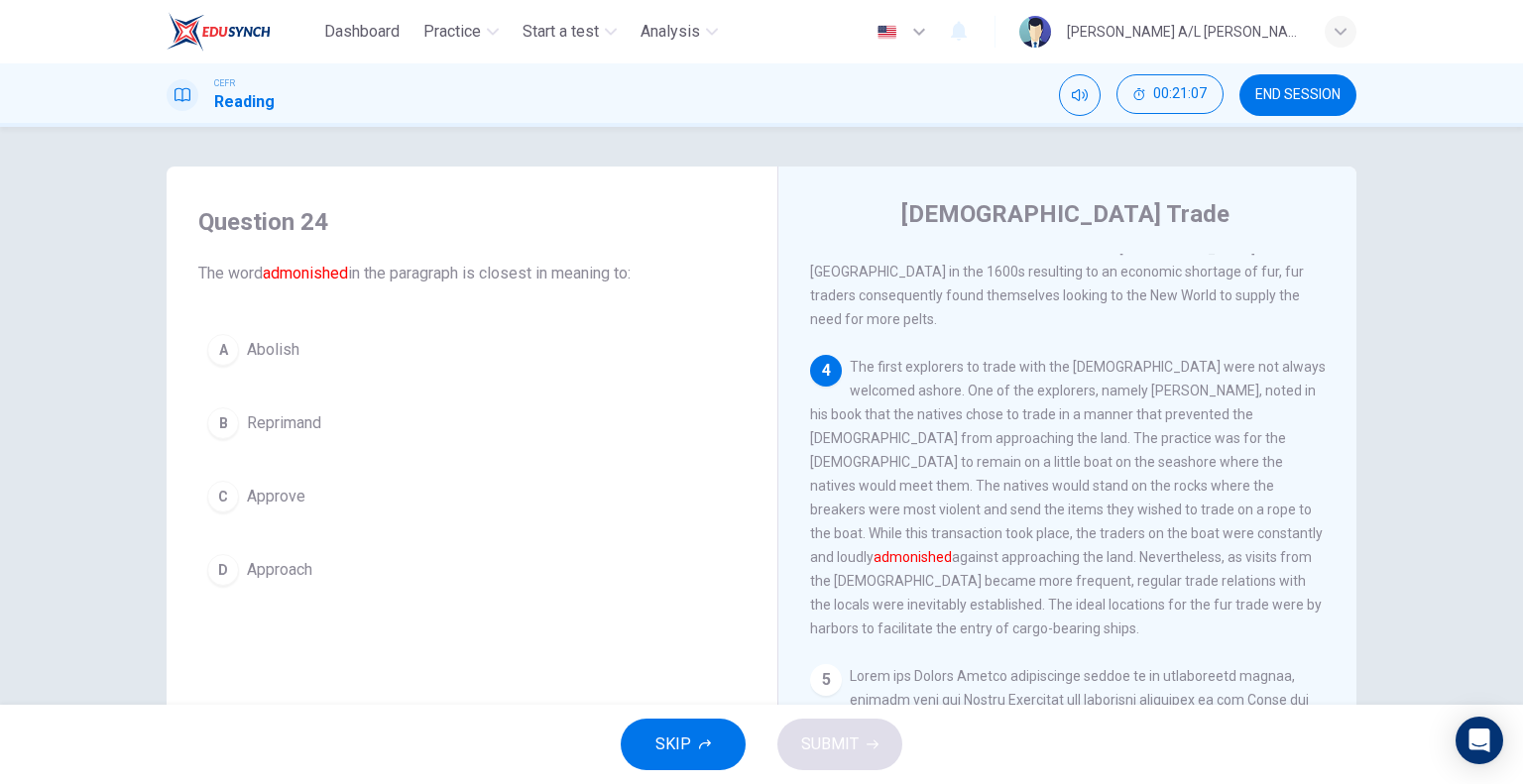 scroll, scrollTop: 842, scrollLeft: 0, axis: vertical 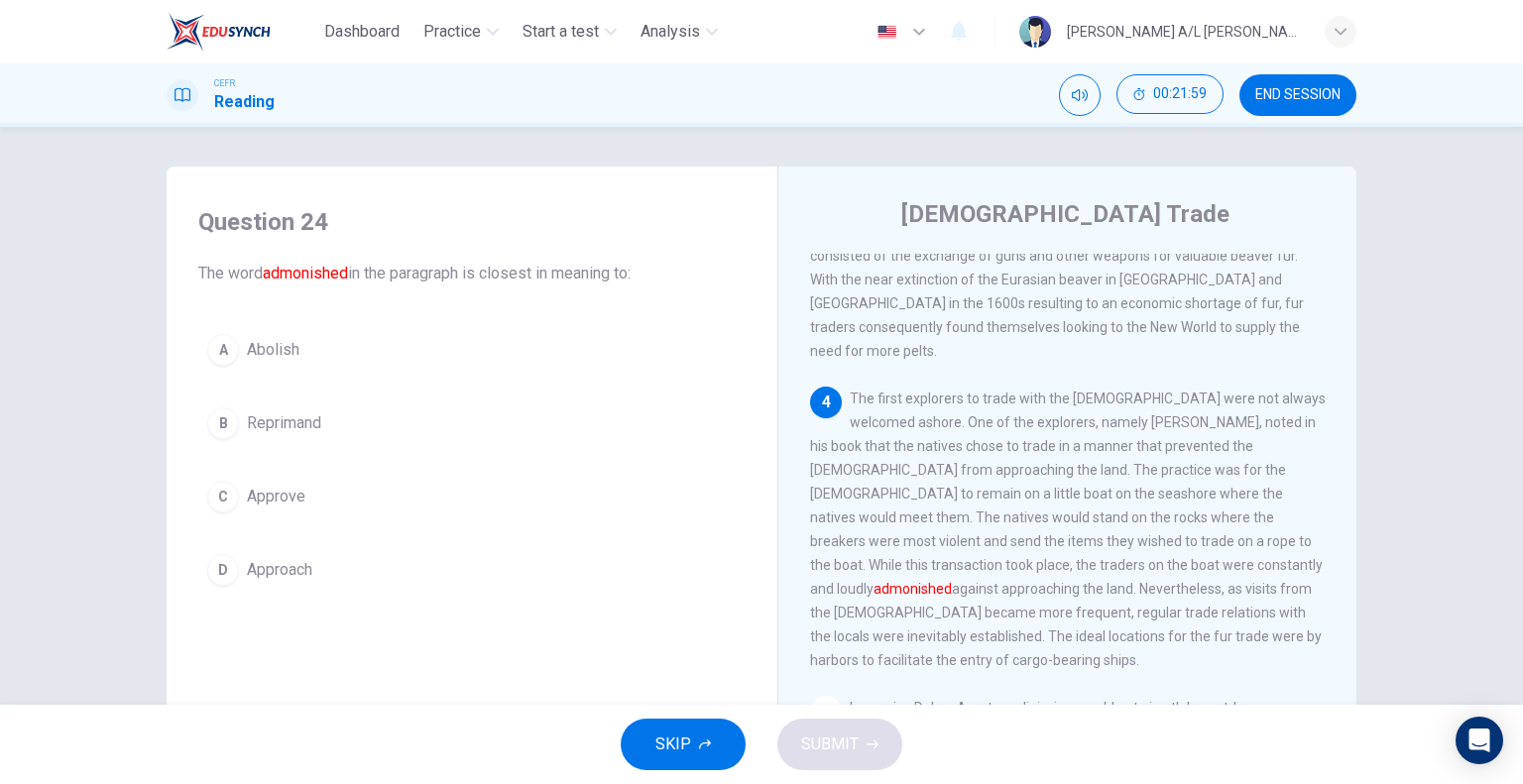 click on "Reprimand" at bounding box center [284, 423] 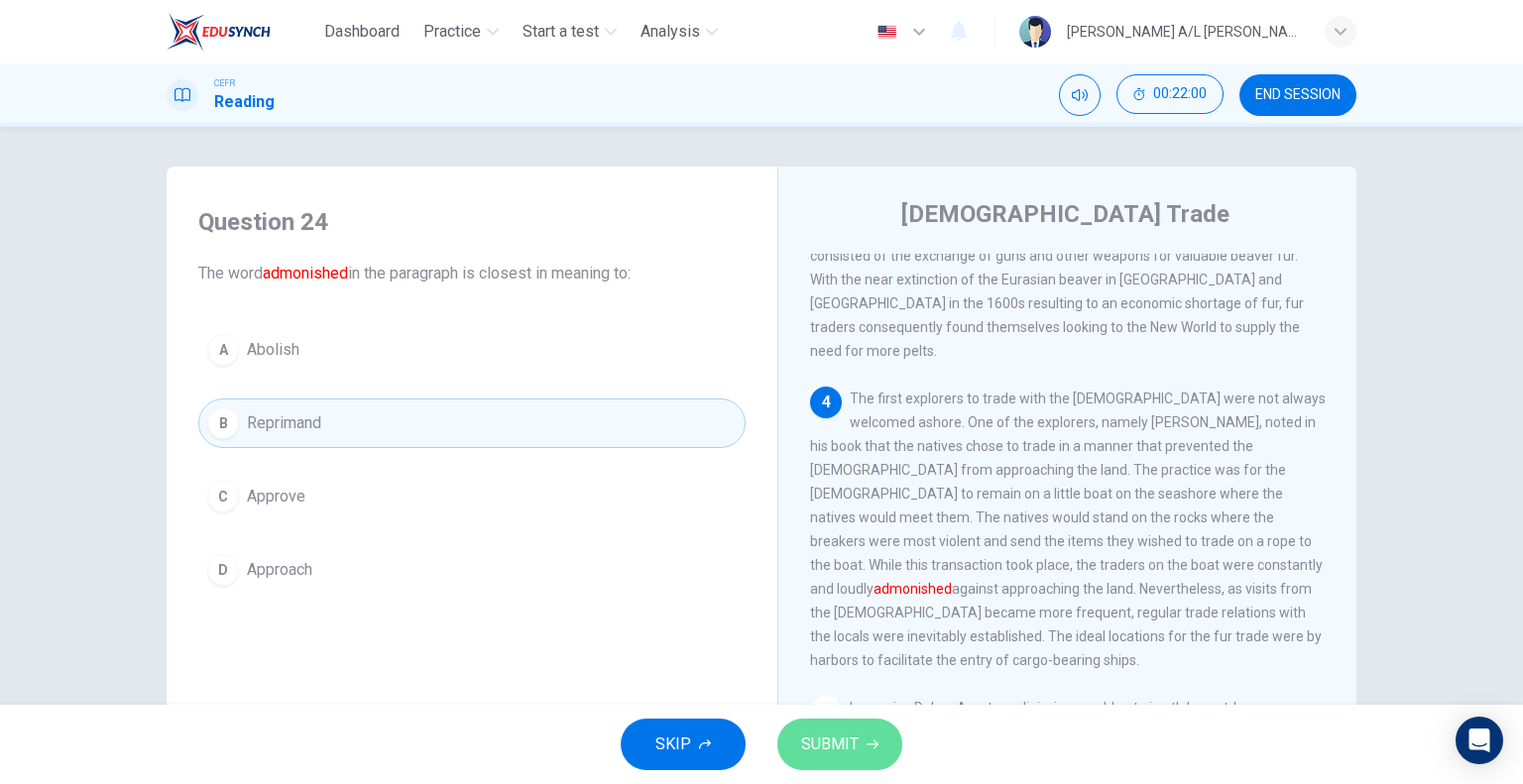 click on "SUBMIT" at bounding box center [840, 744] 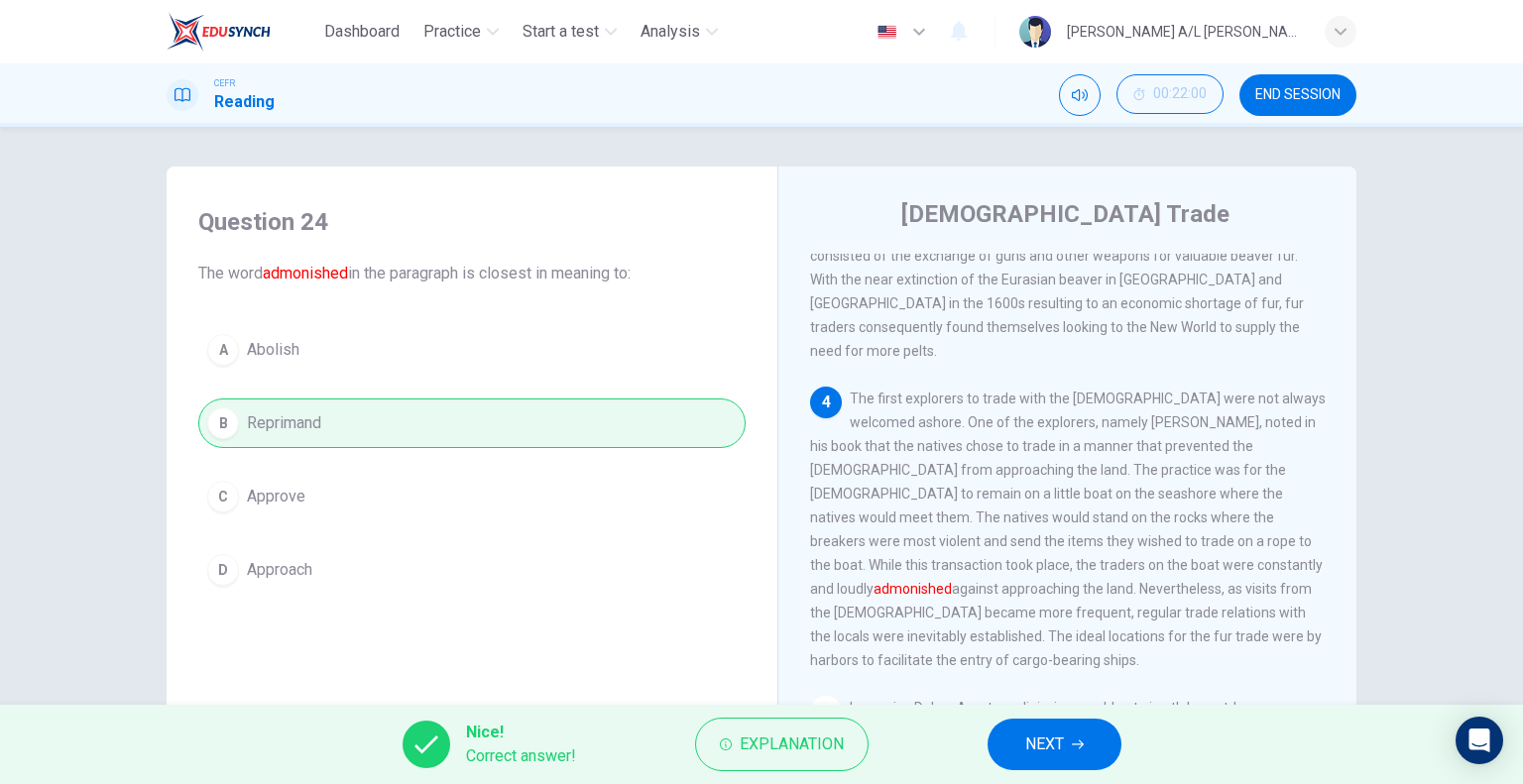click on "NEXT" at bounding box center (1054, 744) 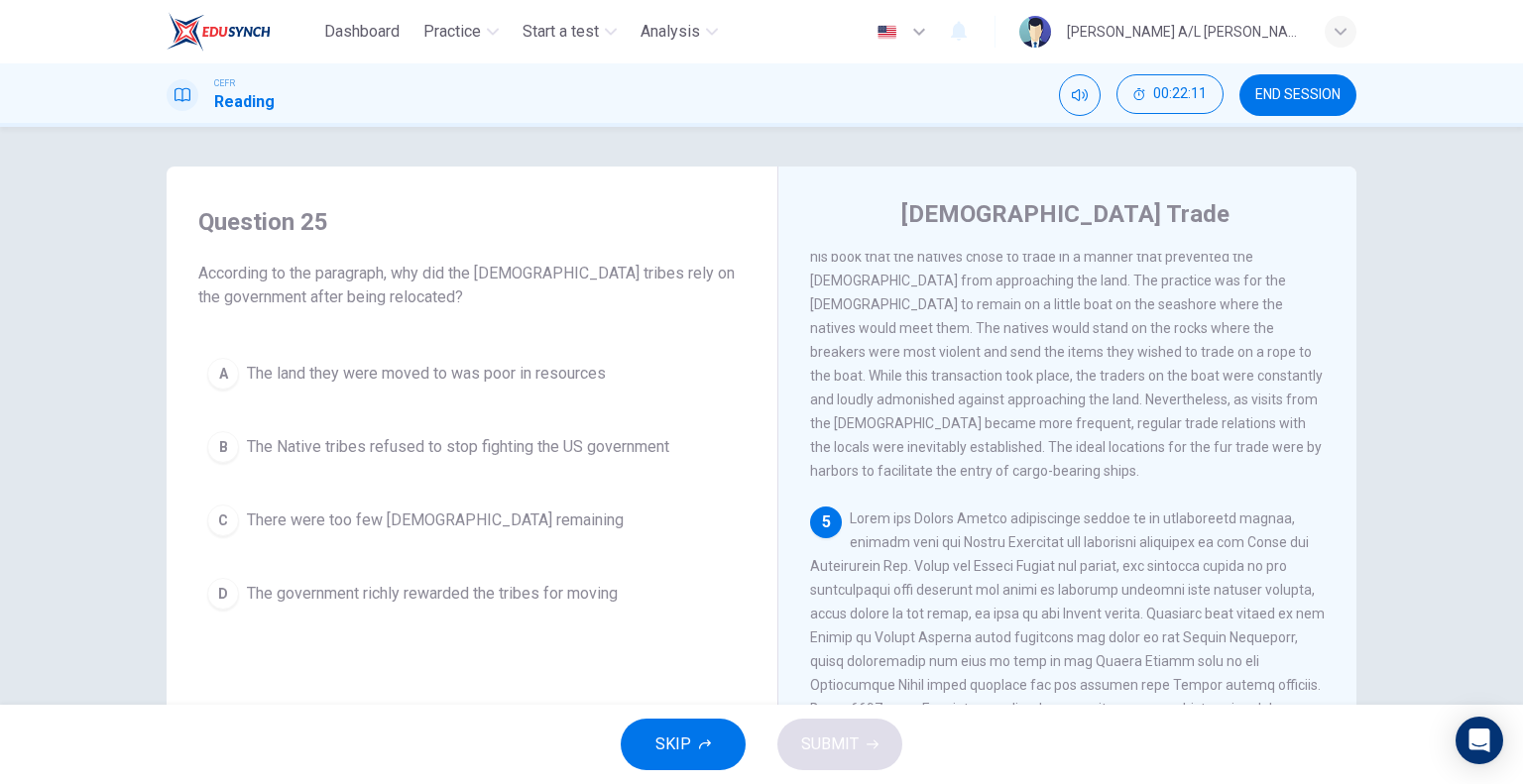 scroll, scrollTop: 1041, scrollLeft: 0, axis: vertical 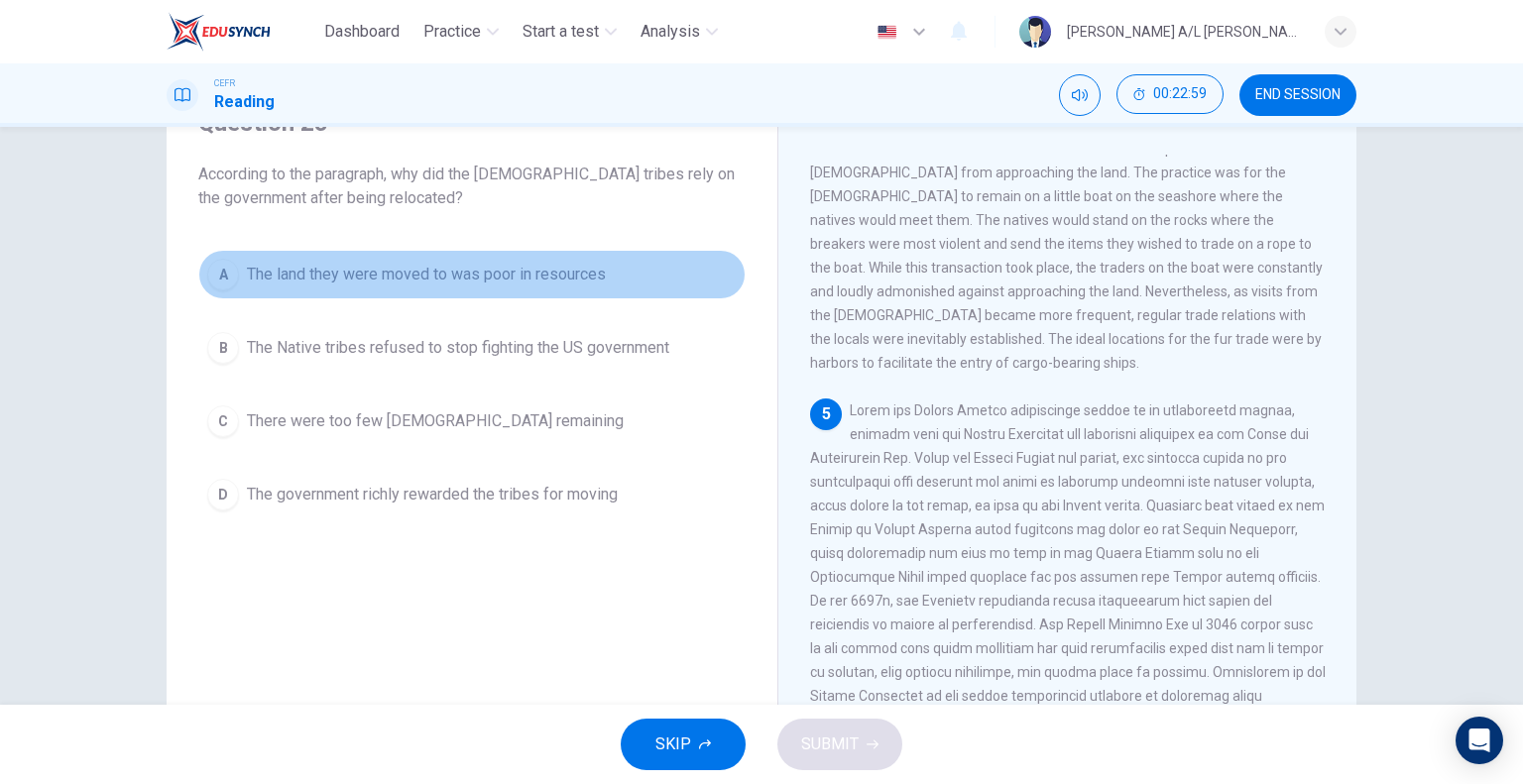 click on "The land they were moved to was poor in resources" at bounding box center [426, 275] 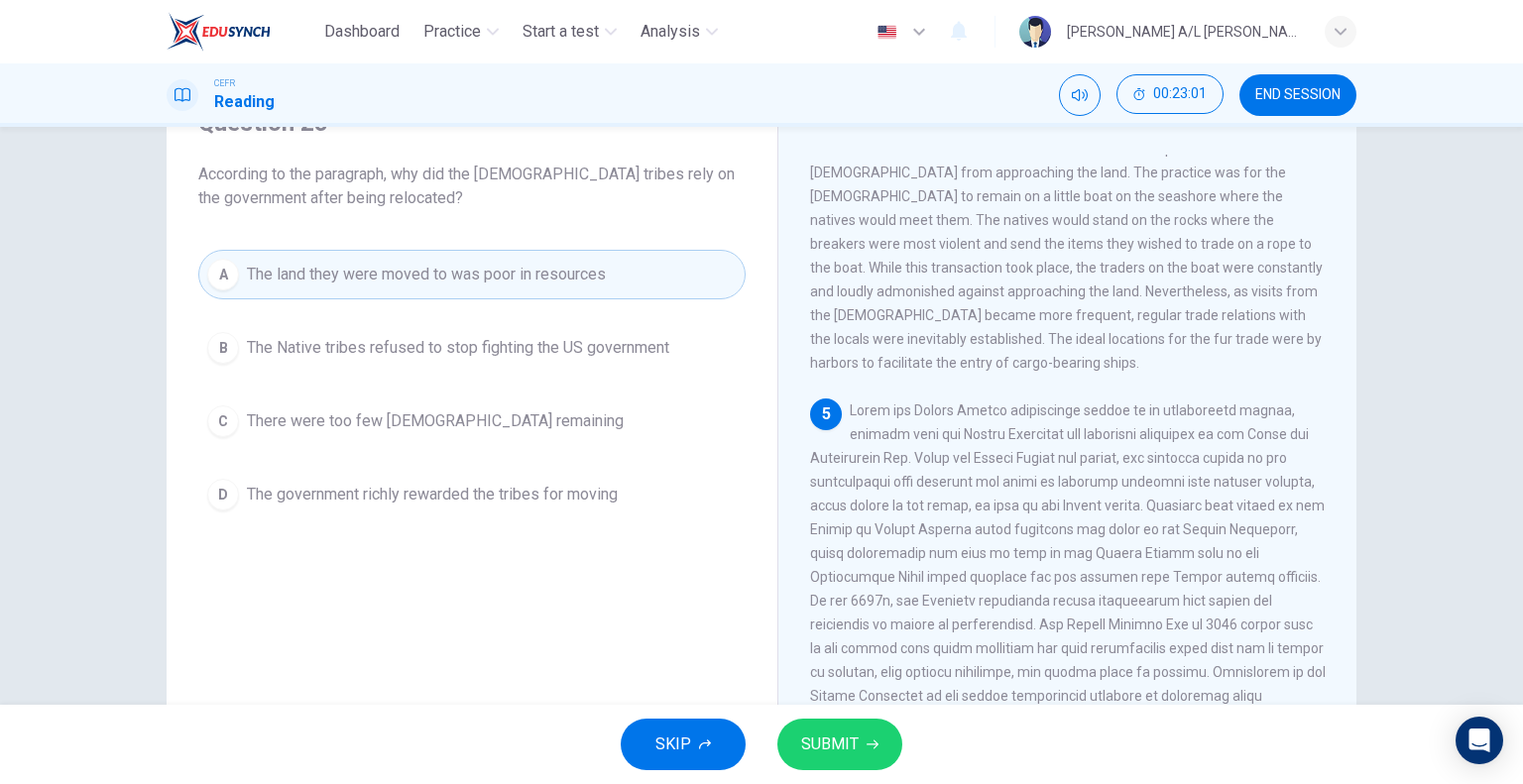 click on "SUBMIT" at bounding box center (830, 744) 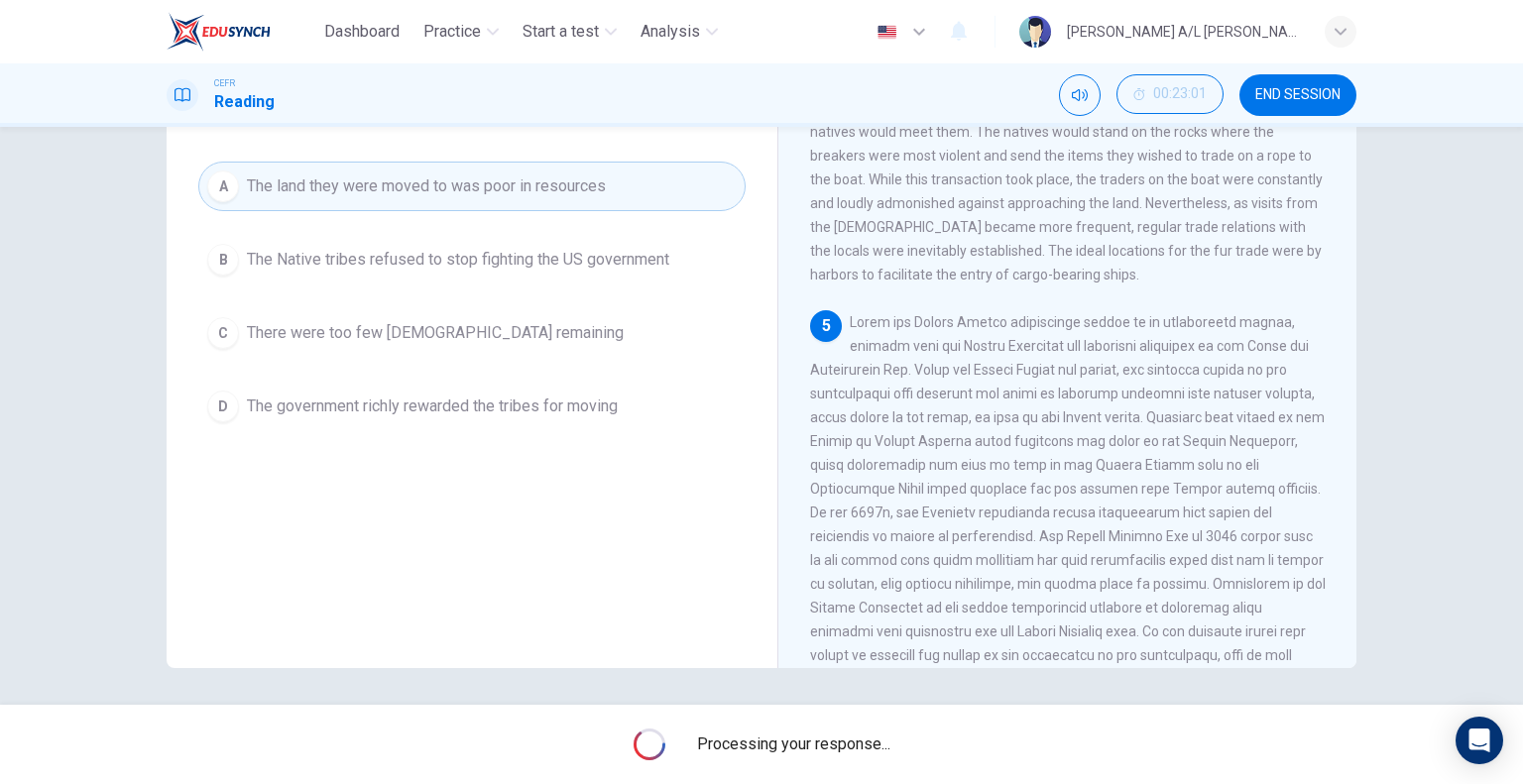 scroll, scrollTop: 190, scrollLeft: 0, axis: vertical 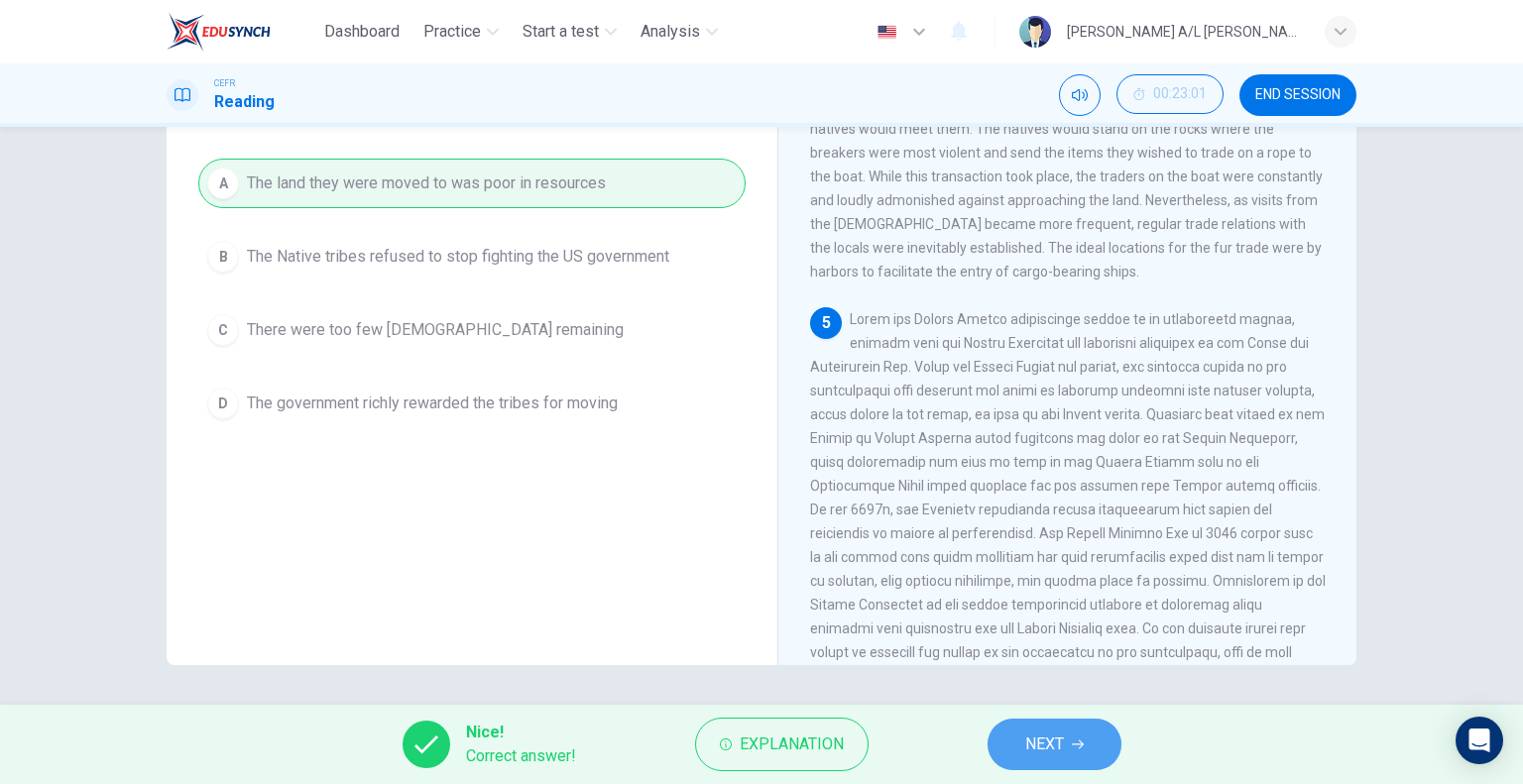 click on "NEXT" at bounding box center [1054, 744] 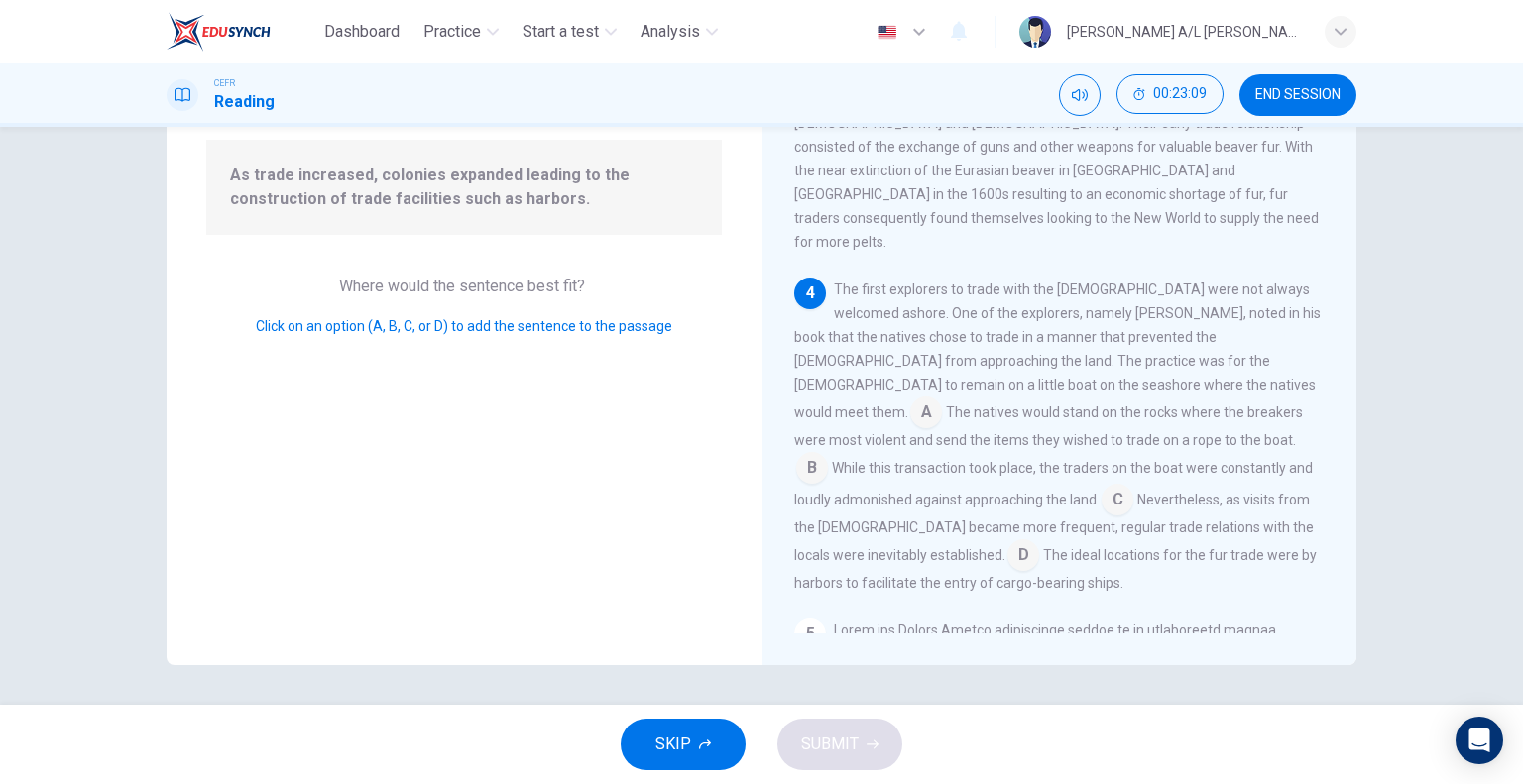 scroll, scrollTop: 704, scrollLeft: 0, axis: vertical 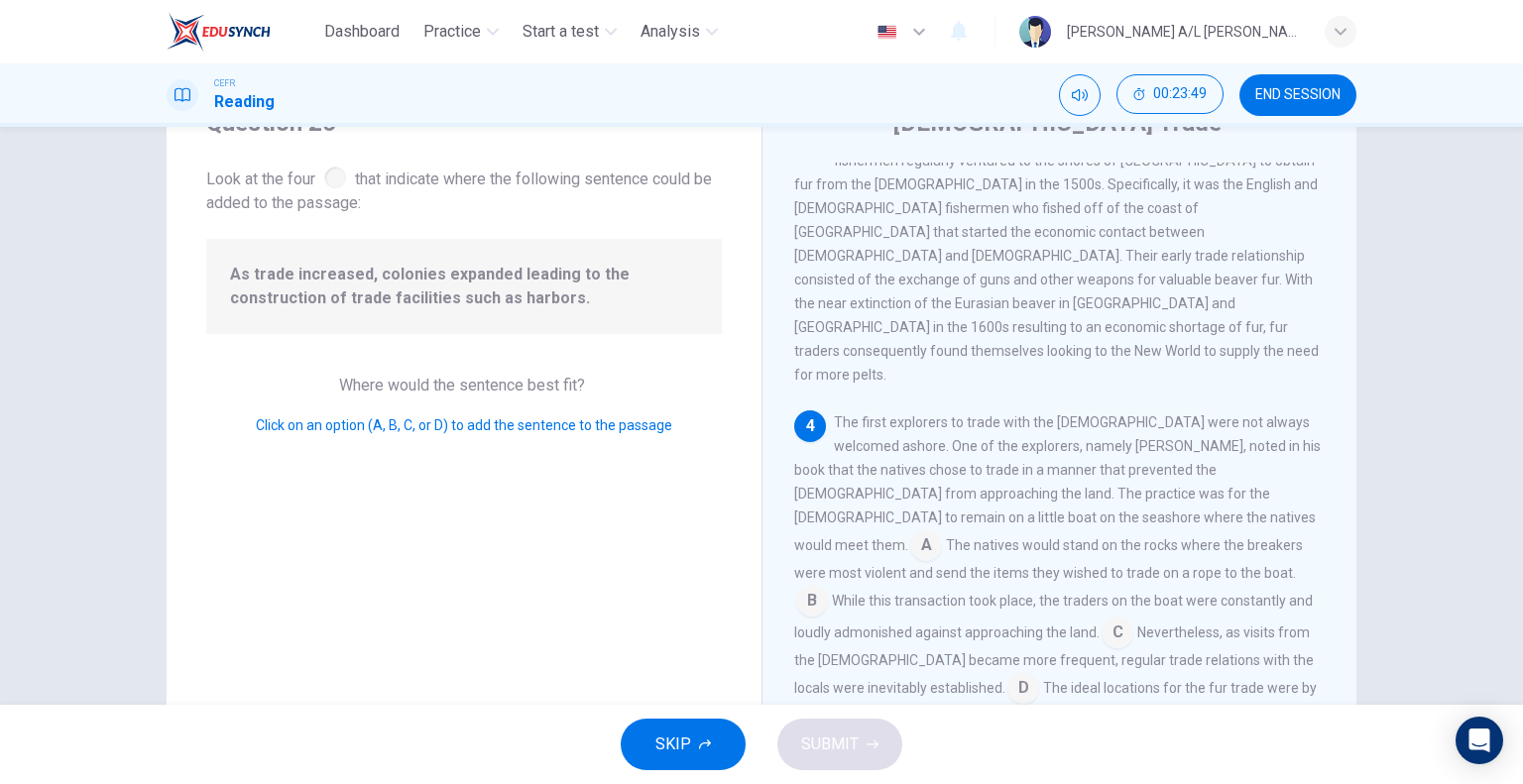 click at bounding box center [1023, 690] 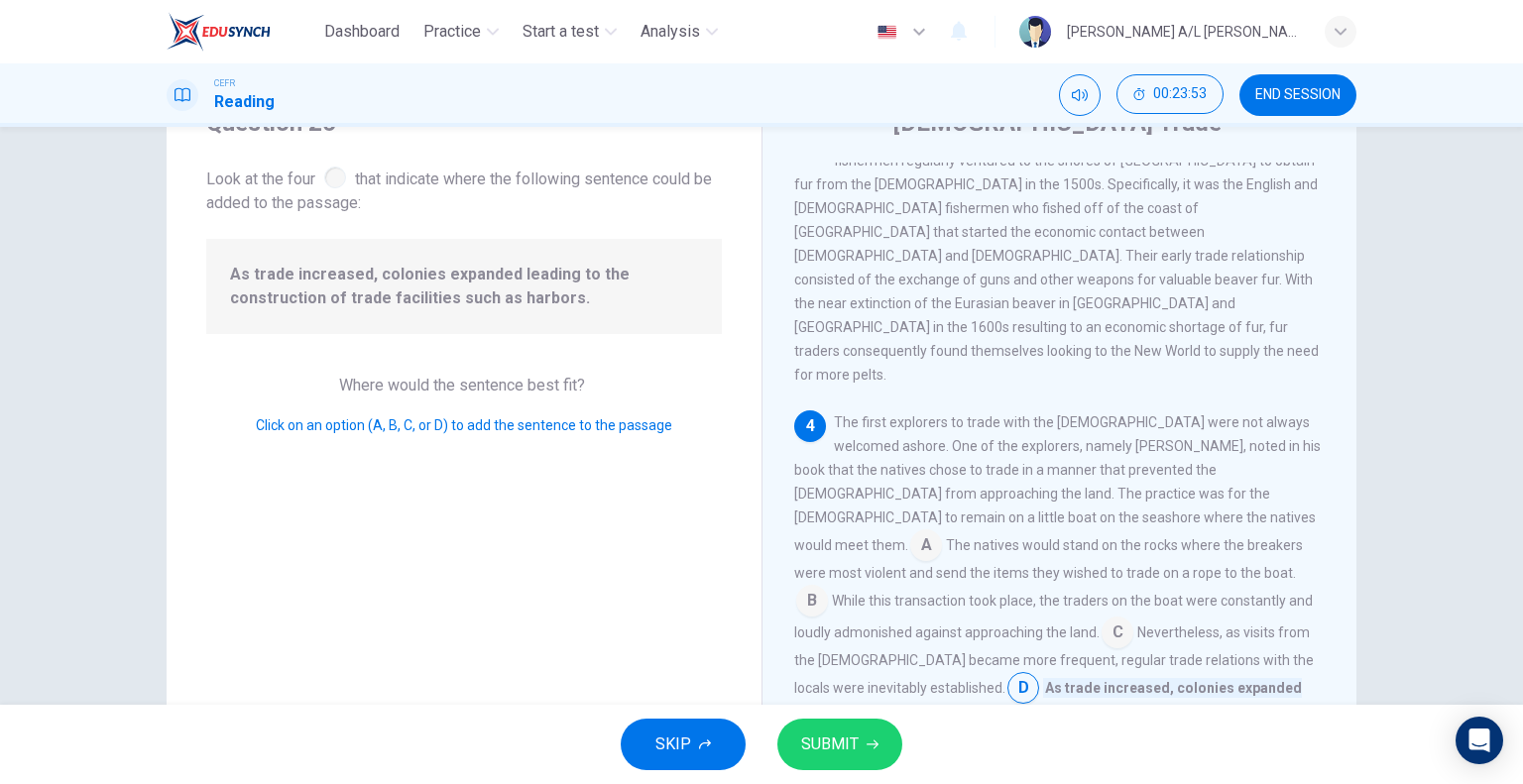 click on "SUBMIT" at bounding box center [830, 744] 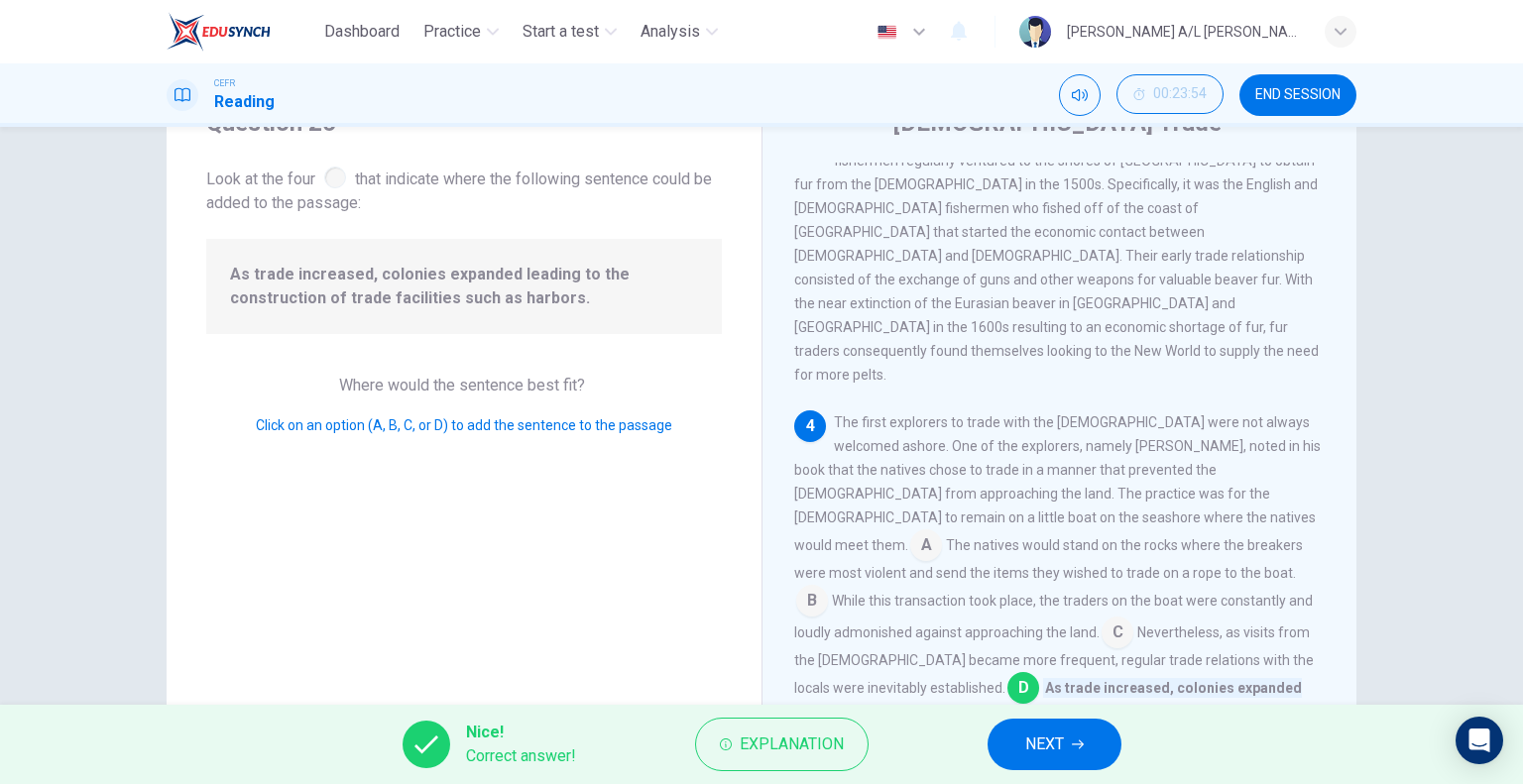 click on "NEXT" at bounding box center (1054, 744) 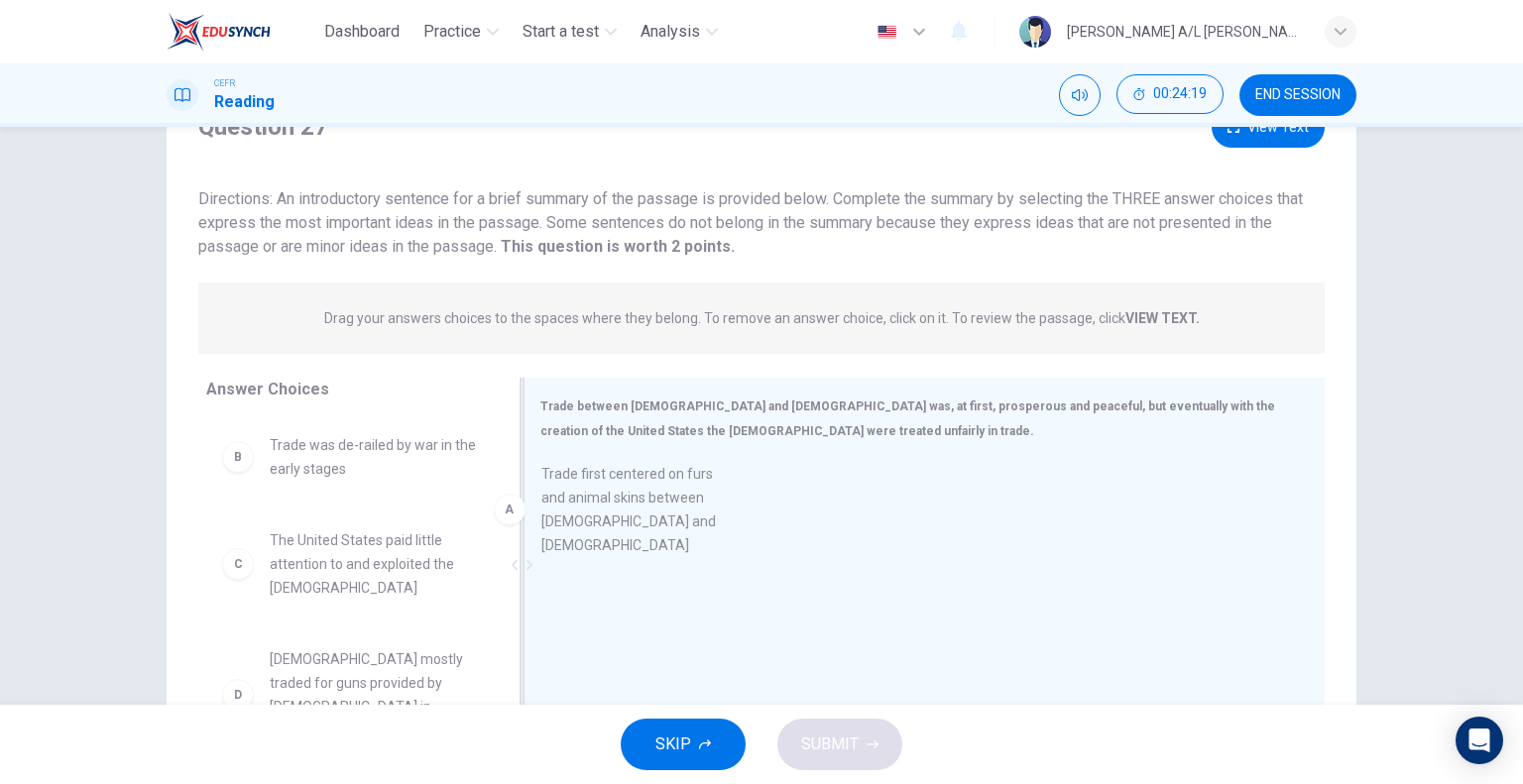 drag, startPoint x: 397, startPoint y: 496, endPoint x: 661, endPoint y: 524, distance: 265.4807 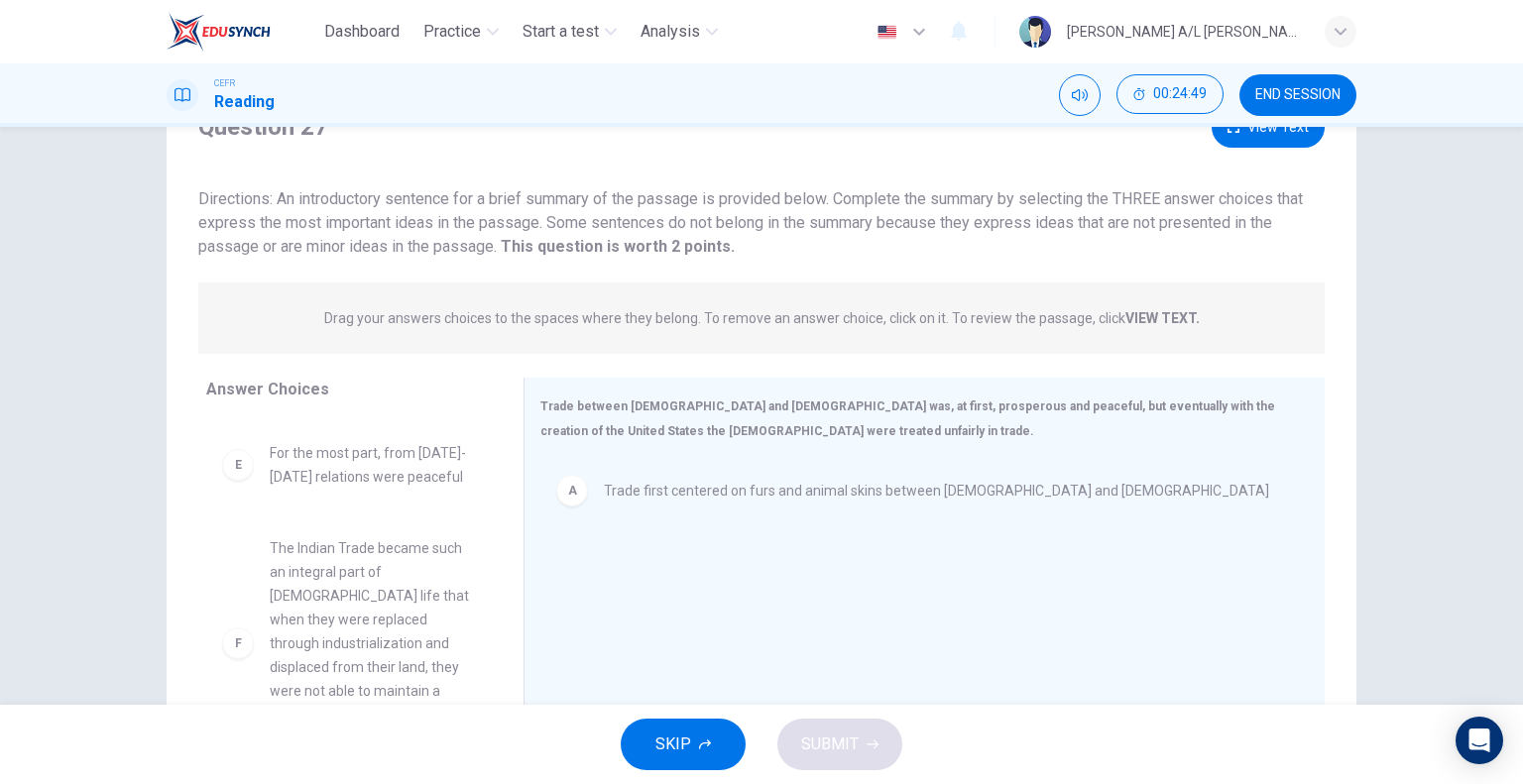 scroll, scrollTop: 369, scrollLeft: 0, axis: vertical 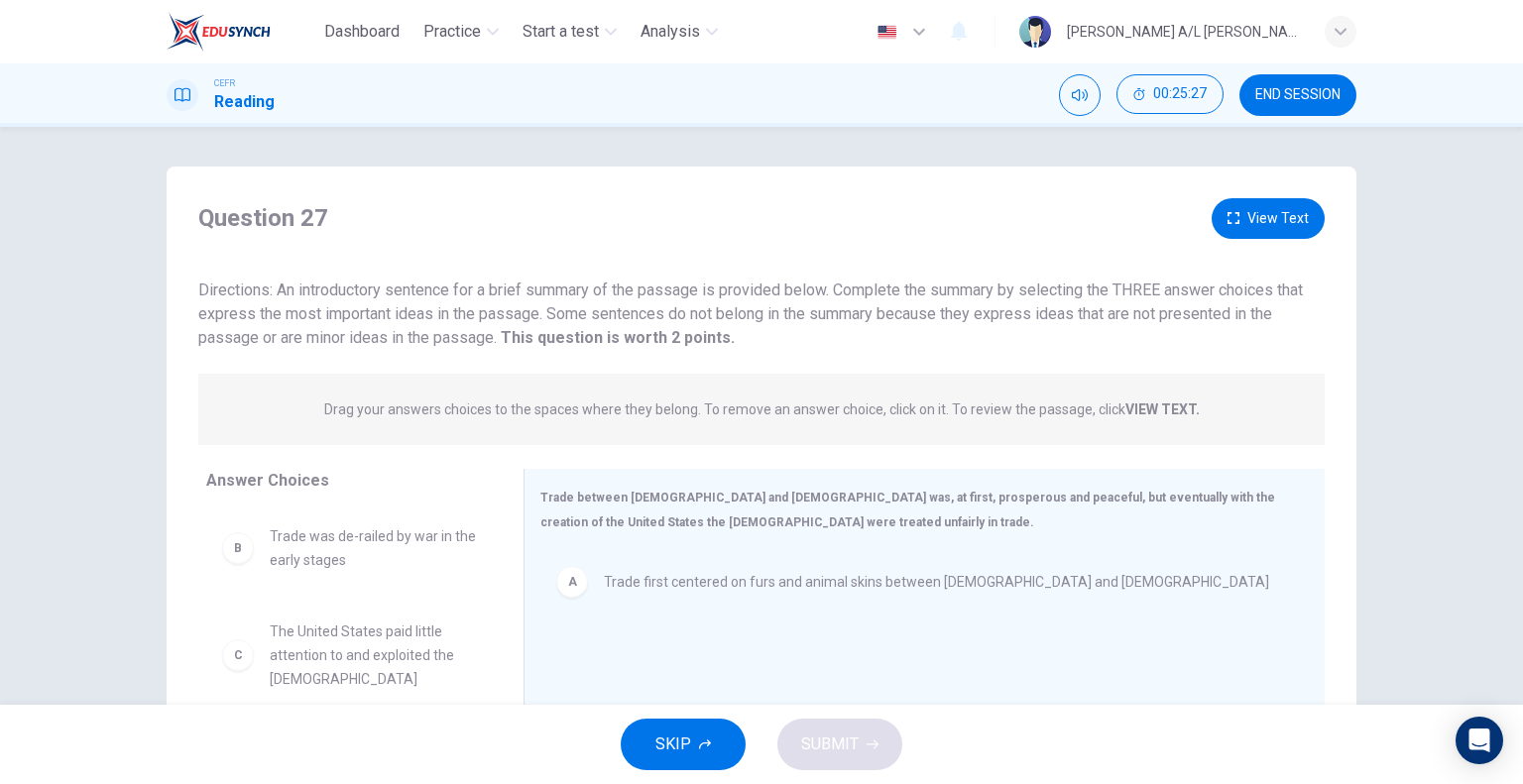 click 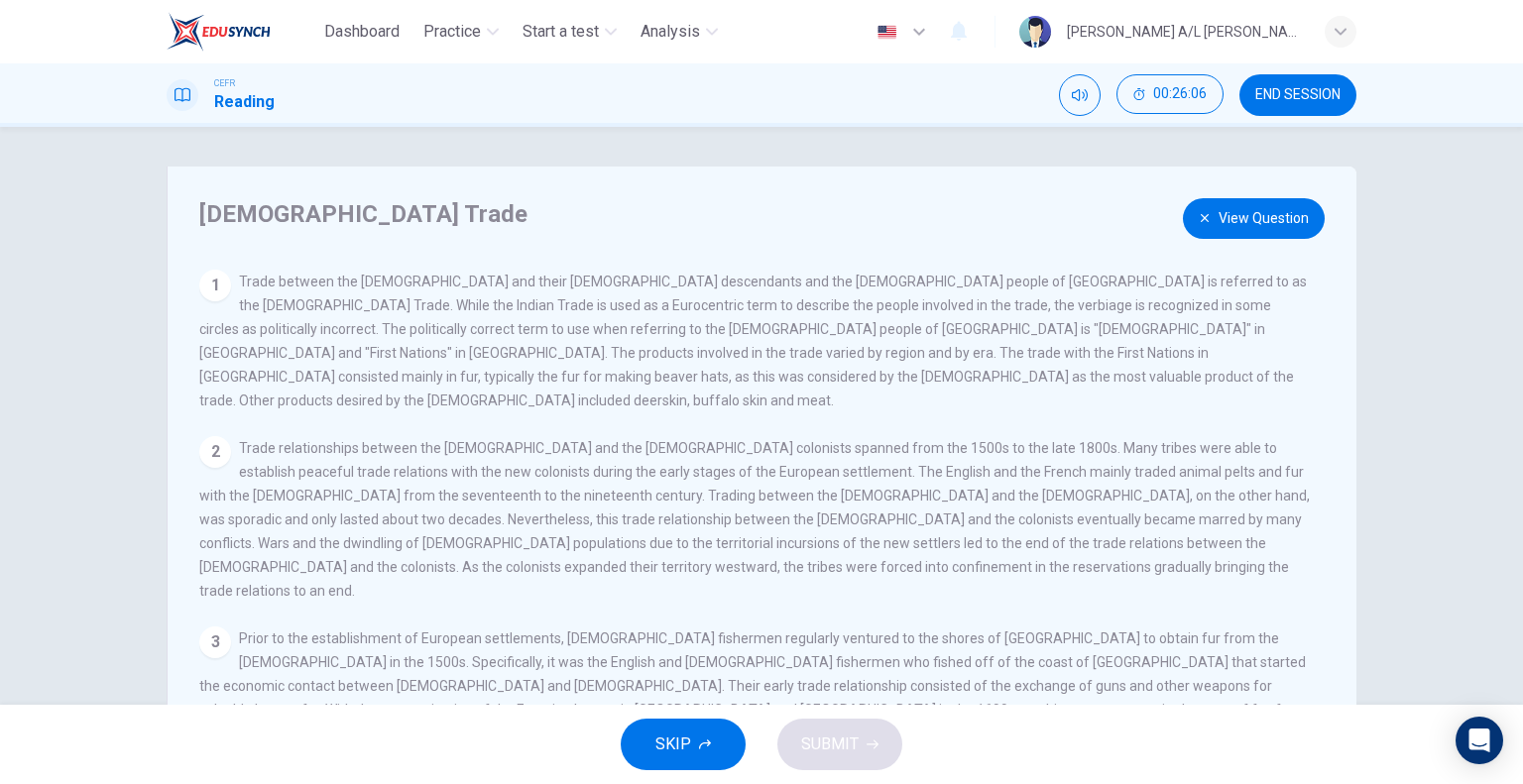 click on "View Question" at bounding box center (1253, 218) 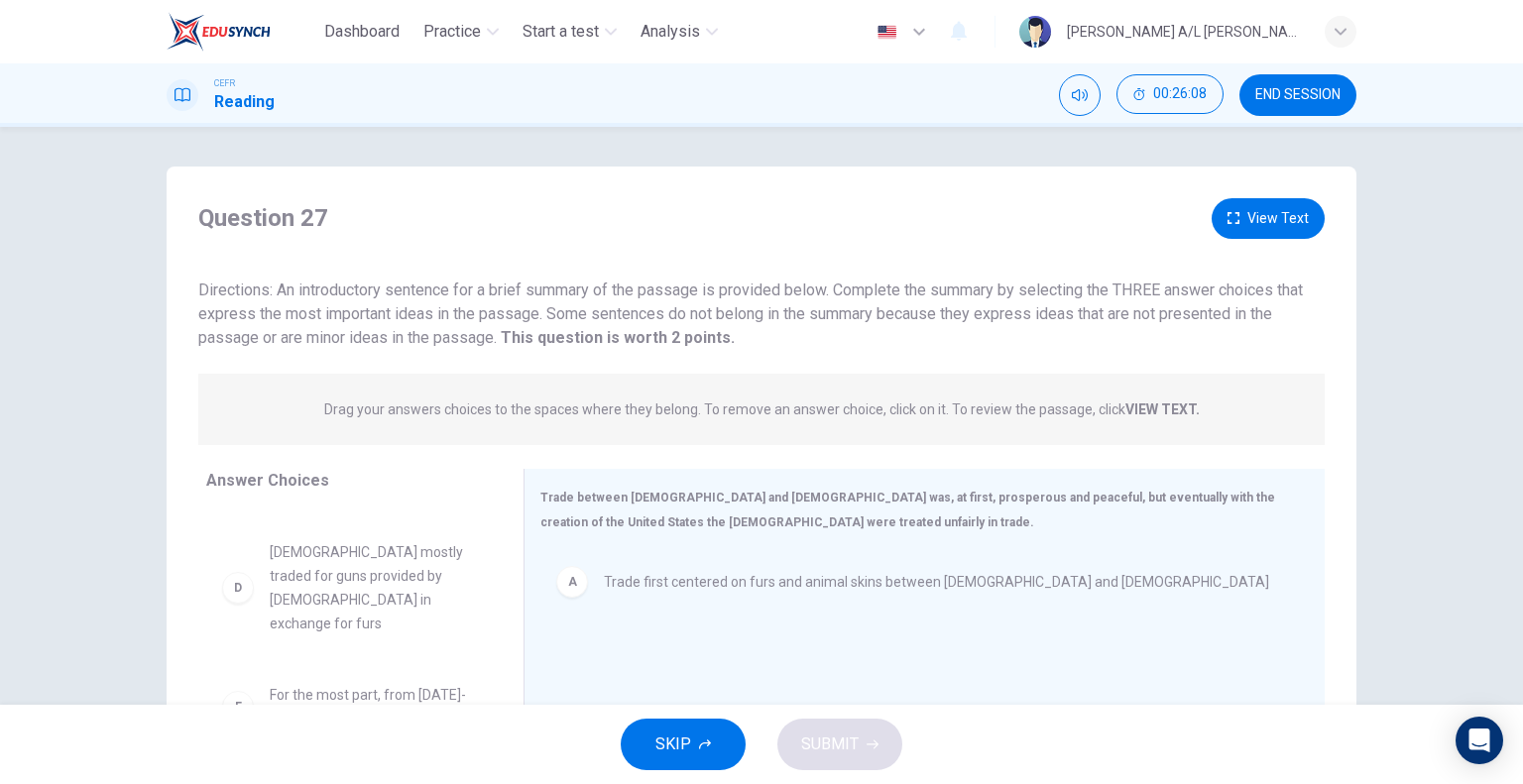 scroll, scrollTop: 0, scrollLeft: 0, axis: both 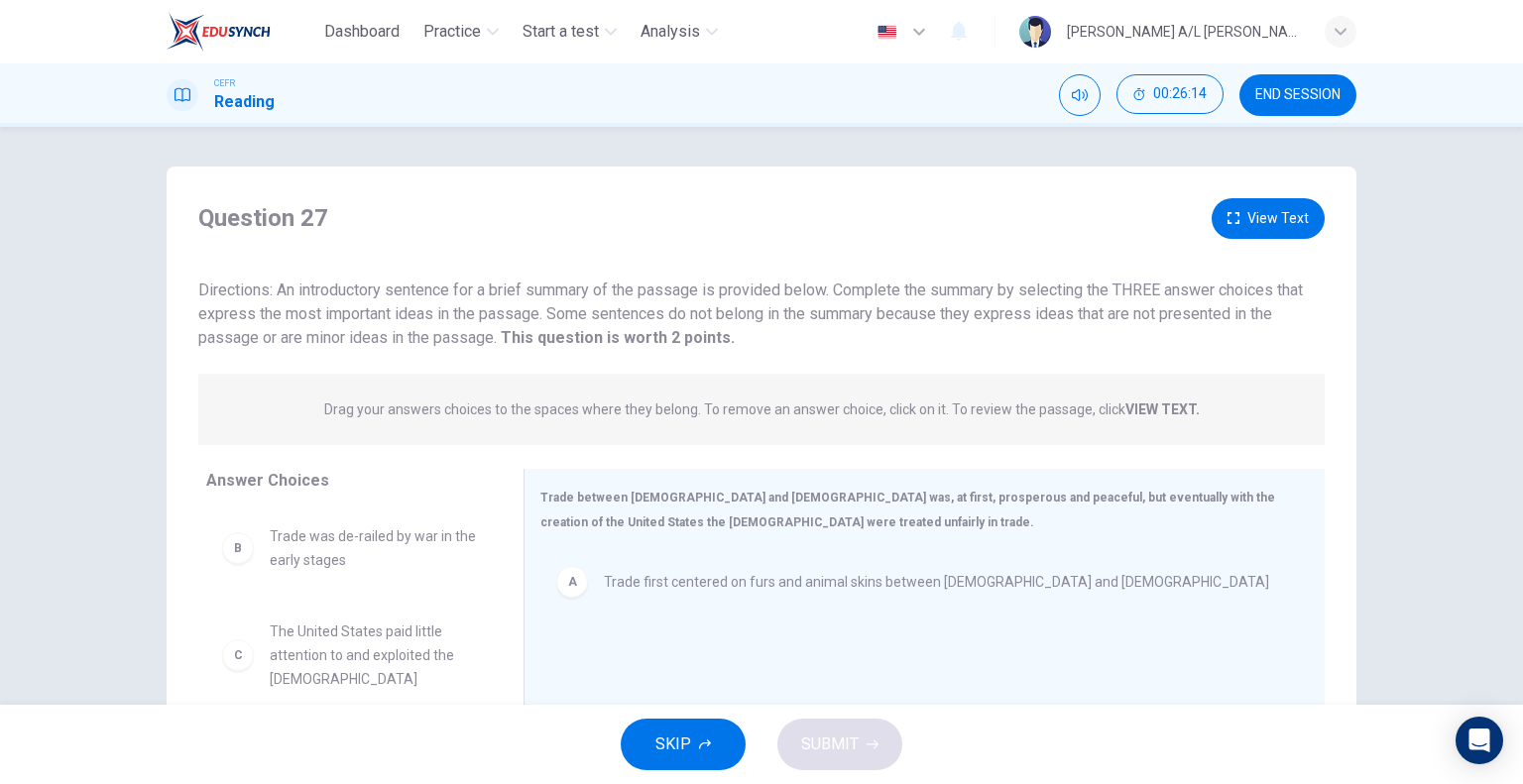 click on "Question 27 View Text Directions: An introductory sentence for a brief summary of the passage is provided below. Complete the summary by selecting the THREE answer choices that express the most important ideas in the passage. Some sentences do not belong in the summary because they express ideas that are not presented in the passage or are minor ideas in the passage.   This question is worth 2 points. This question is worth 2 points. Drag your answers choices to the spaces where they belong. To remove an answer choice, click on it. To review the passage, click   VIEW TEXT. Click on the answer choices below to select your answers. To remove an answer choice, go to the Answers tab and click on it. To review the passage, click the PASSAGE tab. Choices Answers B Trade was de-railed by war in the early stages C The United States paid little attention to and exploited the [DEMOGRAPHIC_DATA] D [DEMOGRAPHIC_DATA] mostly traded for guns provided by [DEMOGRAPHIC_DATA] in exchange for furs E F A Answer Choices B C D E F A 1 2 3 4 5" at bounding box center [762, 510] 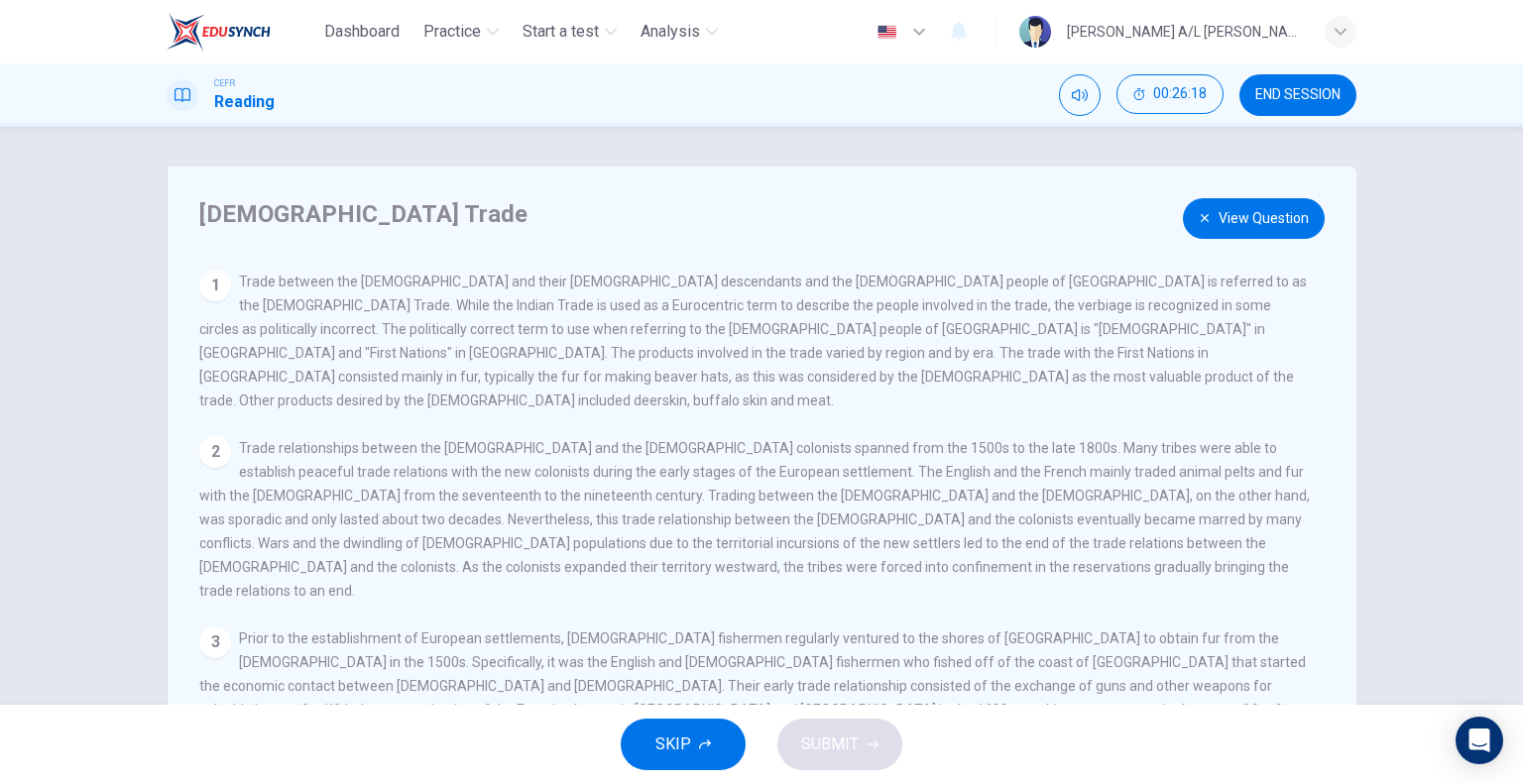 click on "View Question" at bounding box center (1253, 218) 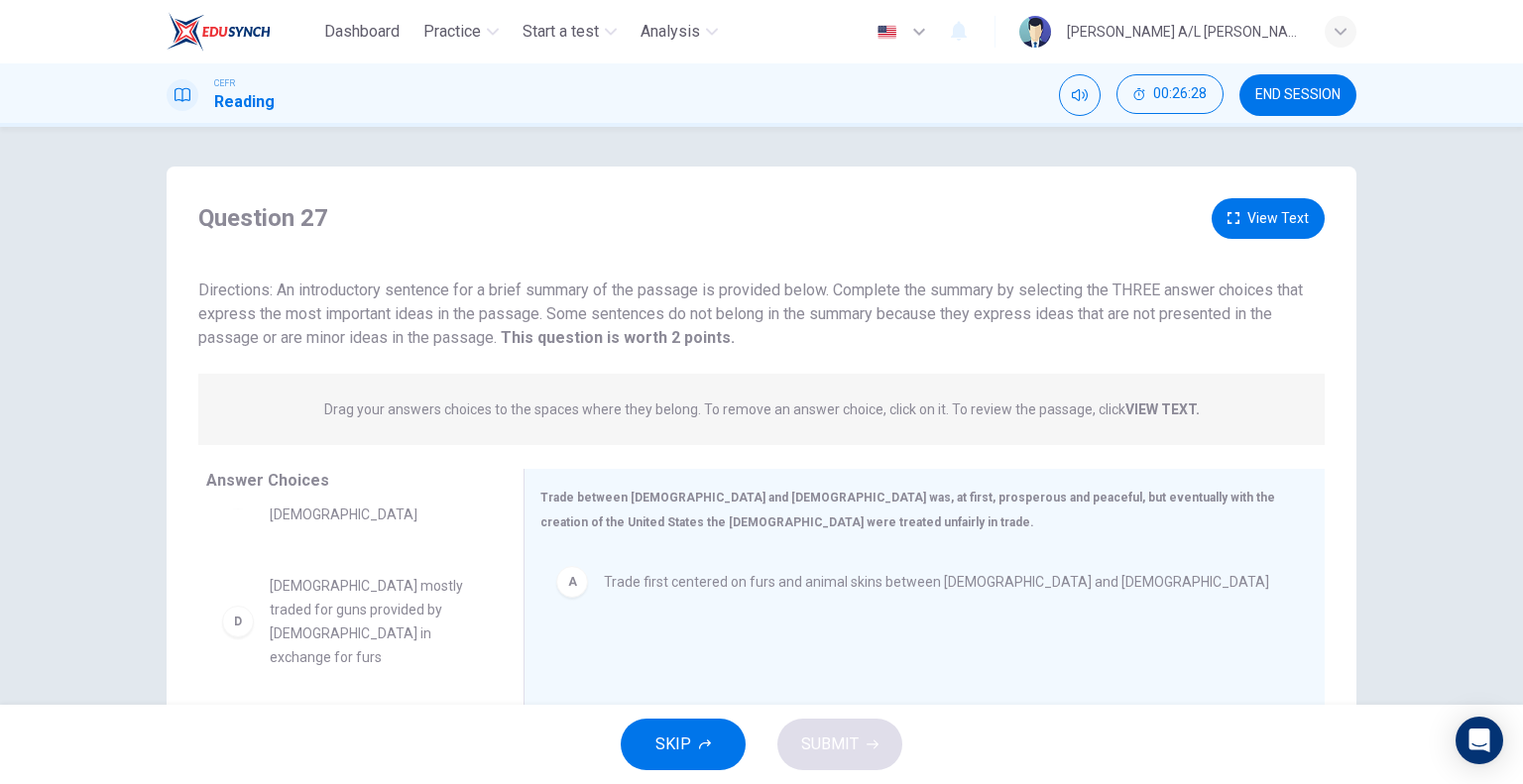 scroll, scrollTop: 198, scrollLeft: 0, axis: vertical 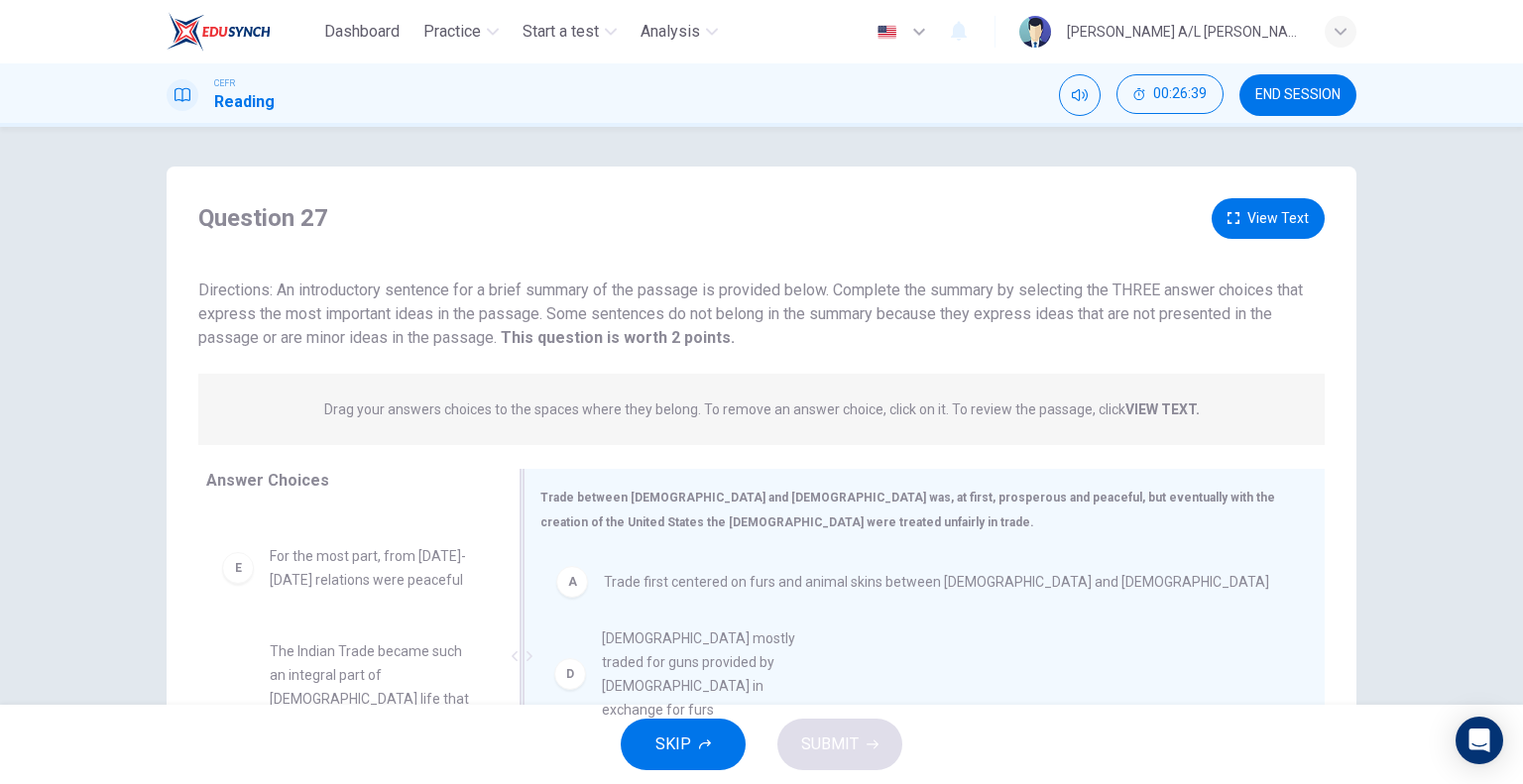 drag, startPoint x: 351, startPoint y: 597, endPoint x: 702, endPoint y: 659, distance: 356.43372 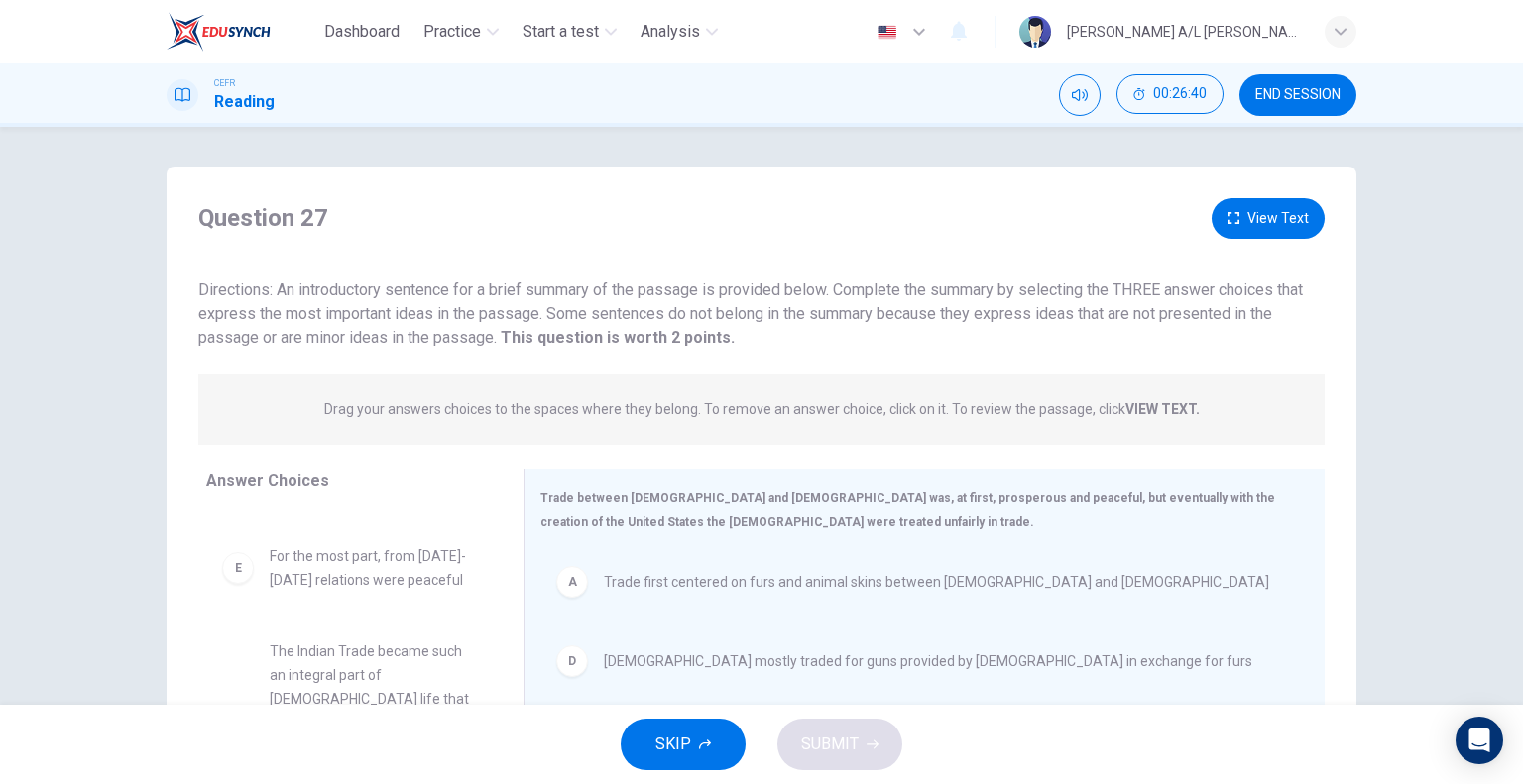 click on "View Text" at bounding box center [1268, 218] 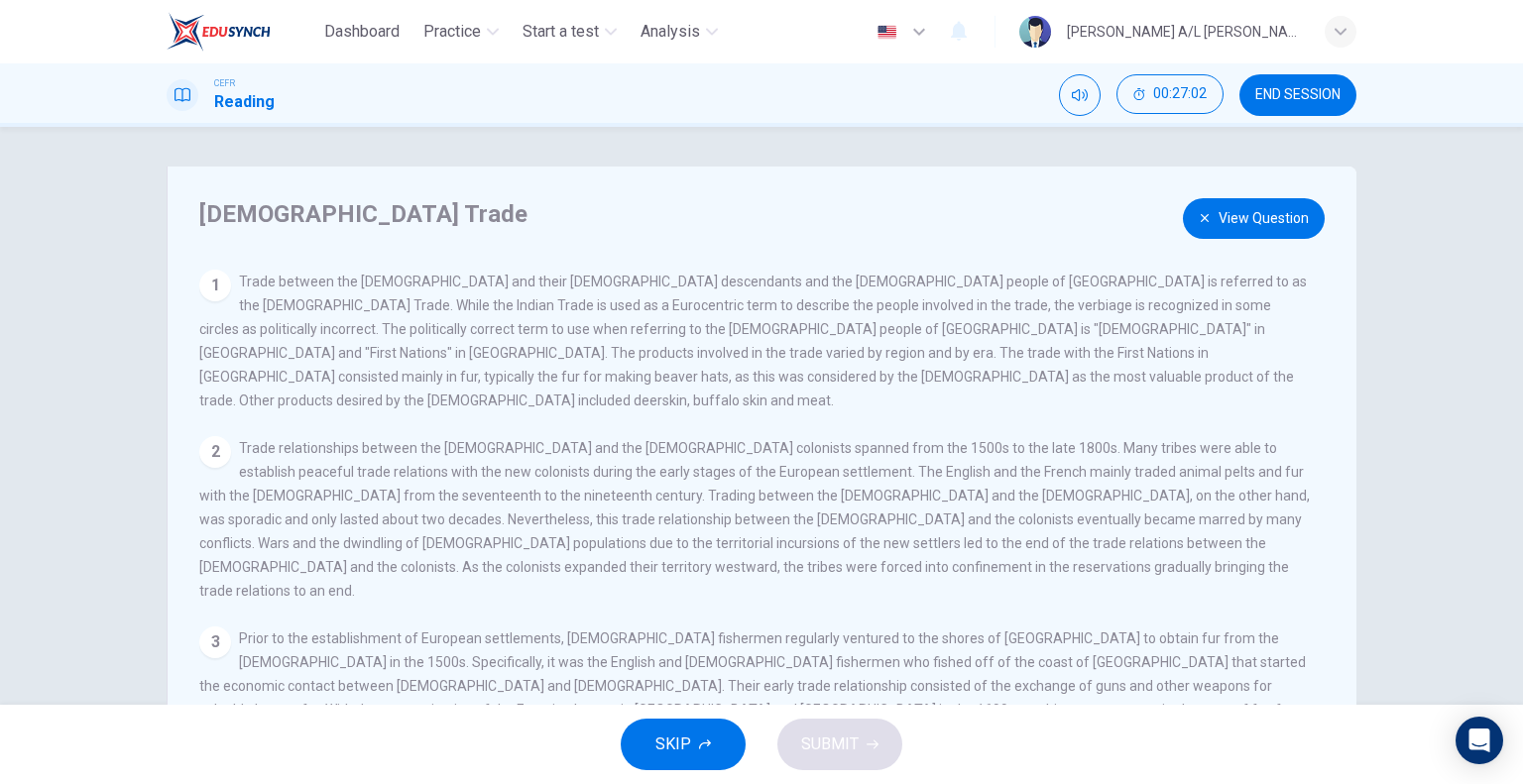 scroll, scrollTop: 99, scrollLeft: 0, axis: vertical 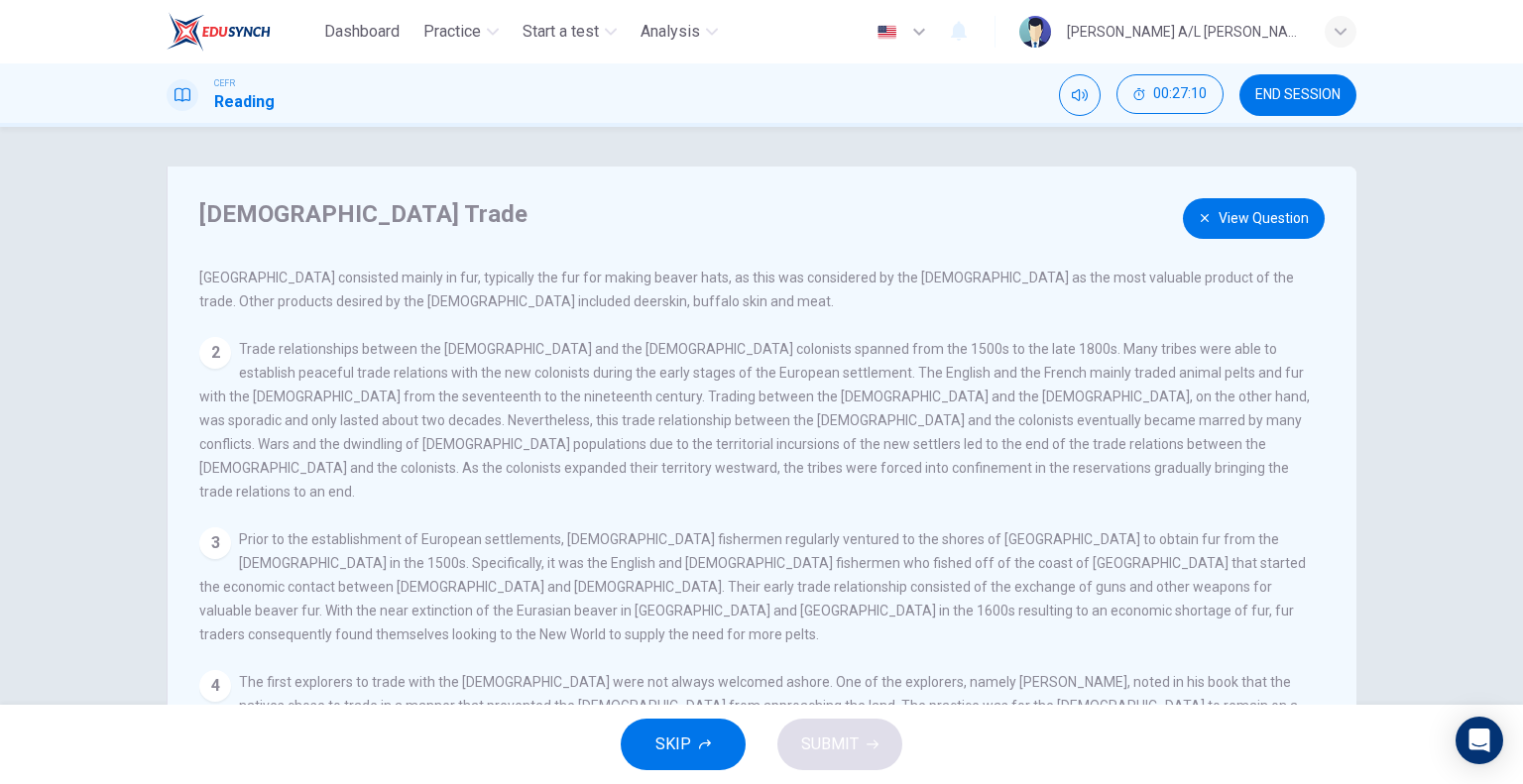 click on "View Question" at bounding box center [1253, 218] 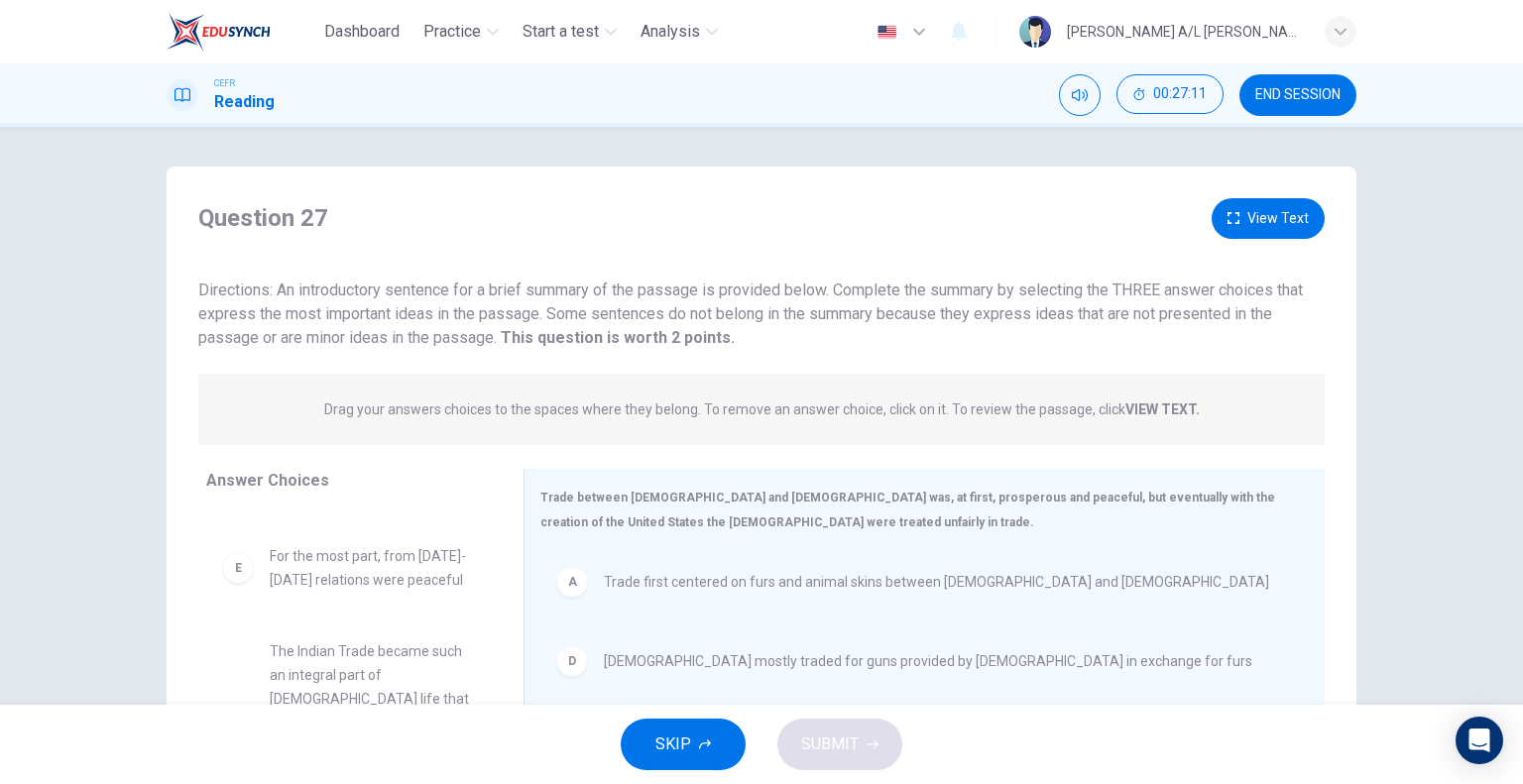 scroll, scrollTop: 250, scrollLeft: 0, axis: vertical 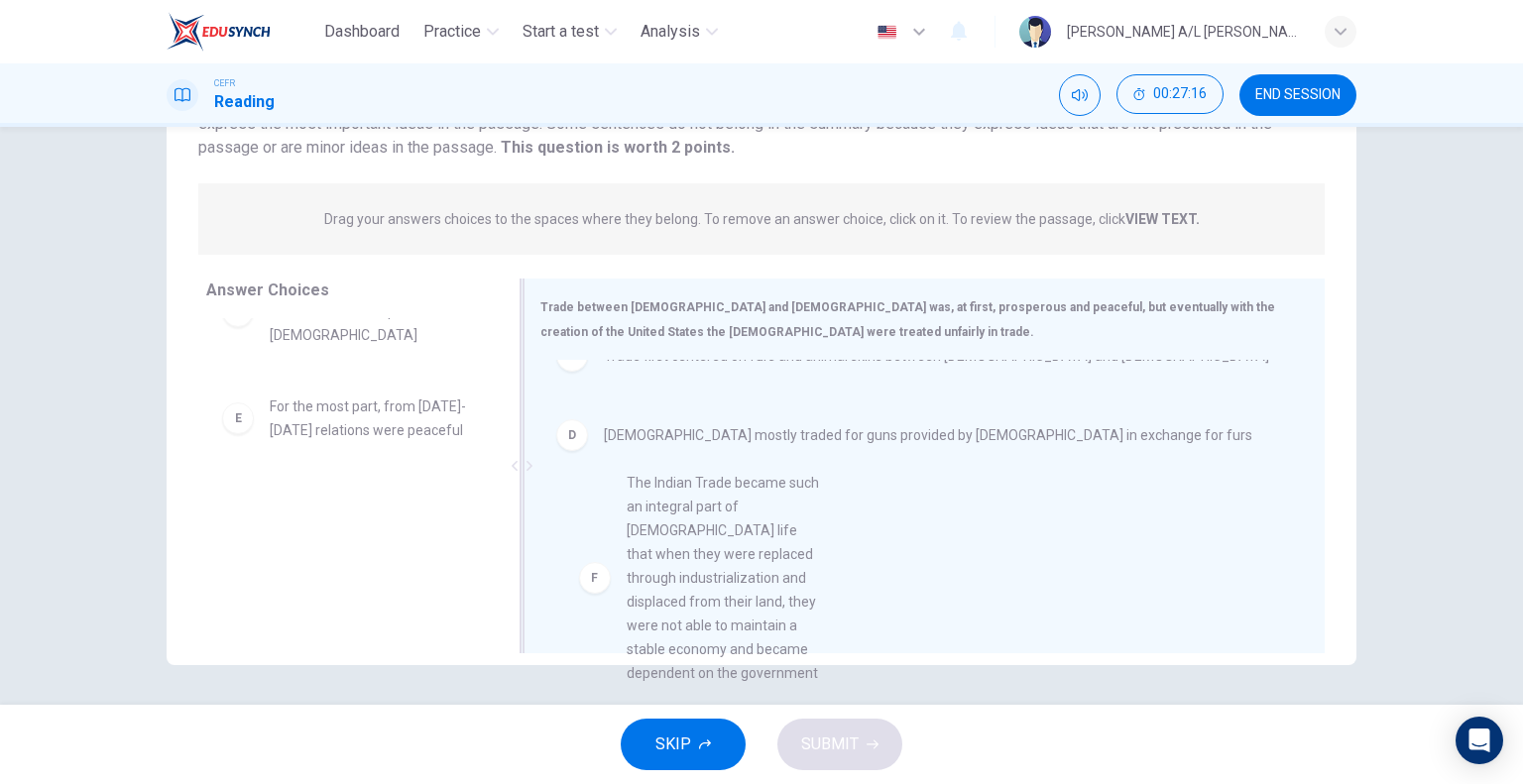 drag, startPoint x: 583, startPoint y: 600, endPoint x: 692, endPoint y: 556, distance: 117.545736 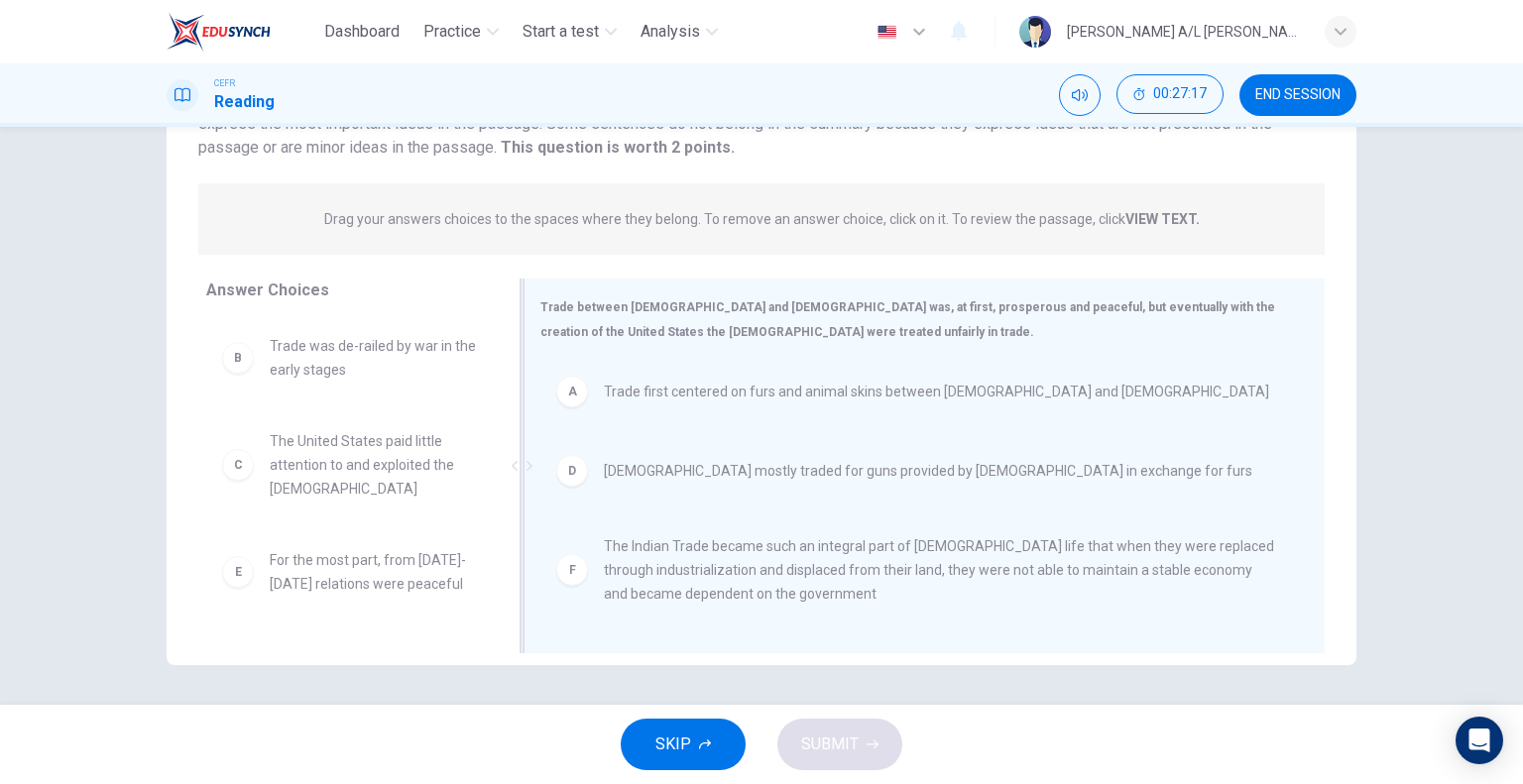 scroll, scrollTop: 0, scrollLeft: 0, axis: both 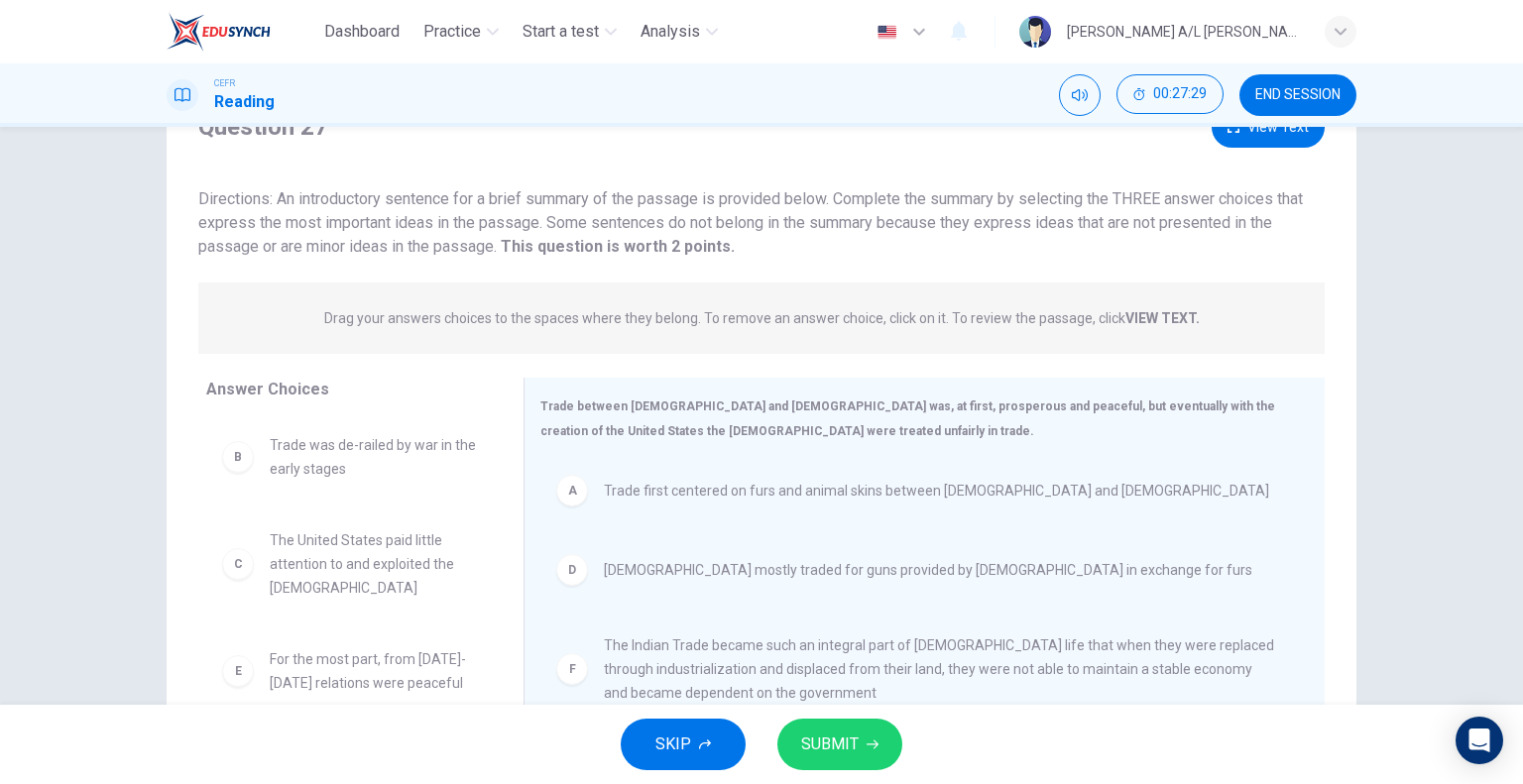 click on "View Text" at bounding box center [1268, 127] 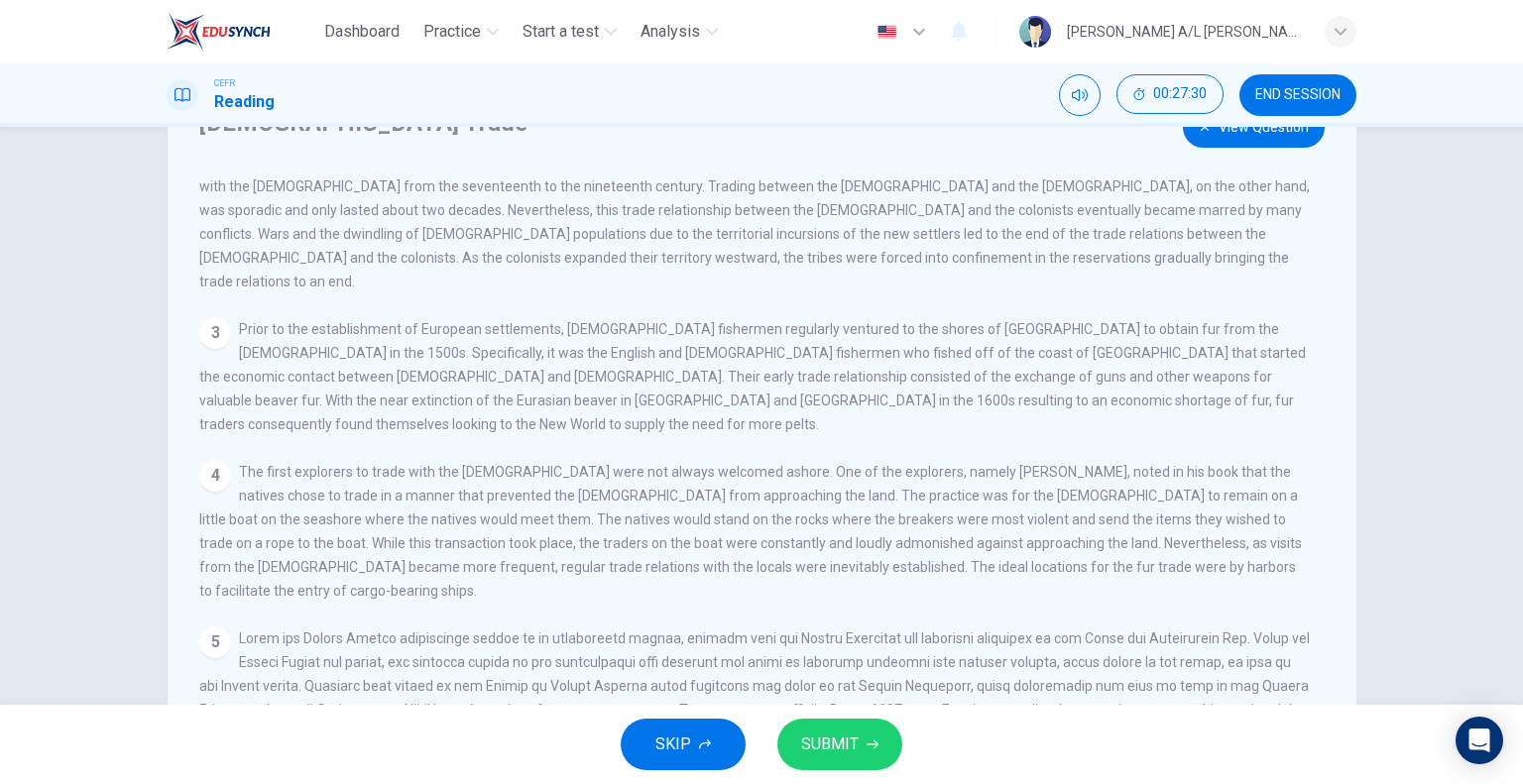 scroll, scrollTop: 237, scrollLeft: 0, axis: vertical 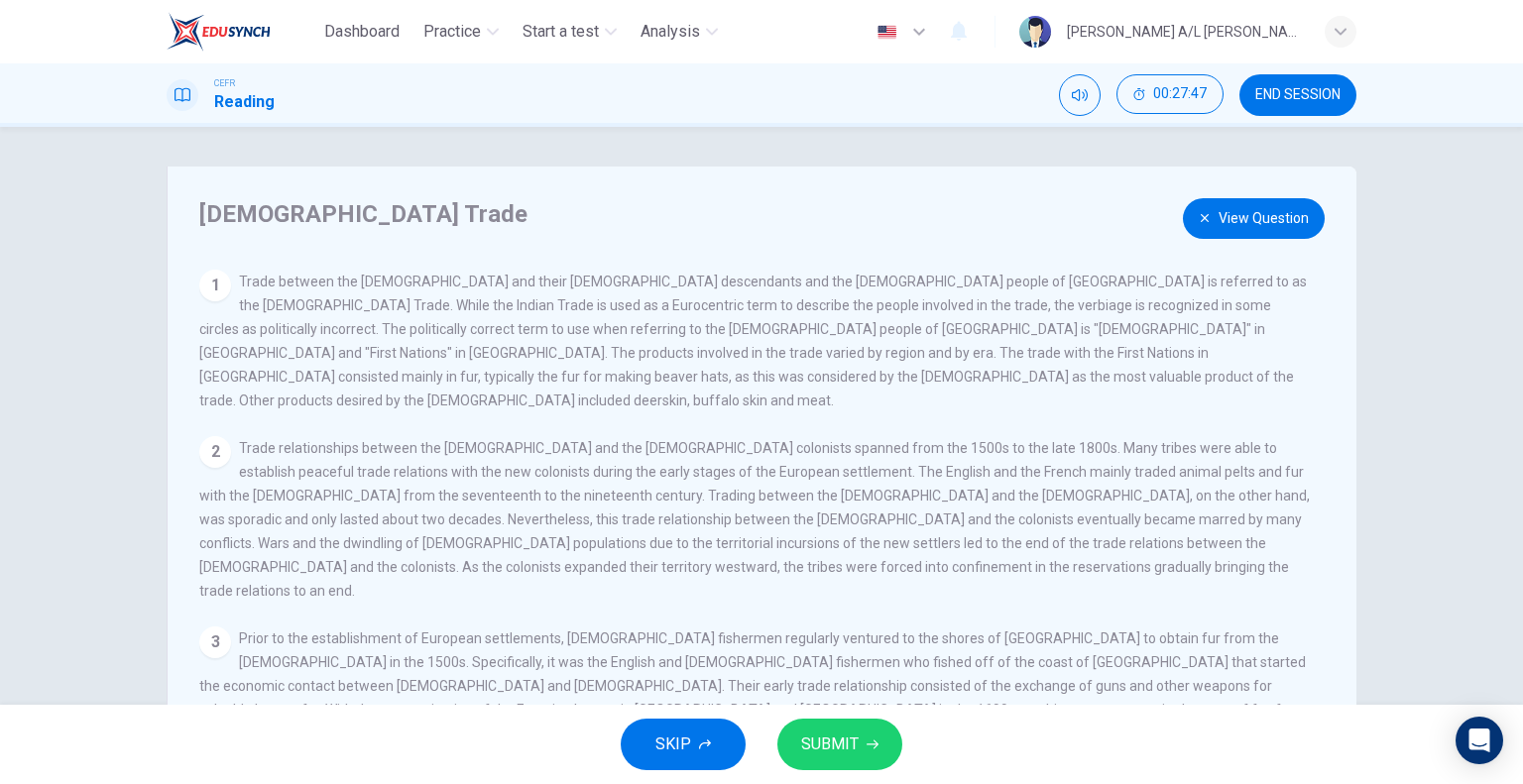 click on "View Question" at bounding box center [1253, 218] 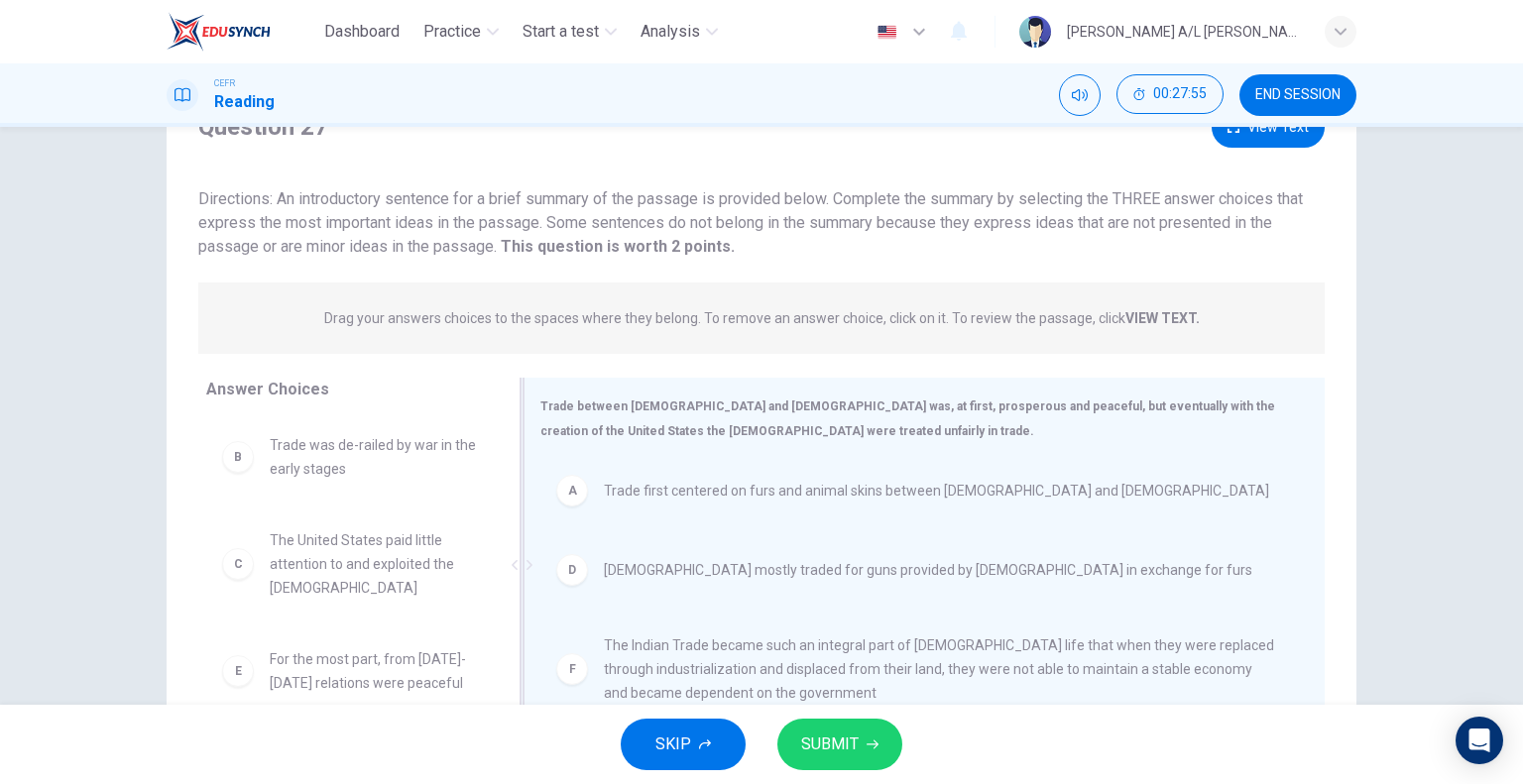 scroll, scrollTop: 190, scrollLeft: 0, axis: vertical 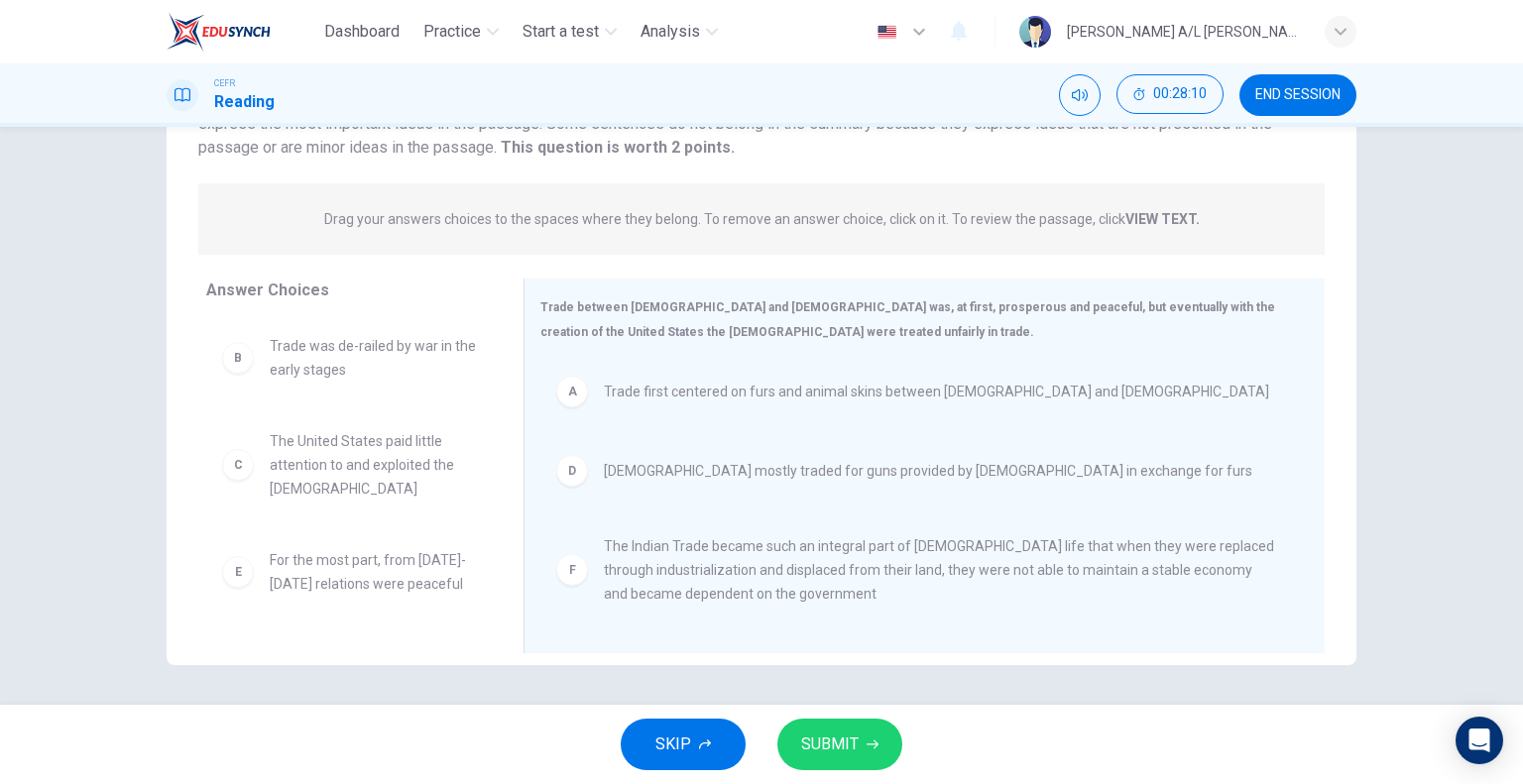 click on "SUBMIT" at bounding box center (840, 744) 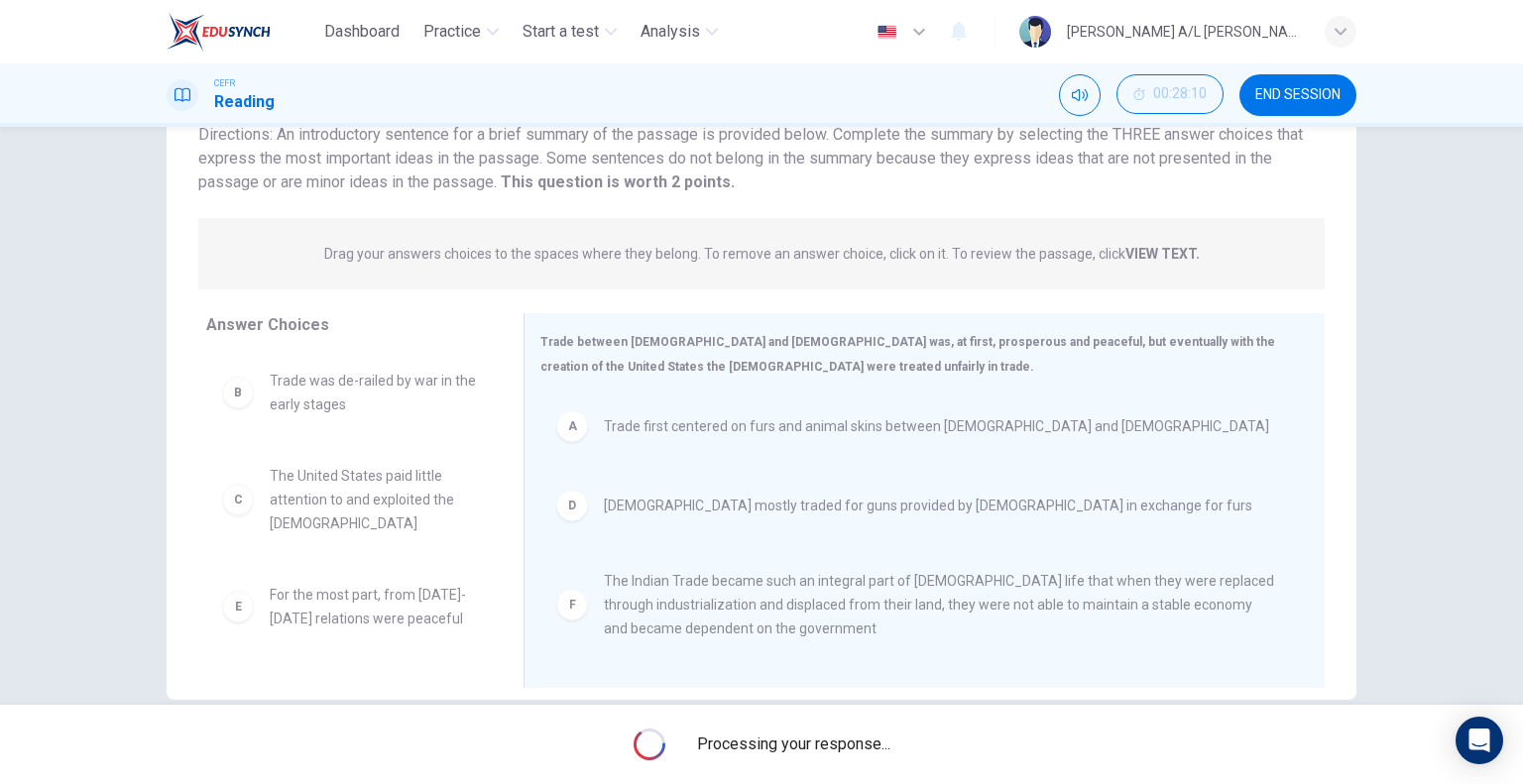 scroll, scrollTop: 190, scrollLeft: 0, axis: vertical 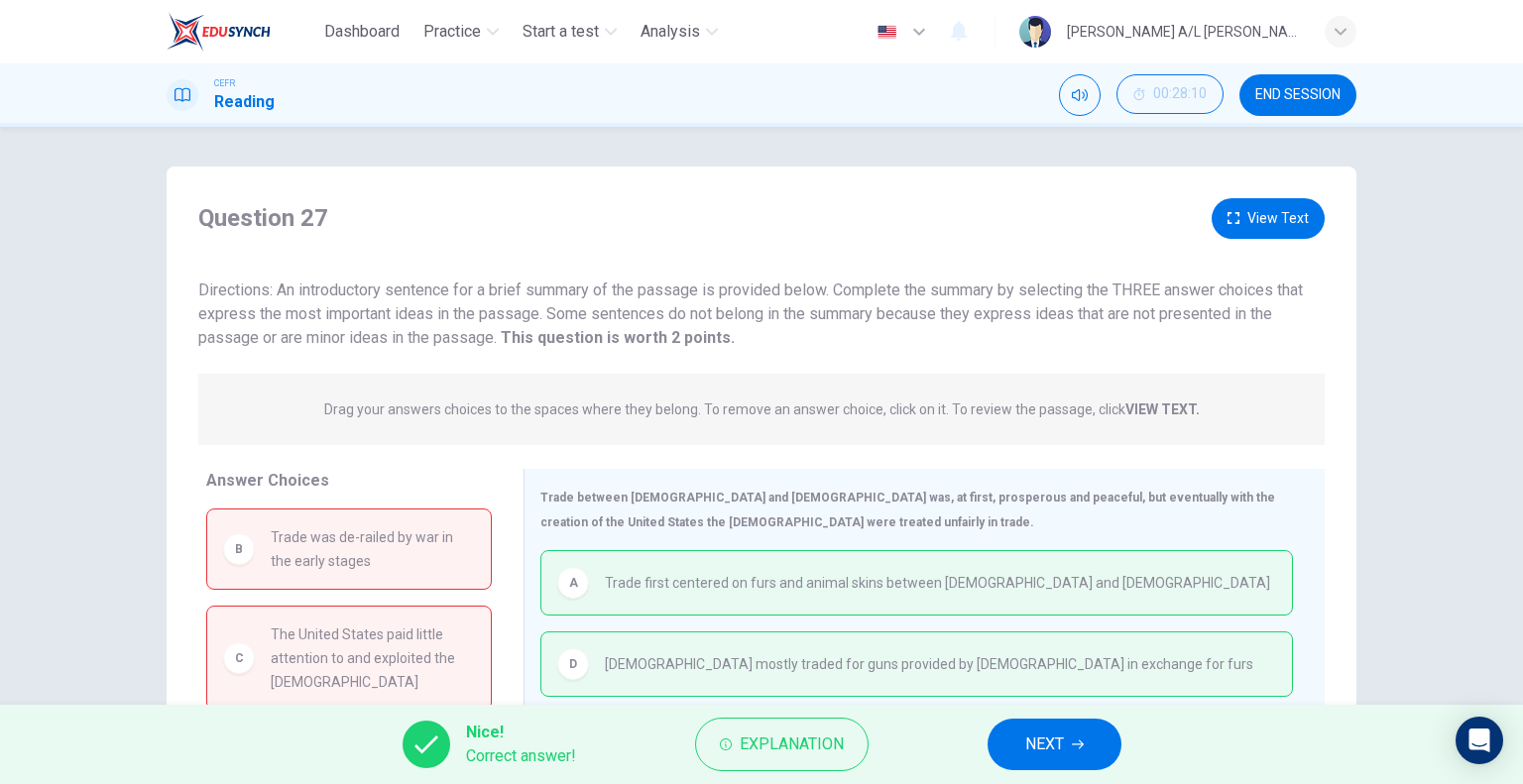 click on "NEXT" at bounding box center (1054, 744) 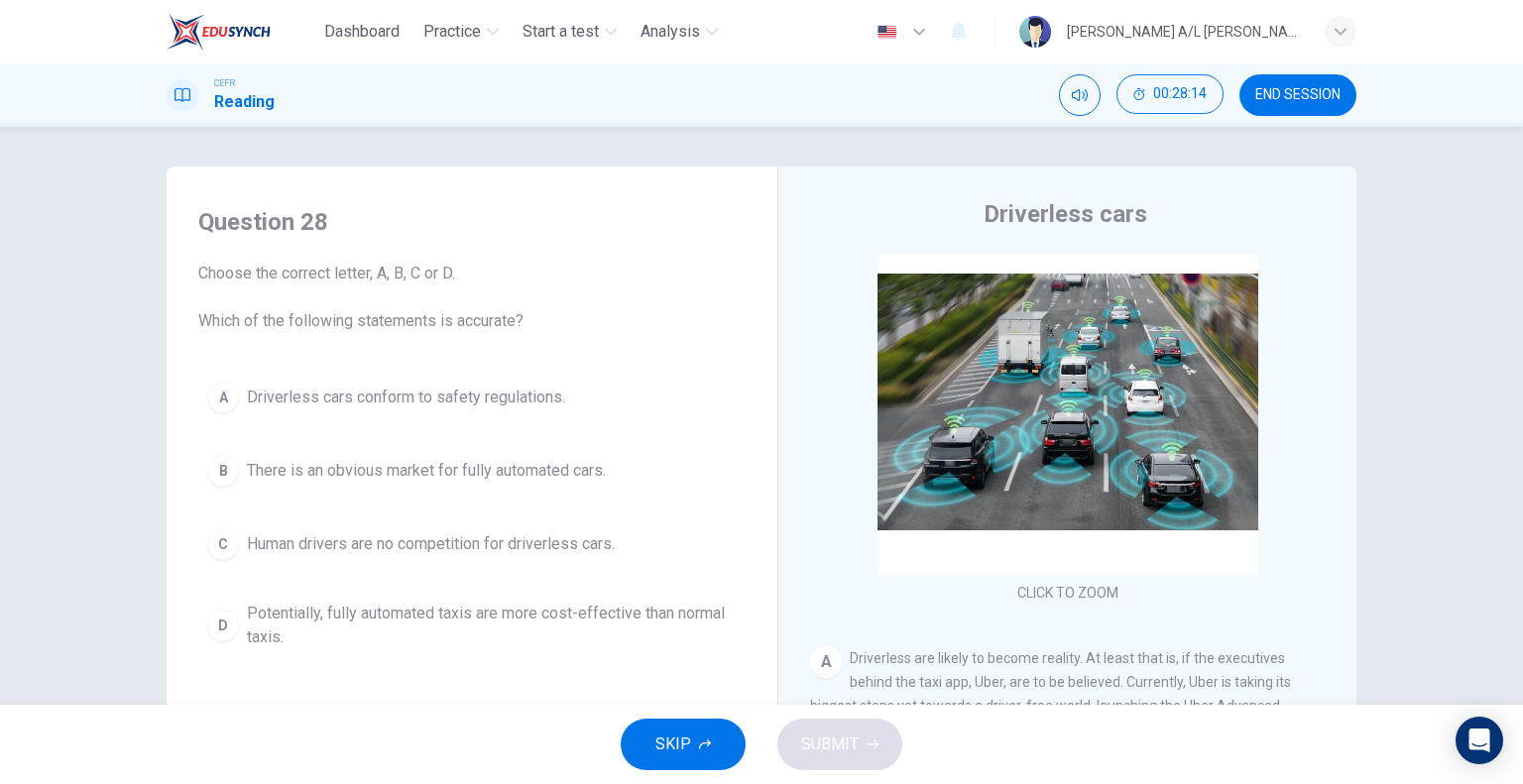 scroll, scrollTop: 99, scrollLeft: 0, axis: vertical 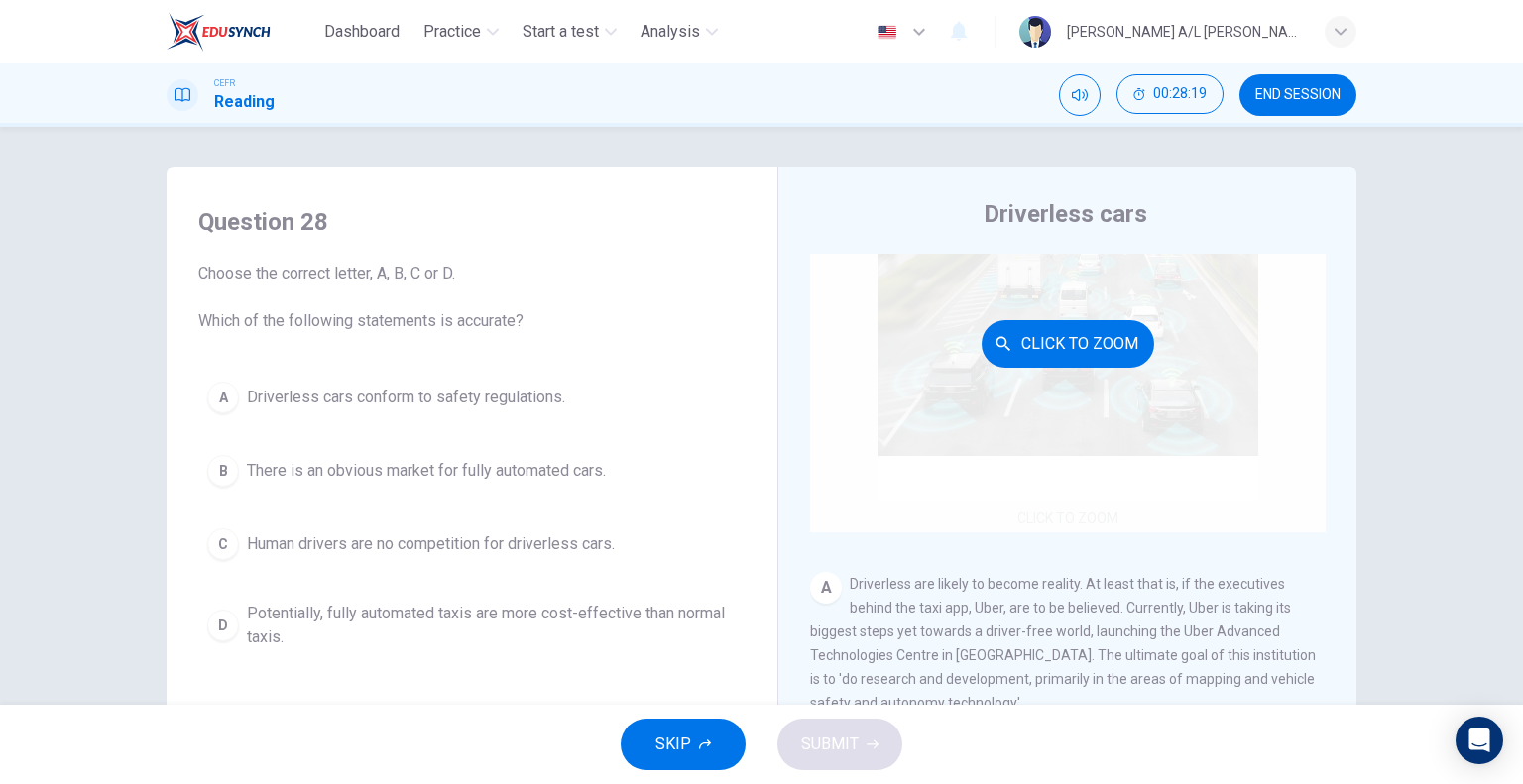 click on "Click to Zoom" at bounding box center [1068, 343] 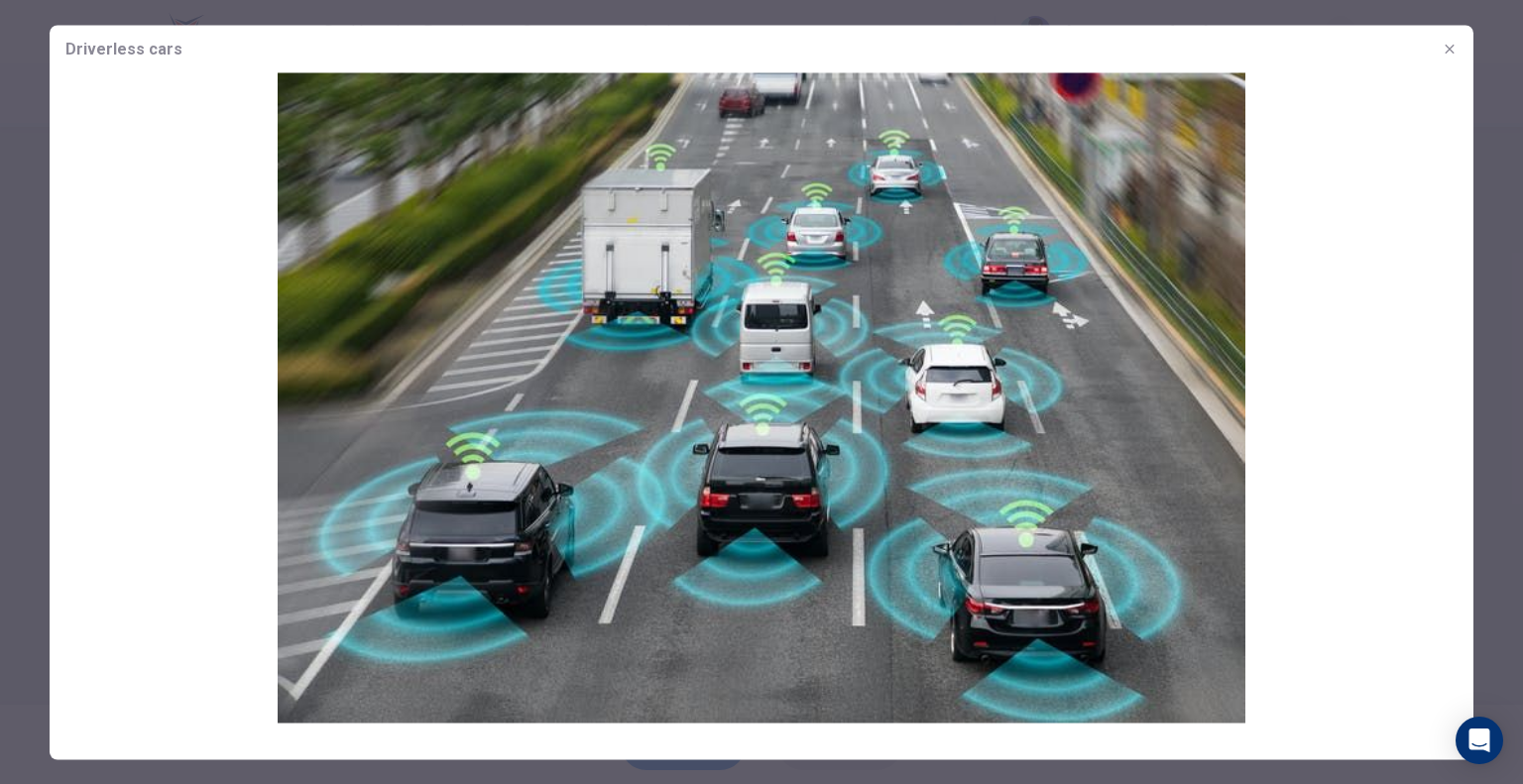 click at bounding box center [762, 397] 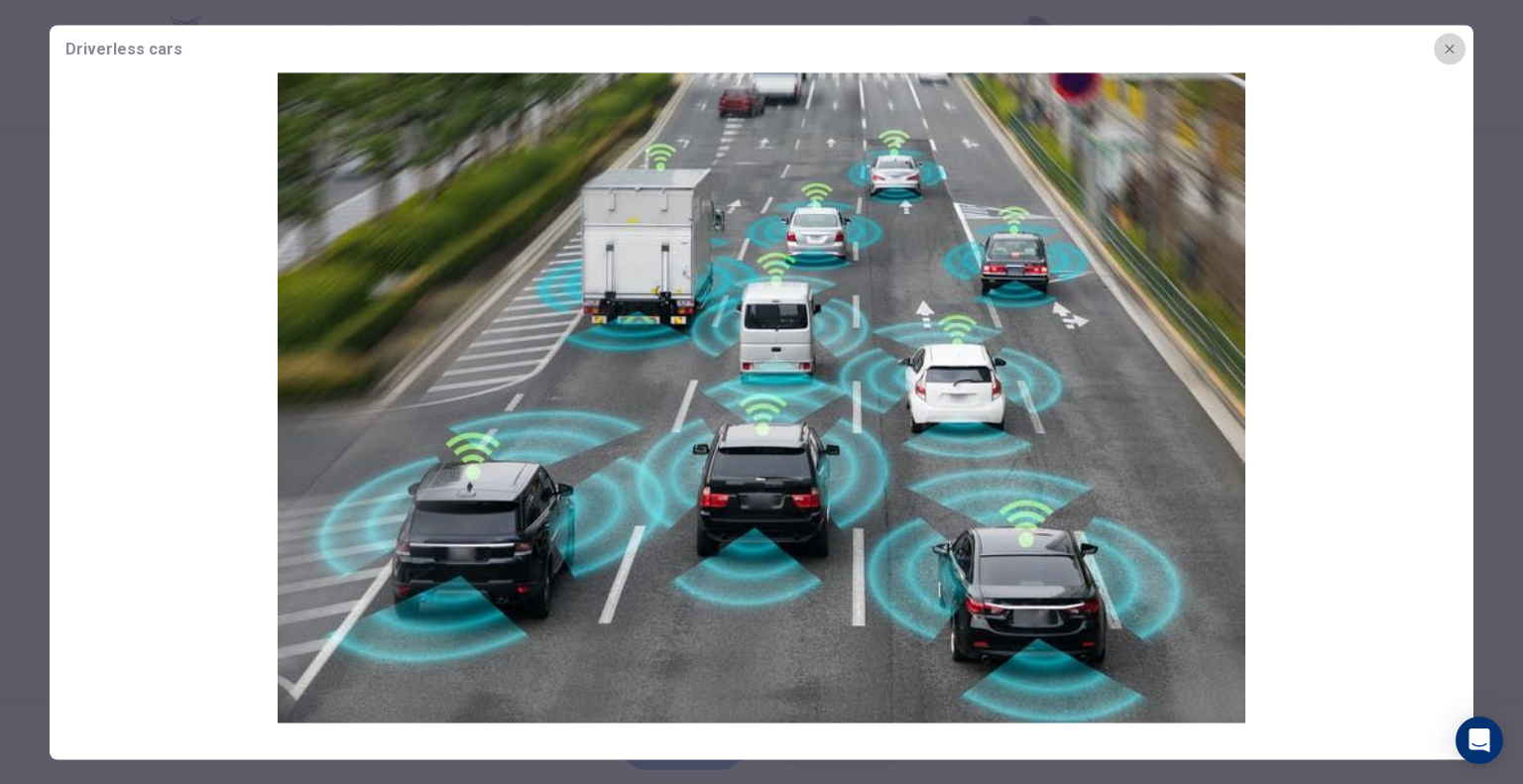 click 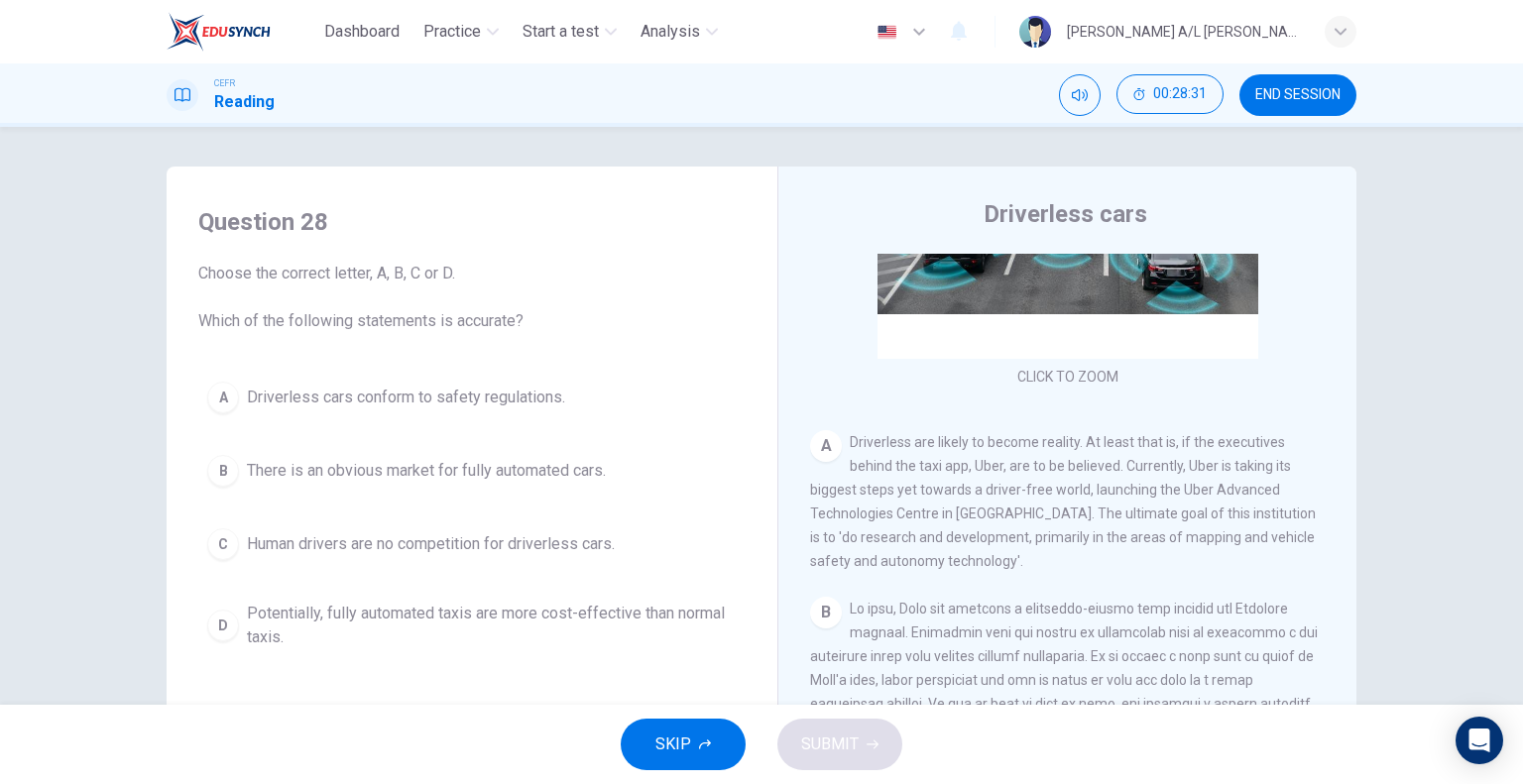 scroll, scrollTop: 297, scrollLeft: 0, axis: vertical 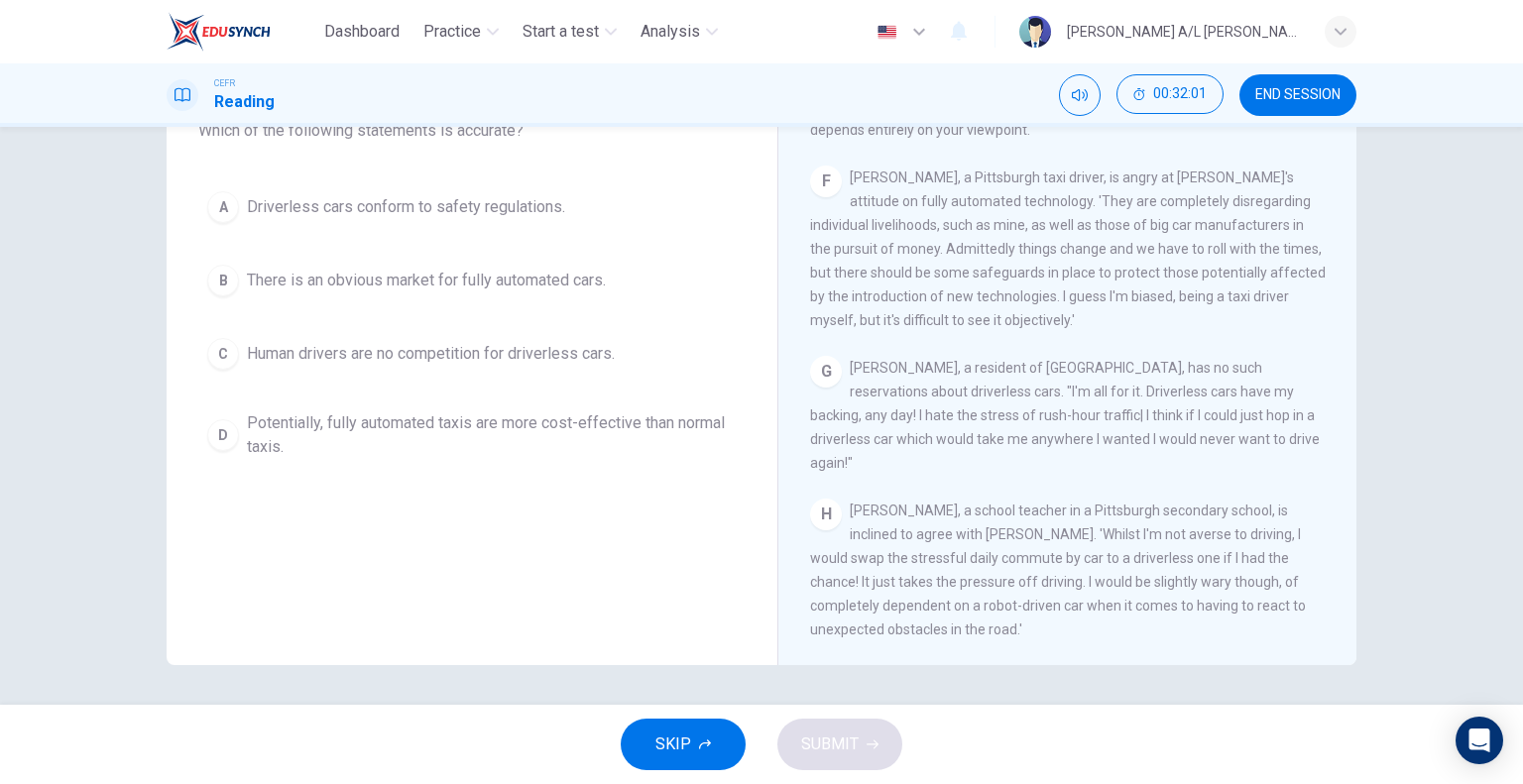 click on "D Potentially, fully automated taxis are more cost-effective than normal taxis." at bounding box center (472, 435) 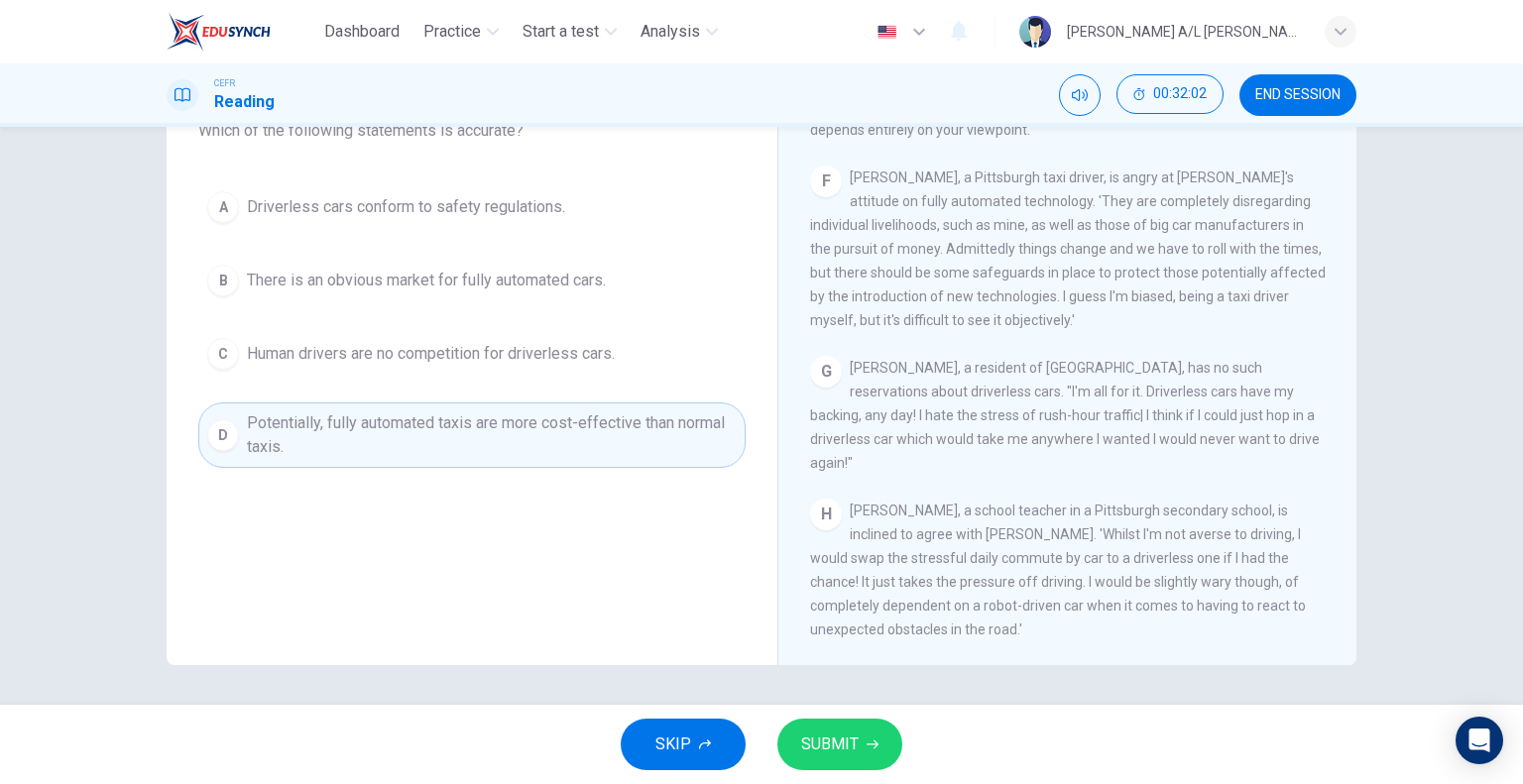 scroll, scrollTop: 91, scrollLeft: 0, axis: vertical 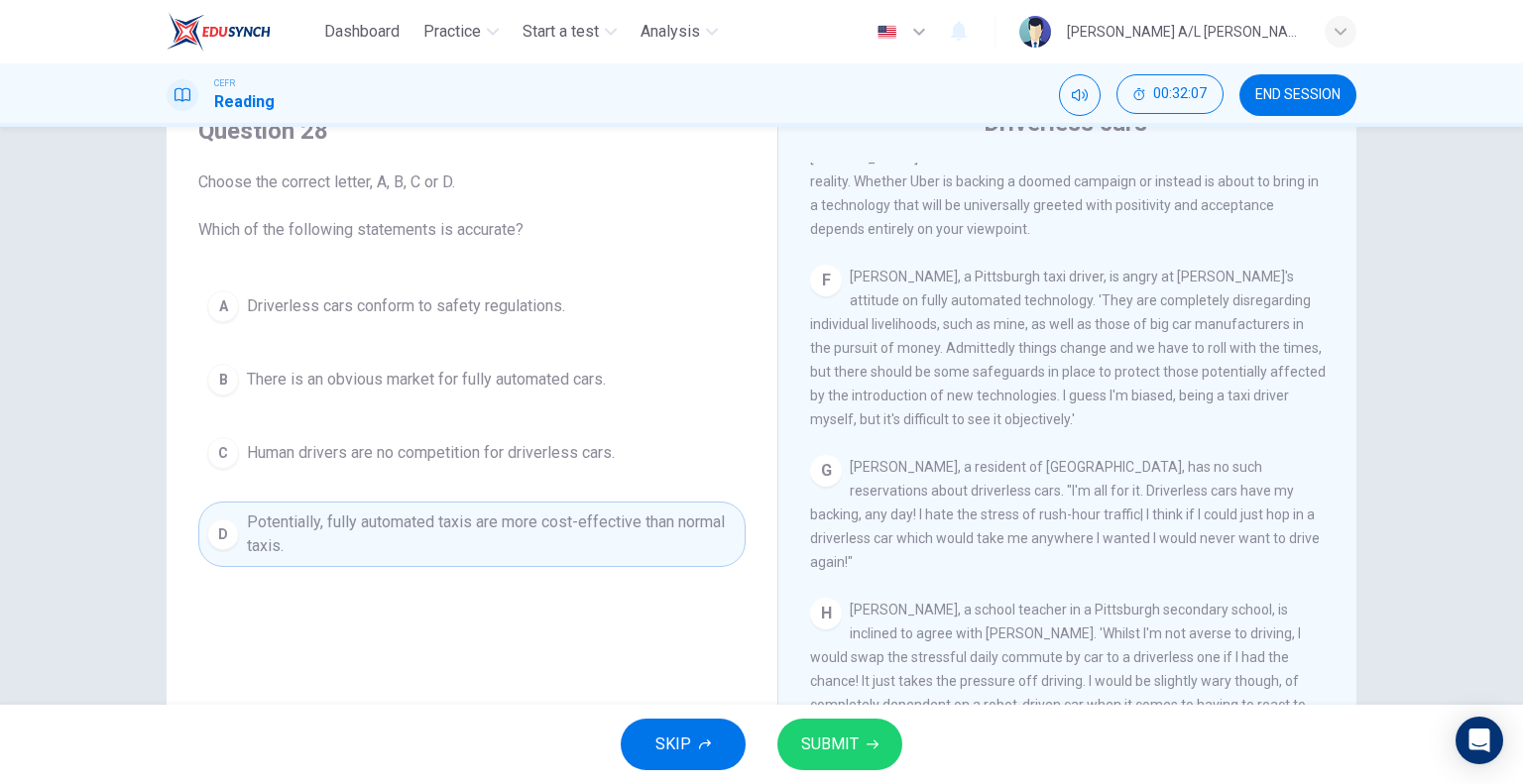 click on "SUBMIT" at bounding box center [830, 744] 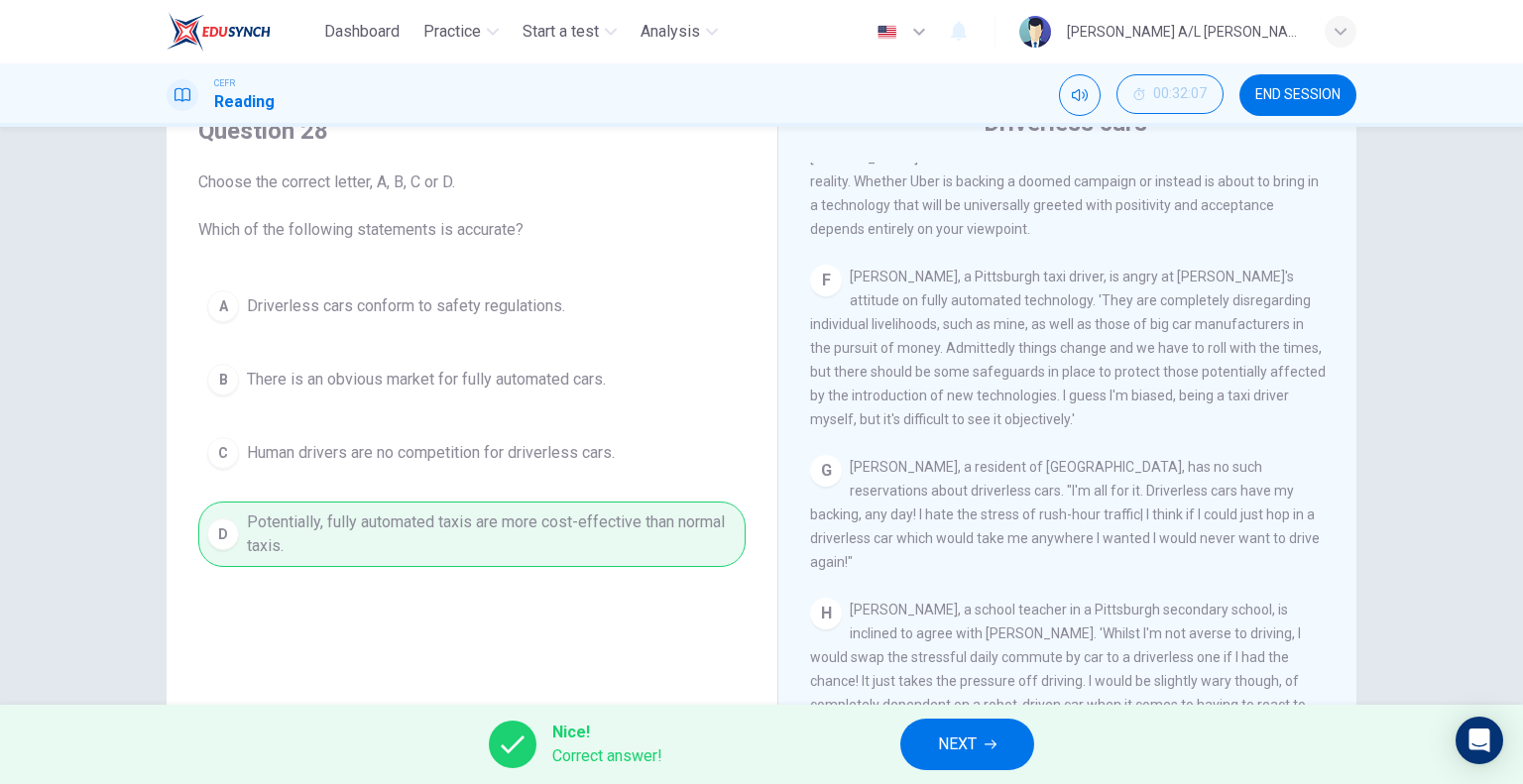 click on "NEXT" at bounding box center (957, 744) 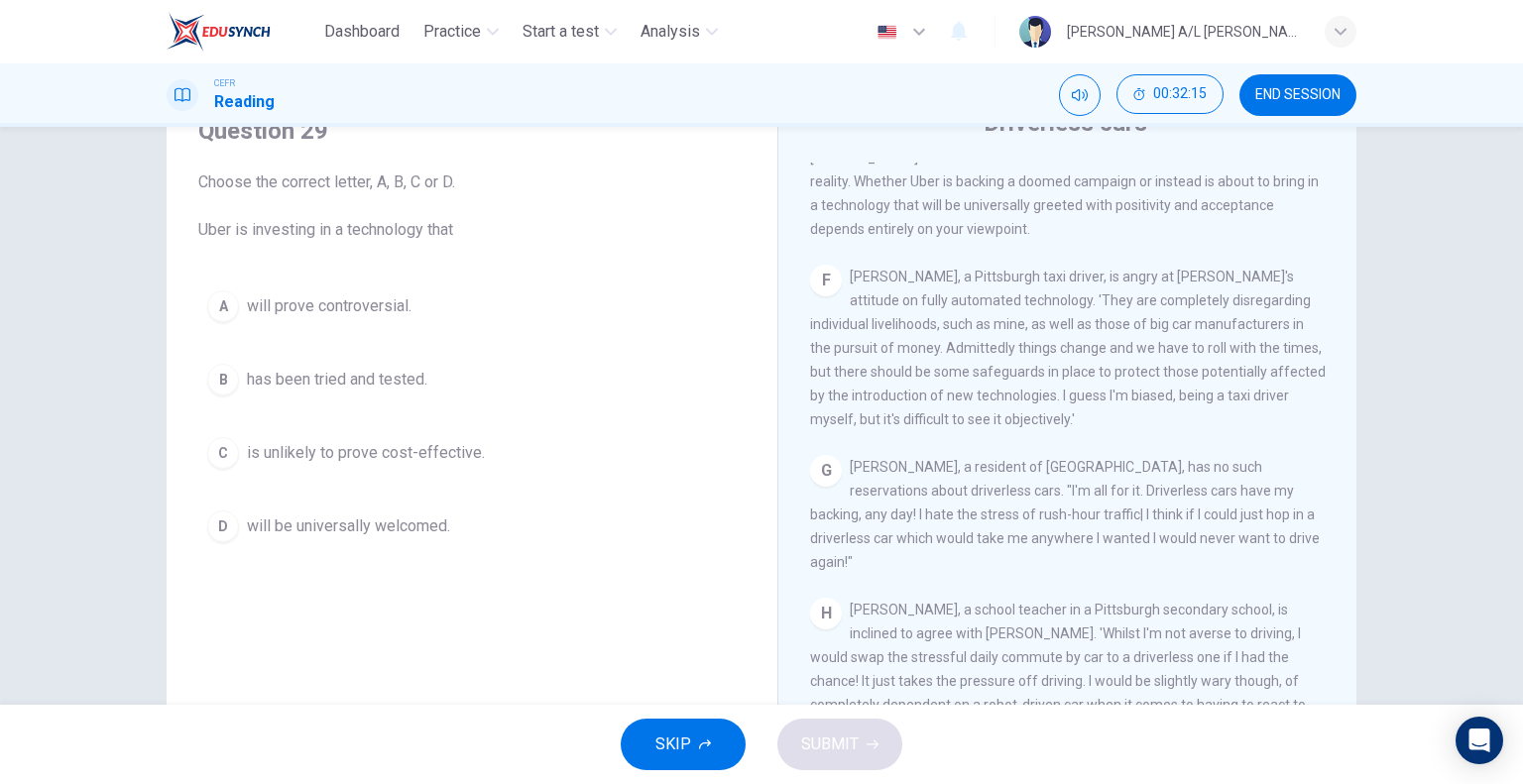 click on "will be universally welcomed." at bounding box center (348, 526) 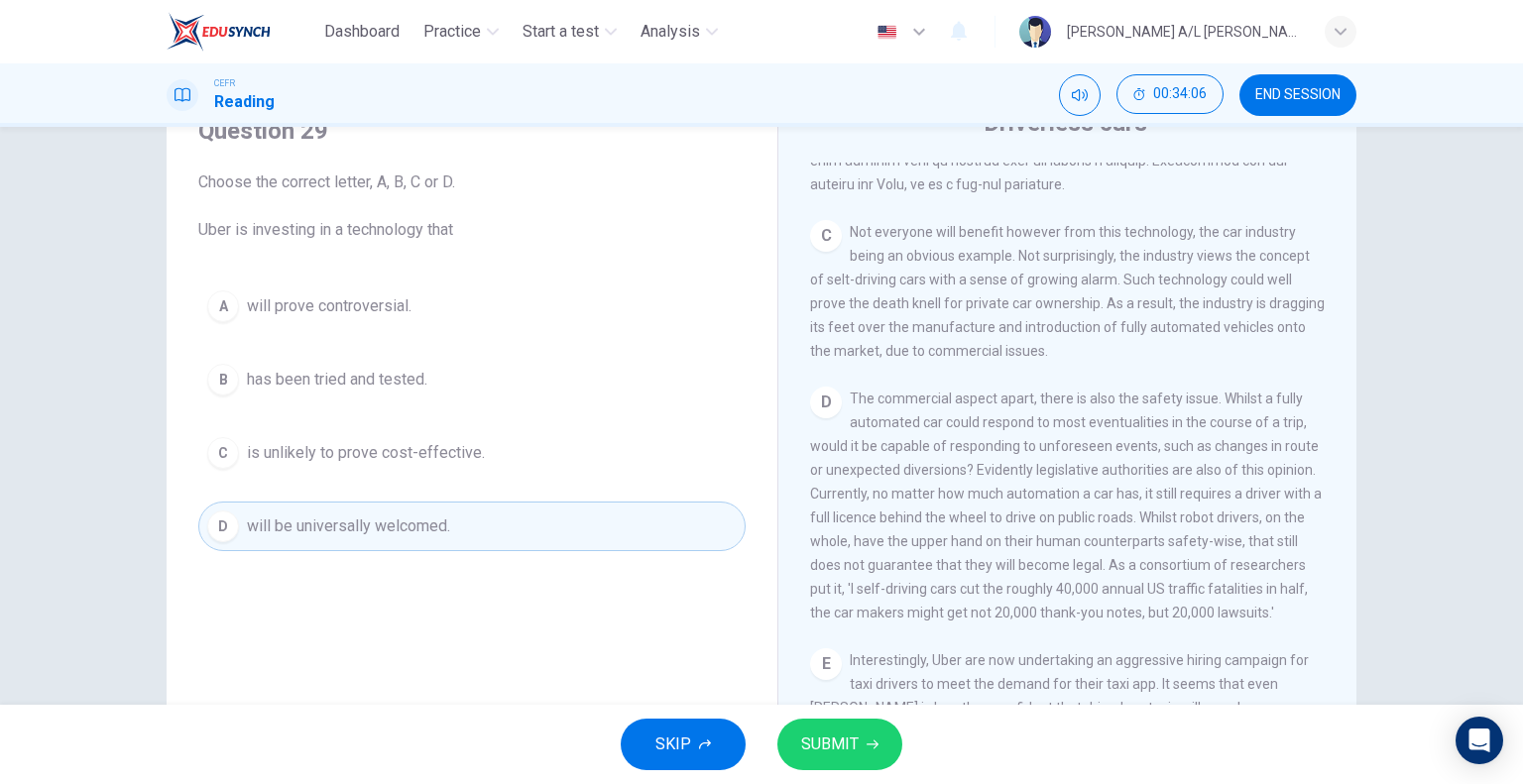 scroll, scrollTop: 761, scrollLeft: 0, axis: vertical 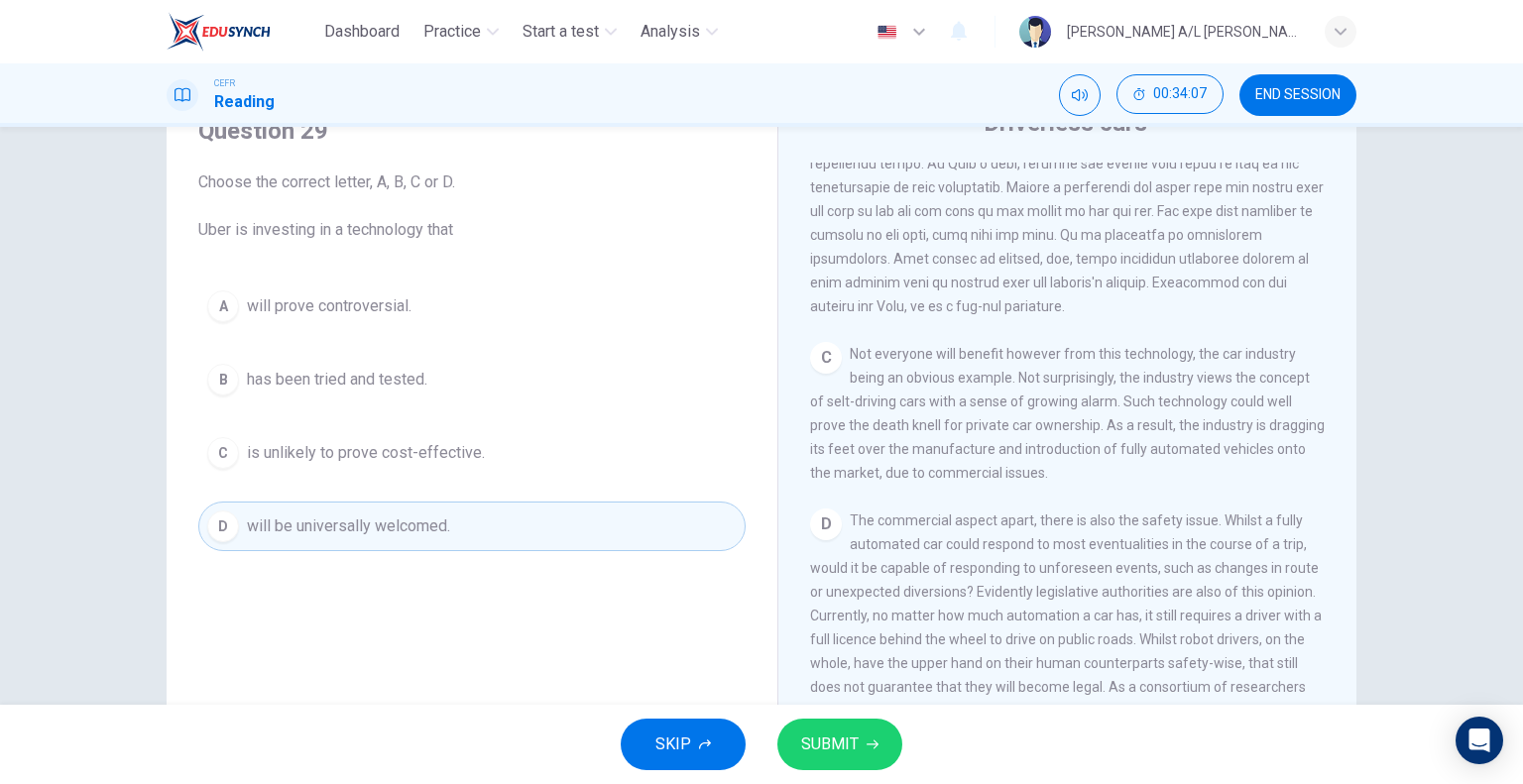 click on "SUBMIT" at bounding box center (830, 744) 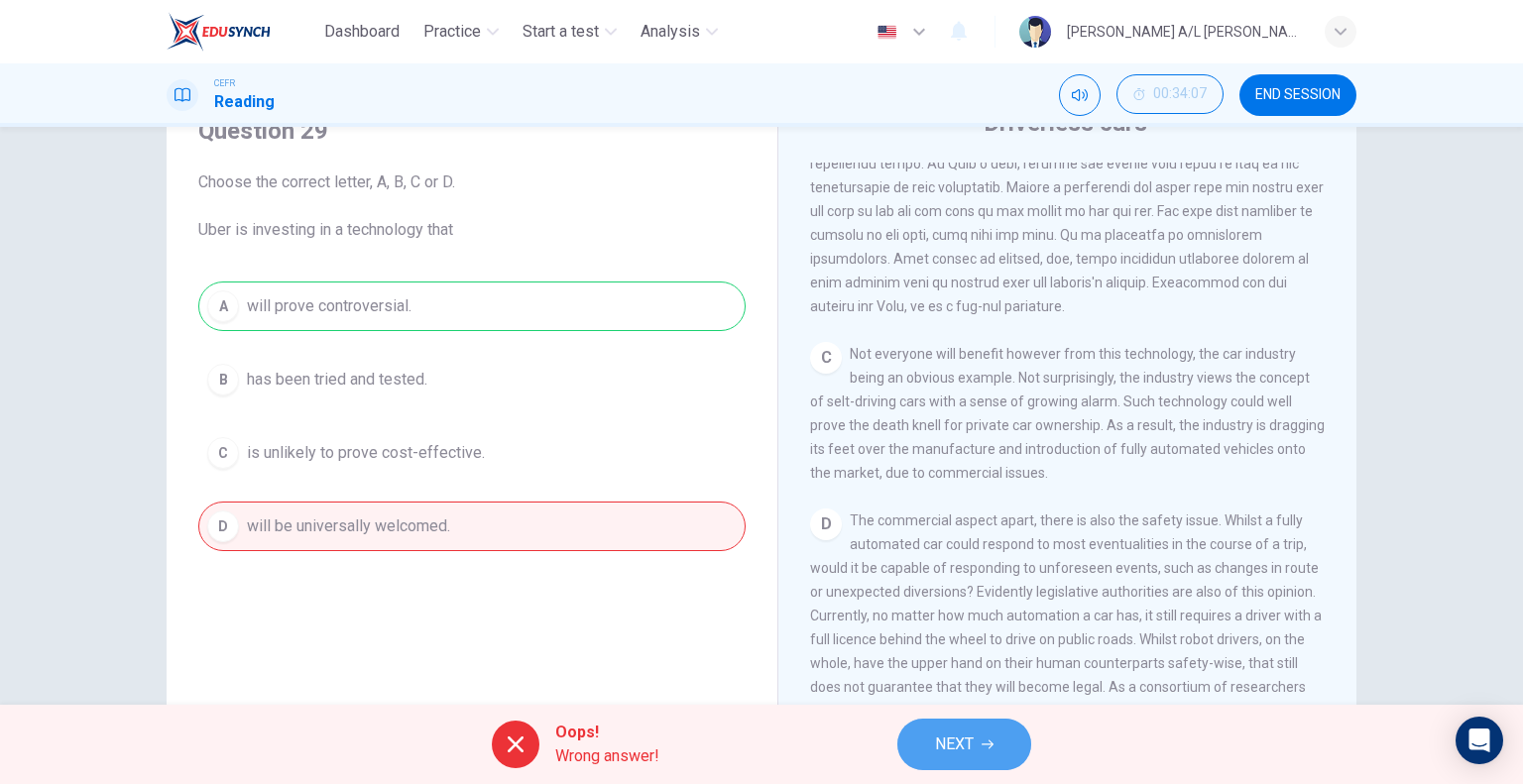 click on "NEXT" at bounding box center (954, 744) 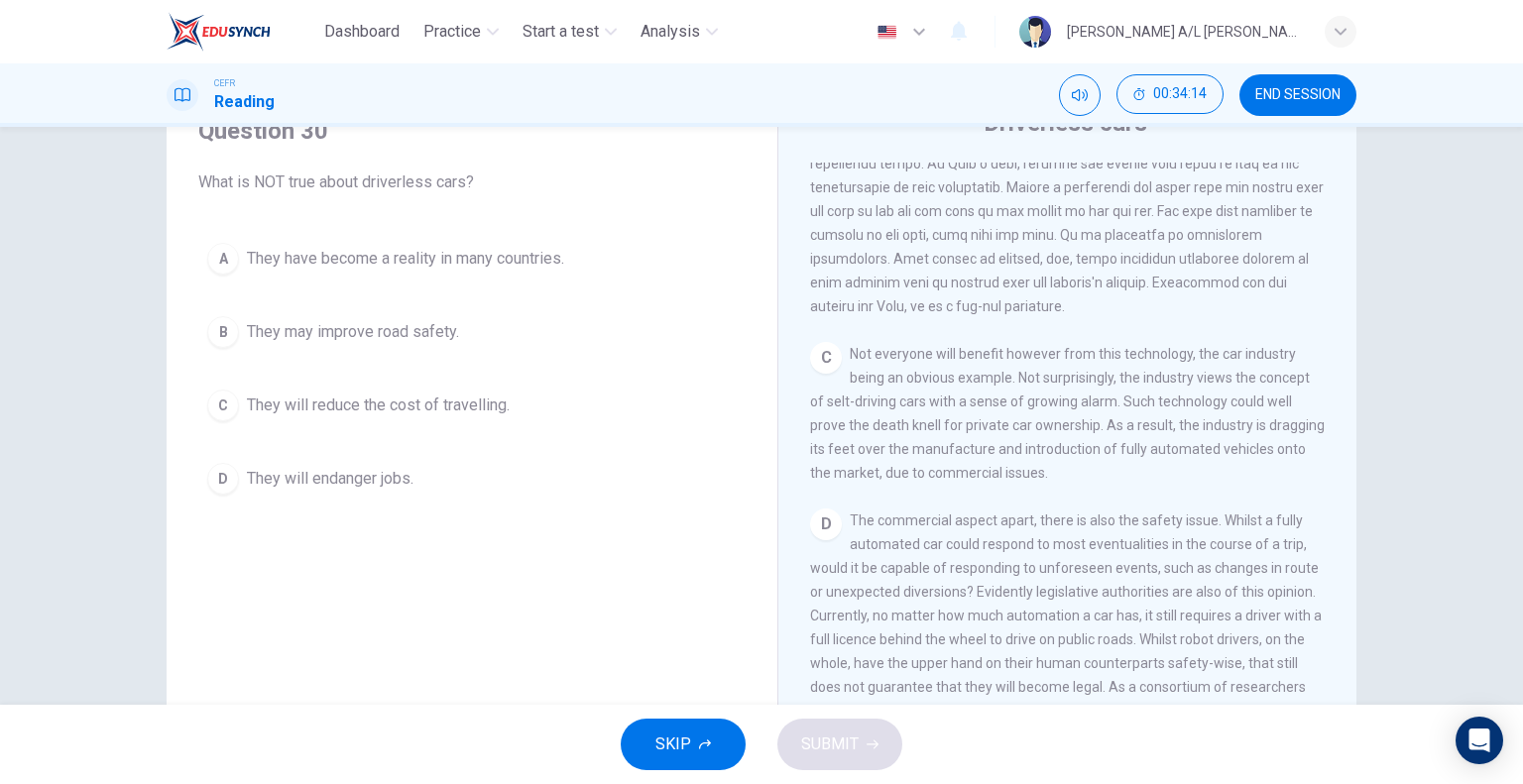click on "They have become a reality in many countries." at bounding box center (406, 259) 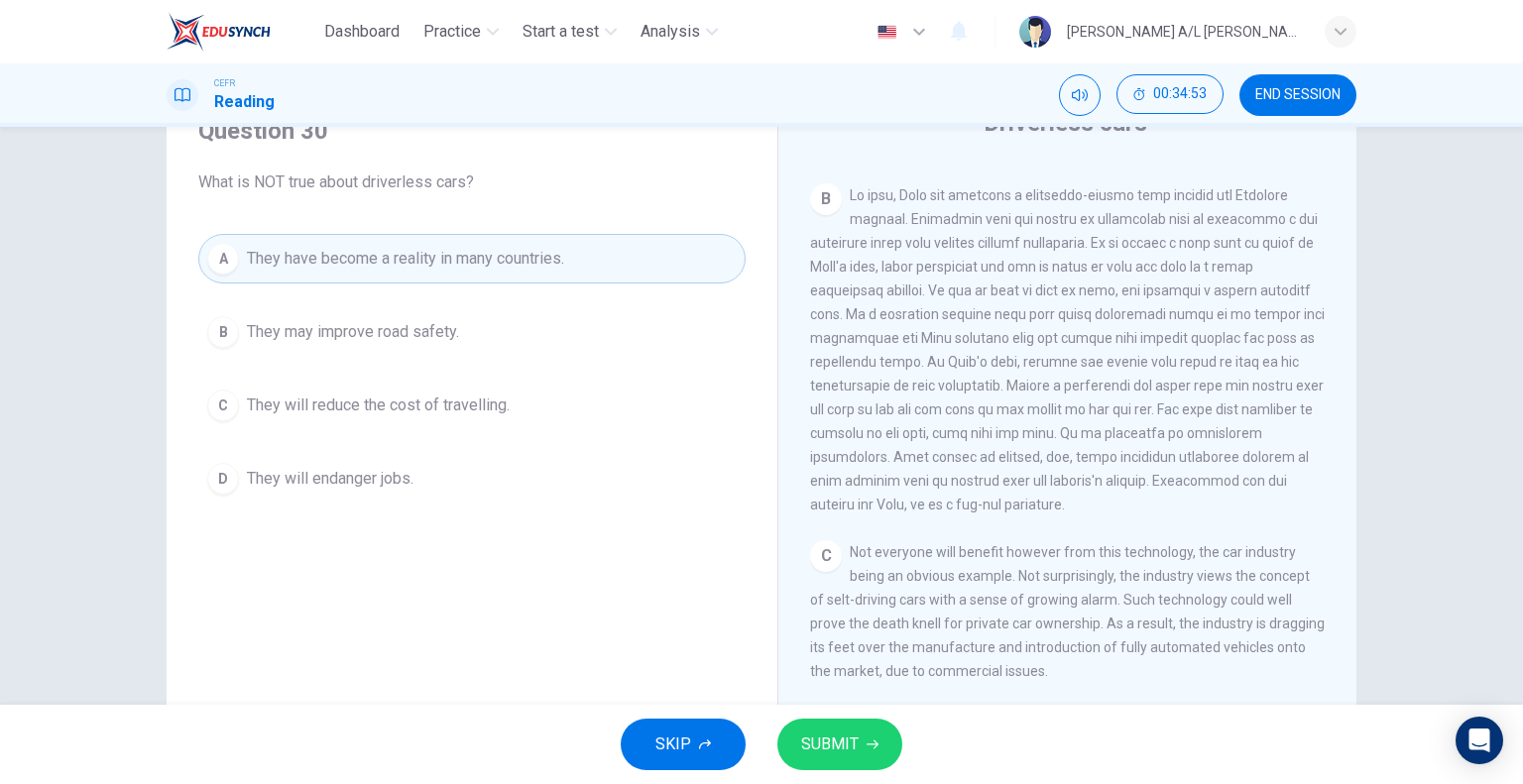 scroll, scrollTop: 860, scrollLeft: 0, axis: vertical 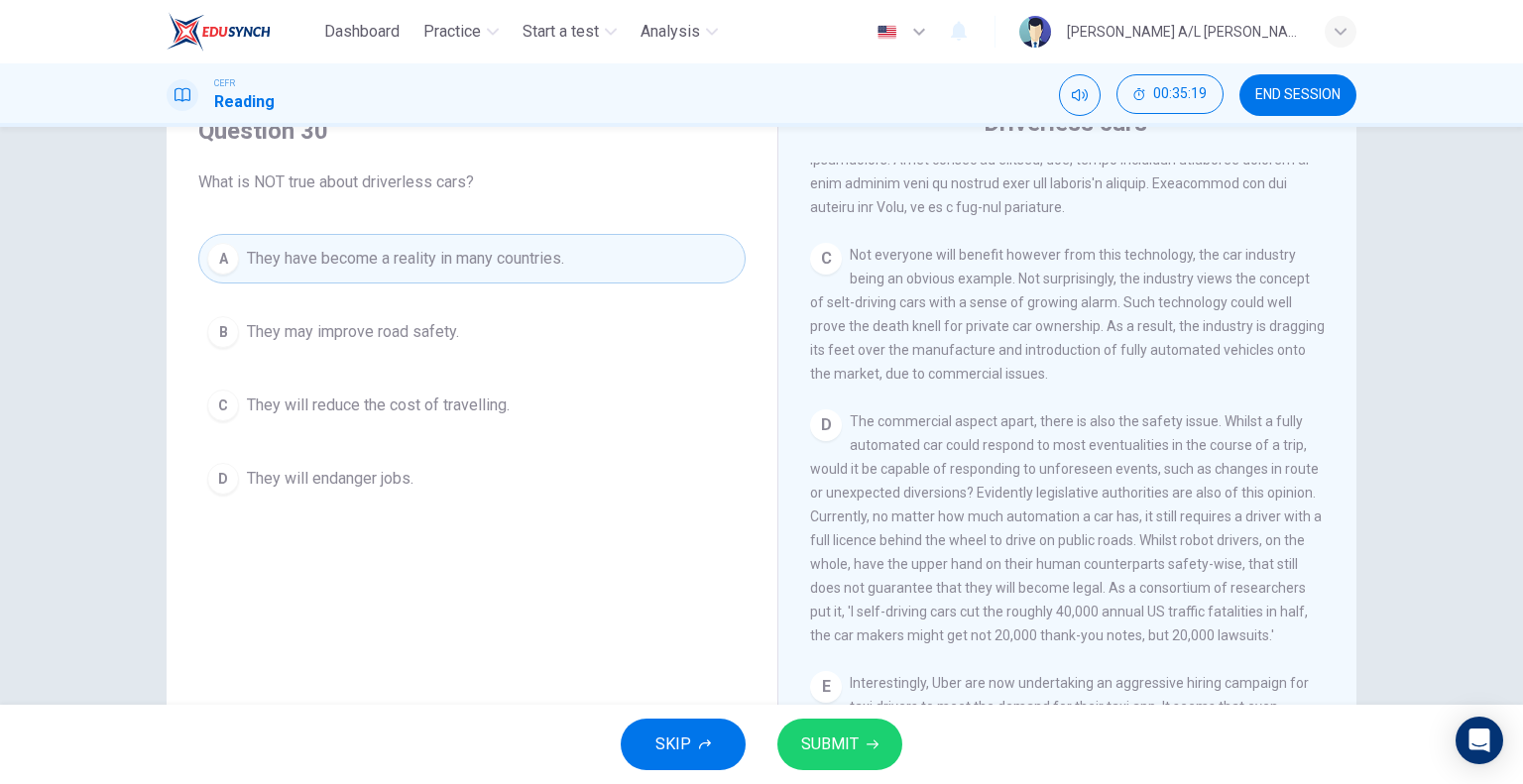 click on "They may improve road safety." at bounding box center [353, 332] 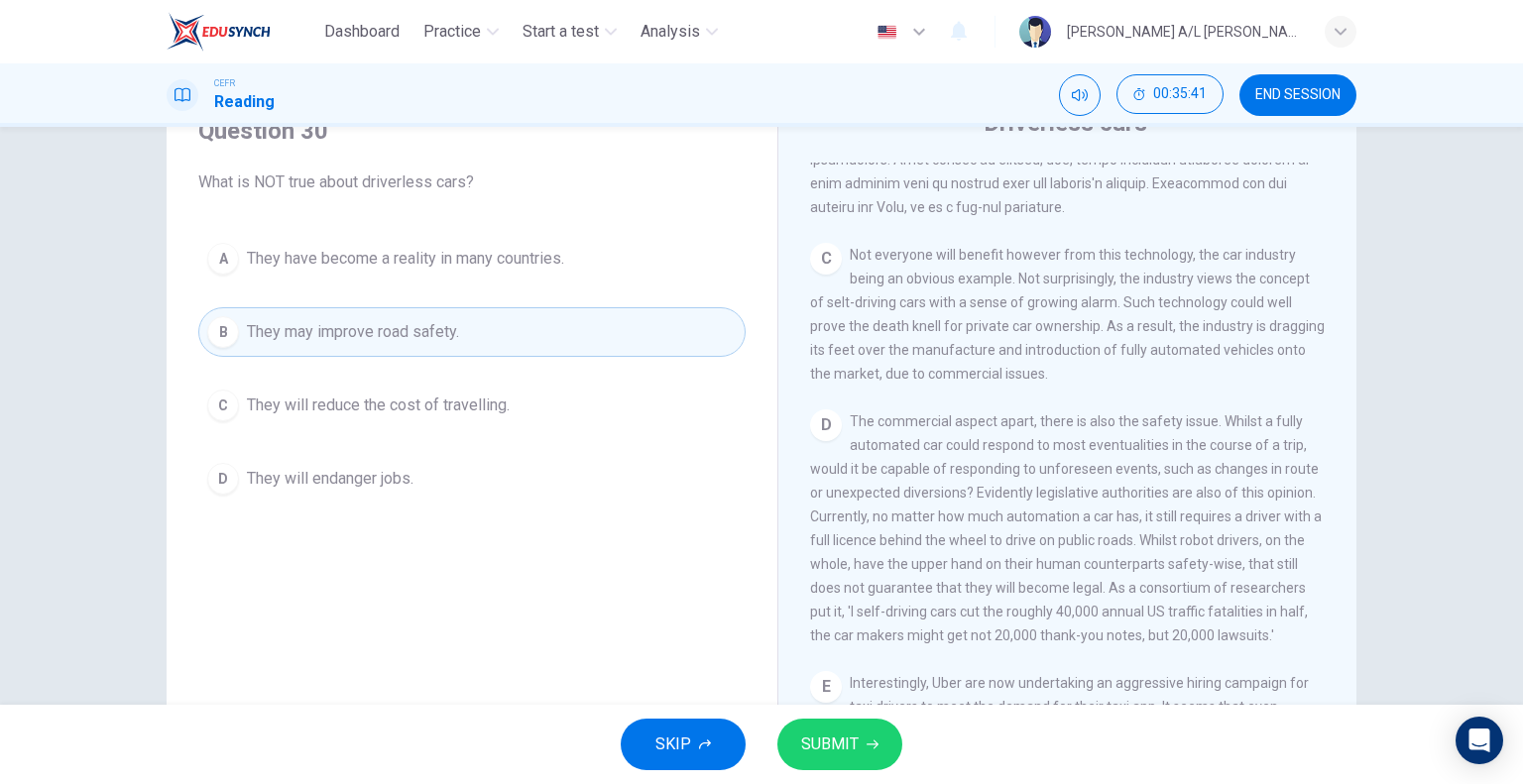 click on "They have become a reality in many countries." at bounding box center [406, 259] 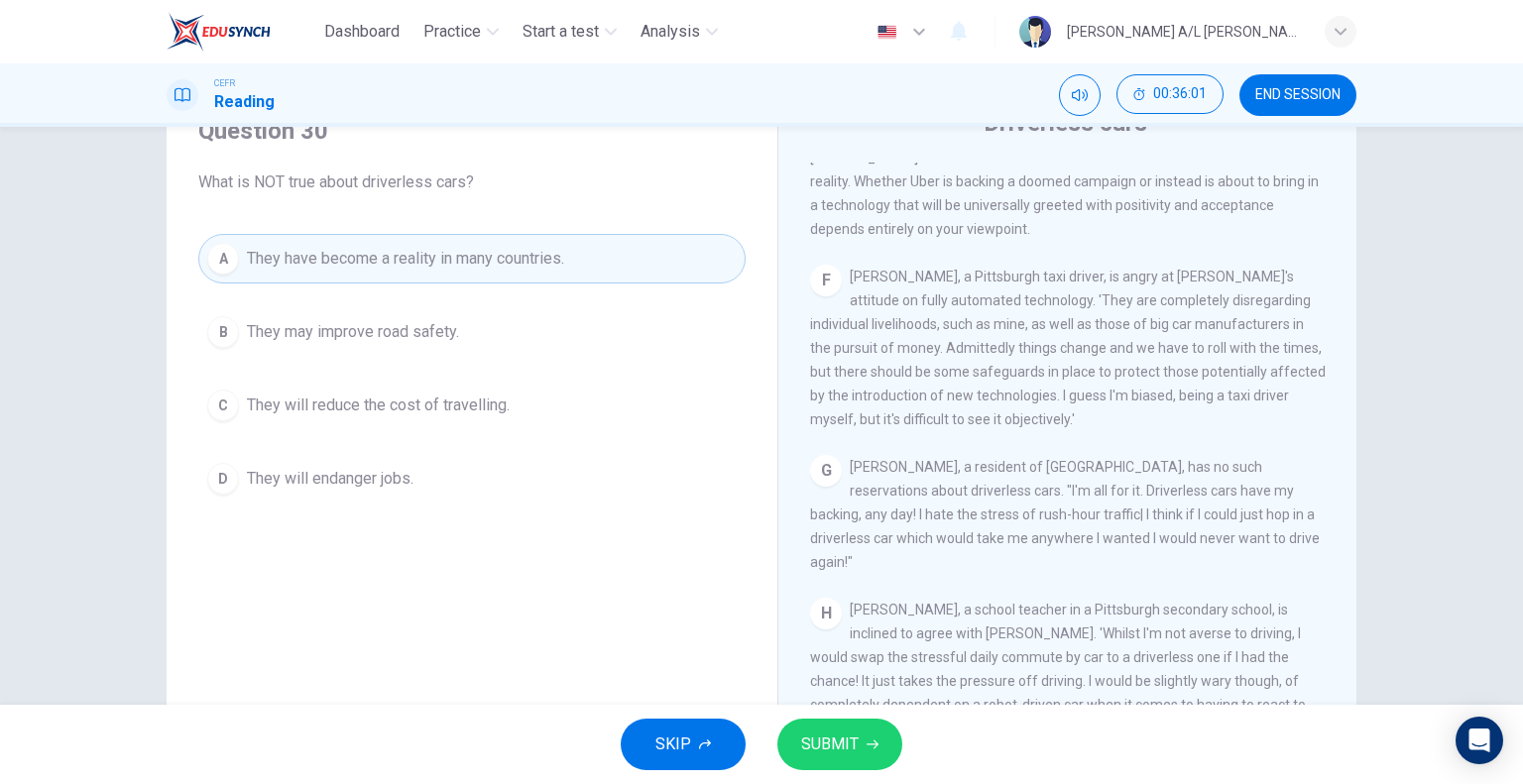 scroll, scrollTop: 1455, scrollLeft: 0, axis: vertical 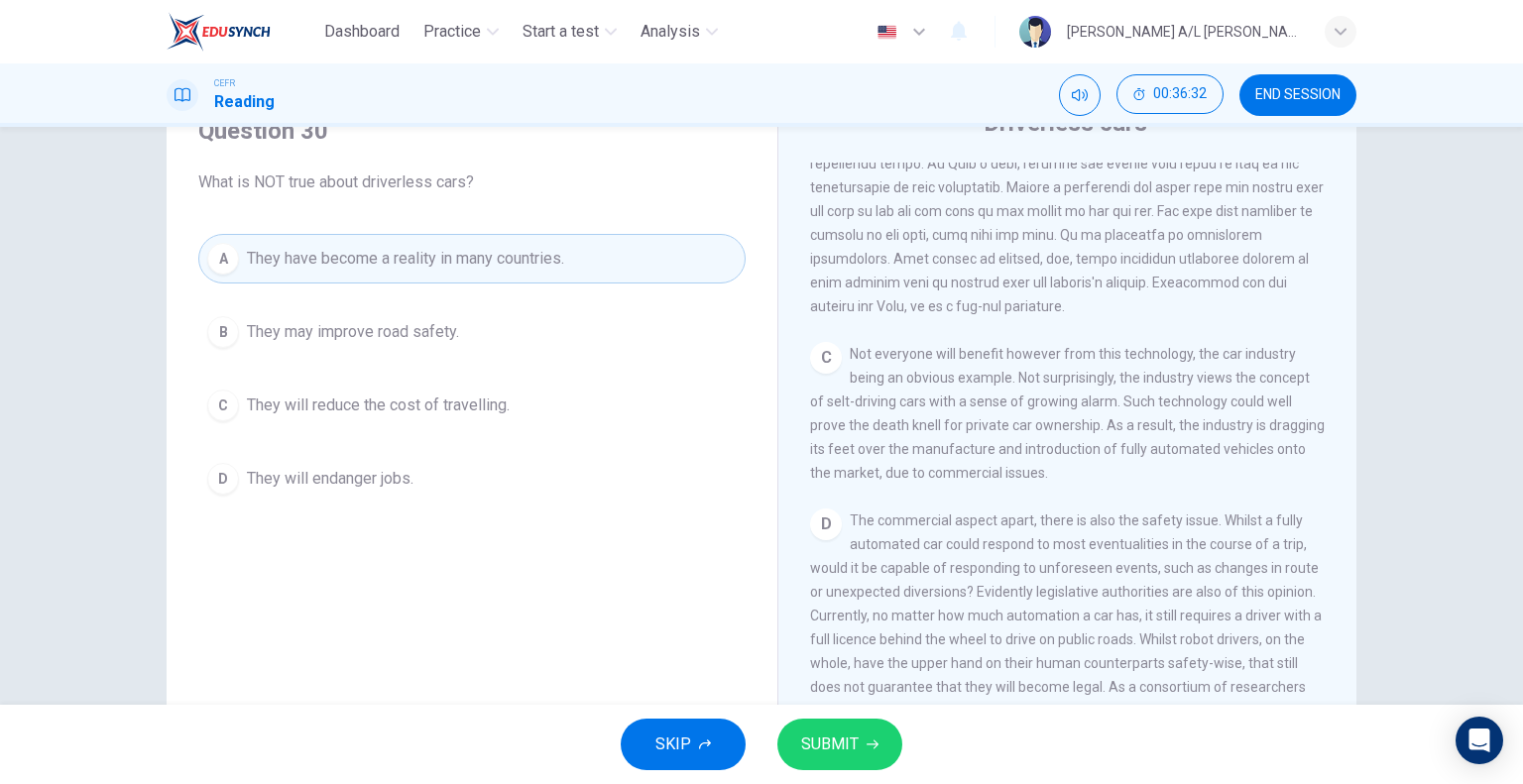 click on "SUBMIT" at bounding box center (830, 744) 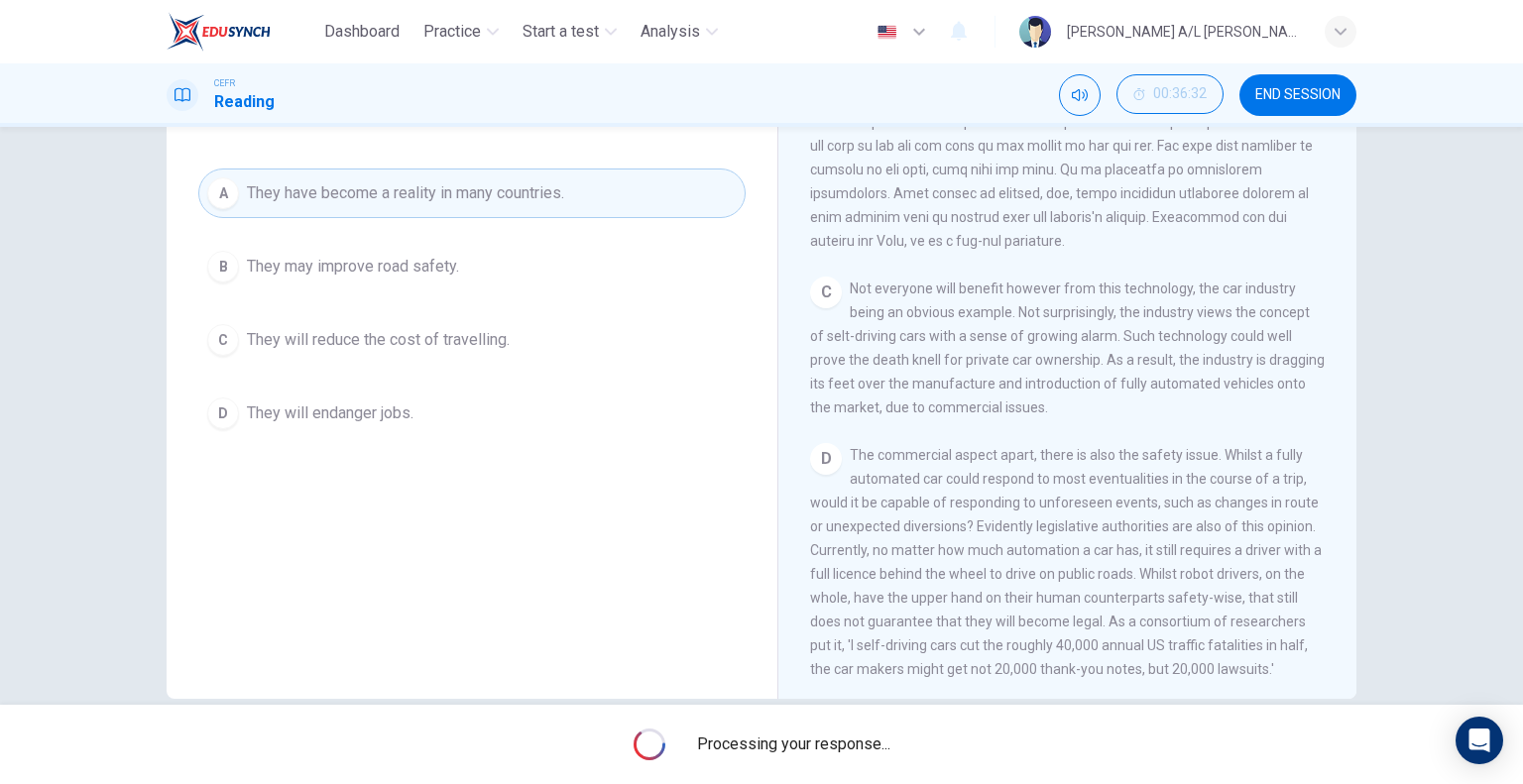 scroll, scrollTop: 190, scrollLeft: 0, axis: vertical 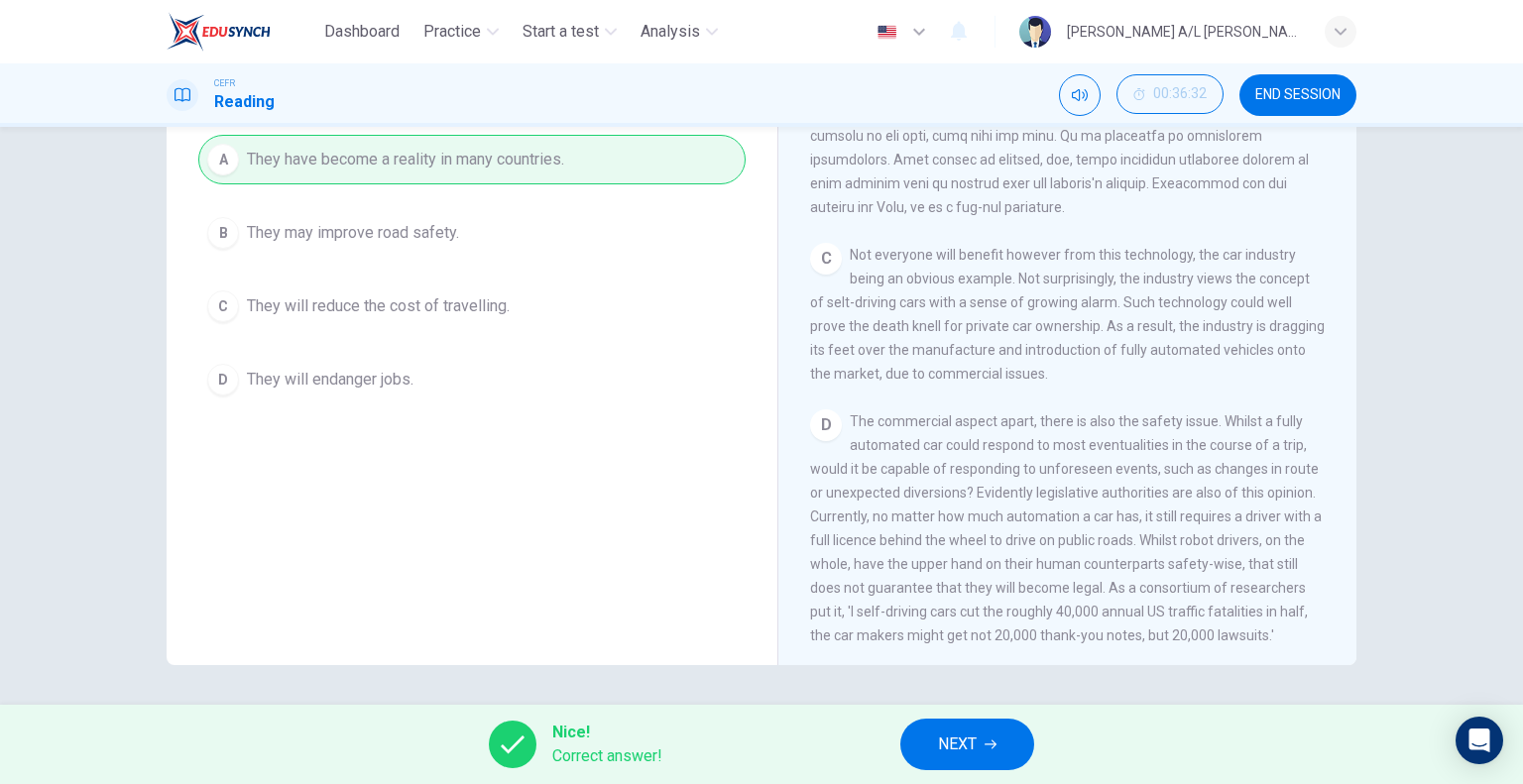 click on "NEXT" at bounding box center (957, 744) 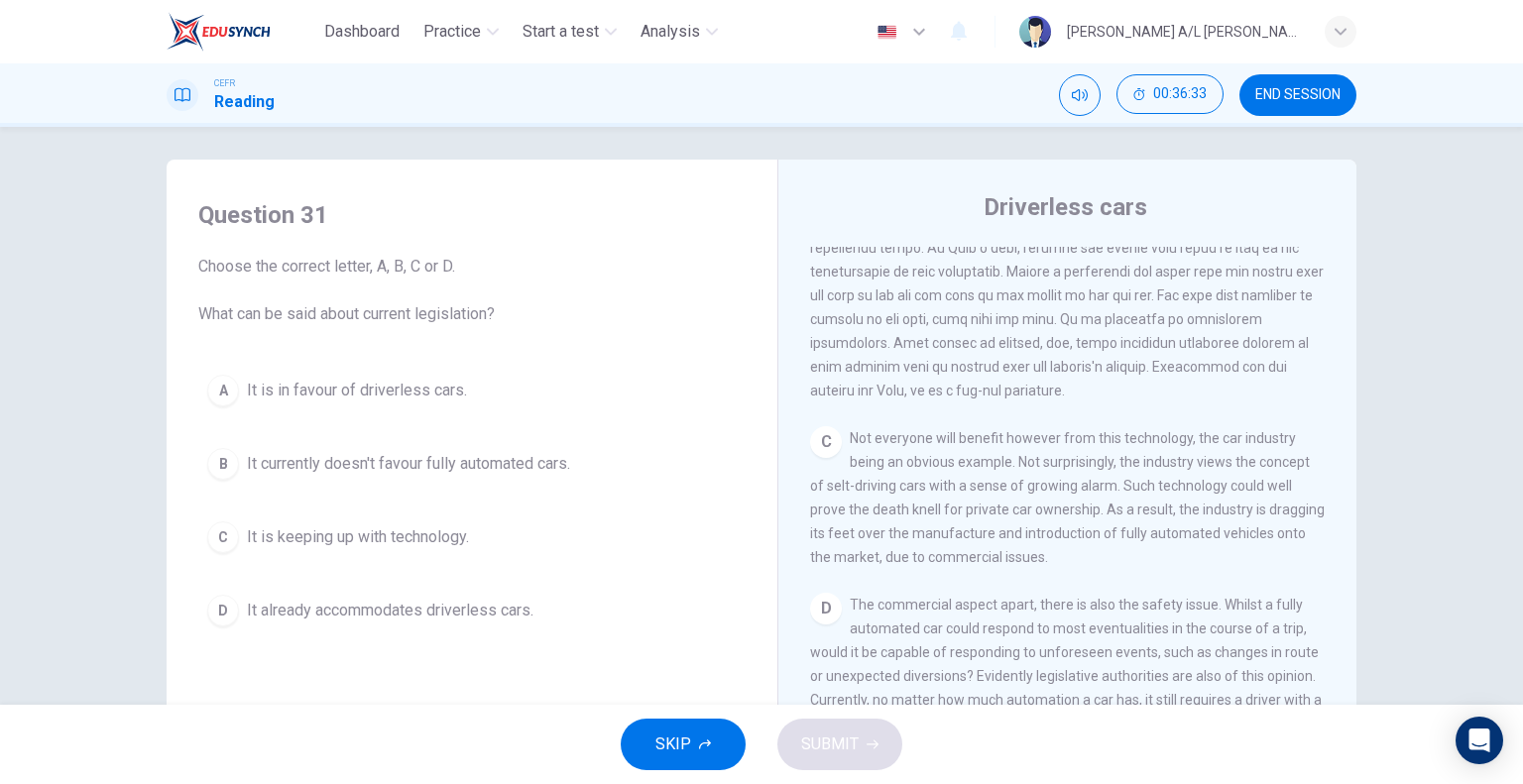 scroll, scrollTop: 0, scrollLeft: 0, axis: both 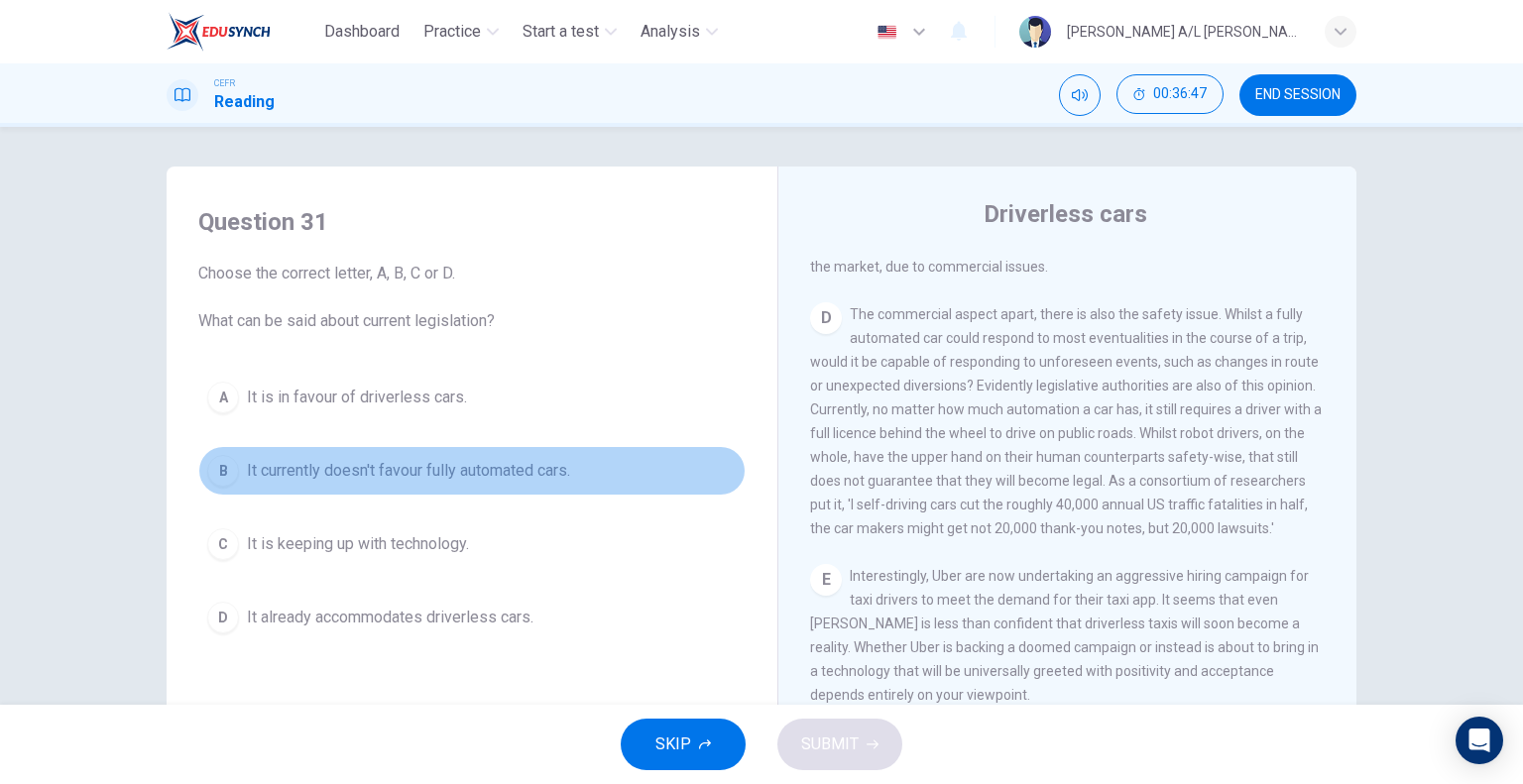 click on "It currently doesn't favour fully automated cars." at bounding box center (409, 471) 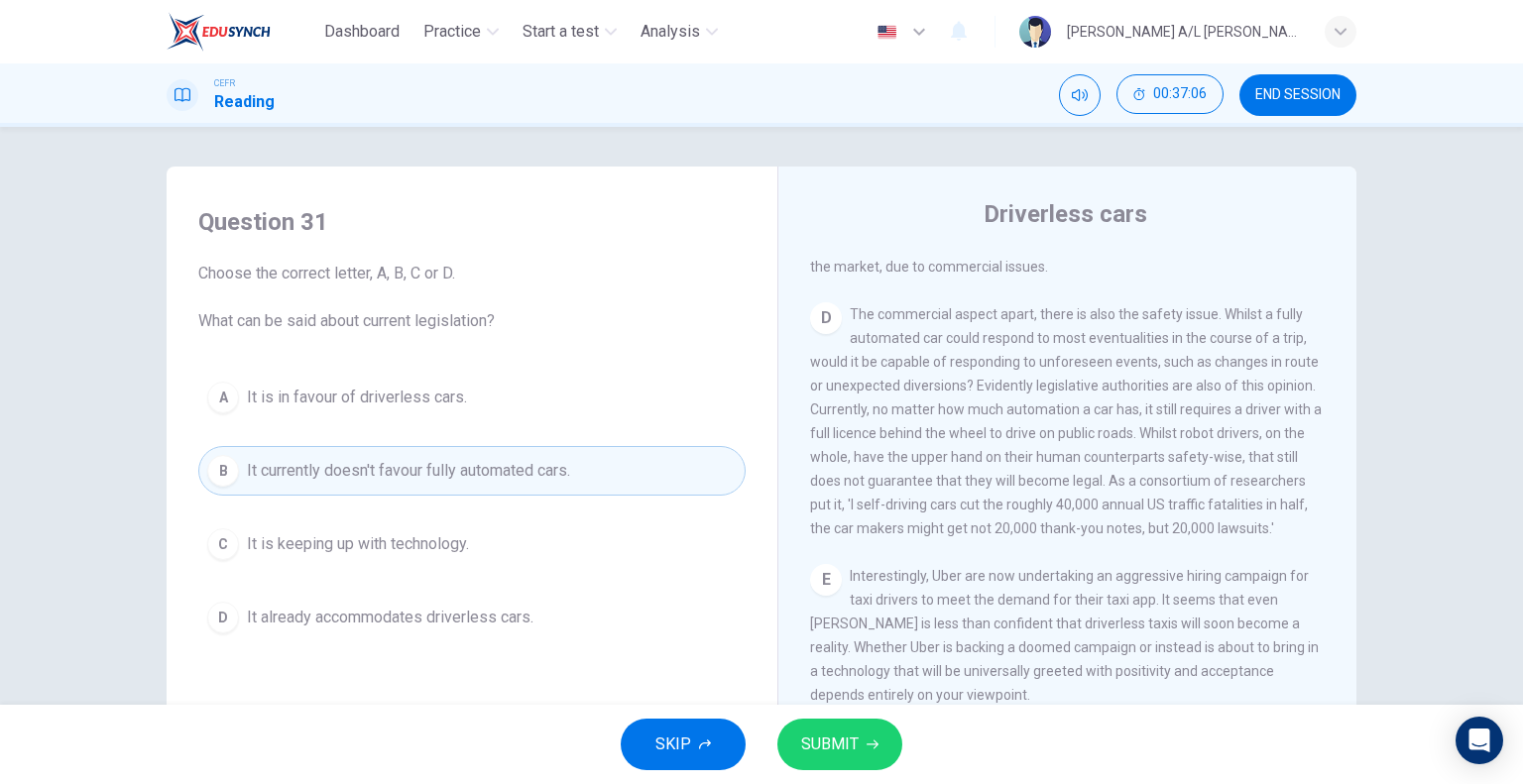 click on "SUBMIT" at bounding box center (830, 744) 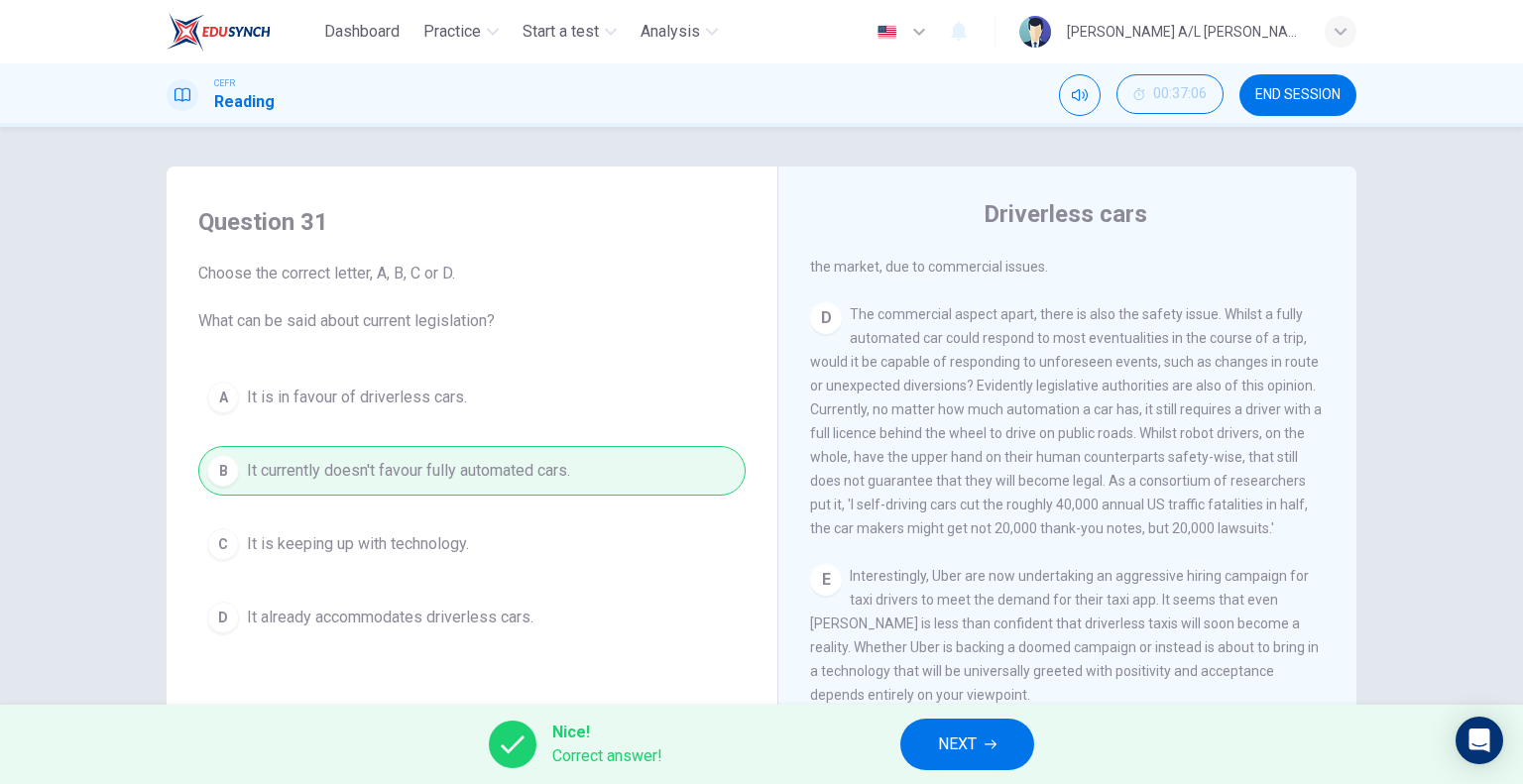 click on "NEXT" at bounding box center [957, 744] 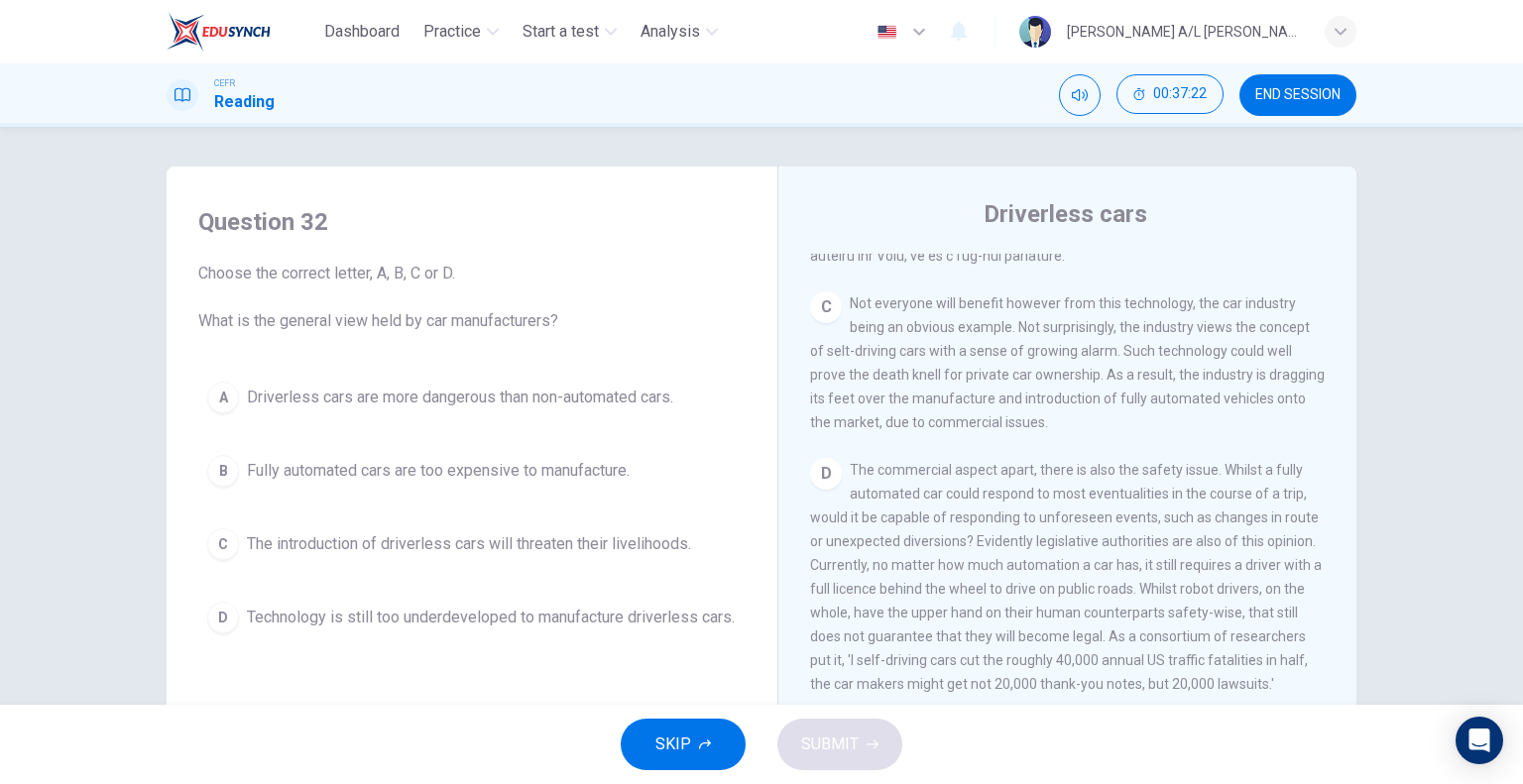 scroll, scrollTop: 761, scrollLeft: 0, axis: vertical 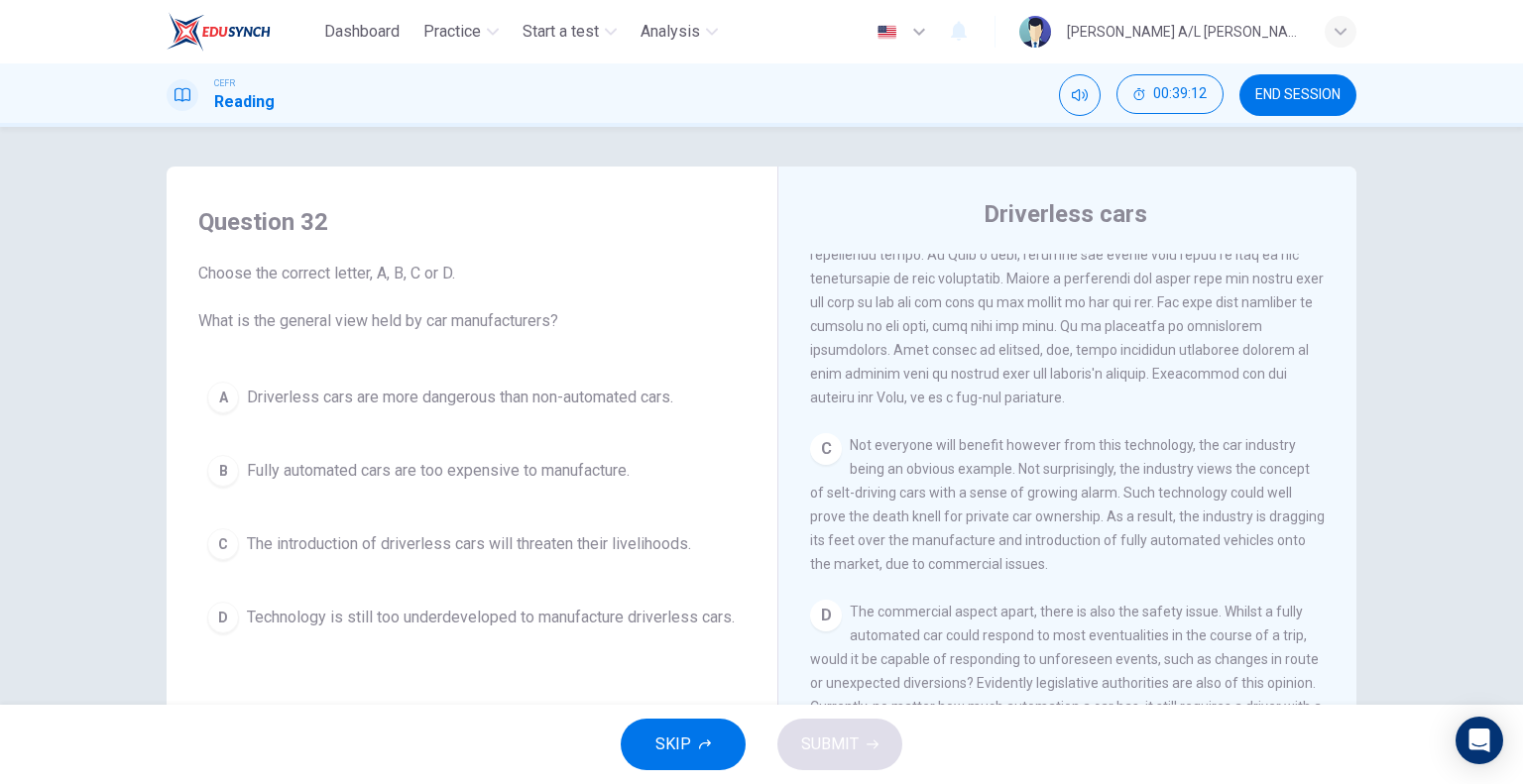 click on "Fully automated cars are too expensive to manufacture." at bounding box center [438, 471] 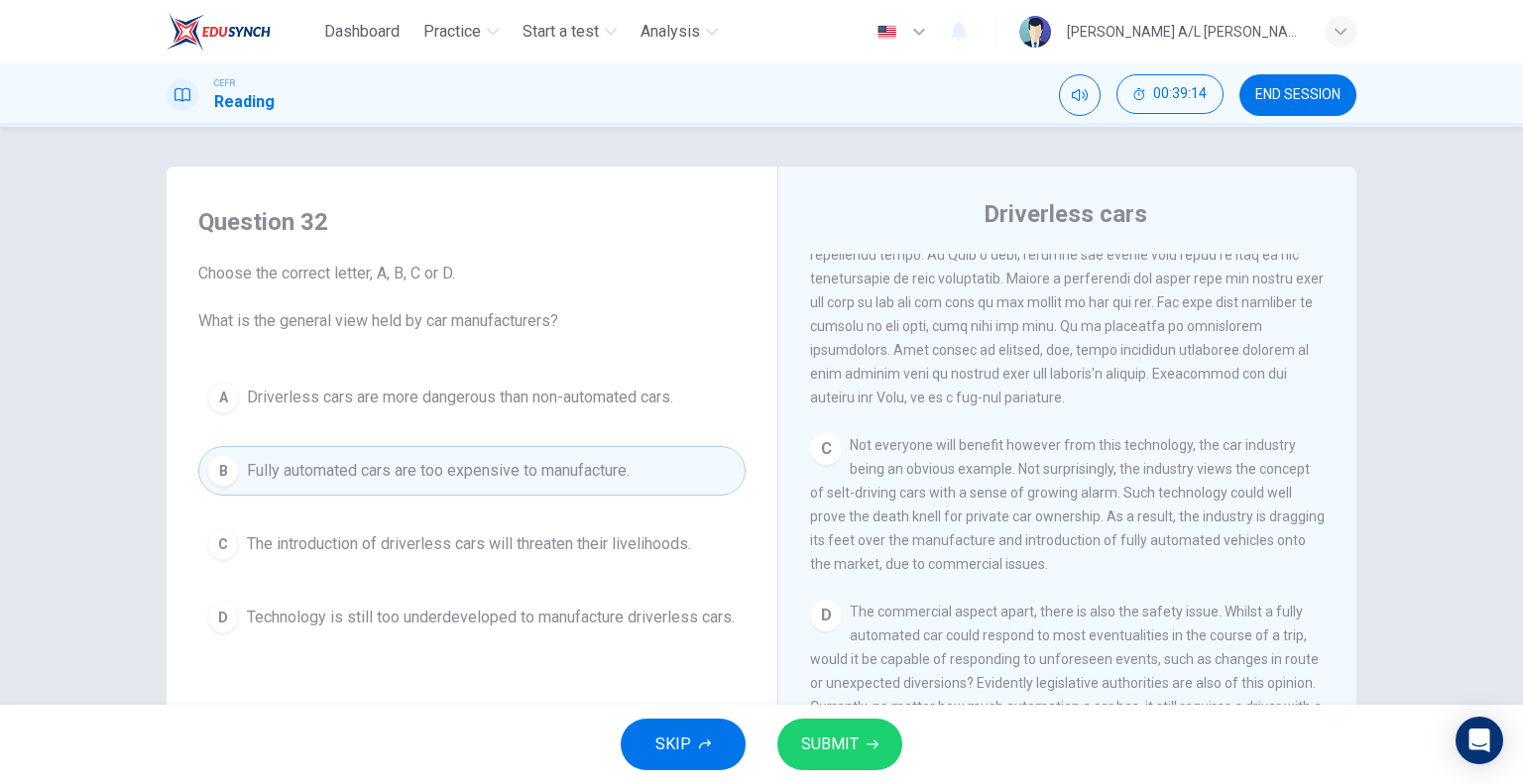 click on "SUBMIT" at bounding box center [830, 744] 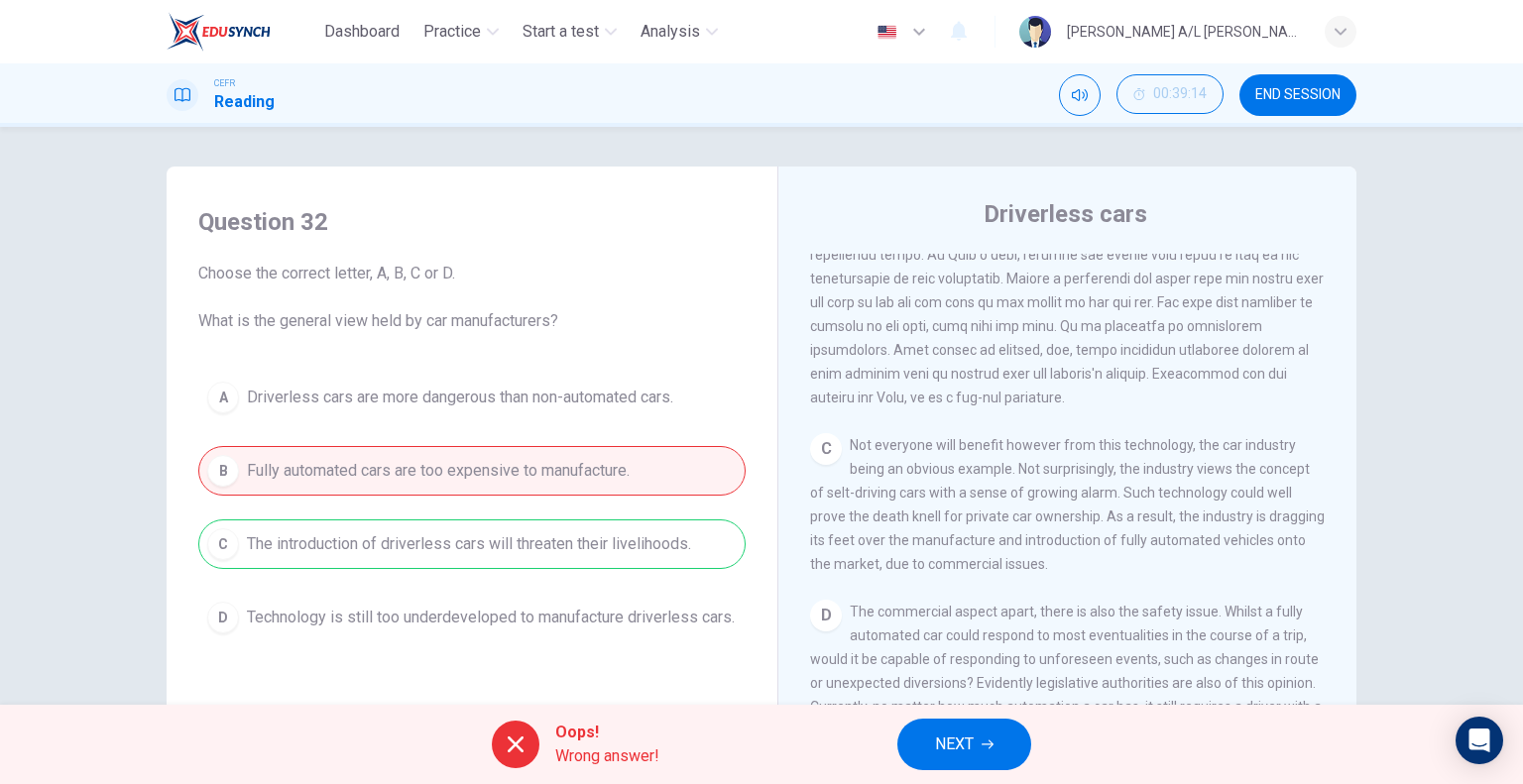 click on "NEXT" at bounding box center (964, 744) 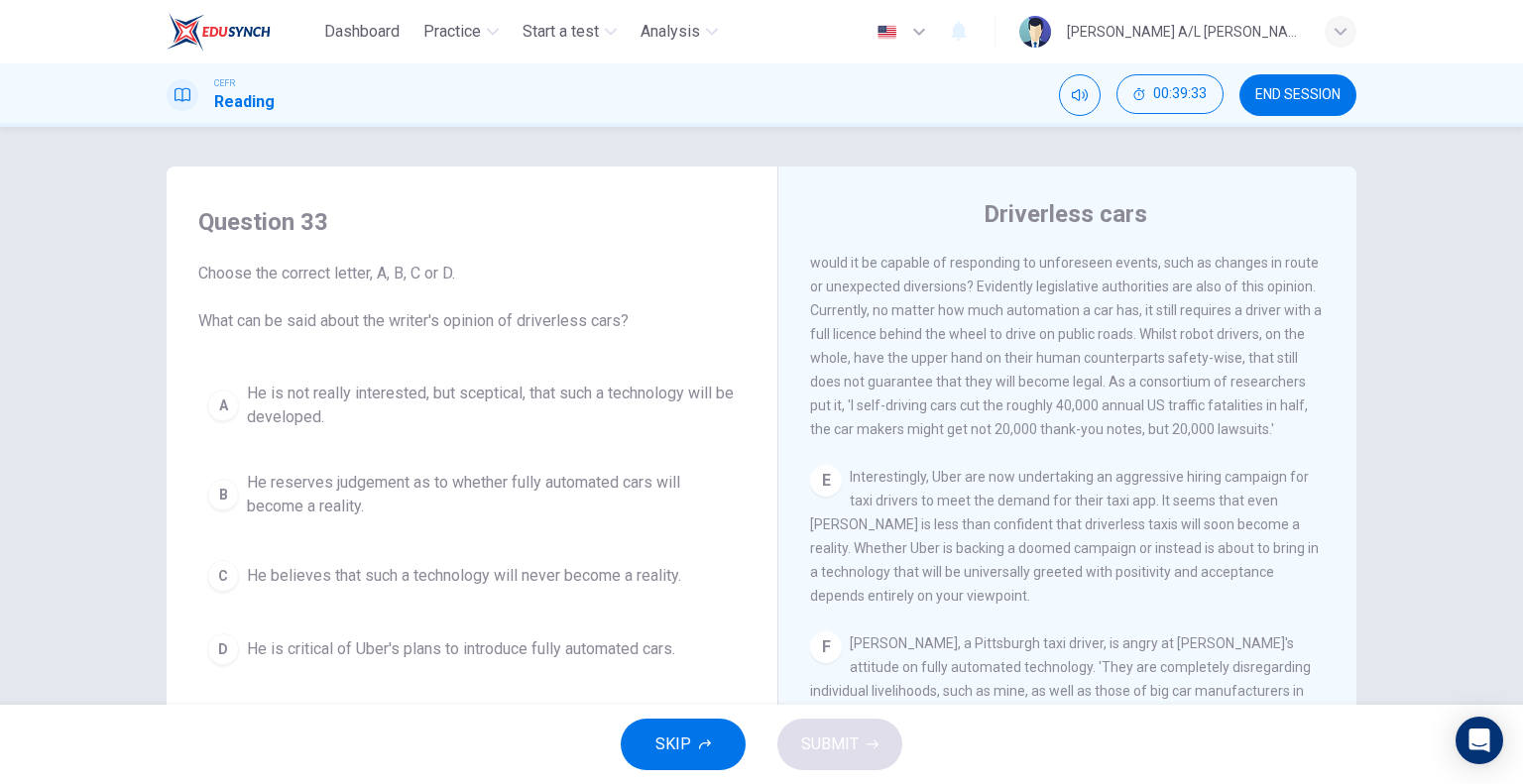 scroll, scrollTop: 1455, scrollLeft: 0, axis: vertical 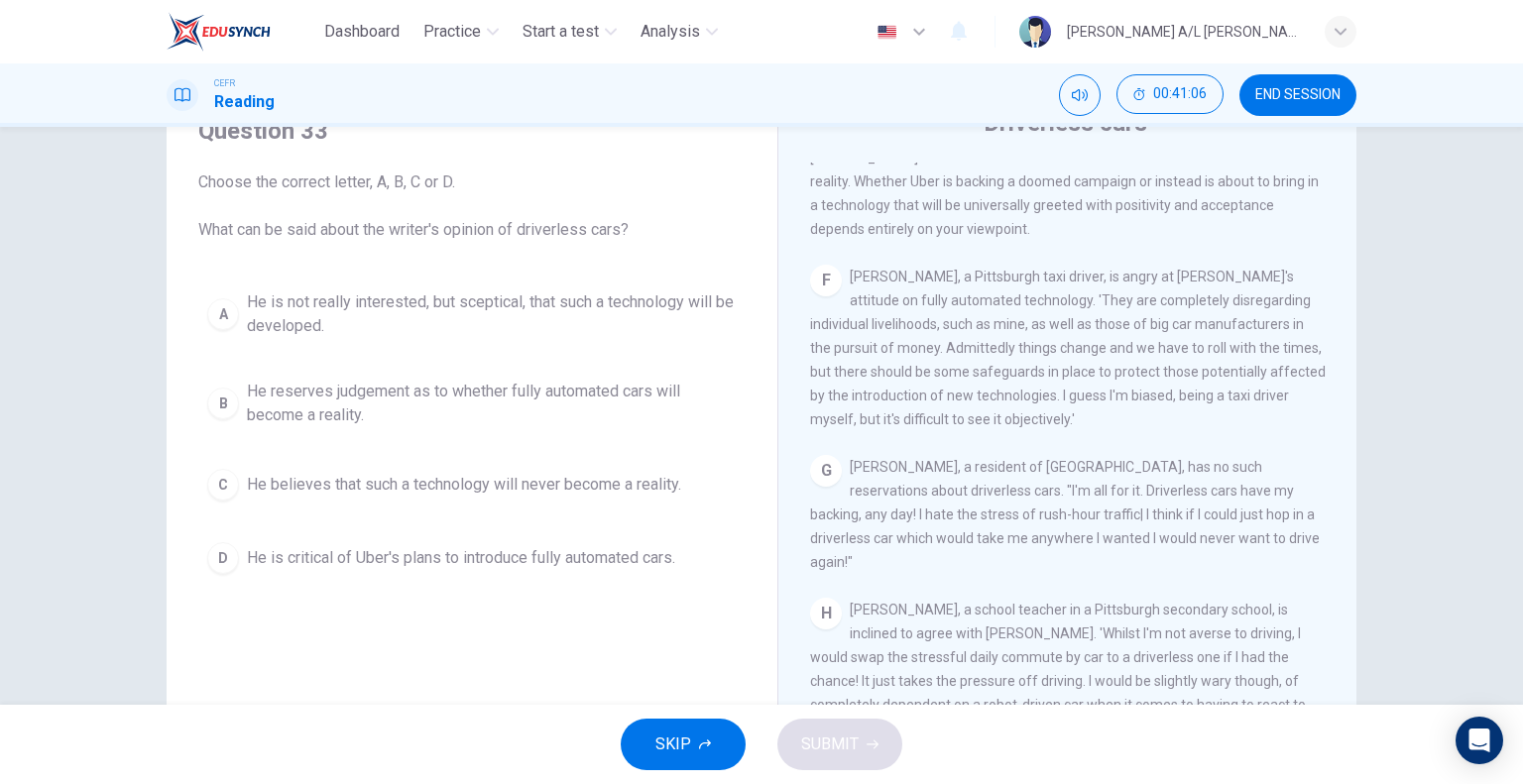 click on "He reserves judgement as to whether fully automated cars will become a reality." at bounding box center (492, 403) 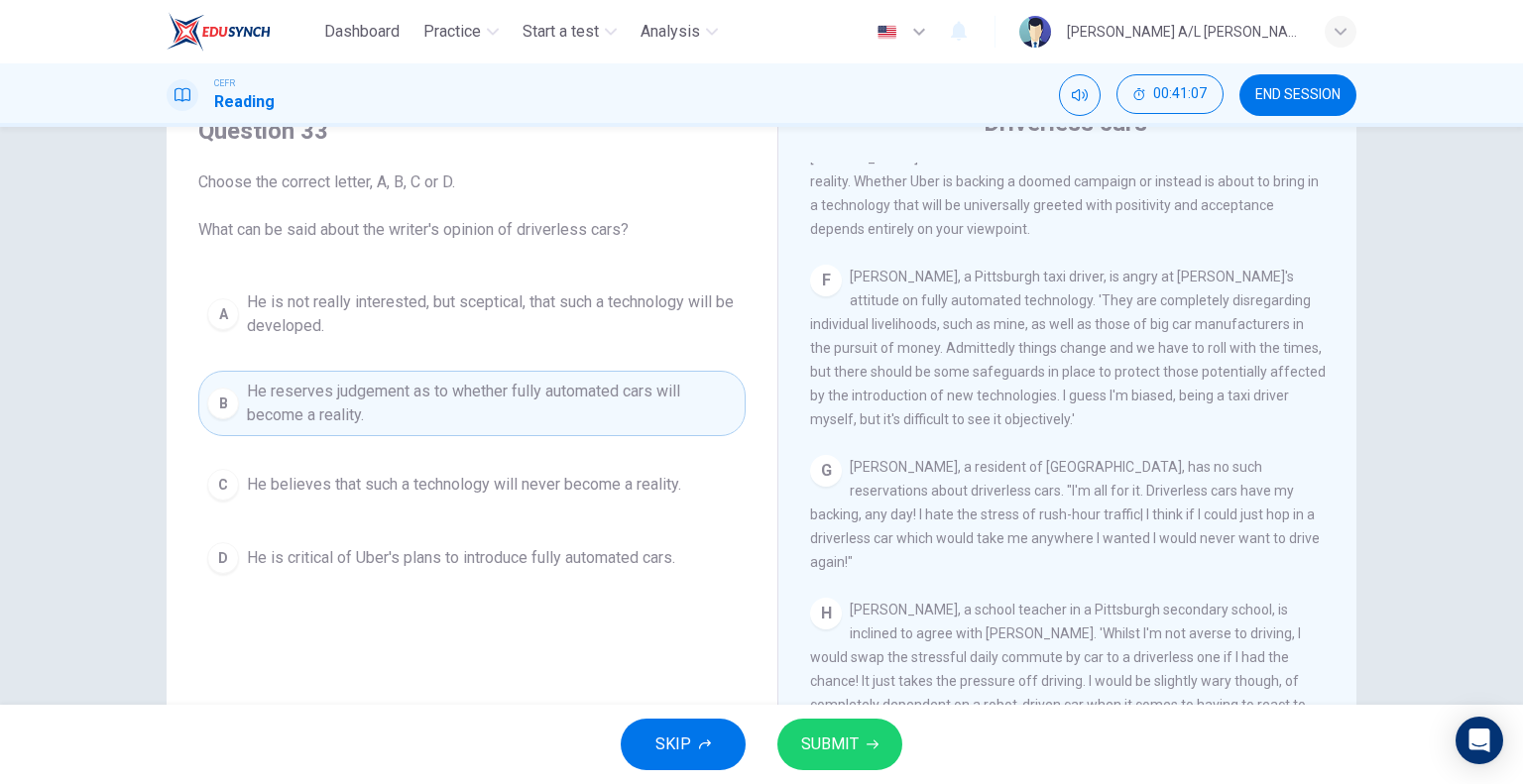 click on "SUBMIT" at bounding box center (830, 744) 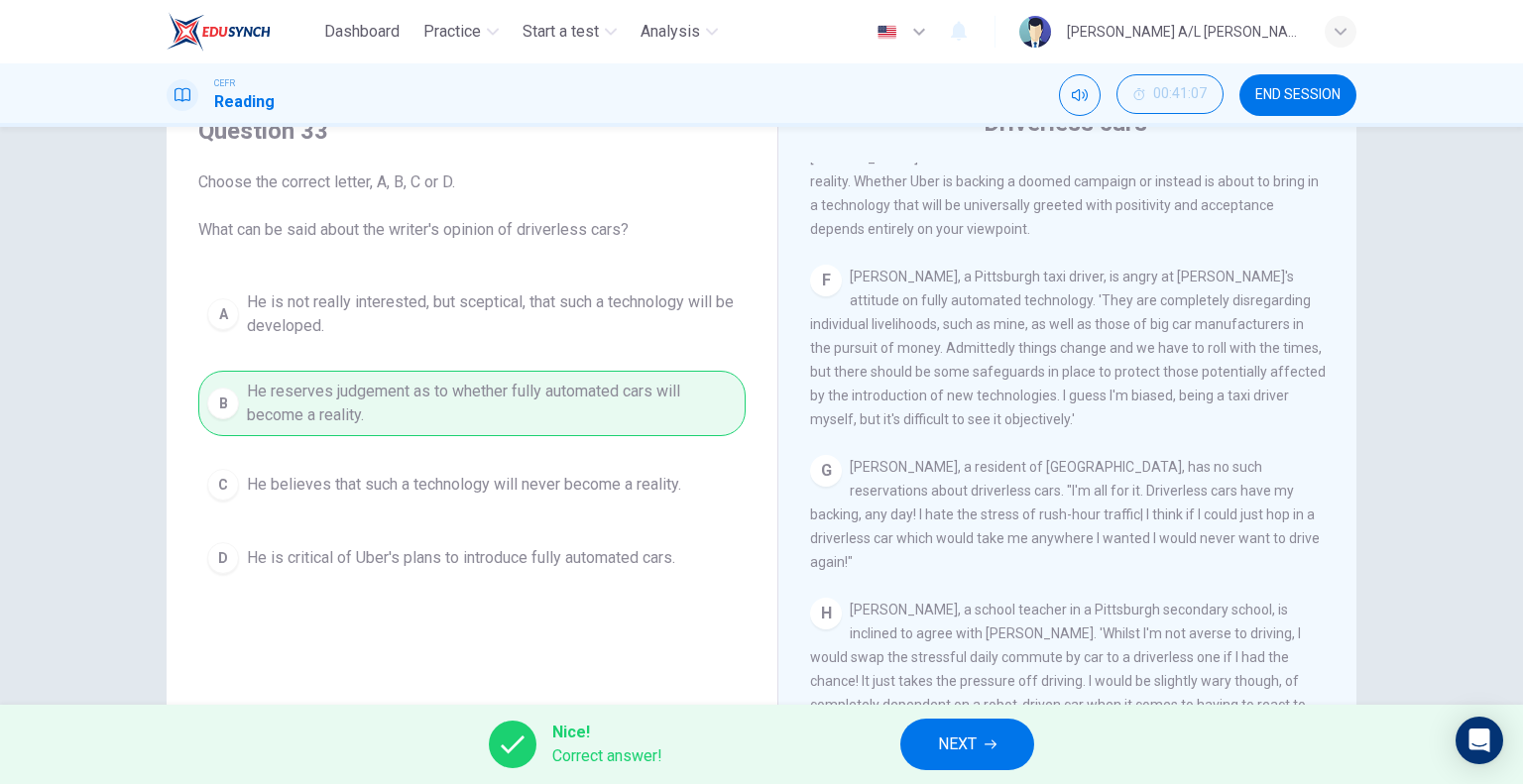 click on "NEXT" at bounding box center [967, 744] 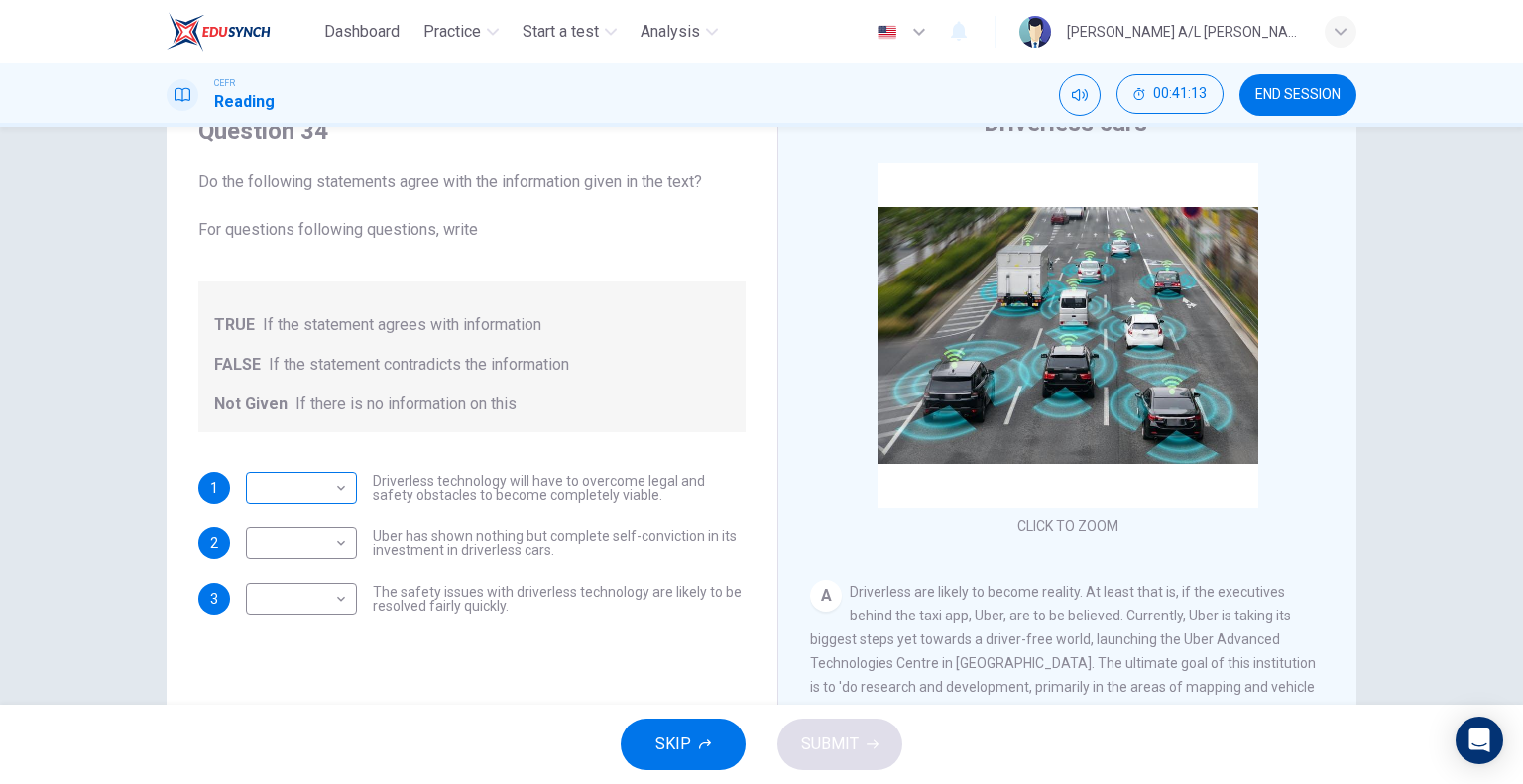 click on "Dashboard Practice Start a test Analysis English en ​ [PERSON_NAME] A/L [PERSON_NAME] CEFR Reading 00:41:13 END SESSION Question 34 Do the following statements agree with the information given in the text? For questions following questions, write TRUE If the statement agrees with information FALSE If the statement contradicts the information Not Given If there is no information on this 1 ​ ​ Driverless technology will have to overcome legal and safety obstacles to become completely viable. 2 ​ ​ Uber has shown nothing but complete self-conviction in its investment in driverless cars. 3 ​ ​ The safety issues with driverless technology are likely to be resolved fairly quickly. Driverless cars CLICK TO ZOOM Click to Zoom A B C D E F G H SKIP SUBMIT EduSynch - Online Language Proficiency Testing
Dashboard Practice Start a test Analysis Notifications © Copyright  2025" at bounding box center [762, 392] 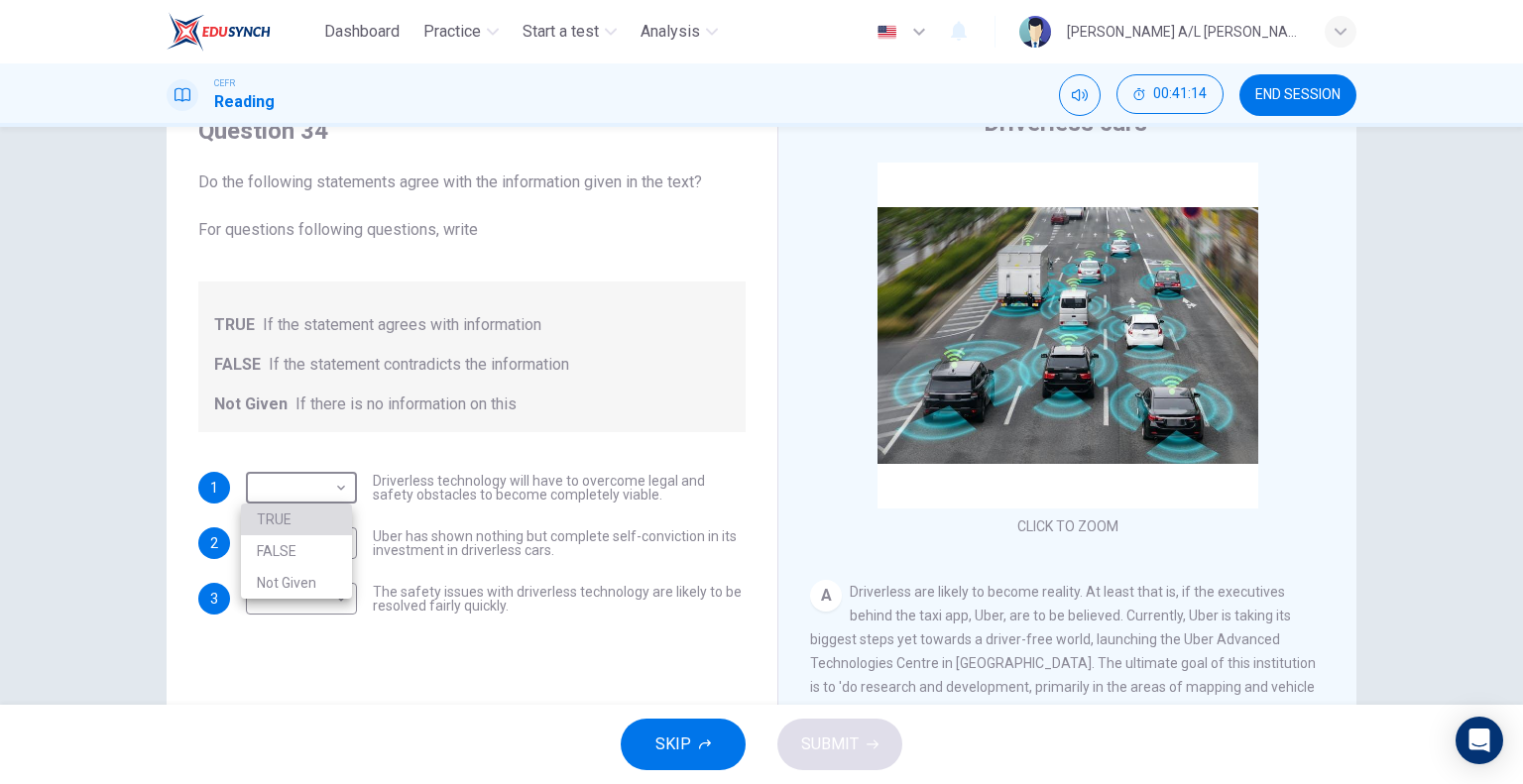 click on "TRUE" at bounding box center [296, 519] 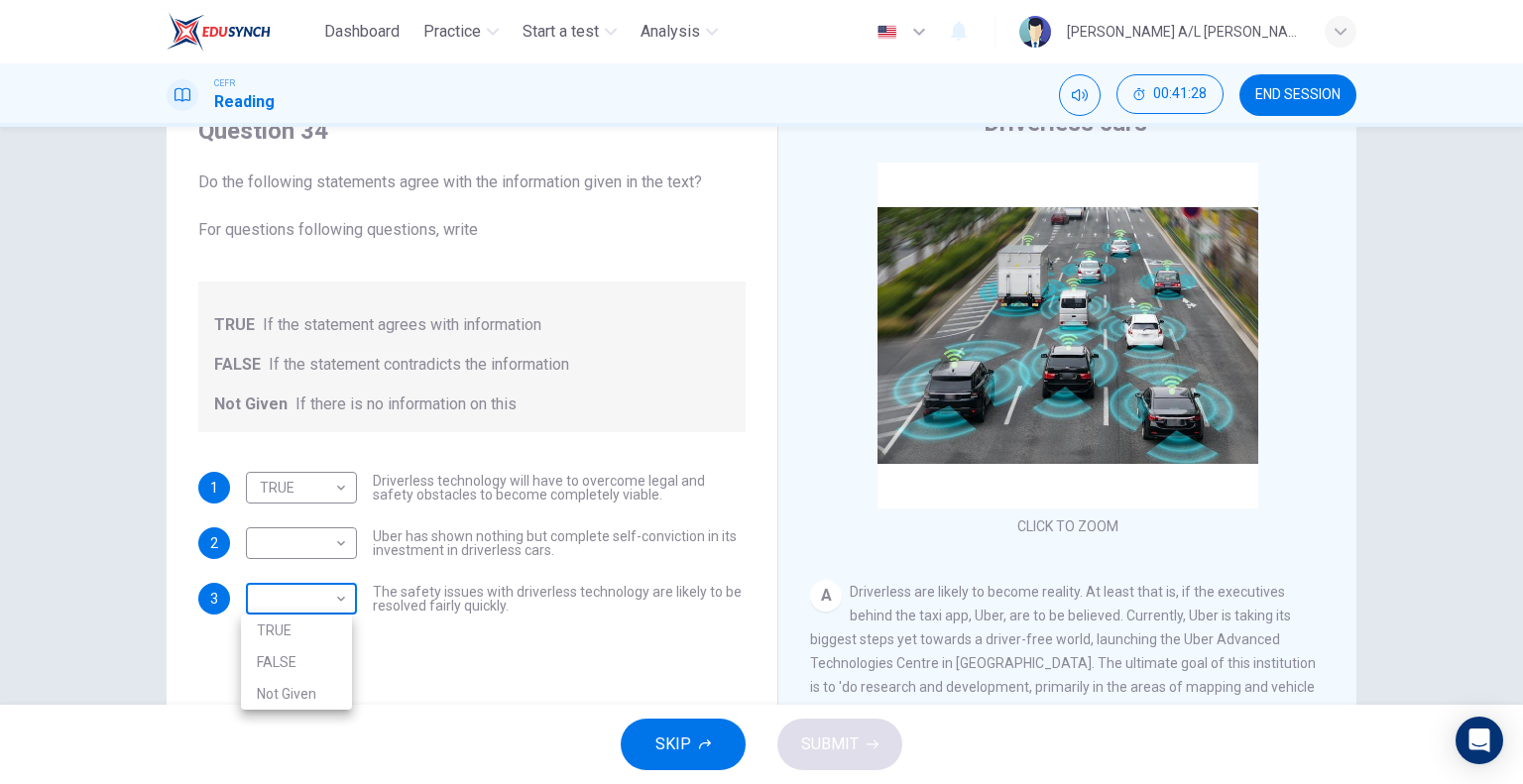 click on "Dashboard Practice Start a test Analysis English en ​ [PERSON_NAME] A/L [PERSON_NAME] CEFR Reading 00:41:28 END SESSION Question 34 Do the following statements agree with the information given in the text? For questions following questions, write TRUE If the statement agrees with information FALSE If the statement contradicts the information Not Given If there is no information on this 1 TRUE TRUE ​ Driverless technology will have to overcome legal and safety obstacles to become completely viable. 2 ​ ​ Uber has shown nothing but complete self-conviction in its investment in driverless cars. 3 ​ ​ The safety issues with driverless technology are likely to be resolved fairly quickly. Driverless cars CLICK TO ZOOM Click to Zoom A B C D E F G H SKIP SUBMIT EduSynch - Online Language Proficiency Testing
Dashboard Practice Start a test Analysis Notifications © Copyright  2025 TRUE FALSE Not Given" at bounding box center (762, 392) 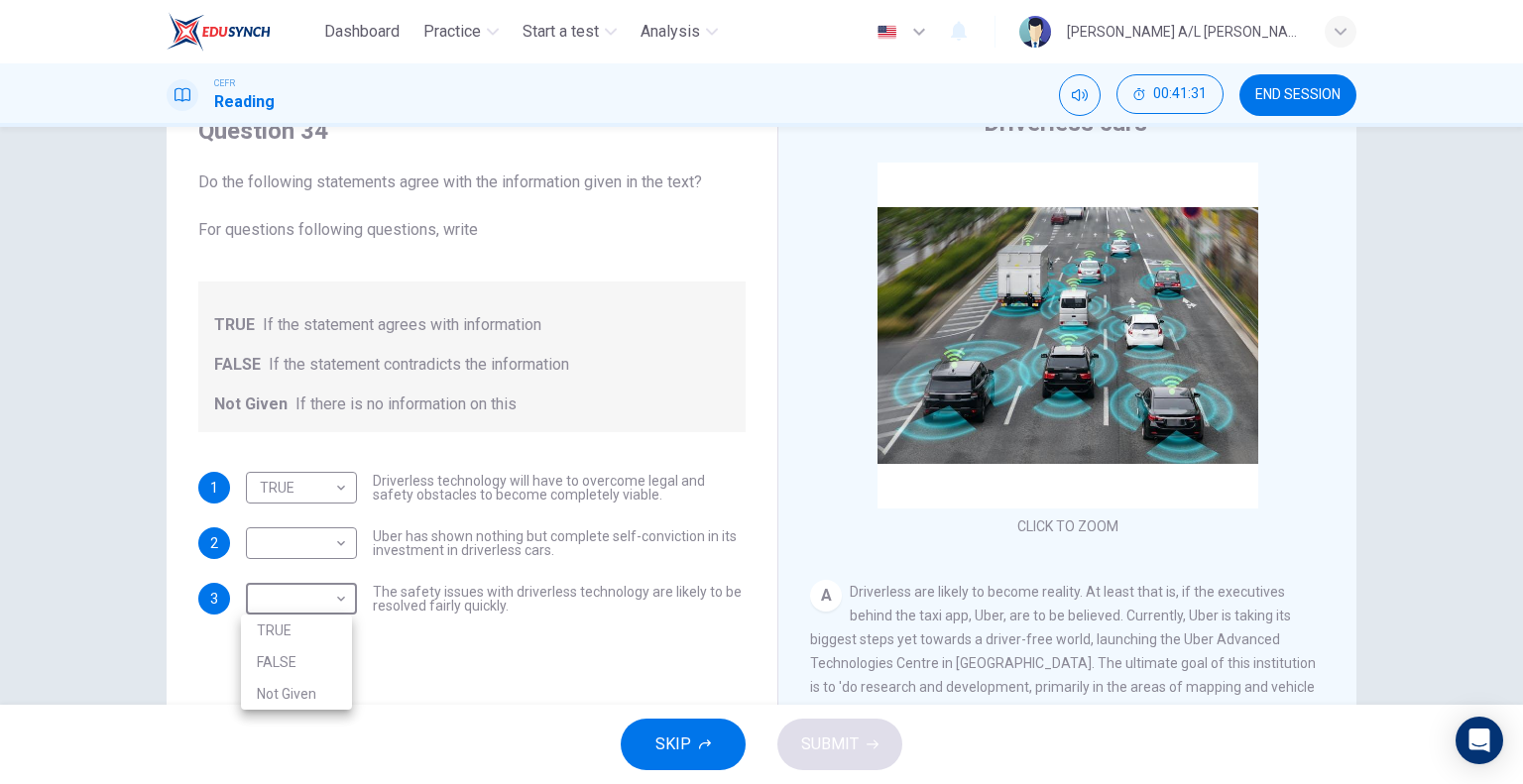 click on "Not Given" at bounding box center [296, 694] 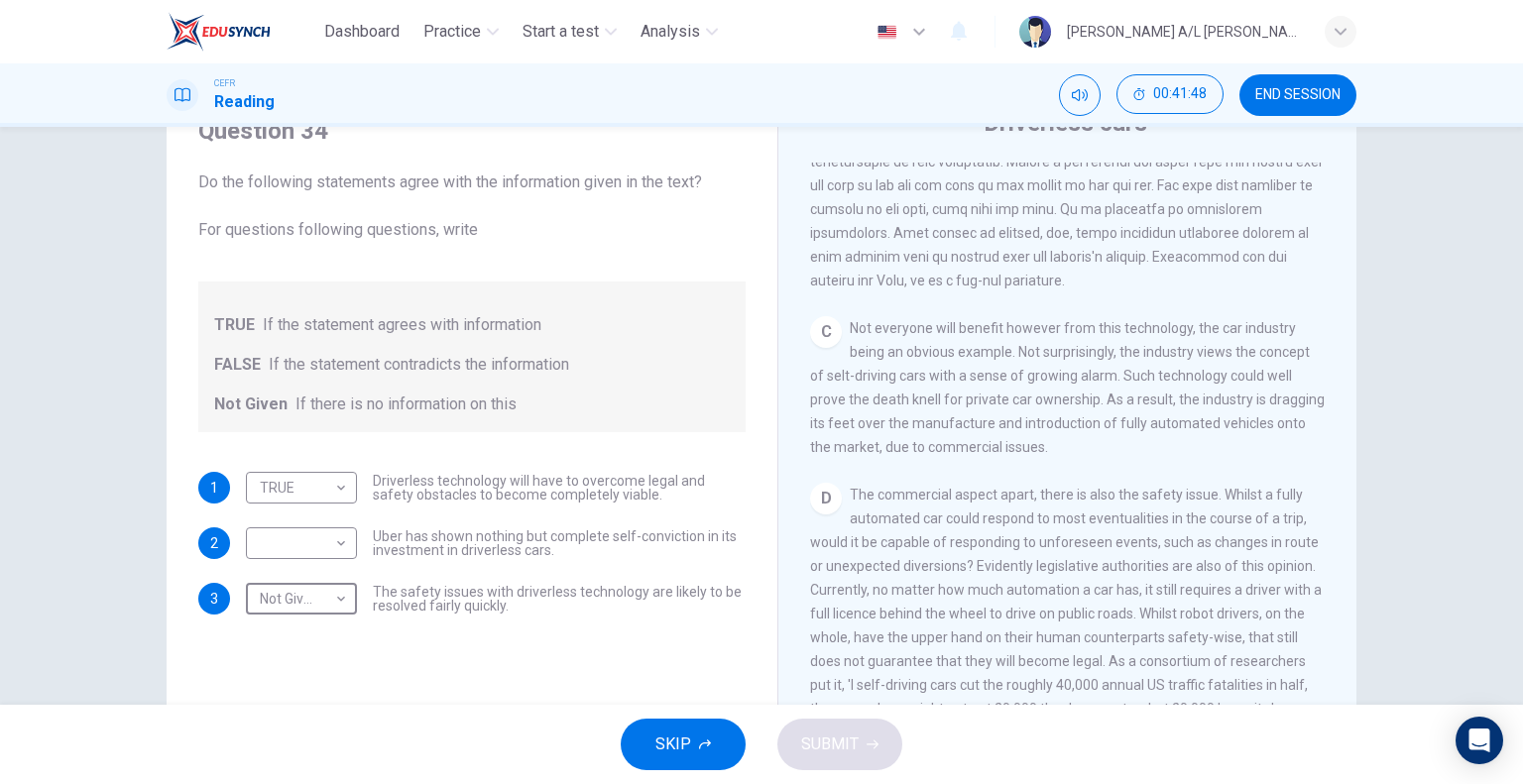 scroll, scrollTop: 892, scrollLeft: 0, axis: vertical 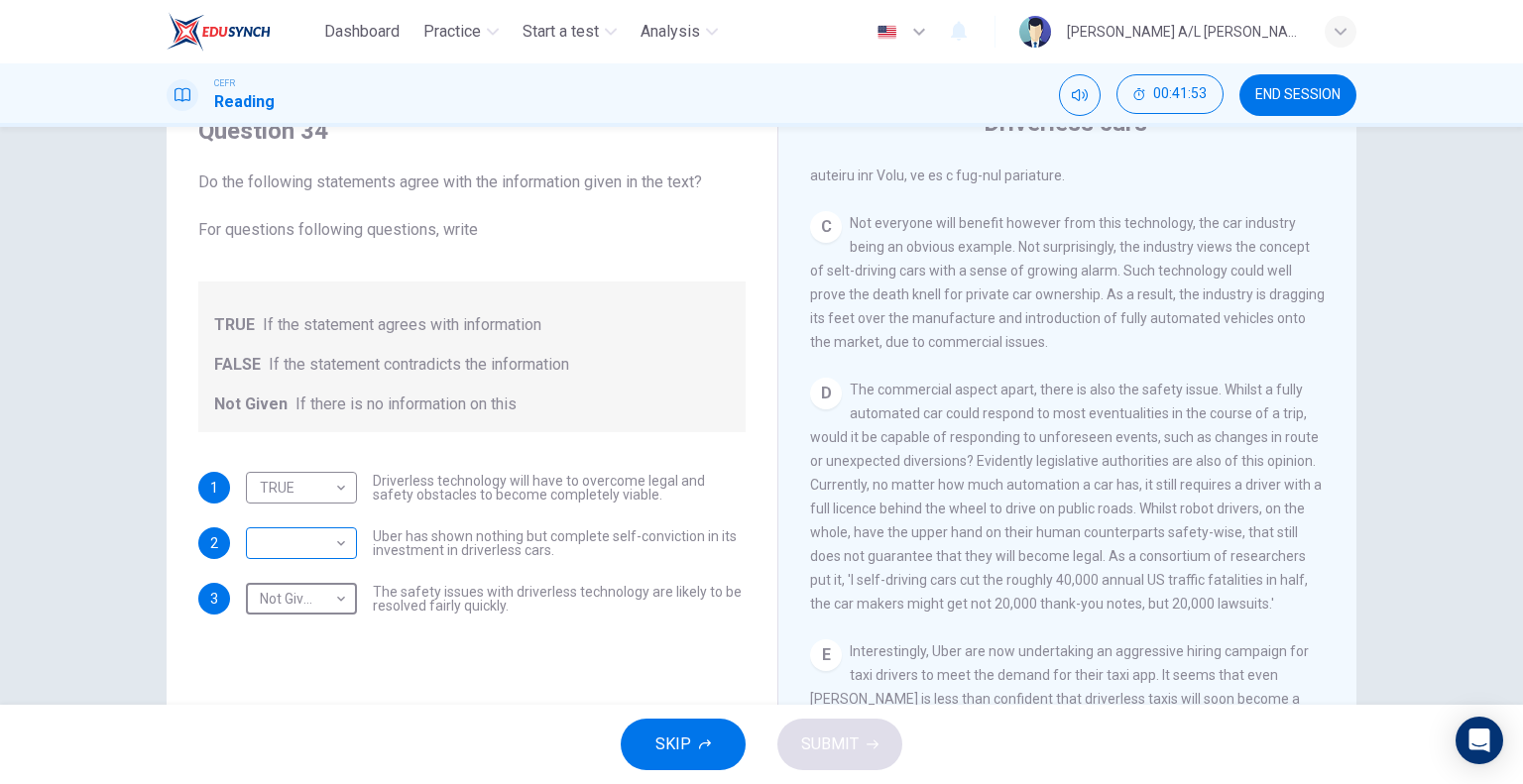 click on "Dashboard Practice Start a test Analysis English en ​ [PERSON_NAME] A/L [PERSON_NAME] CEFR Reading 00:41:53 END SESSION Question 34 Do the following statements agree with the information given in the text? For questions following questions, write TRUE If the statement agrees with information FALSE If the statement contradicts the information Not Given If there is no information on this 1 TRUE TRUE ​ Driverless technology will have to overcome legal and safety obstacles to become completely viable. 2 ​ ​ Uber has shown nothing but complete self-conviction in its investment in driverless cars. 3 Not Given Not Given ​ The safety issues with driverless technology are likely to be resolved fairly quickly. Driverless cars CLICK TO ZOOM Click to Zoom A B C D E F G H SKIP SUBMIT EduSynch - Online Language Proficiency Testing
Dashboard Practice Start a test Analysis Notifications © Copyright  2025" at bounding box center (762, 392) 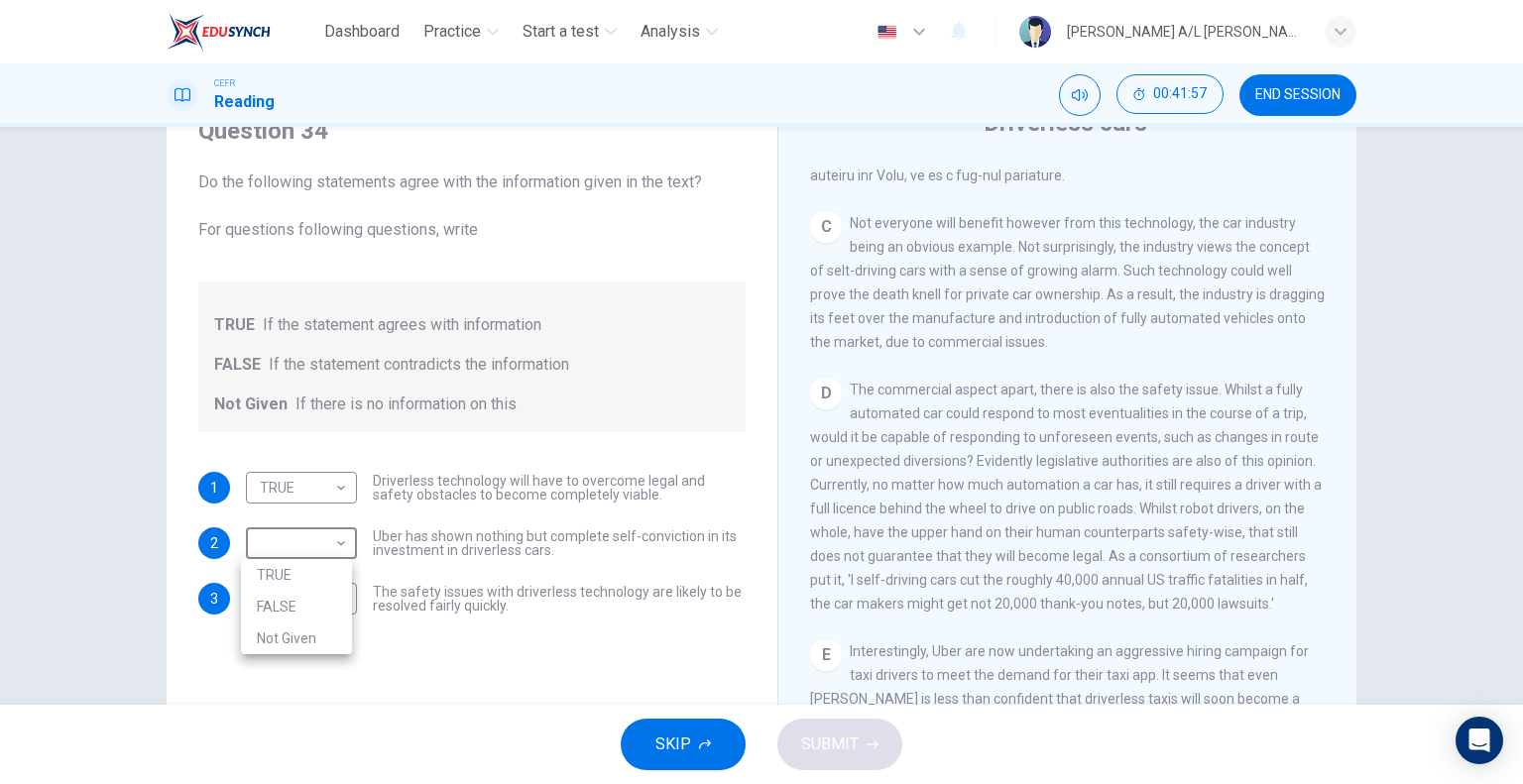 click on "FALSE" at bounding box center (296, 607) 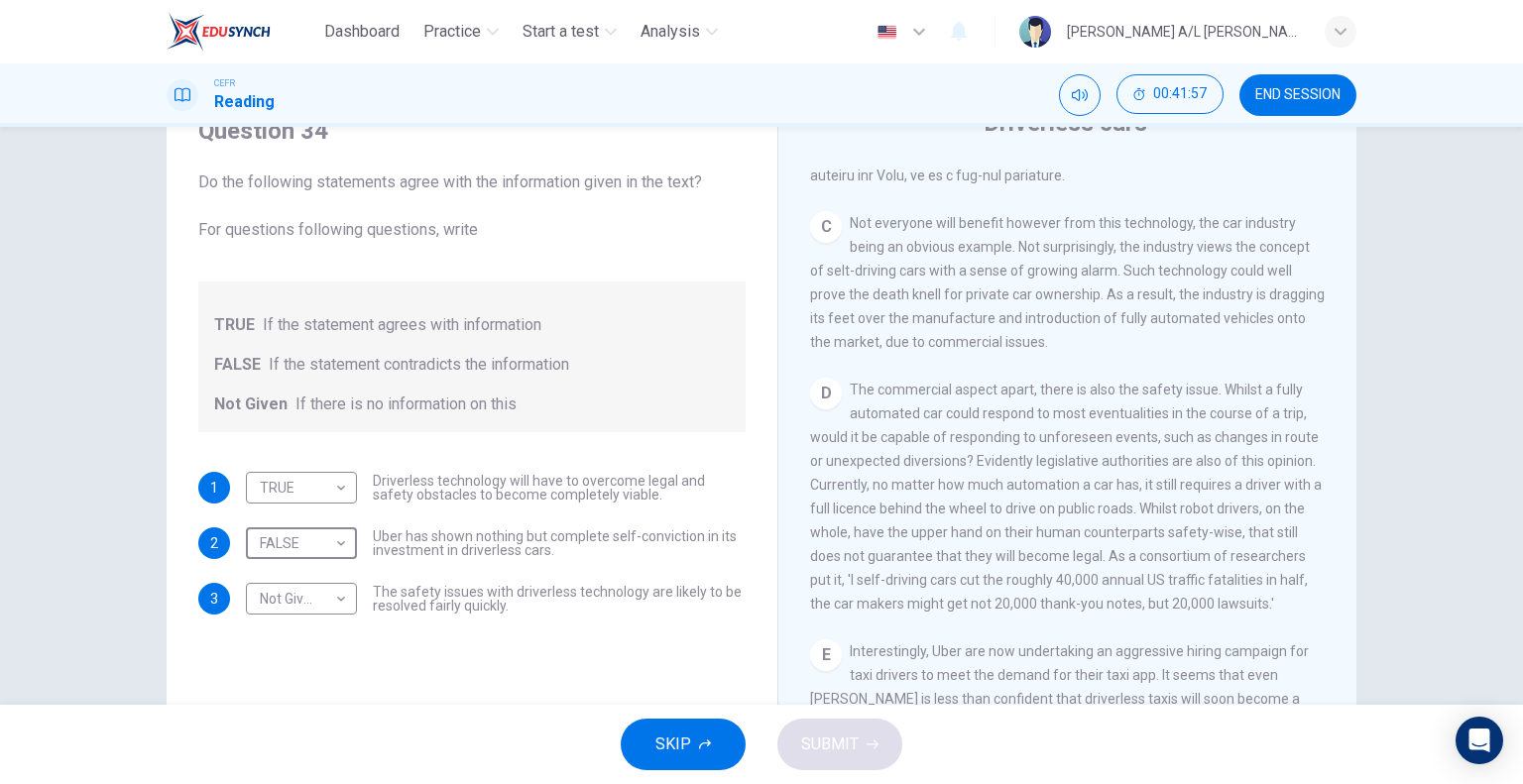 type on "FALSE" 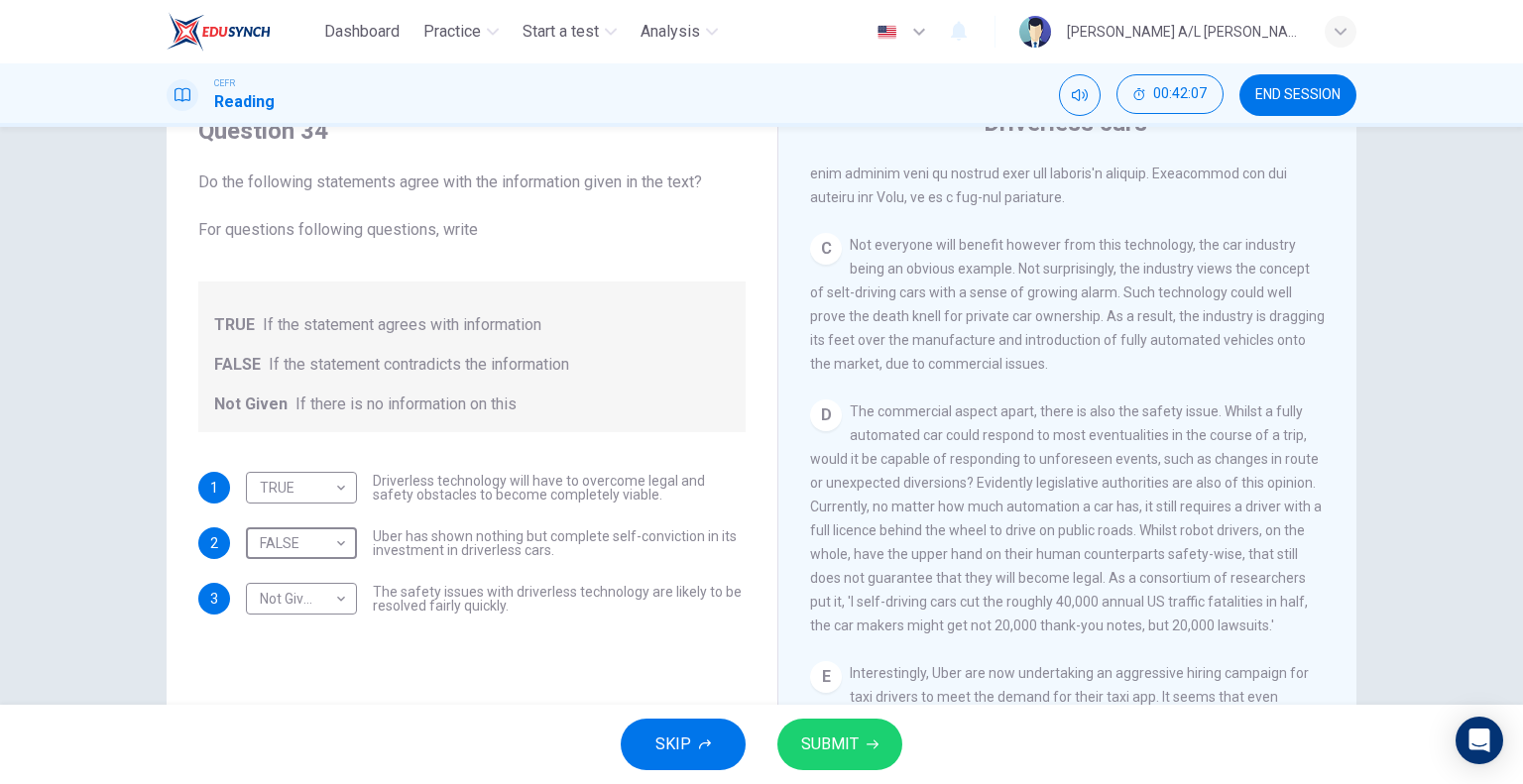 scroll, scrollTop: 892, scrollLeft: 0, axis: vertical 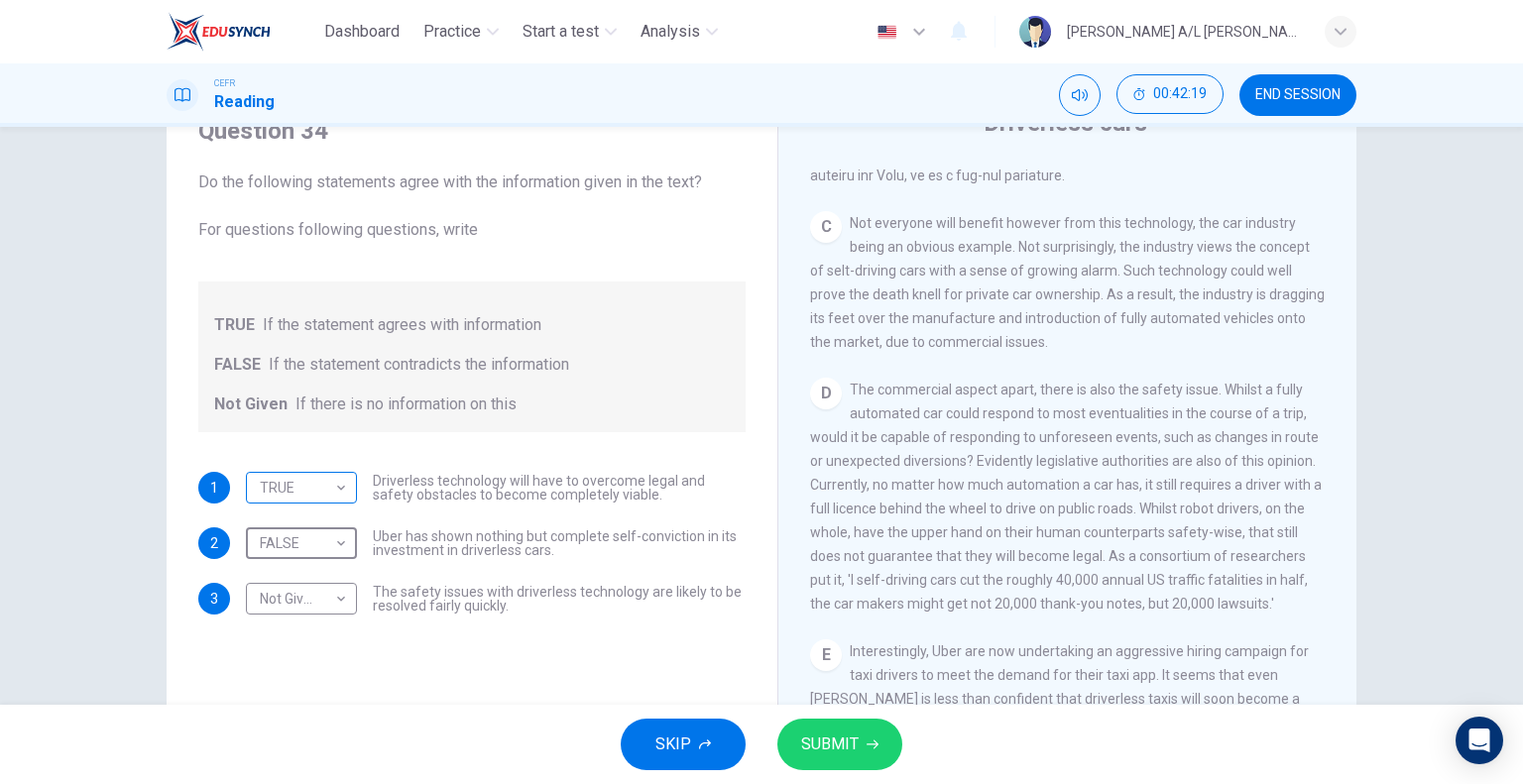 click on "Dashboard Practice Start a test Analysis English en ​ [PERSON_NAME] A/L [PERSON_NAME] CEFR Reading 00:42:19 END SESSION Question 34 Do the following statements agree with the information given in the text? For questions following questions, write TRUE If the statement agrees with information FALSE If the statement contradicts the information Not Given If there is no information on this 1 TRUE TRUE ​ Driverless technology will have to overcome legal and safety obstacles to become completely viable. 2 FALSE FALSE ​ Uber has shown nothing but complete self-conviction in its investment in driverless cars. 3 Not Given Not Given ​ The safety issues with driverless technology are likely to be resolved fairly quickly. Driverless cars CLICK TO ZOOM Click to Zoom A B C D E F G H SKIP SUBMIT EduSynch - Online Language Proficiency Testing
Dashboard Practice Start a test Analysis Notifications © Copyright  2025" at bounding box center (762, 392) 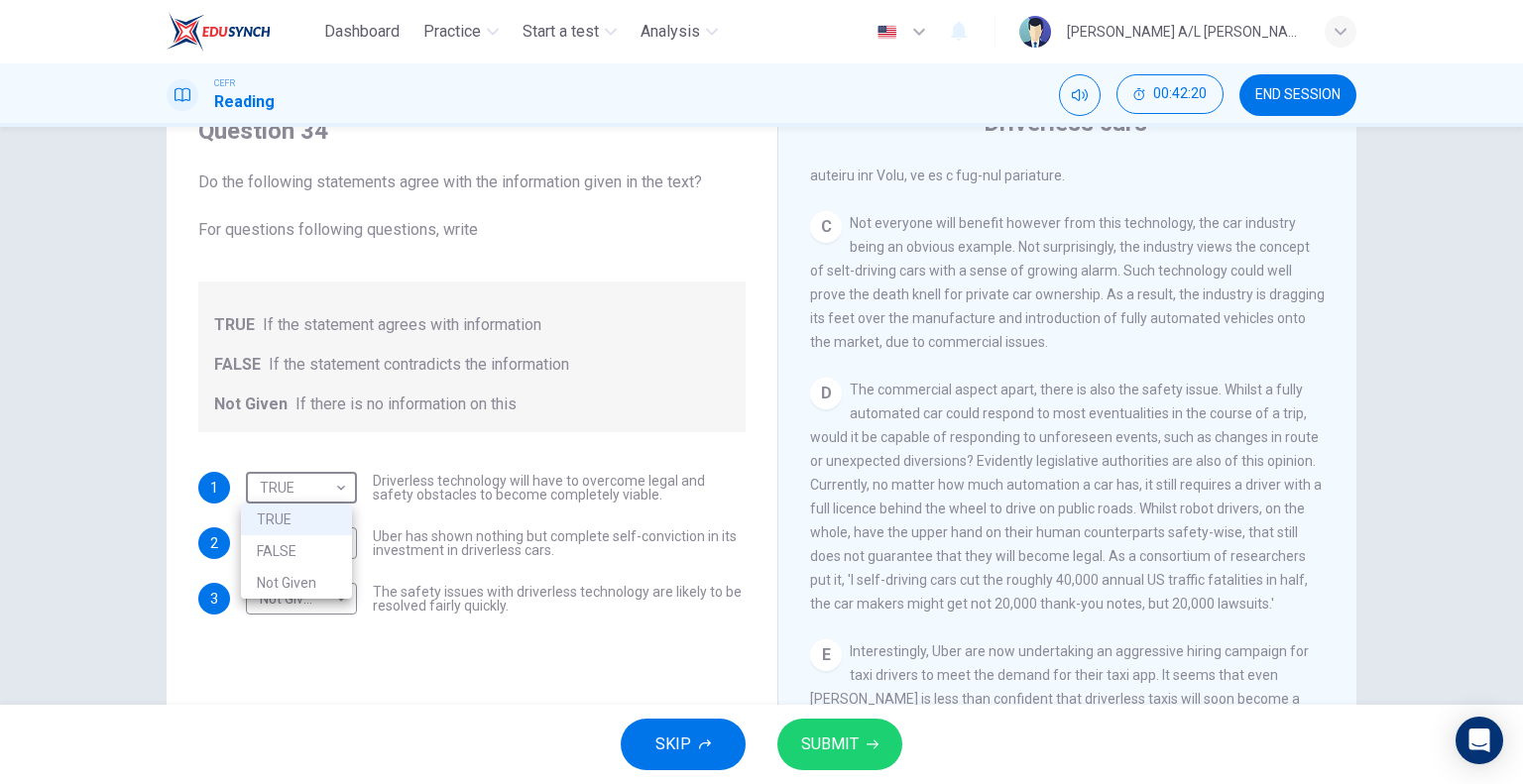 click on "FALSE" at bounding box center (296, 551) 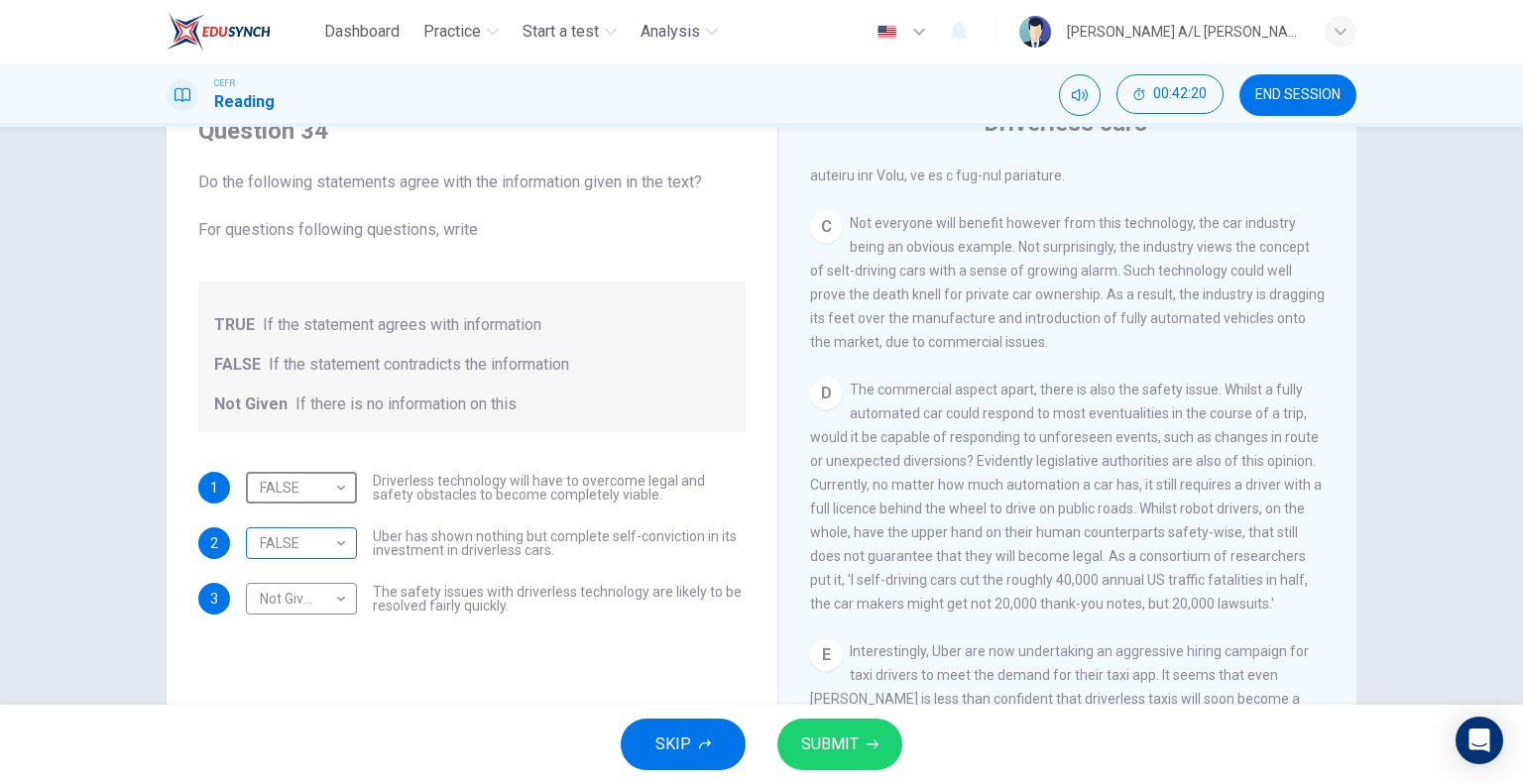 click on "Dashboard Practice Start a test Analysis English en ​ [PERSON_NAME] A/L [PERSON_NAME] CEFR Reading 00:42:20 END SESSION Question 34 Do the following statements agree with the information given in the text? For questions following questions, write TRUE If the statement agrees with information FALSE If the statement contradicts the information Not Given If there is no information on this 1 FALSE FALSE ​ Driverless technology will have to overcome legal and safety obstacles to become completely viable. 2 FALSE FALSE ​ Uber has shown nothing but complete self-conviction in its investment in driverless cars. 3 Not Given Not Given ​ The safety issues with driverless technology are likely to be resolved fairly quickly. Driverless cars CLICK TO ZOOM Click to Zoom A B C D E F G H SKIP SUBMIT EduSynch - Online Language Proficiency Testing
Dashboard Practice Start a test Analysis Notifications © Copyright  2025" at bounding box center [762, 392] 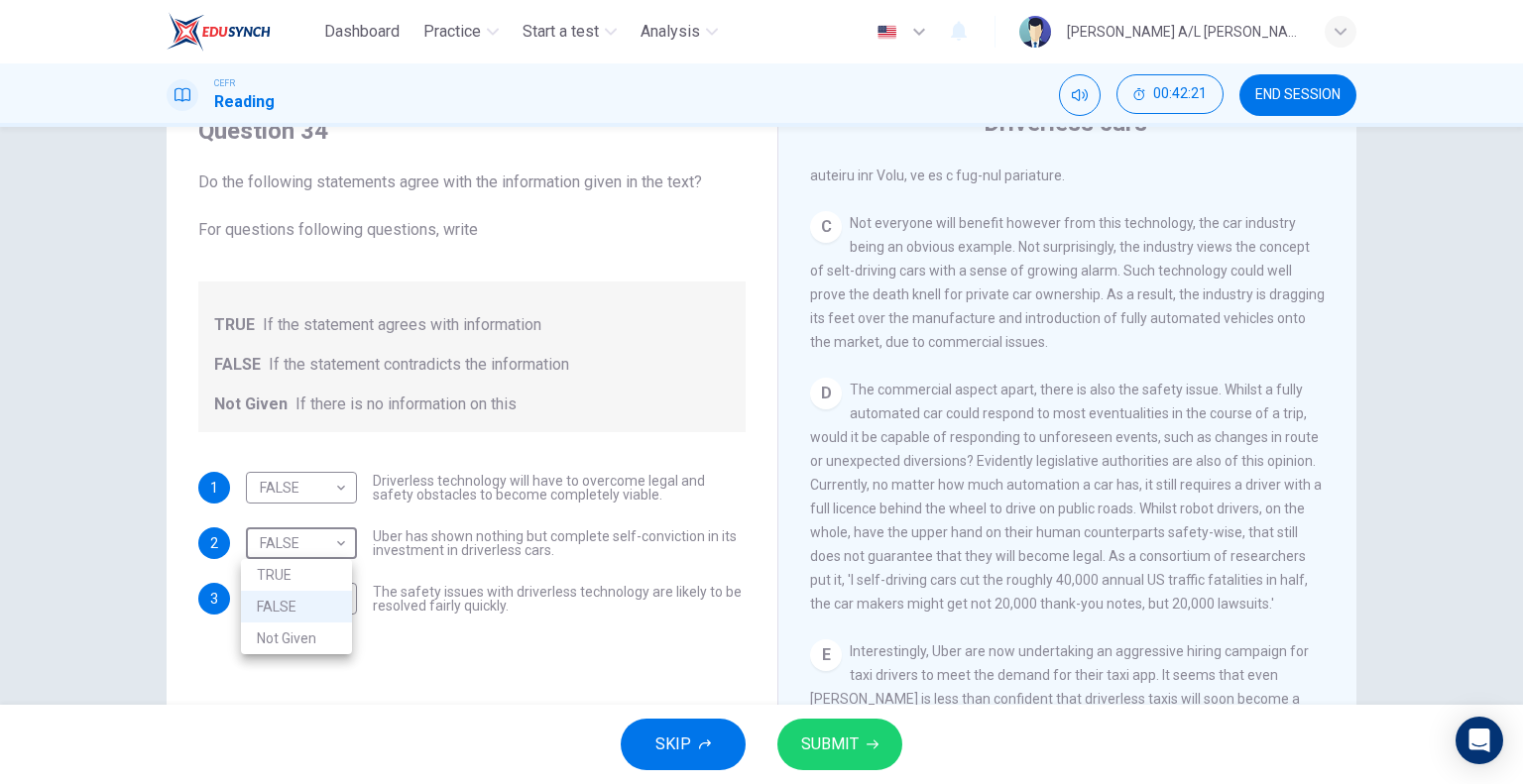 click on "TRUE" at bounding box center (296, 575) 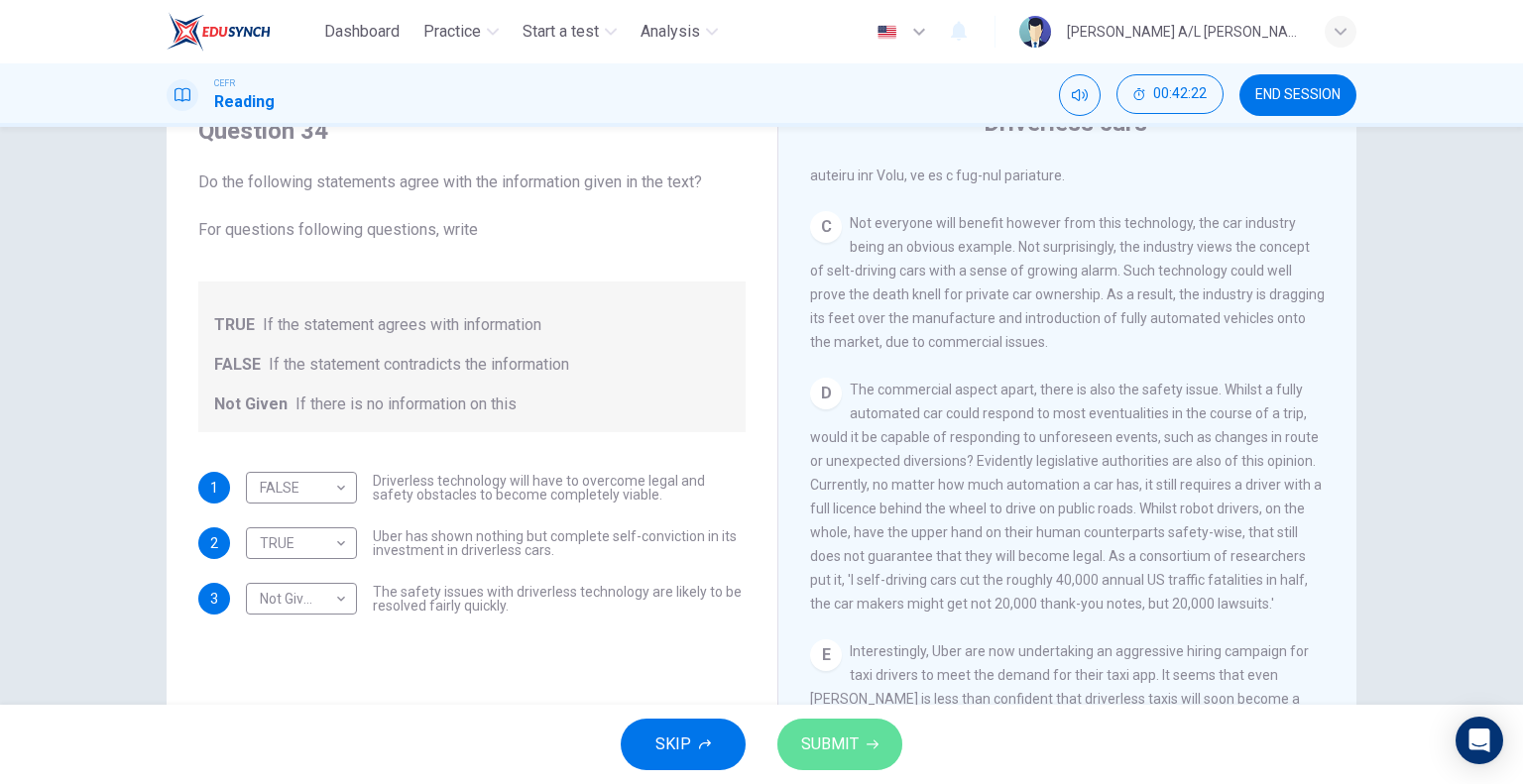 click on "SUBMIT" at bounding box center [830, 744] 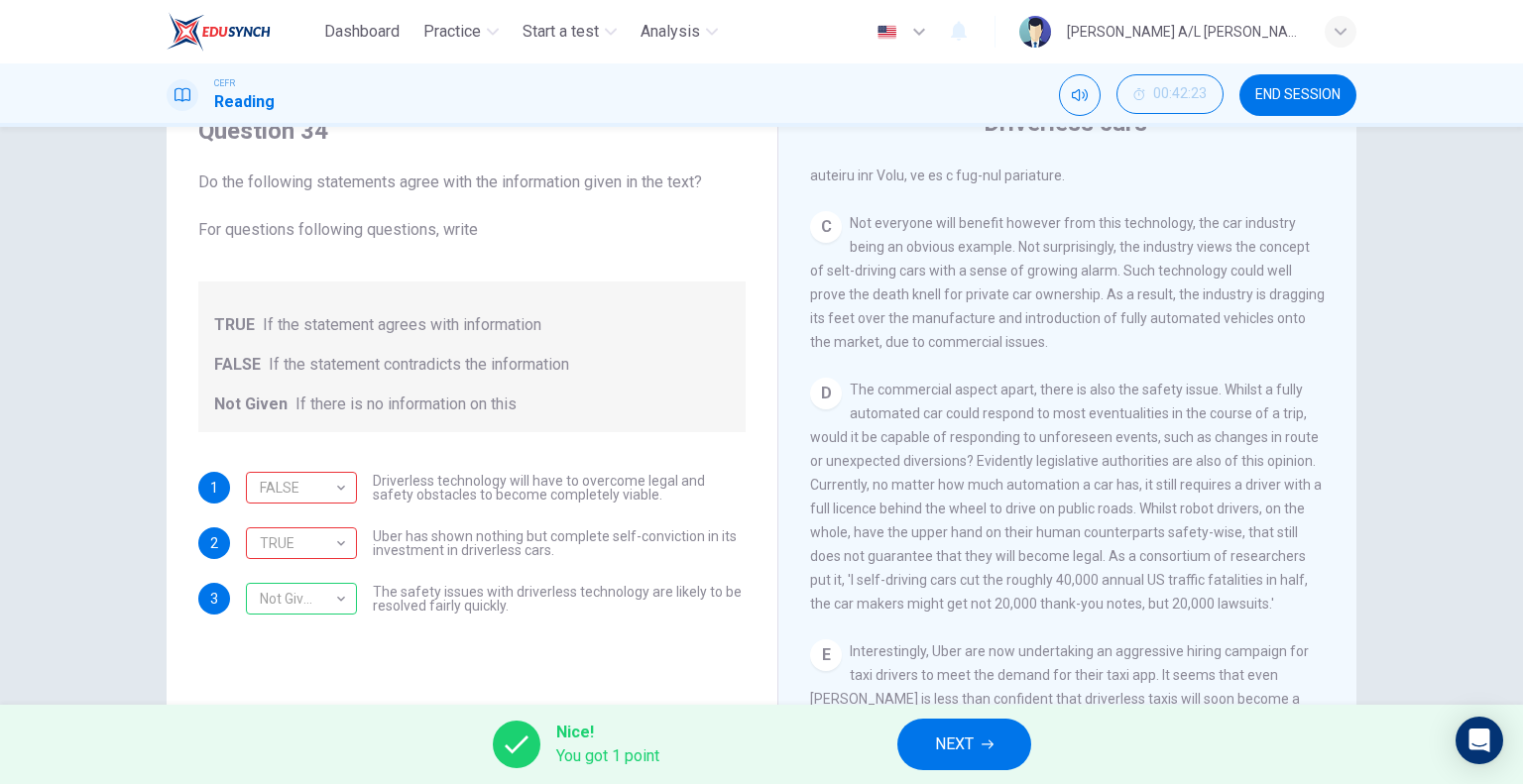 drag, startPoint x: 558, startPoint y: 750, endPoint x: 531, endPoint y: 749, distance: 27.018512 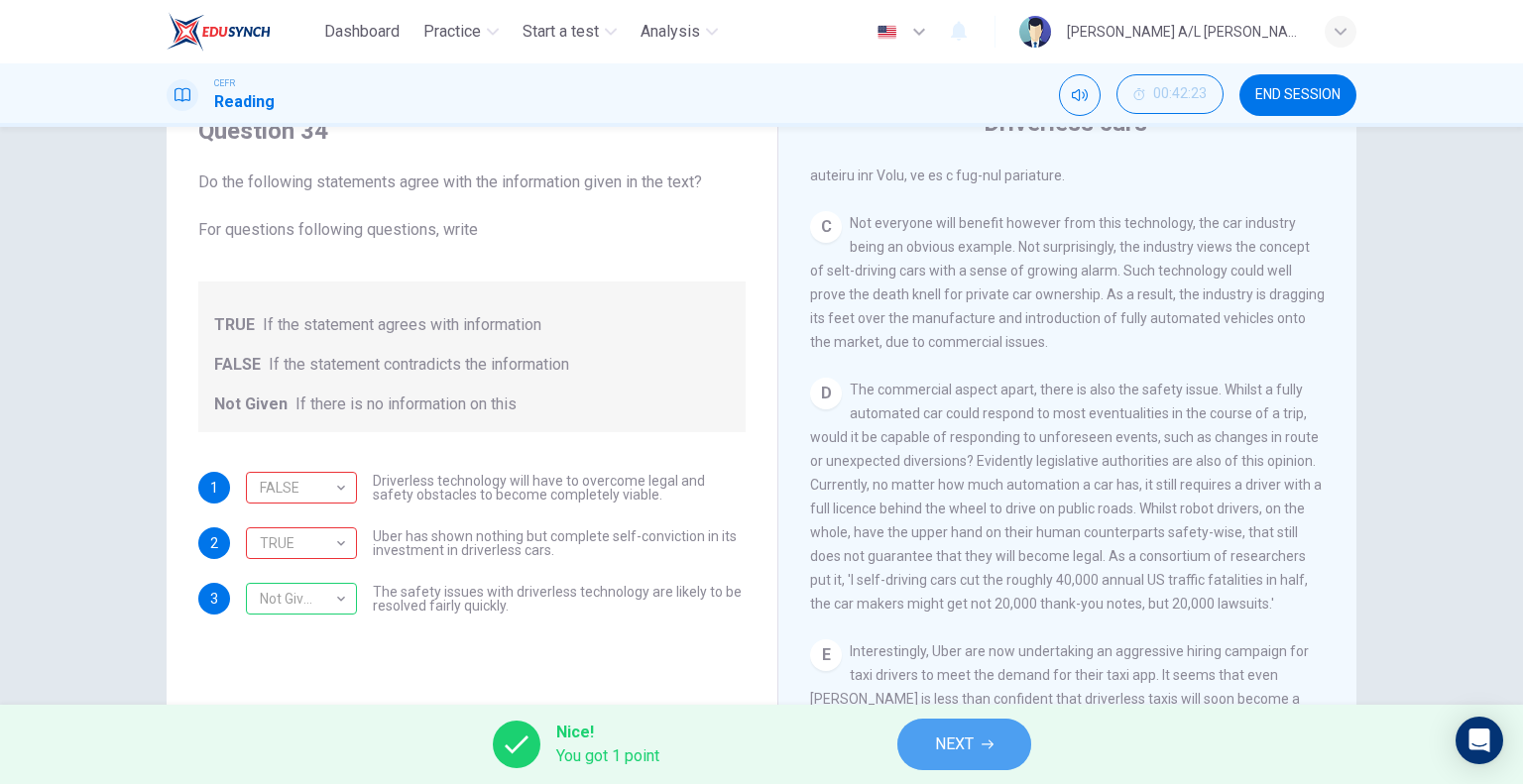 click on "NEXT" at bounding box center (964, 744) 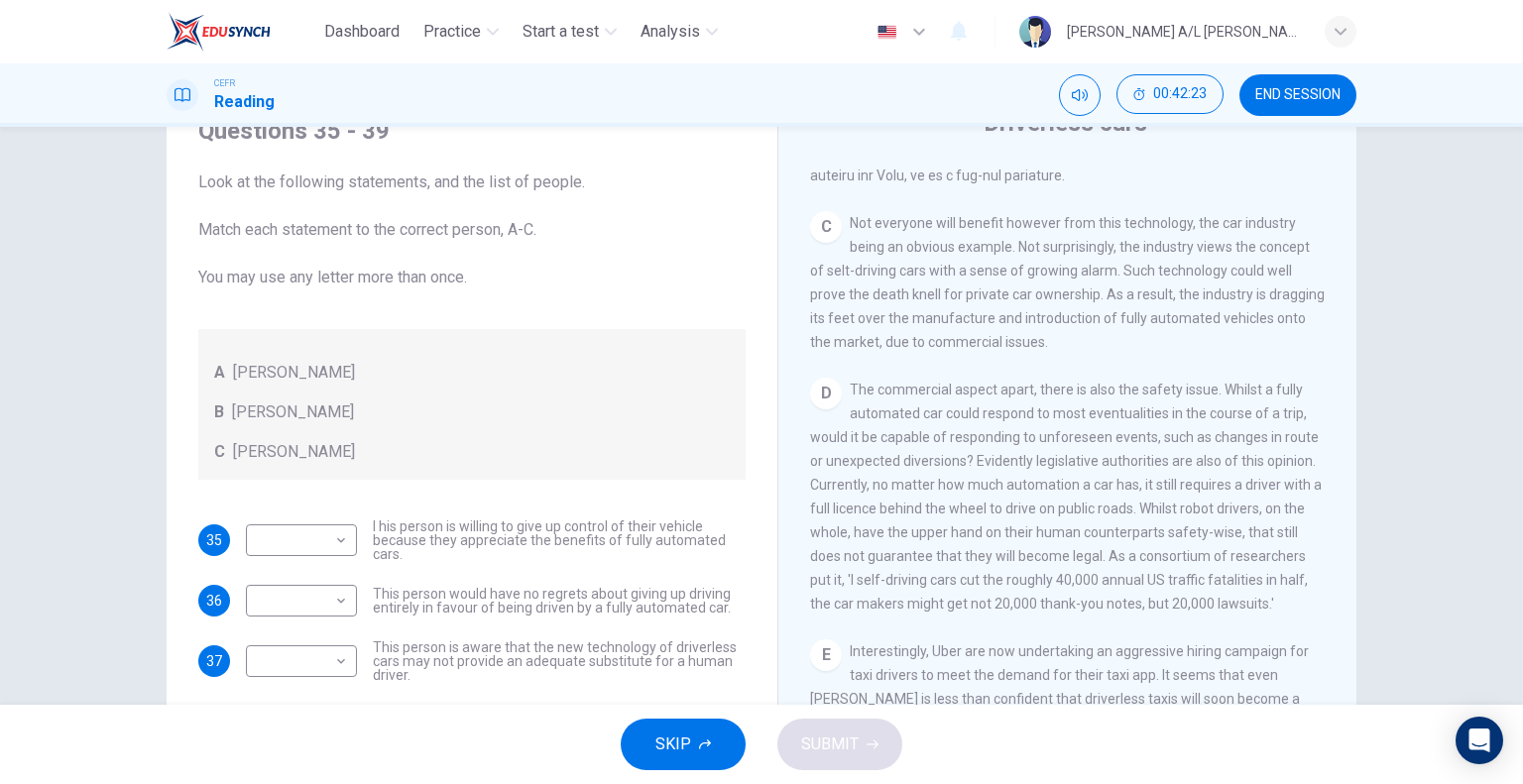 scroll, scrollTop: 67, scrollLeft: 0, axis: vertical 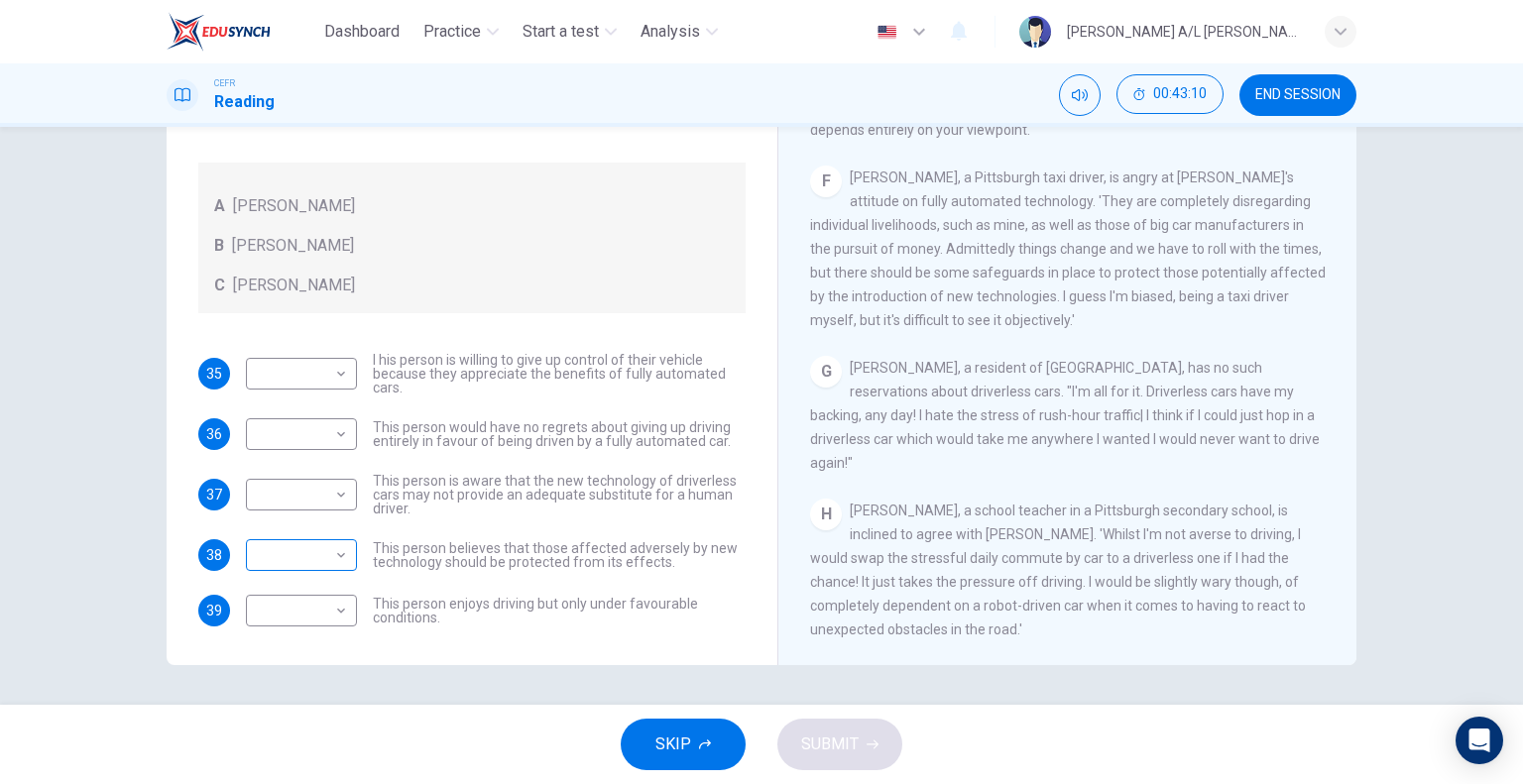 click on "Dashboard Practice Start a test Analysis English en ​ [PERSON_NAME] A/L [PERSON_NAME] CEFR Reading 00:43:10 END SESSION Questions 35 - 39 Look at the following statements, and the list of people. Match each statement to the correct person, A-C. You may use any letter more than once.
A [PERSON_NAME] B [PERSON_NAME] C [PERSON_NAME] 35 ​ ​ I his person is willing to give up control of their vehicle because they appreciate the benefits of fully automated cars. 36 ​ ​ This person would have no regrets about giving up driving entirely in favour of being driven by a fully automated car. 37 ​ ​ This person is aware that the new technology of driverless cars may not provide an adequate substitute for a human driver. 38 ​ ​ This person believes that those affected adversely by new technology should be protected from its effects. 39 ​ ​ This person enjoys driving but only under favourable conditions. Driverless cars CLICK TO ZOOM Click to Zoom A B C D E F G H SKIP SUBMIT
Dashboard Practice" at bounding box center (762, 392) 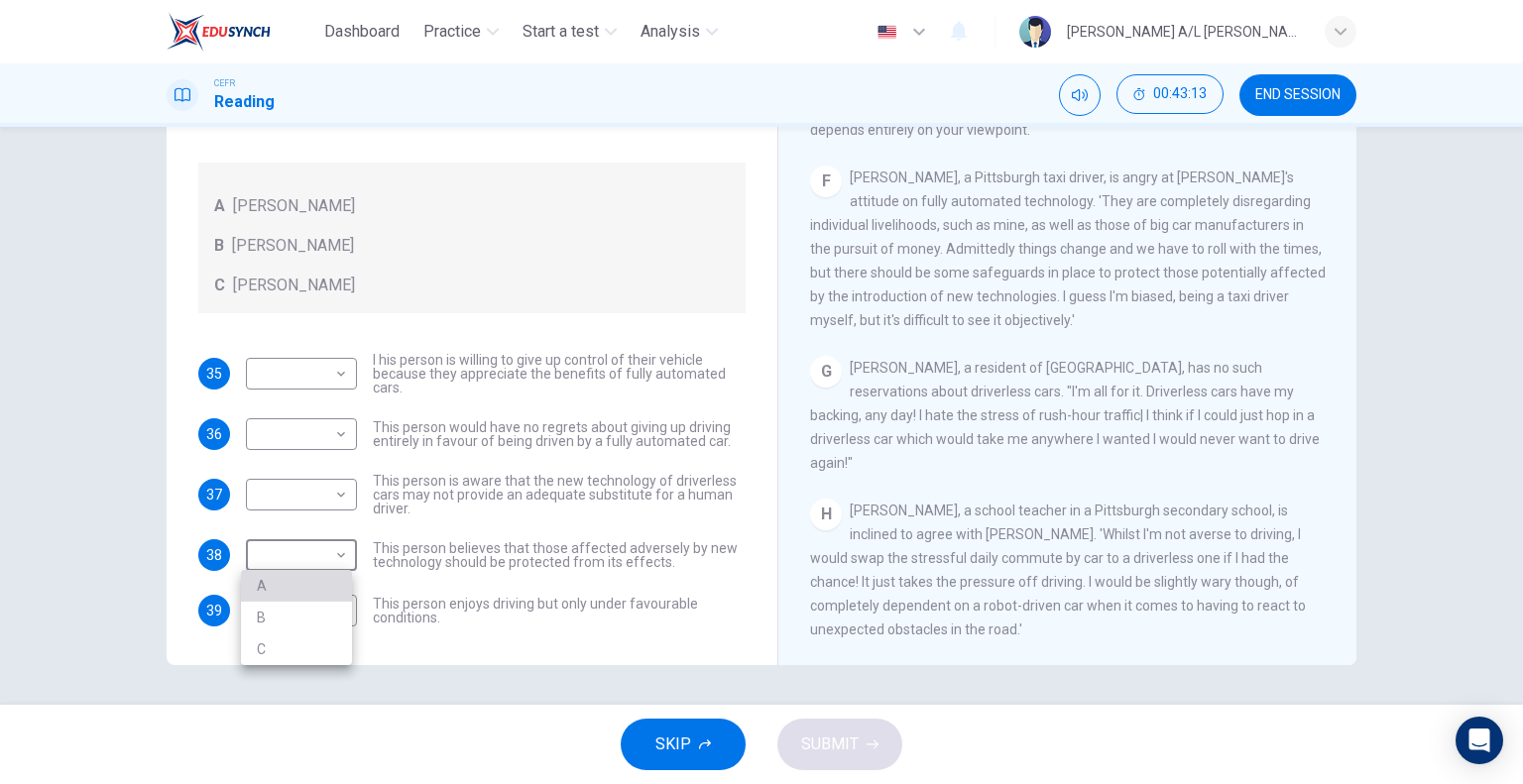click on "A" at bounding box center (296, 586) 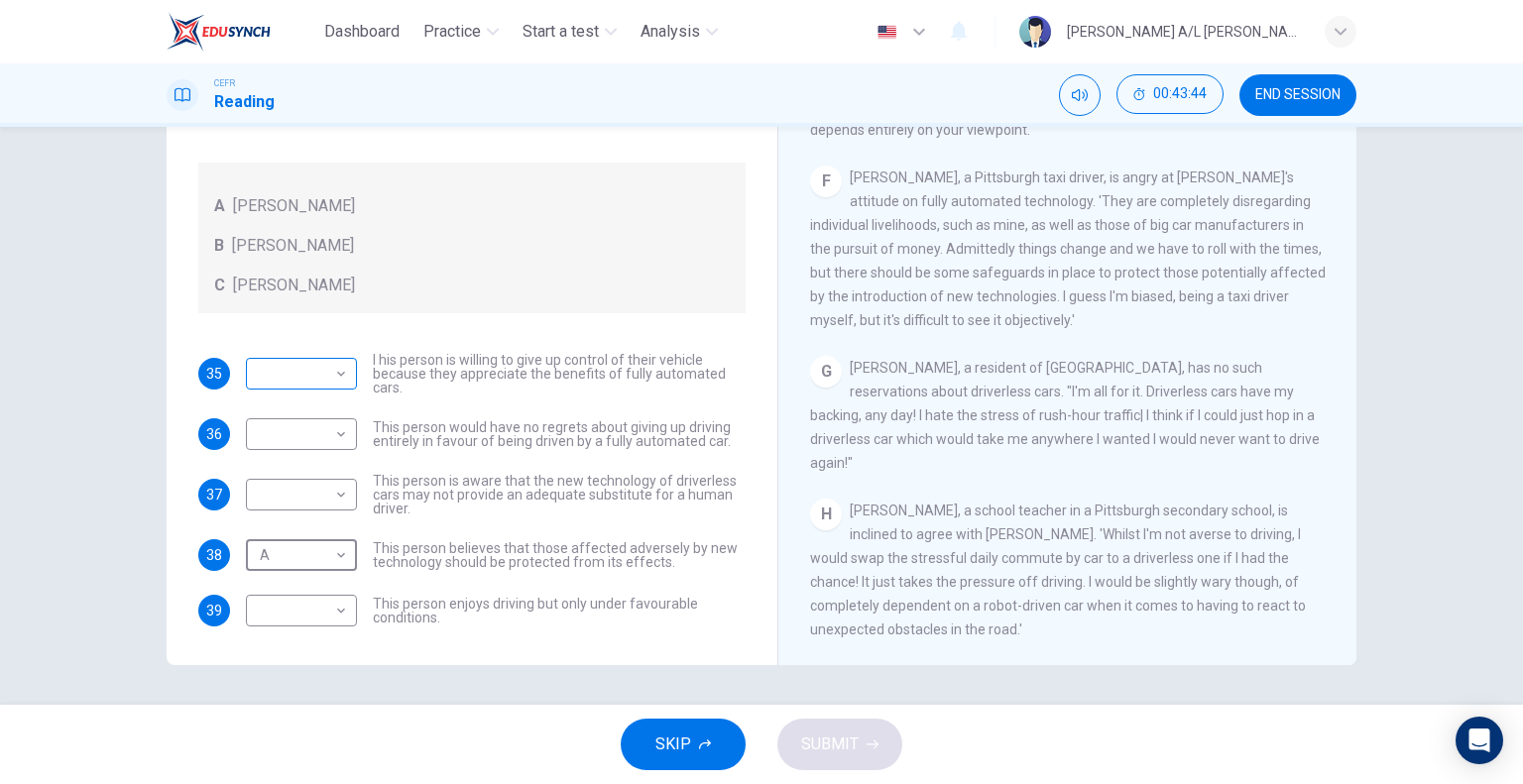 click on "Dashboard Practice Start a test Analysis English en ​ [PERSON_NAME] A/L [PERSON_NAME] CEFR Reading 00:43:44 END SESSION Questions 35 - 39 Look at the following statements, and the list of people. Match each statement to the correct person, A-C. You may use any letter more than once.
A [PERSON_NAME] B [PERSON_NAME] C [PERSON_NAME] 35 ​ ​ I his person is willing to give up control of their vehicle because they appreciate the benefits of fully automated cars. 36 ​ ​ This person would have no regrets about giving up driving entirely in favour of being driven by a fully automated car. 37 ​ ​ This person is aware that the new technology of driverless cars may not provide an adequate substitute for a human driver. 38 A A ​ This person believes that those affected adversely by new technology should be protected from its effects. 39 ​ ​ This person enjoys driving but only under favourable conditions. Driverless cars CLICK TO ZOOM Click to Zoom A B C D E F G H SKIP SUBMIT
Dashboard Practice" at bounding box center (762, 392) 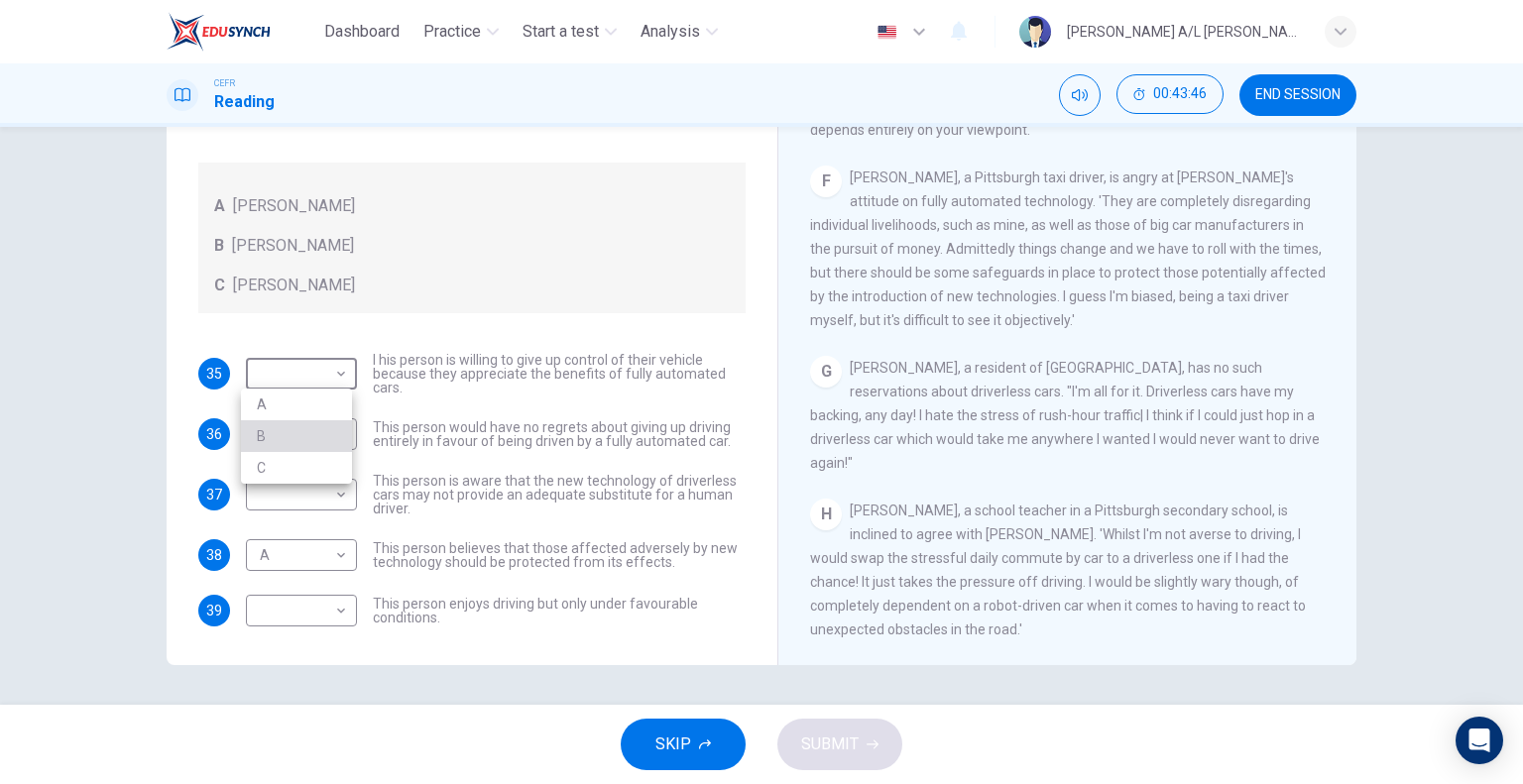 click on "B" at bounding box center (296, 436) 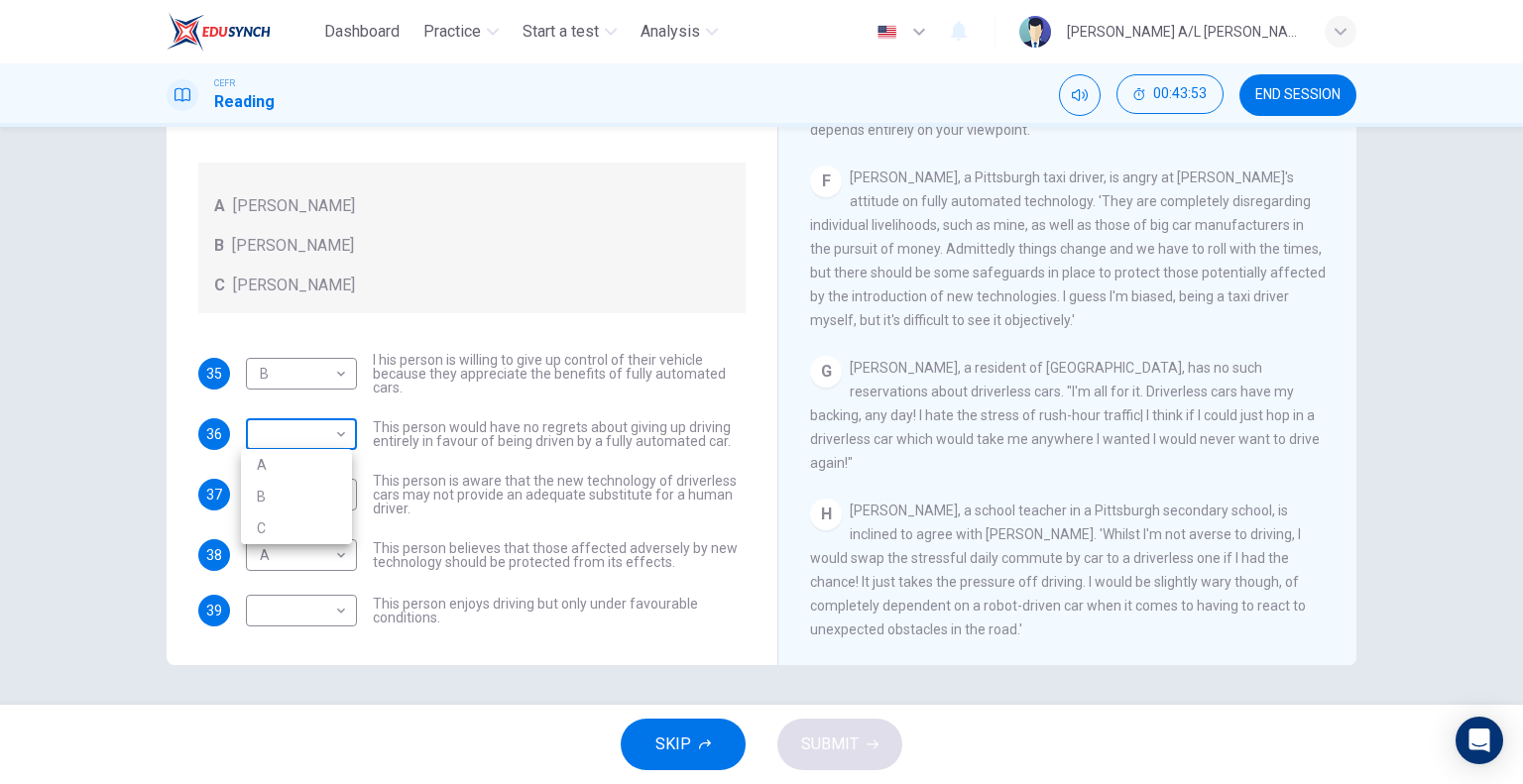 click on "Dashboard Practice Start a test Analysis English en ​ [PERSON_NAME] A/L [PERSON_NAME] CEFR Reading 00:43:53 END SESSION Questions 35 - 39 Look at the following statements, and the list of people. Match each statement to the correct person, A-C. You may use any letter more than once.
A [PERSON_NAME] B [PERSON_NAME] C [PERSON_NAME] 35 B B ​ I his person is willing to give up control of their vehicle because they appreciate the benefits of fully automated cars. 36 ​ ​ This person would have no regrets about giving up driving entirely in favour of being driven by a fully automated car. 37 ​ ​ This person is aware that the new technology of driverless cars may not provide an adequate substitute for a human driver. 38 A A ​ This person believes that those affected adversely by new technology should be protected from its effects. 39 ​ ​ This person enjoys driving but only under favourable conditions. Driverless cars CLICK TO ZOOM Click to Zoom A B C D E F G H SKIP SUBMIT
Dashboard Practice" at bounding box center (762, 392) 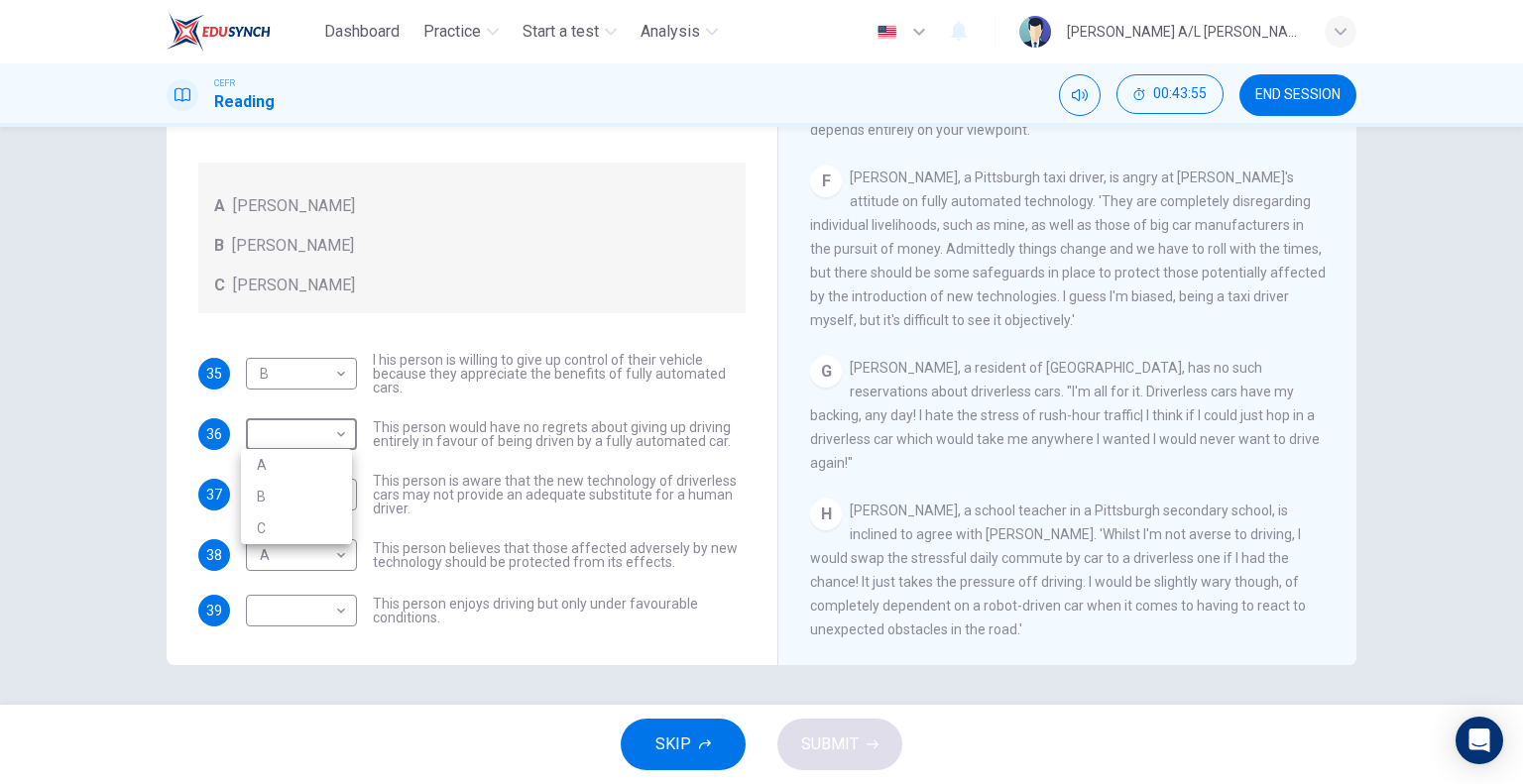 click on "B" at bounding box center [296, 497] 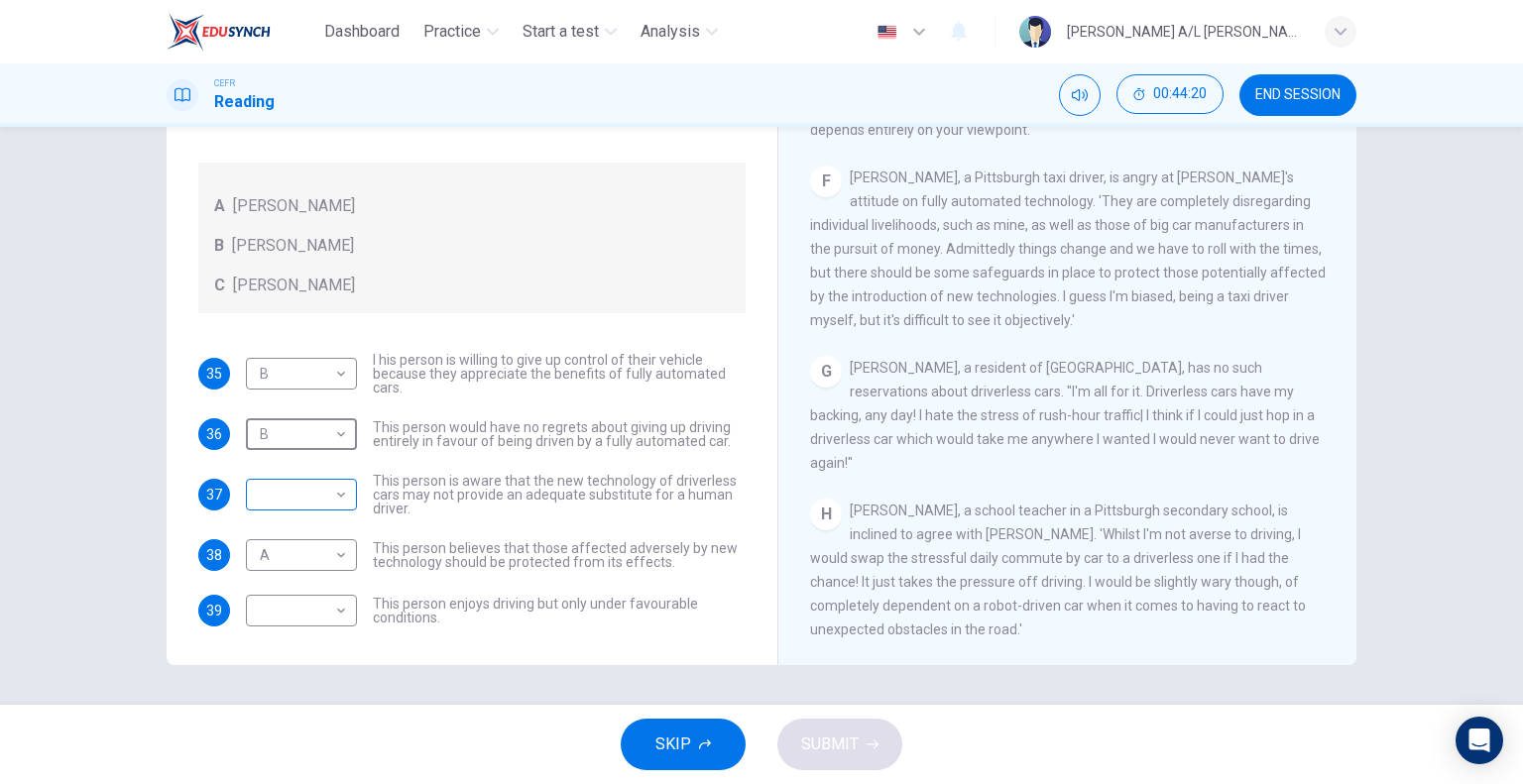 click on "Dashboard Practice Start a test Analysis English en ​ [PERSON_NAME] A/L [PERSON_NAME] CEFR Reading 00:44:20 END SESSION Questions 35 - 39 Look at the following statements, and the list of people. Match each statement to the correct person, A-C. You may use any letter more than once.
A [PERSON_NAME] B [PERSON_NAME] C [PERSON_NAME] 35 B B ​ I his person is willing to give up control of their vehicle because they appreciate the benefits of fully automated cars. 36 B B ​ This person would have no regrets about giving up driving entirely in favour of being driven by a fully automated car. 37 ​ ​ This person is aware that the new technology of driverless cars may not provide an adequate substitute for a human driver. 38 A A ​ This person believes that those affected adversely by new technology should be protected from its effects. 39 ​ ​ This person enjoys driving but only under favourable conditions. Driverless cars CLICK TO ZOOM Click to Zoom A B C D E F G H SKIP SUBMIT
Dashboard Practice" at bounding box center (762, 392) 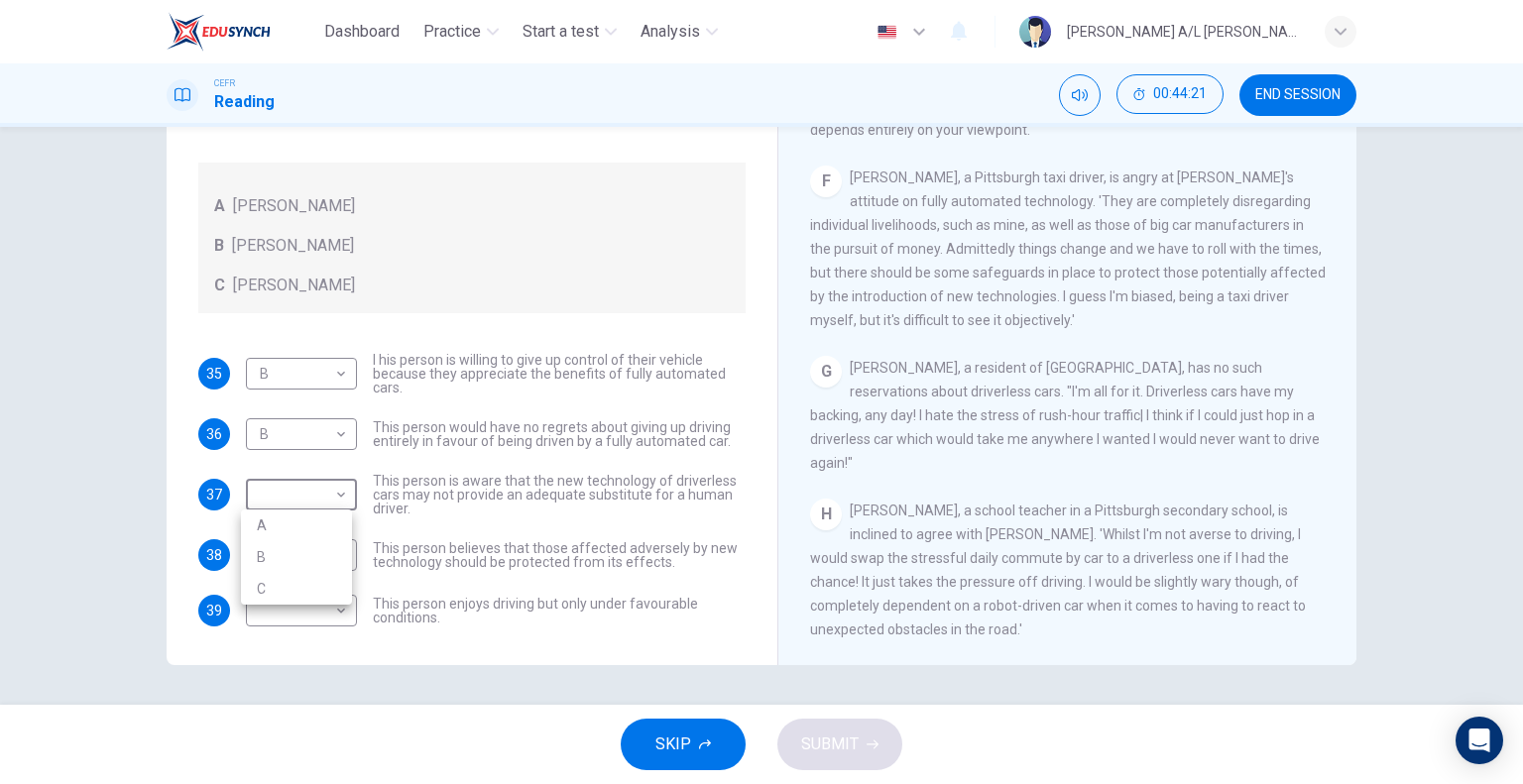 click on "C" at bounding box center (296, 589) 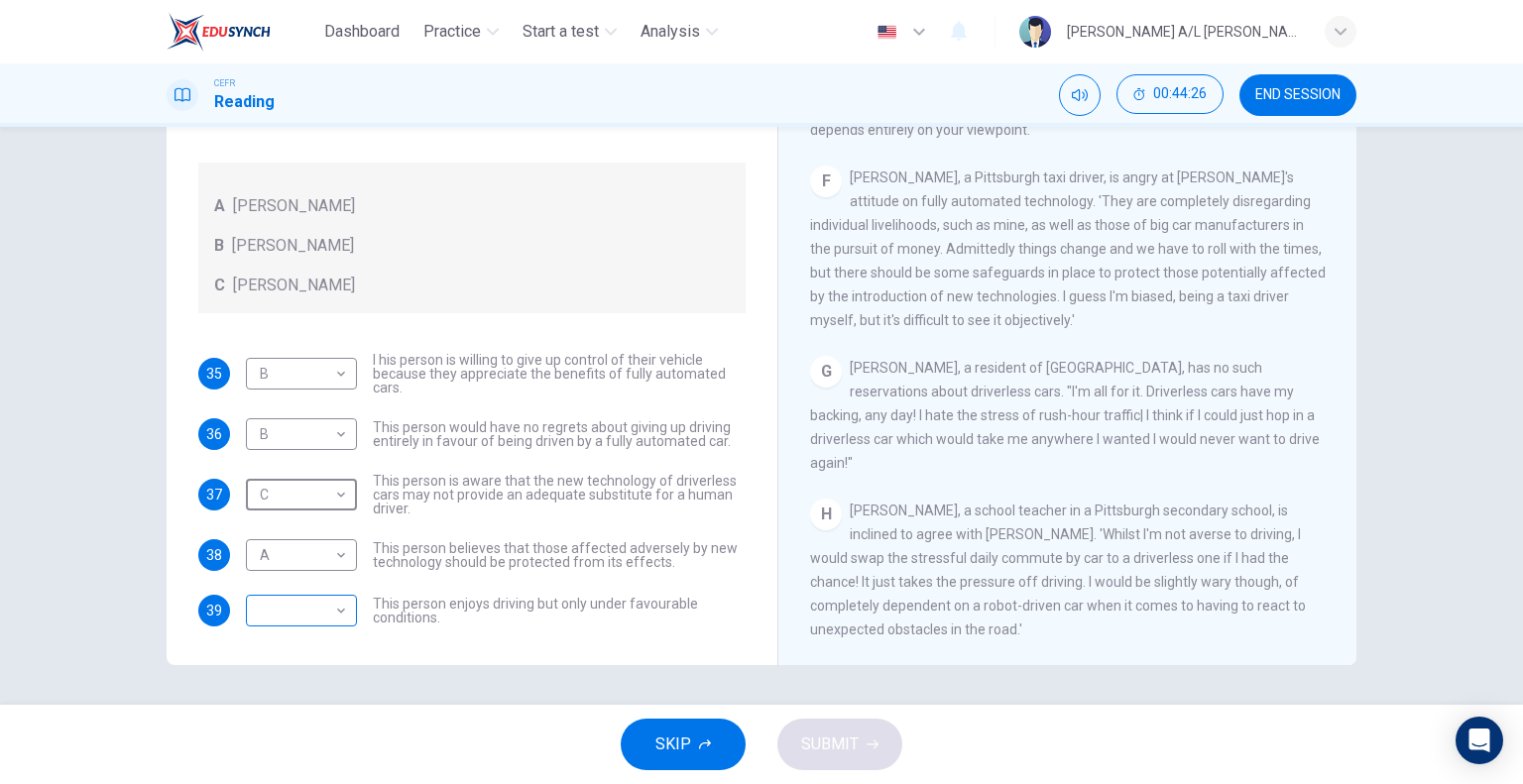 click on "Dashboard Practice Start a test Analysis English en ​ [PERSON_NAME] A/L [PERSON_NAME] CEFR Reading 00:44:26 END SESSION Questions 35 - 39 Look at the following statements, and the list of people. Match each statement to the correct person, A-C. You may use any letter more than once.
A [PERSON_NAME] B [PERSON_NAME] C [PERSON_NAME] 35 B B ​ I his person is willing to give up control of their vehicle because they appreciate the benefits of fully automated cars. 36 B B ​ This person would have no regrets about giving up driving entirely in favour of being driven by a fully automated car. 37 C C ​ This person is aware that the new technology of driverless cars may not provide an adequate substitute for a human driver. 38 A A ​ This person believes that those affected adversely by new technology should be protected from its effects. 39 ​ ​ This person enjoys driving but only under favourable conditions. Driverless cars CLICK TO ZOOM Click to Zoom A B C D E F G H SKIP SUBMIT
Dashboard Practice" at bounding box center [762, 392] 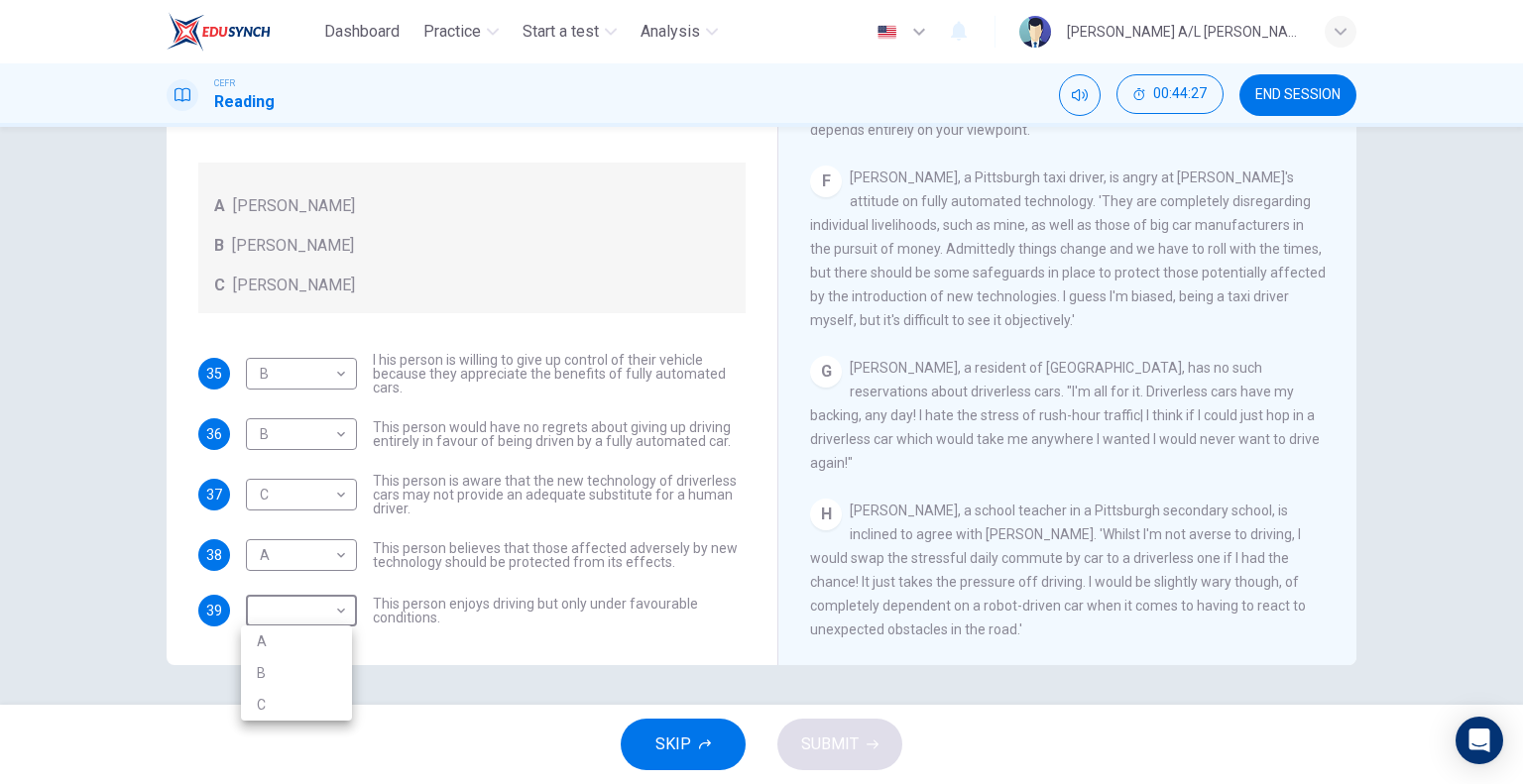 click on "C" at bounding box center (296, 705) 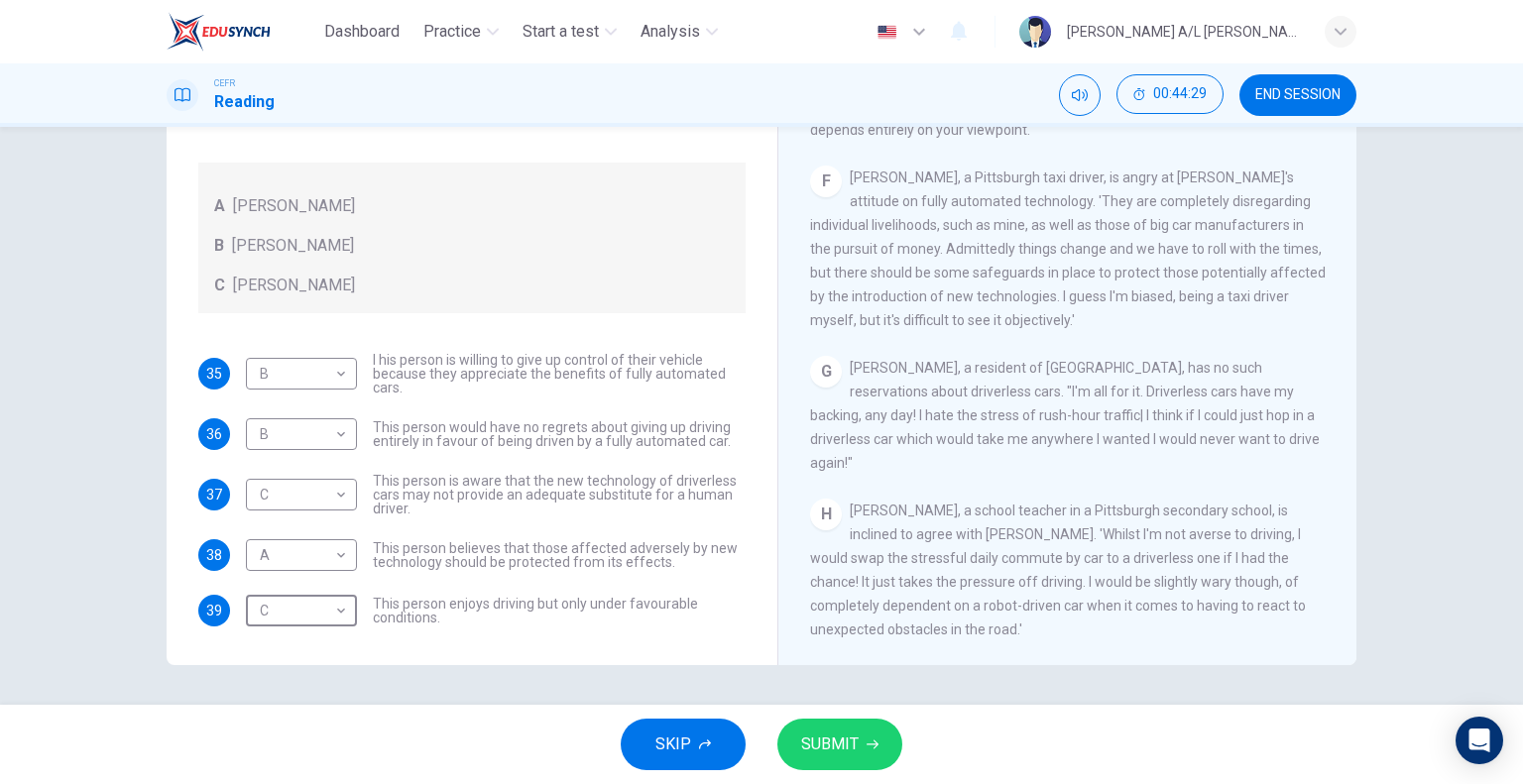 click on "SUBMIT" at bounding box center [830, 744] 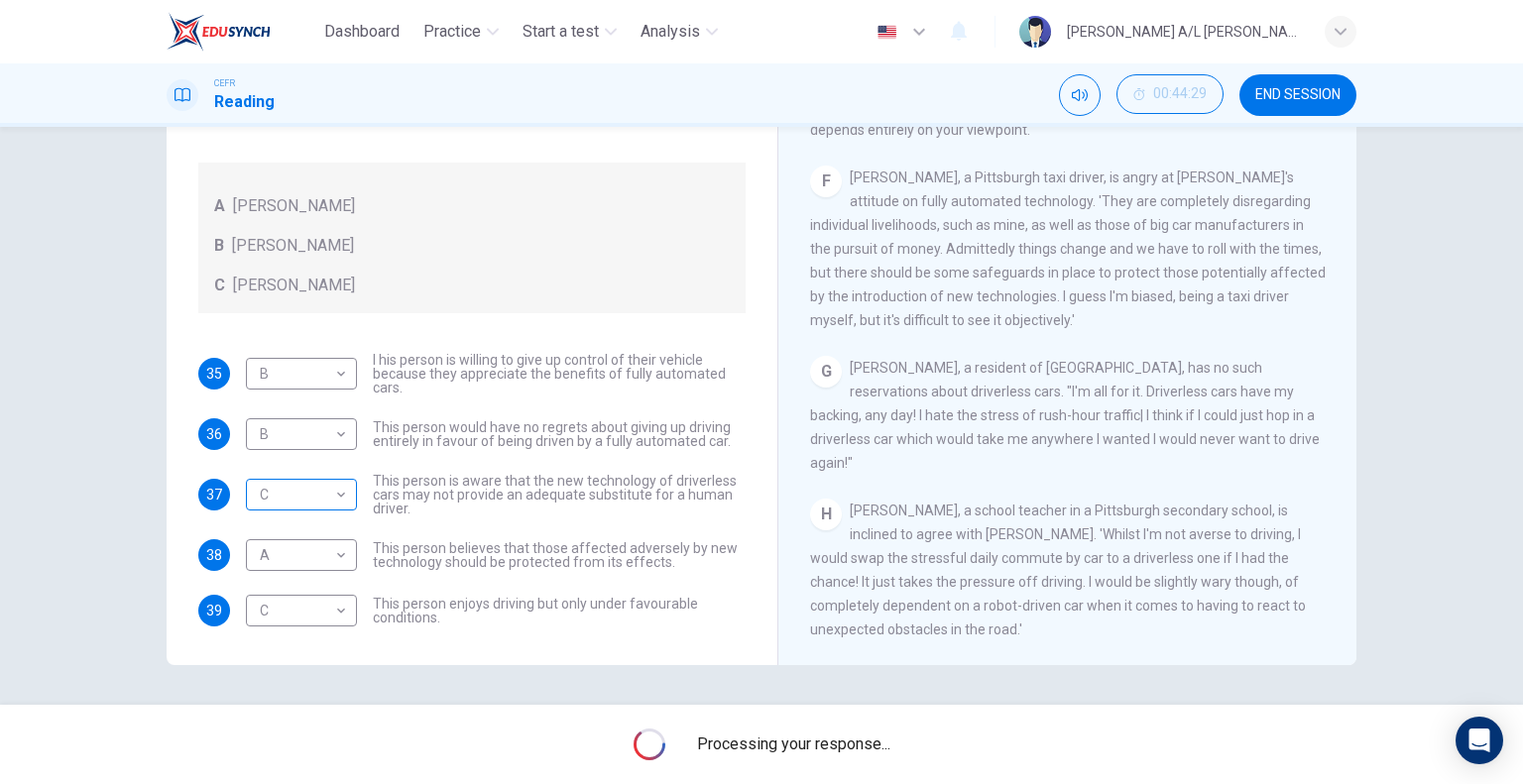 scroll, scrollTop: 0, scrollLeft: 0, axis: both 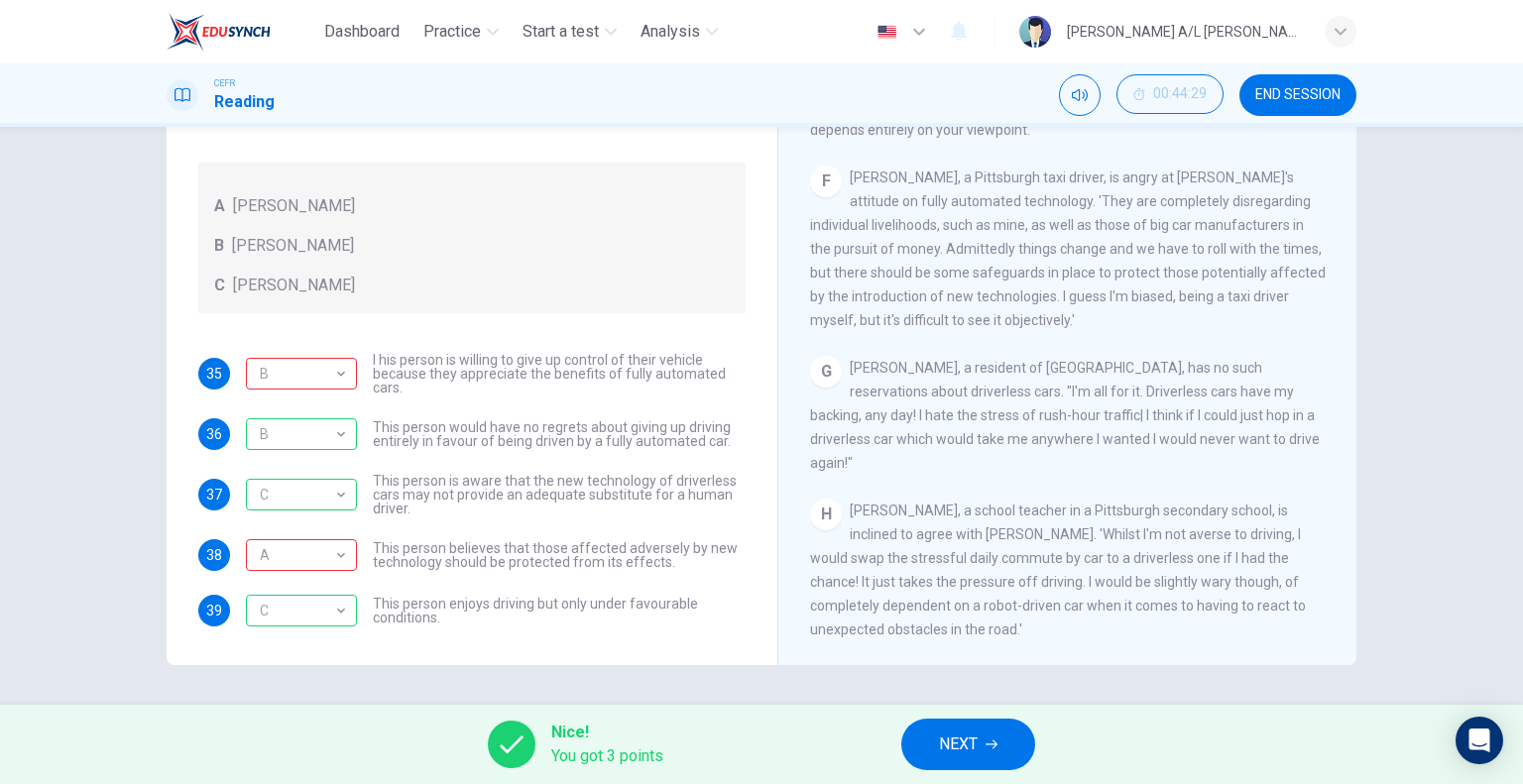 drag, startPoint x: 1011, startPoint y: 232, endPoint x: 1113, endPoint y: 238, distance: 102.176318 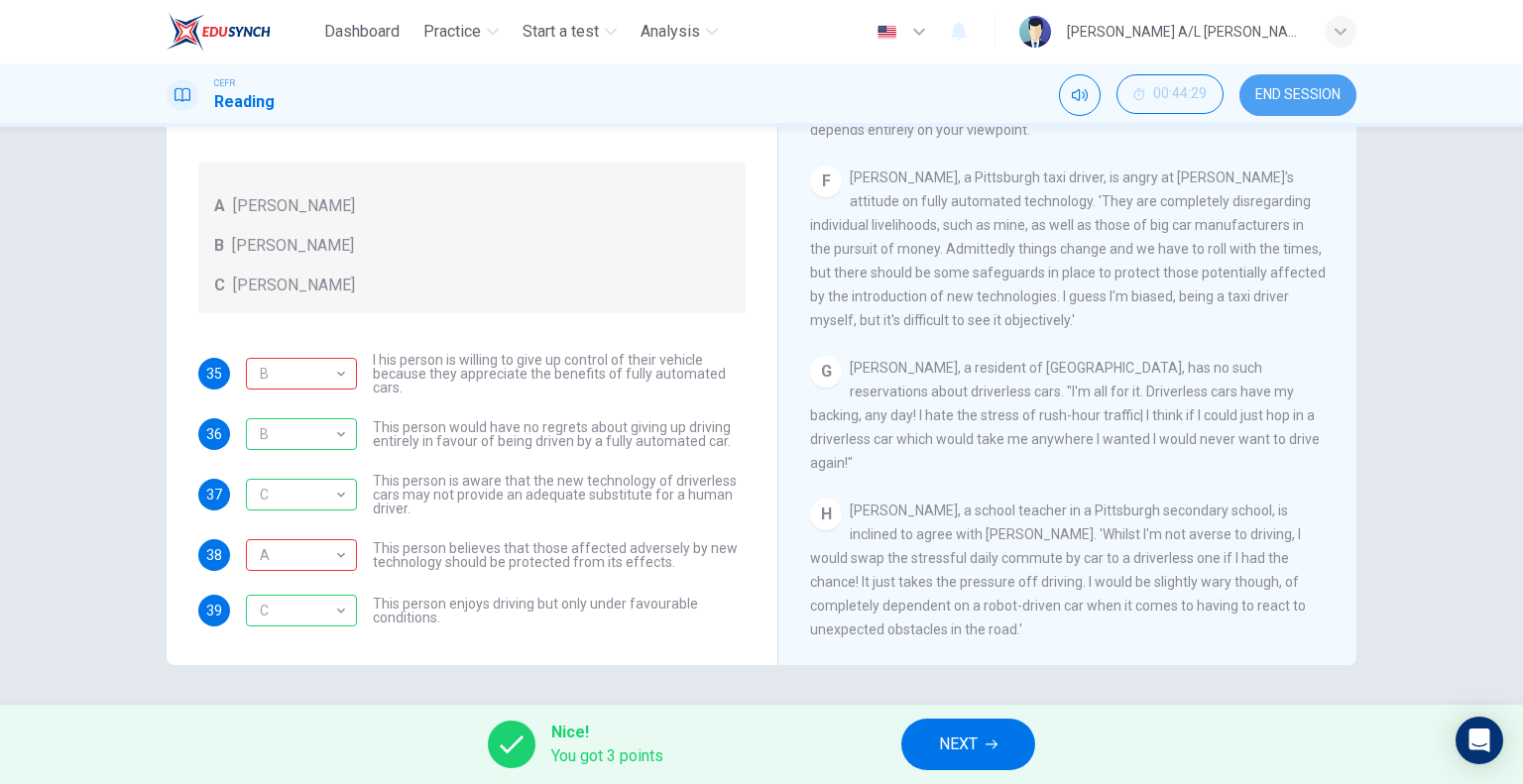 click on "END SESSION" at bounding box center (1298, 95) 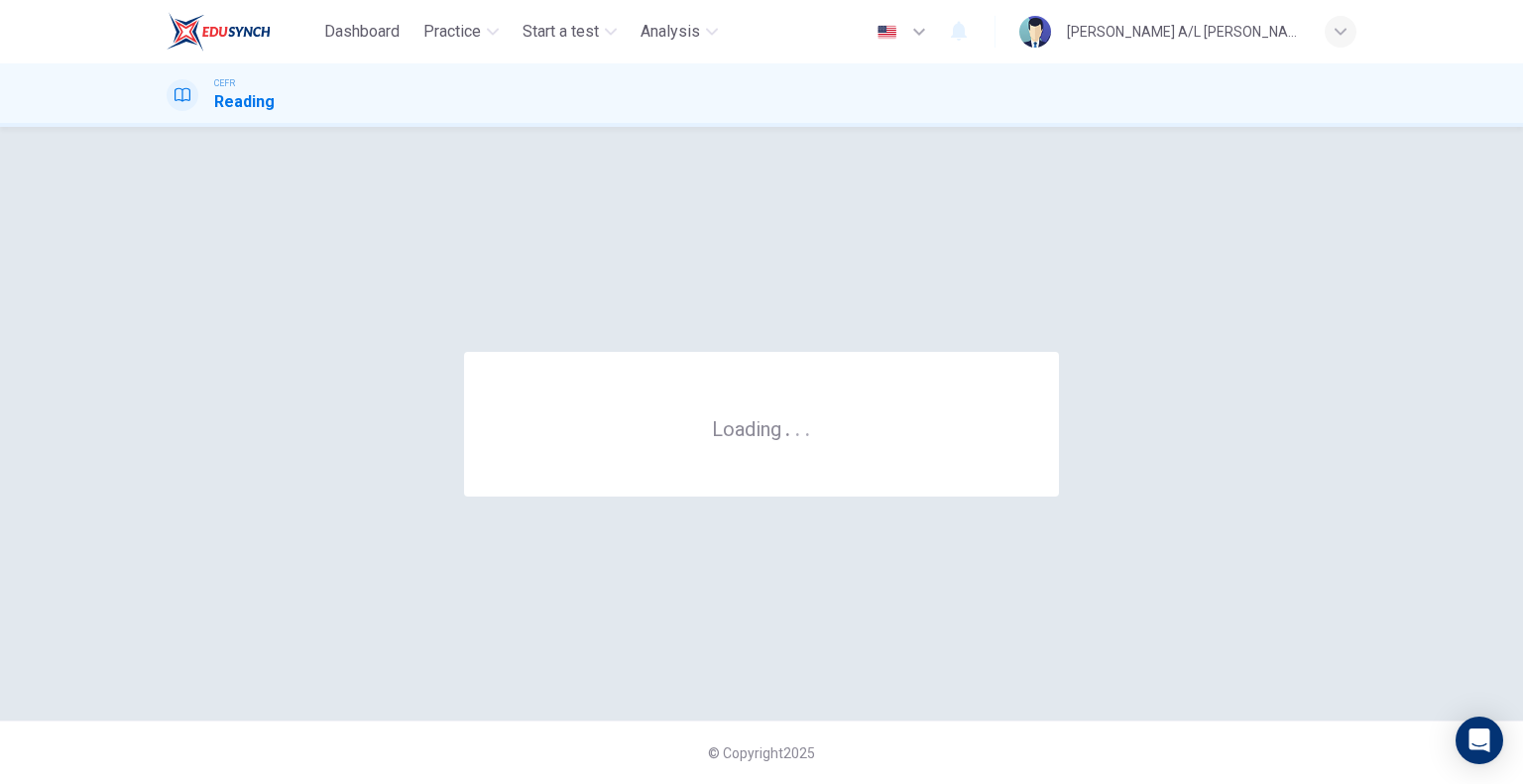 scroll, scrollTop: 0, scrollLeft: 0, axis: both 